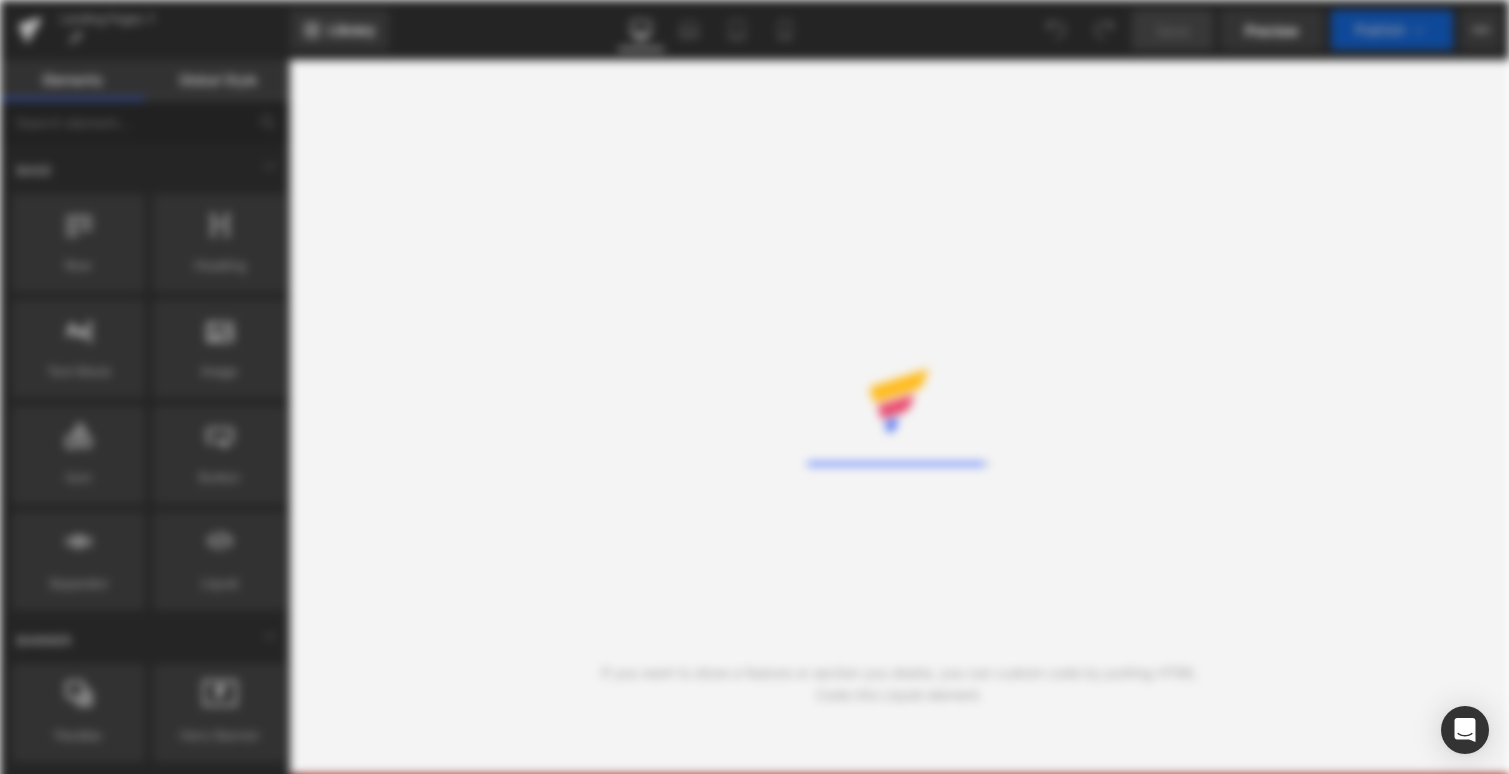 scroll, scrollTop: 0, scrollLeft: 0, axis: both 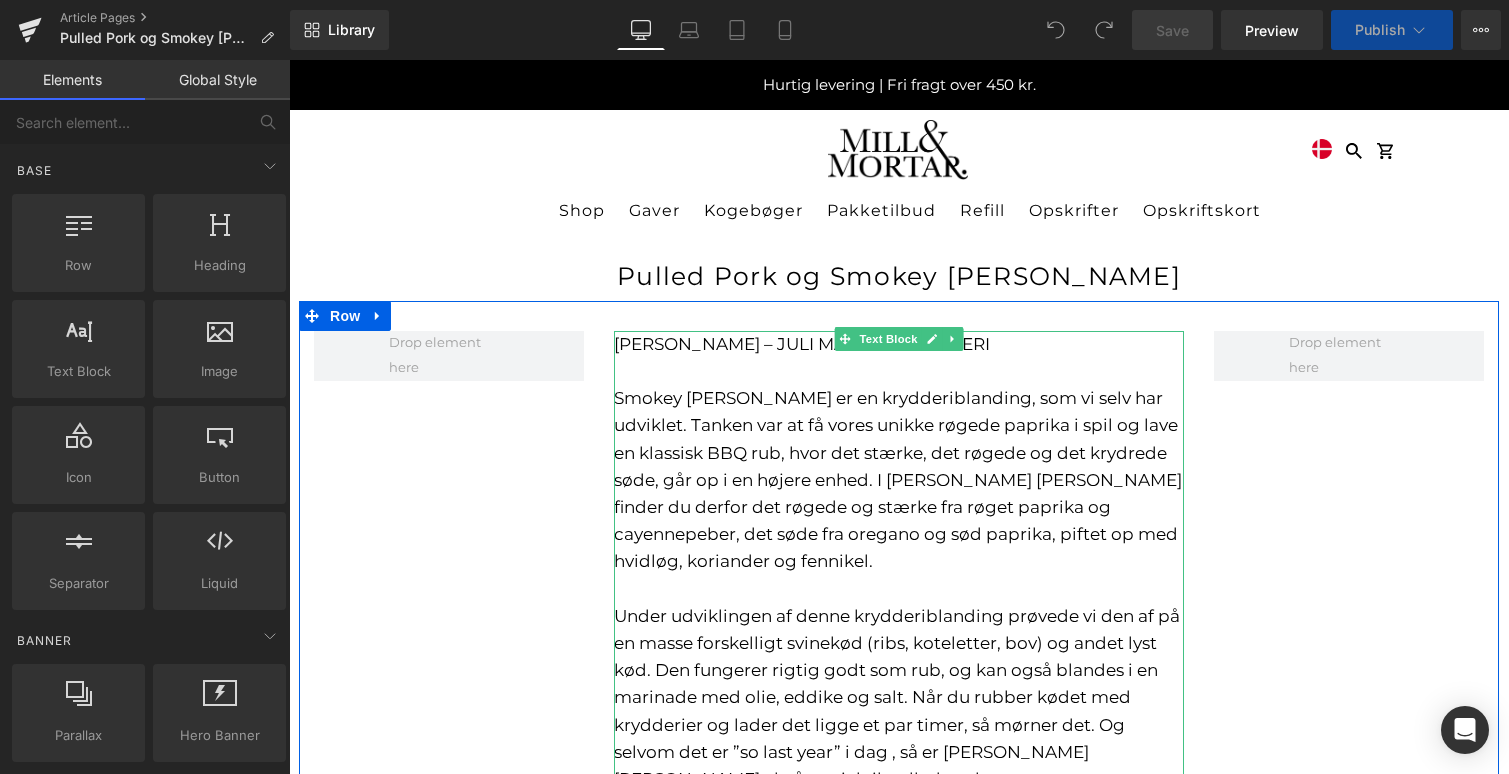click on "Smokey [PERSON_NAME] er en krydderiblanding, som vi selv har udviklet. Tanken var at få vores unikke røgede paprika i spil og lave en klassisk BBQ rub, hvor det stærke, det røgede og det krydrede søde, går op i en højere enhed. I [PERSON_NAME] [PERSON_NAME] finder du derfor det røgede og stærke fra røget paprika og cayennepeber, det søde fra oregano og sød paprika, piftet op med hvidløg, koriander og fennikel." at bounding box center [899, 480] 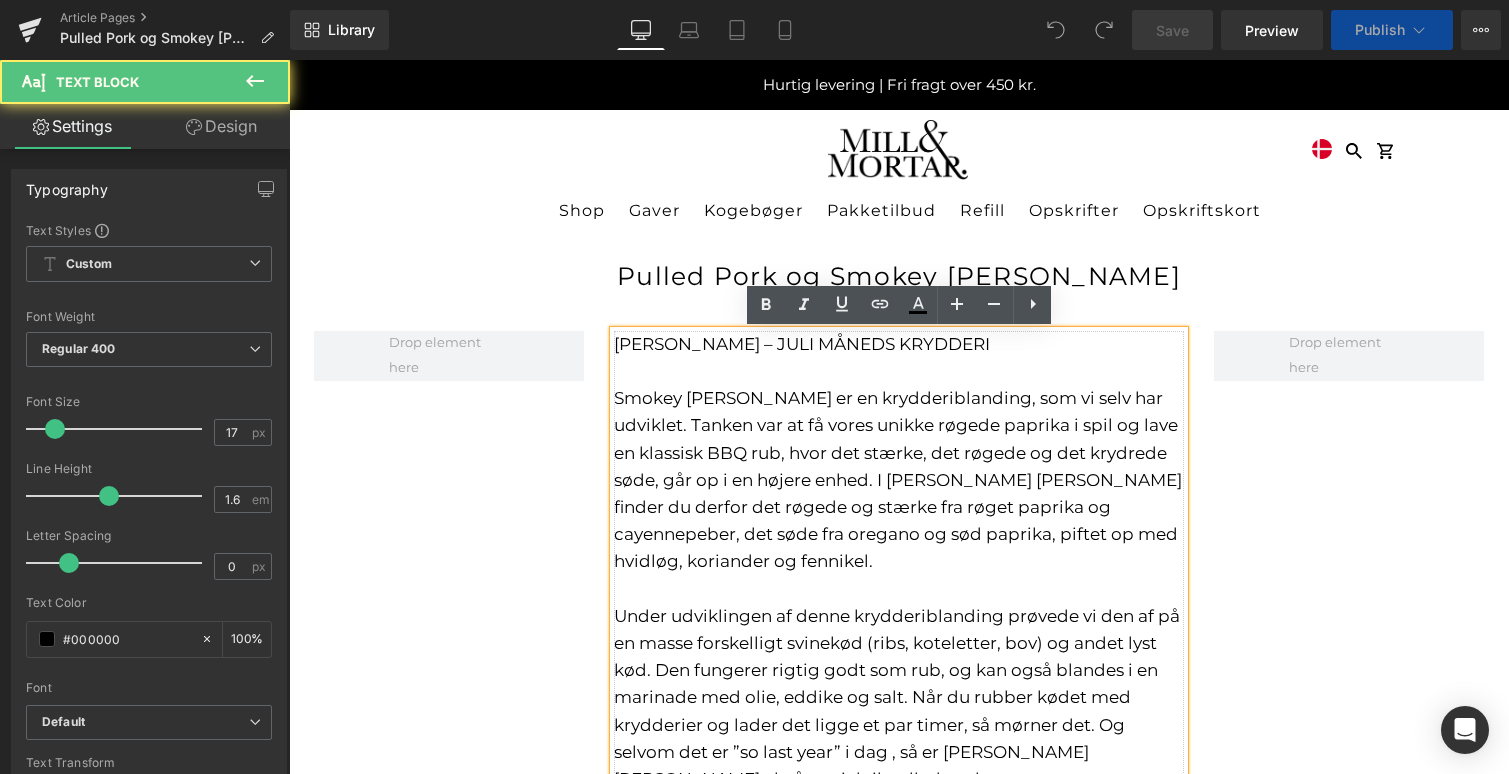 click on "Smokey [PERSON_NAME] er en krydderiblanding, som vi selv har udviklet. Tanken var at få vores unikke røgede paprika i spil og lave en klassisk BBQ rub, hvor det stærke, det røgede og det krydrede søde, går op i en højere enhed. I [PERSON_NAME] [PERSON_NAME] finder du derfor det røgede og stærke fra røget paprika og cayennepeber, det søde fra oregano og sød paprika, piftet op med hvidløg, koriander og fennikel." at bounding box center (899, 480) 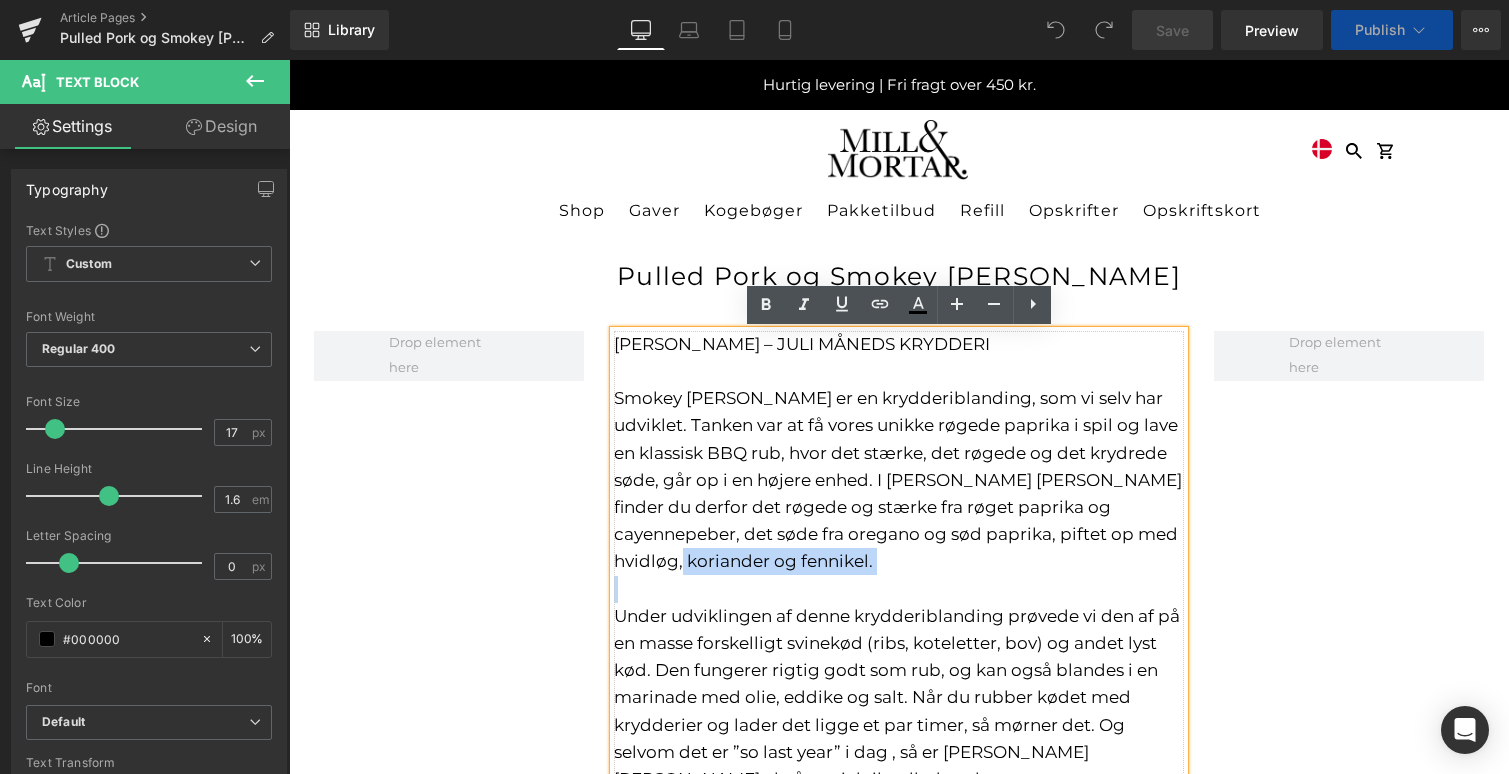 click on "Smokey [PERSON_NAME] er en krydderiblanding, som vi selv har udviklet. Tanken var at få vores unikke røgede paprika i spil og lave en klassisk BBQ rub, hvor det stærke, det røgede og det krydrede søde, går op i en højere enhed. I [PERSON_NAME] [PERSON_NAME] finder du derfor det røgede og stærke fra røget paprika og cayennepeber, det søde fra oregano og sød paprika, piftet op med hvidløg, koriander og fennikel." at bounding box center (899, 480) 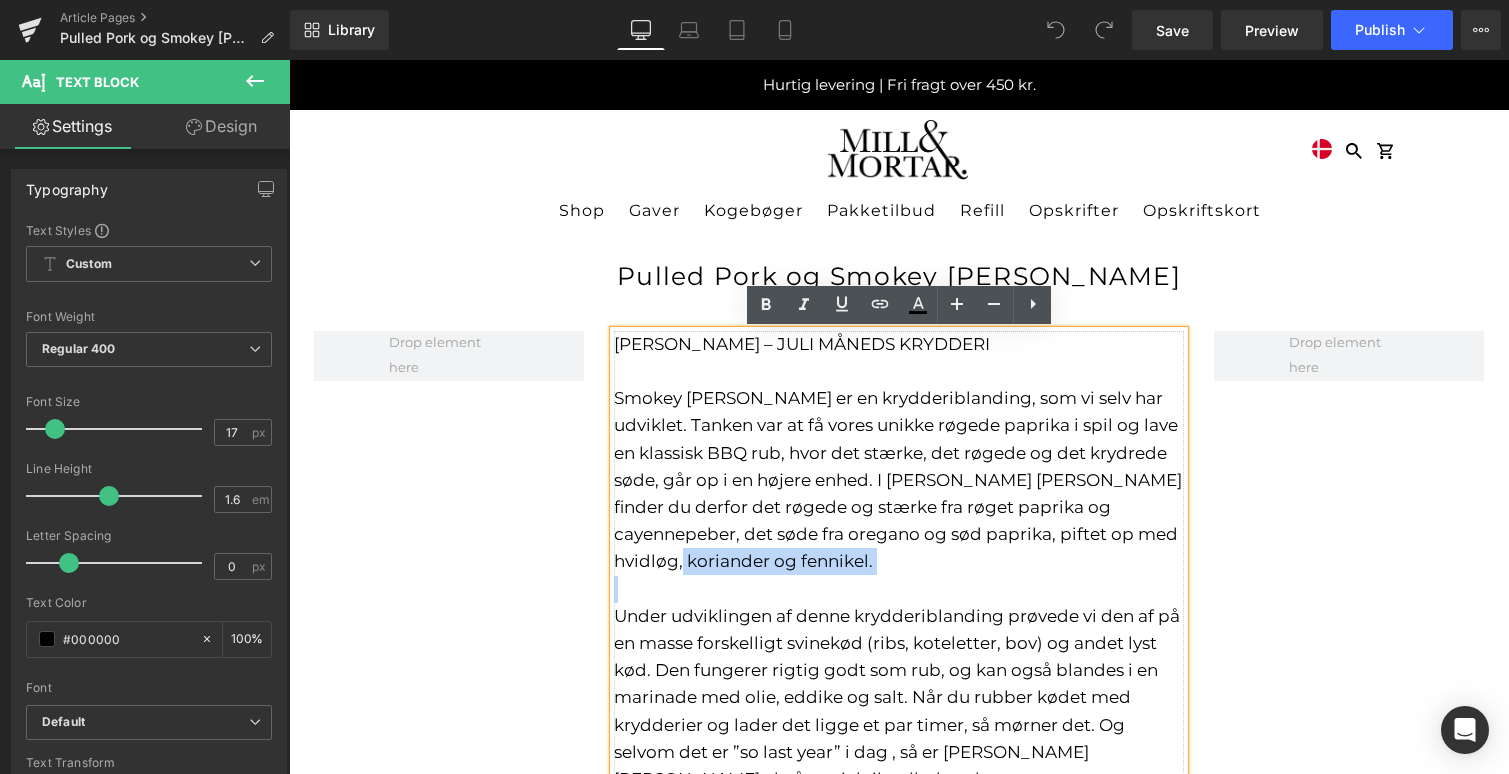 click on "Smokey [PERSON_NAME] er en krydderiblanding, som vi selv har udviklet. Tanken var at få vores unikke røgede paprika i spil og lave en klassisk BBQ rub, hvor det stærke, det røgede og det krydrede søde, går op i en højere enhed. I [PERSON_NAME] [PERSON_NAME] finder du derfor det røgede og stærke fra røget paprika og cayennepeber, det søde fra oregano og sød paprika, piftet op med hvidløg, koriander og fennikel." at bounding box center [899, 480] 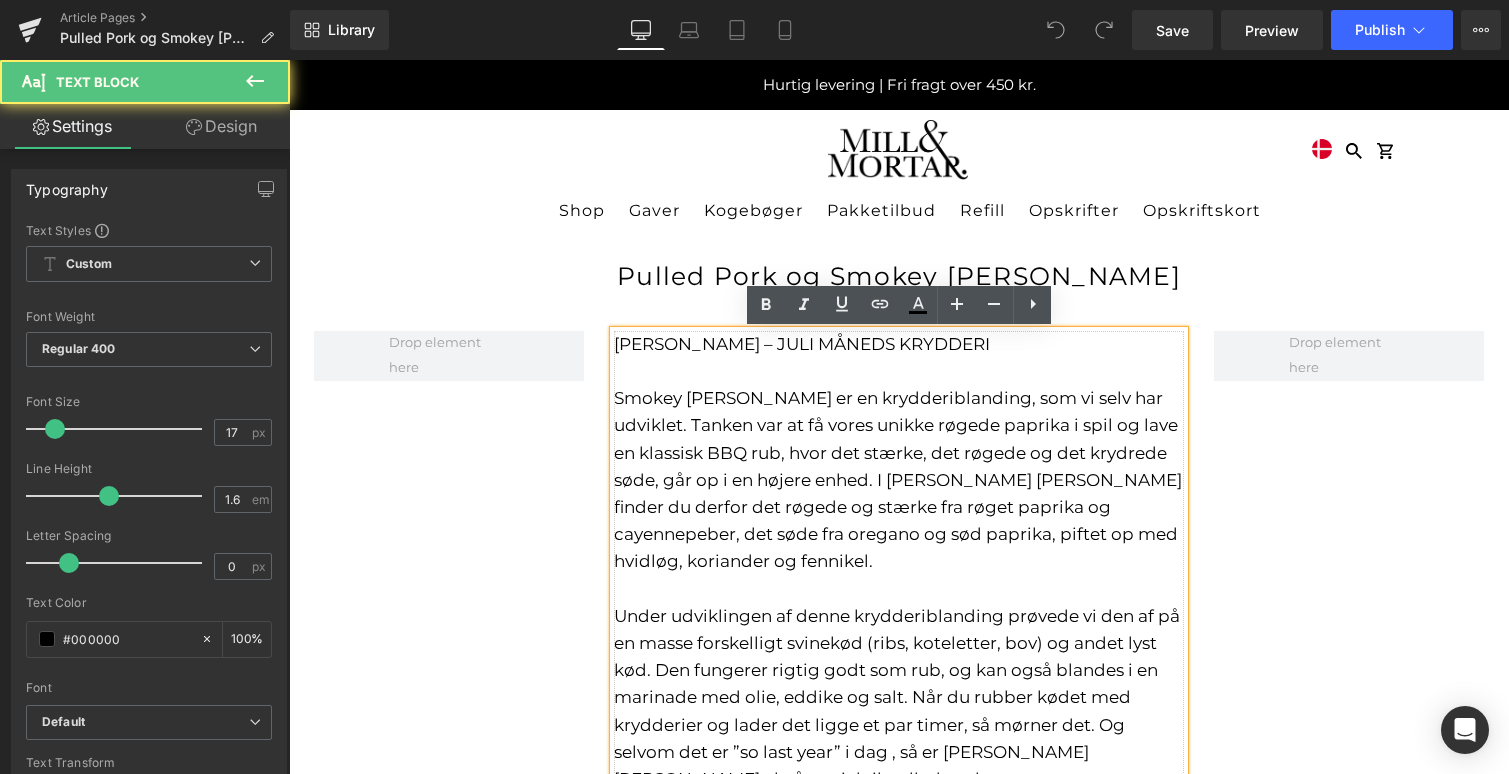 click on "Smokey [PERSON_NAME] er en krydderiblanding, som vi selv har udviklet. Tanken var at få vores unikke røgede paprika i spil og lave en klassisk BBQ rub, hvor det stærke, det røgede og det krydrede søde, går op i en højere enhed. I [PERSON_NAME] [PERSON_NAME] finder du derfor det røgede og stærke fra røget paprika og cayennepeber, det søde fra oregano og sød paprika, piftet op med hvidløg, koriander og fennikel." at bounding box center [899, 480] 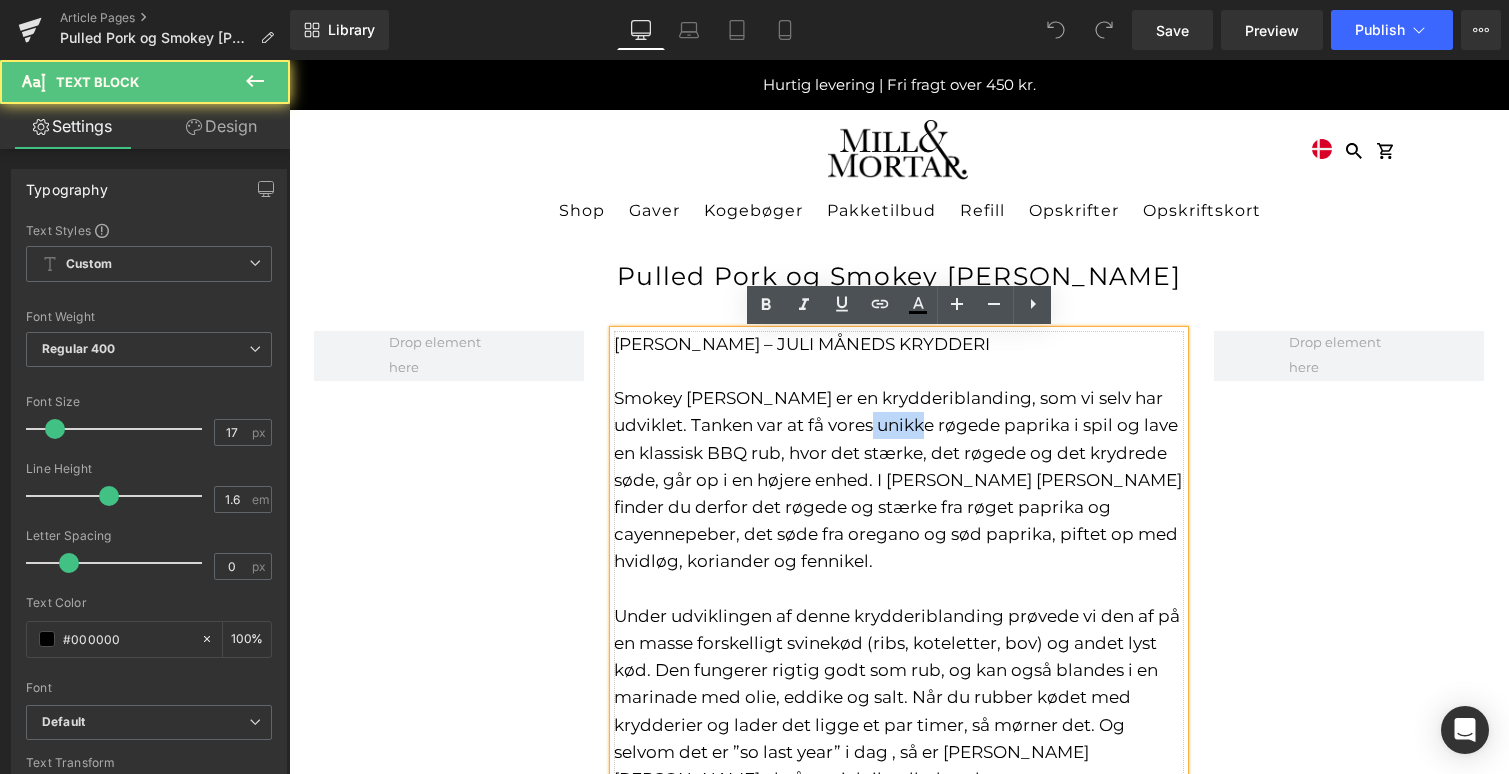 click on "Smokey [PERSON_NAME] er en krydderiblanding, som vi selv har udviklet. Tanken var at få vores unikke røgede paprika i spil og lave en klassisk BBQ rub, hvor det stærke, det røgede og det krydrede søde, går op i en højere enhed. I [PERSON_NAME] [PERSON_NAME] finder du derfor det røgede og stærke fra røget paprika og cayennepeber, det søde fra oregano og sød paprika, piftet op med hvidløg, koriander og fennikel." at bounding box center (899, 480) 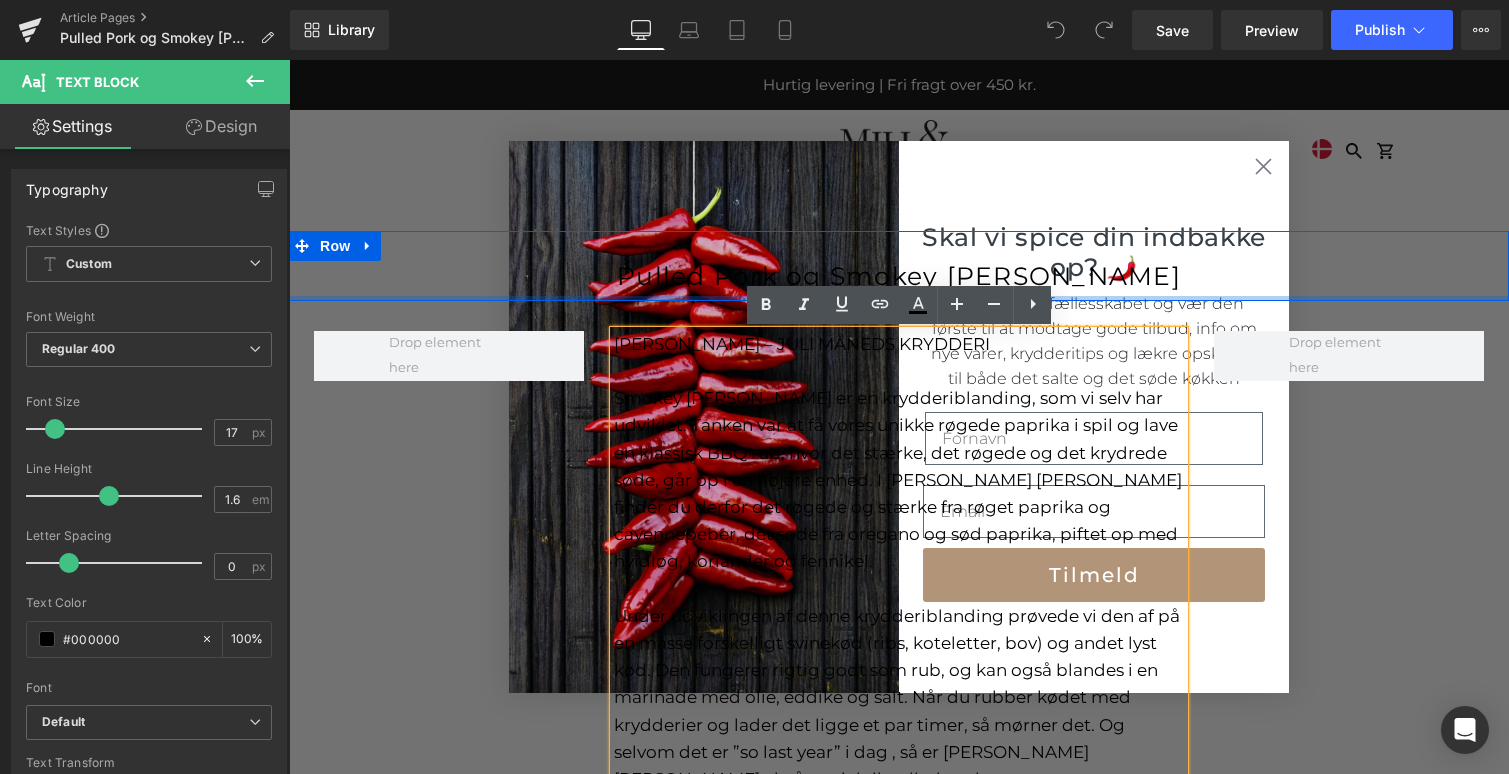 scroll, scrollTop: 0, scrollLeft: 0, axis: both 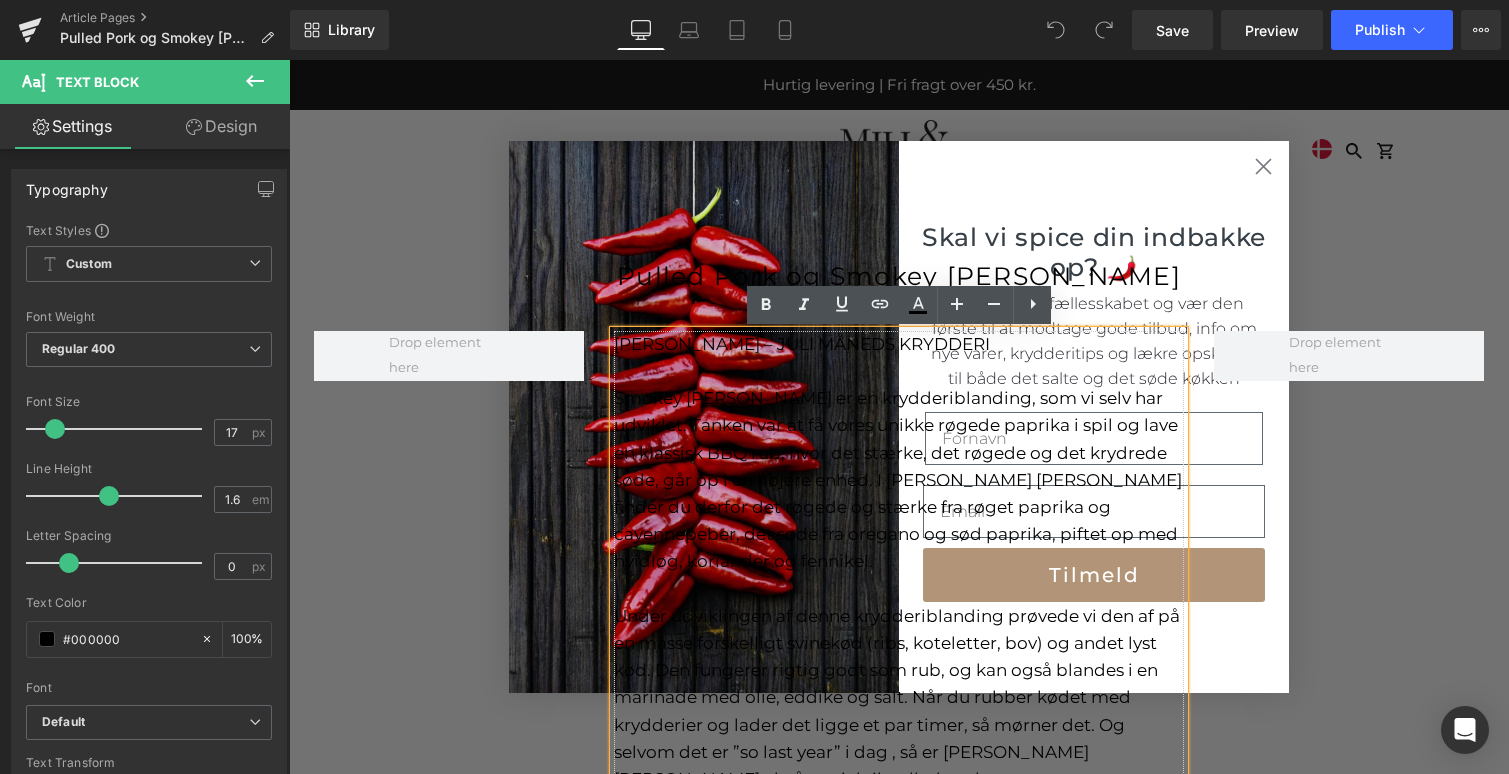 click on "Smokey [PERSON_NAME] er en krydderiblanding, som vi selv har udviklet. Tanken var at få vores unikke røgede paprika i spil og lave en klassisk BBQ rub, hvor det stærke, det røgede og det krydrede søde, går op i en højere enhed. I [PERSON_NAME] [PERSON_NAME] finder du derfor det røgede og stærke fra røget paprika og cayennepeber, det søde fra oregano og sød paprika, piftet op med hvidløg, koriander og fennikel." at bounding box center (899, 480) 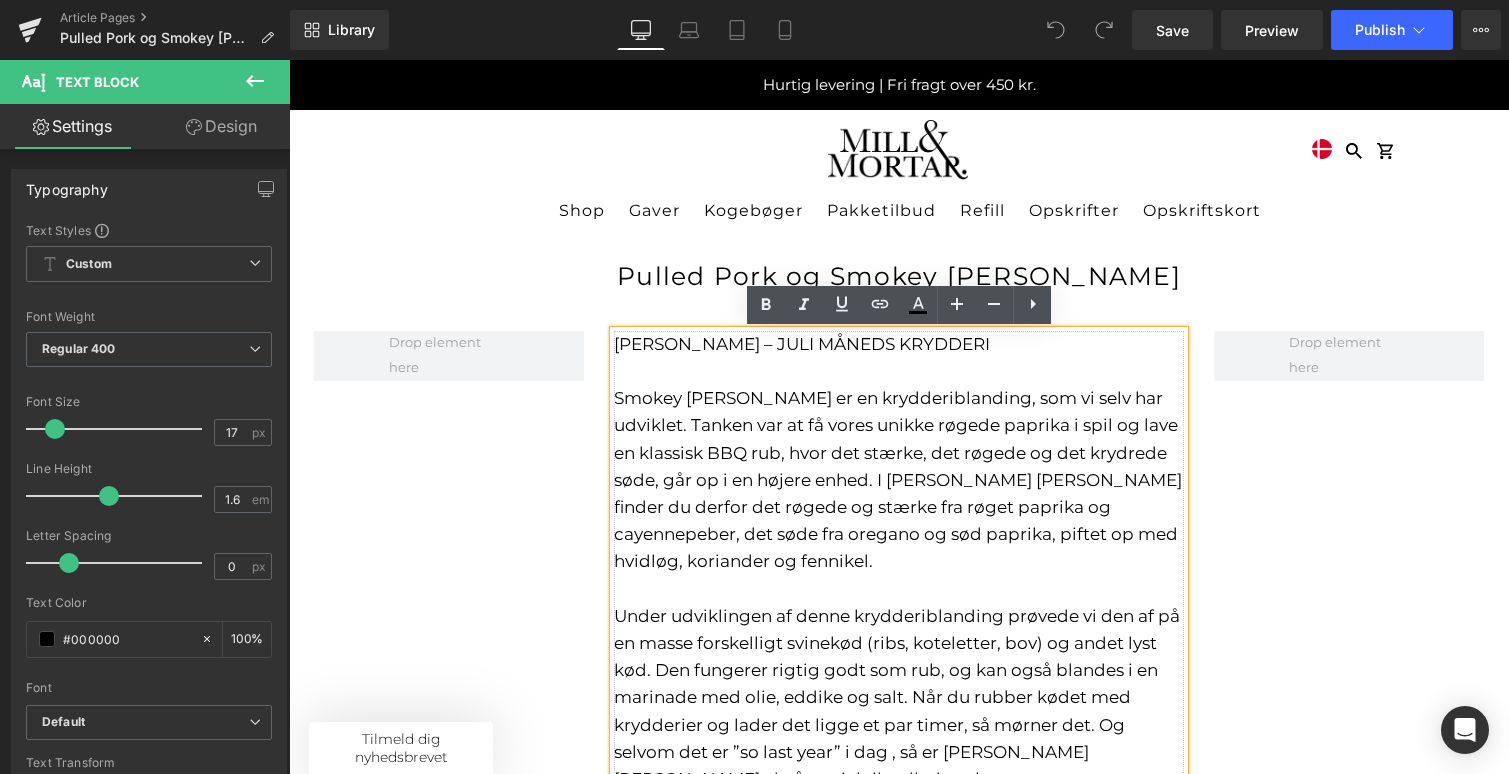 click on "Smokey [PERSON_NAME] er en krydderiblanding, som vi selv har udviklet. Tanken var at få vores unikke røgede paprika i spil og lave en klassisk BBQ rub, hvor det stærke, det røgede og det krydrede søde, går op i en højere enhed. I [PERSON_NAME] [PERSON_NAME] finder du derfor det røgede og stærke fra røget paprika og cayennepeber, det søde fra oregano og sød paprika, piftet op med hvidløg, koriander og fennikel." at bounding box center [899, 480] 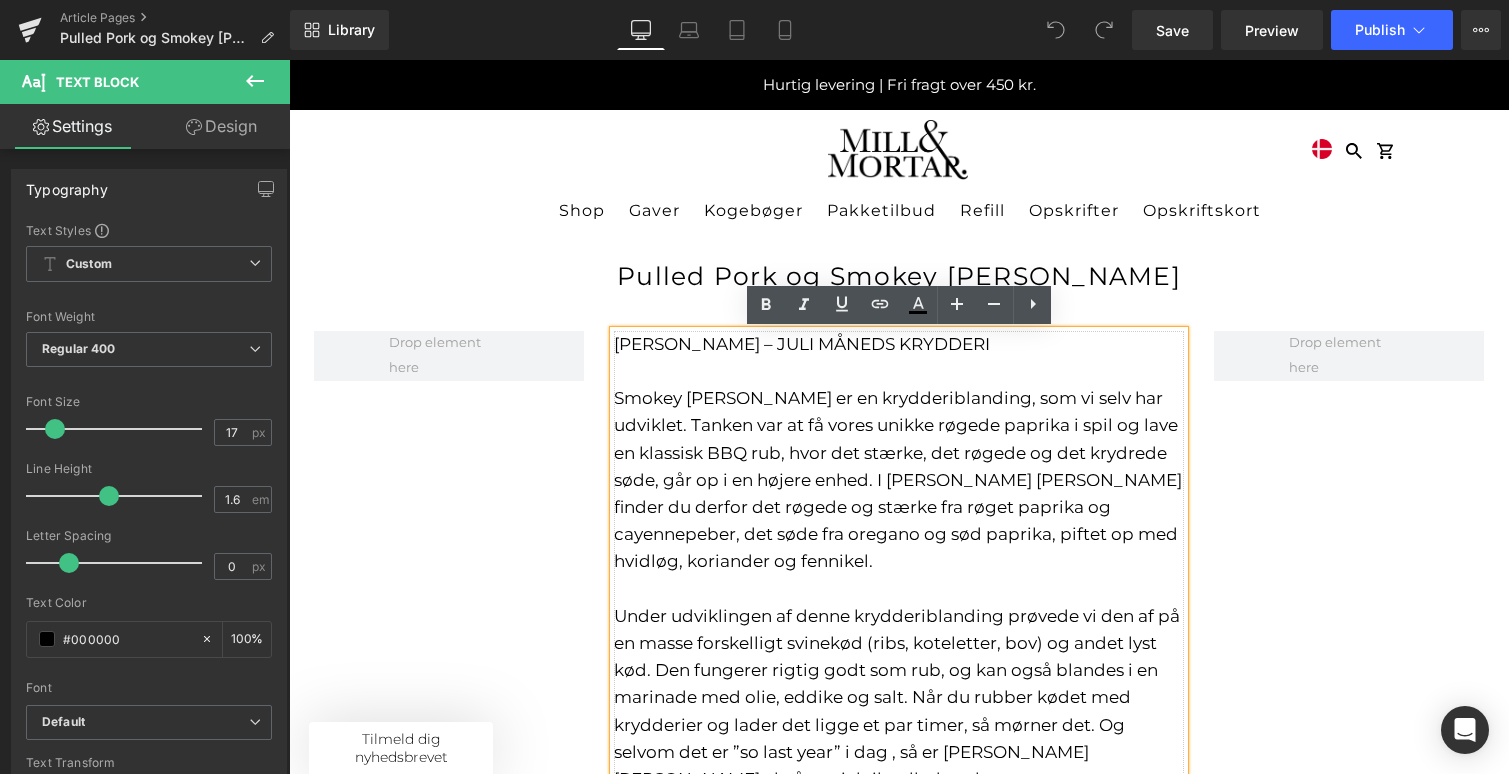 type 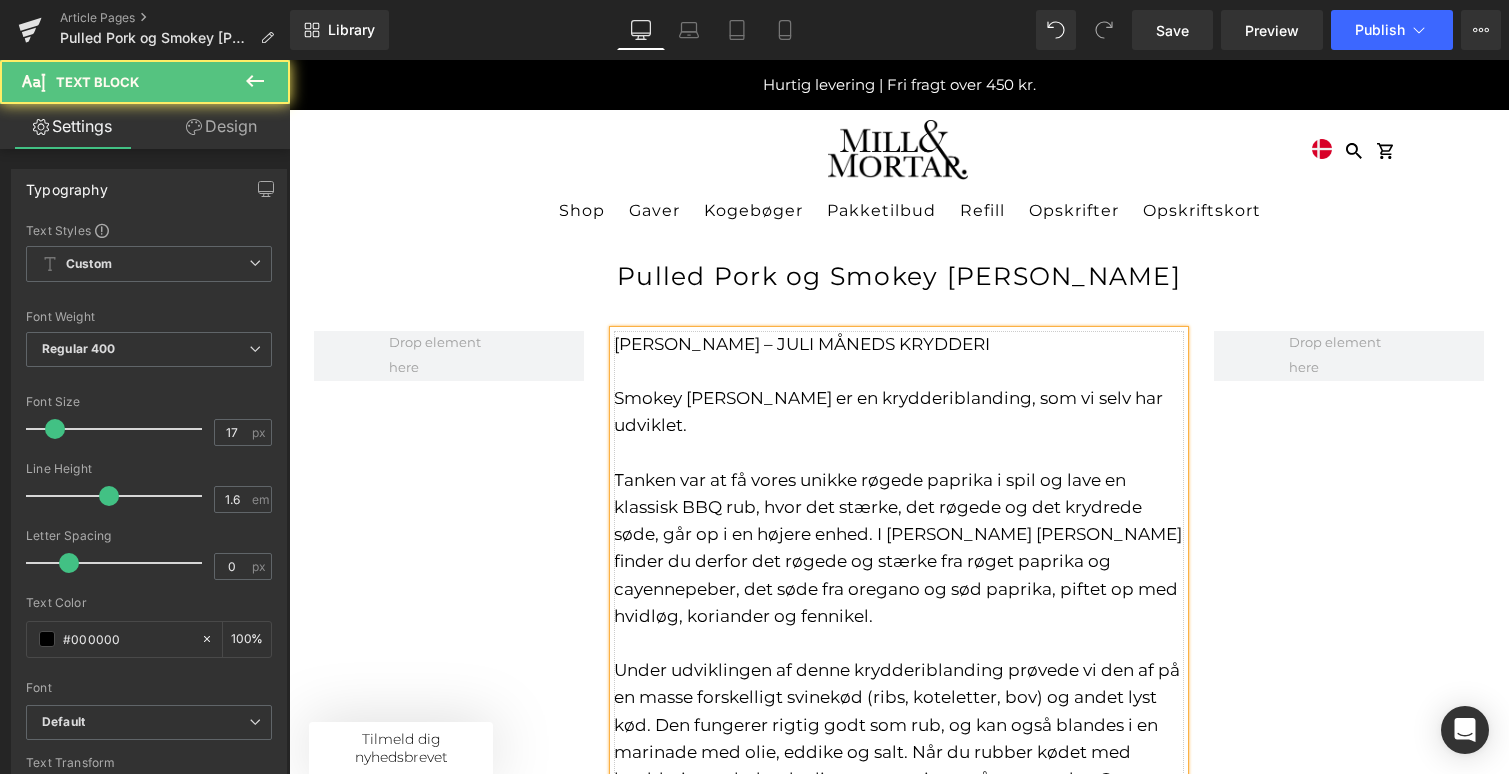 click on "Tanken var at få vores unikke røgede paprika i spil og lave en klassisk BBQ rub, hvor det stærke, det røgede og det krydrede søde, går op i en højere enhed. I [PERSON_NAME] [PERSON_NAME] finder du derfor det røgede og stærke fra røget paprika og cayennepeber, det søde fra oregano og sød paprika, piftet op med hvidløg, koriander og fennikel." at bounding box center (898, 548) 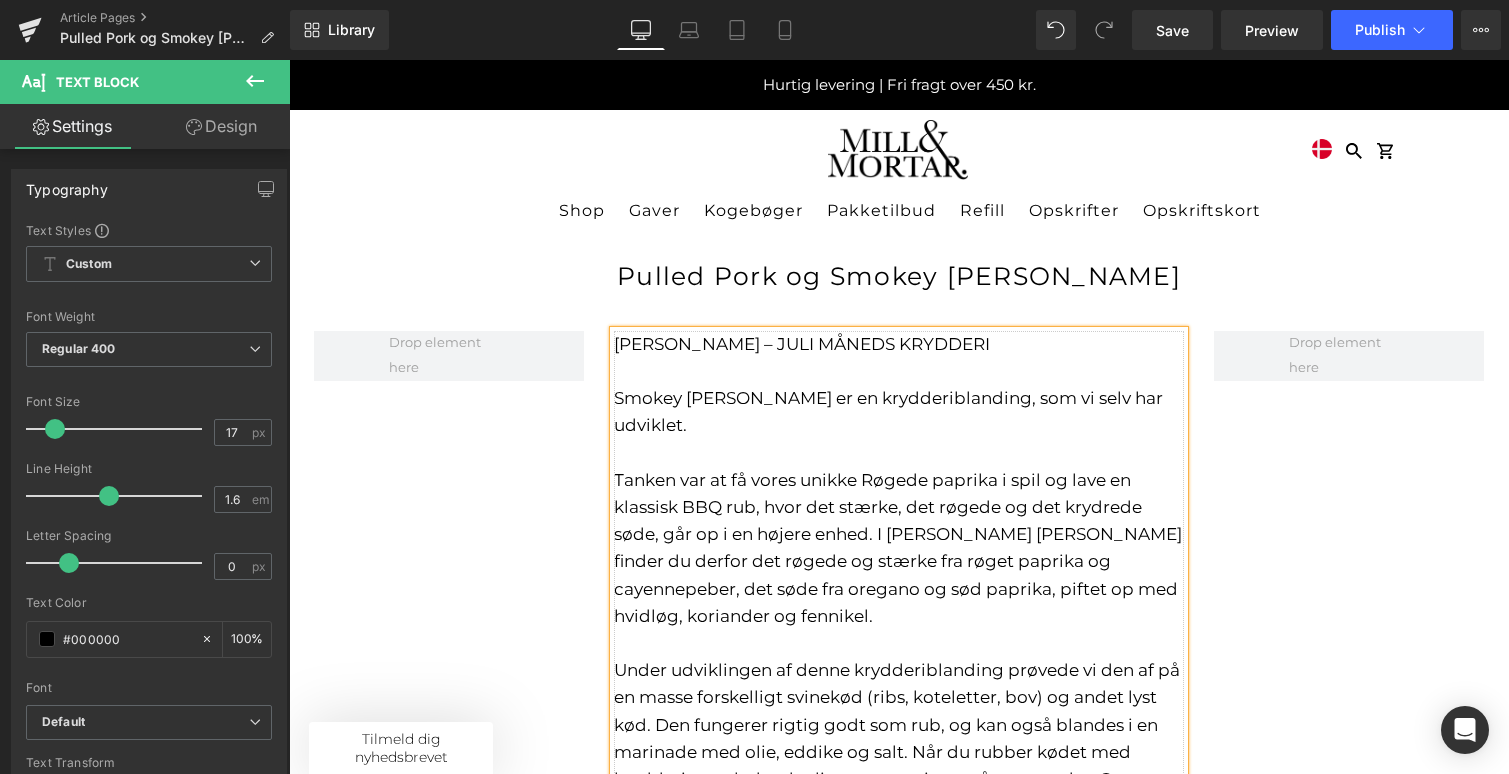 click on "Tanken var at få vores unikke Røgede paprika i spil og lave en klassisk BBQ rub, hvor det stærke, det røgede og det krydrede søde, går op i en højere enhed. I [PERSON_NAME] [PERSON_NAME] finder du derfor det røgede og stærke fra røget paprika og cayennepeber, det søde fra oregano og sød paprika, piftet op med hvidløg, koriander og fennikel." at bounding box center [898, 548] 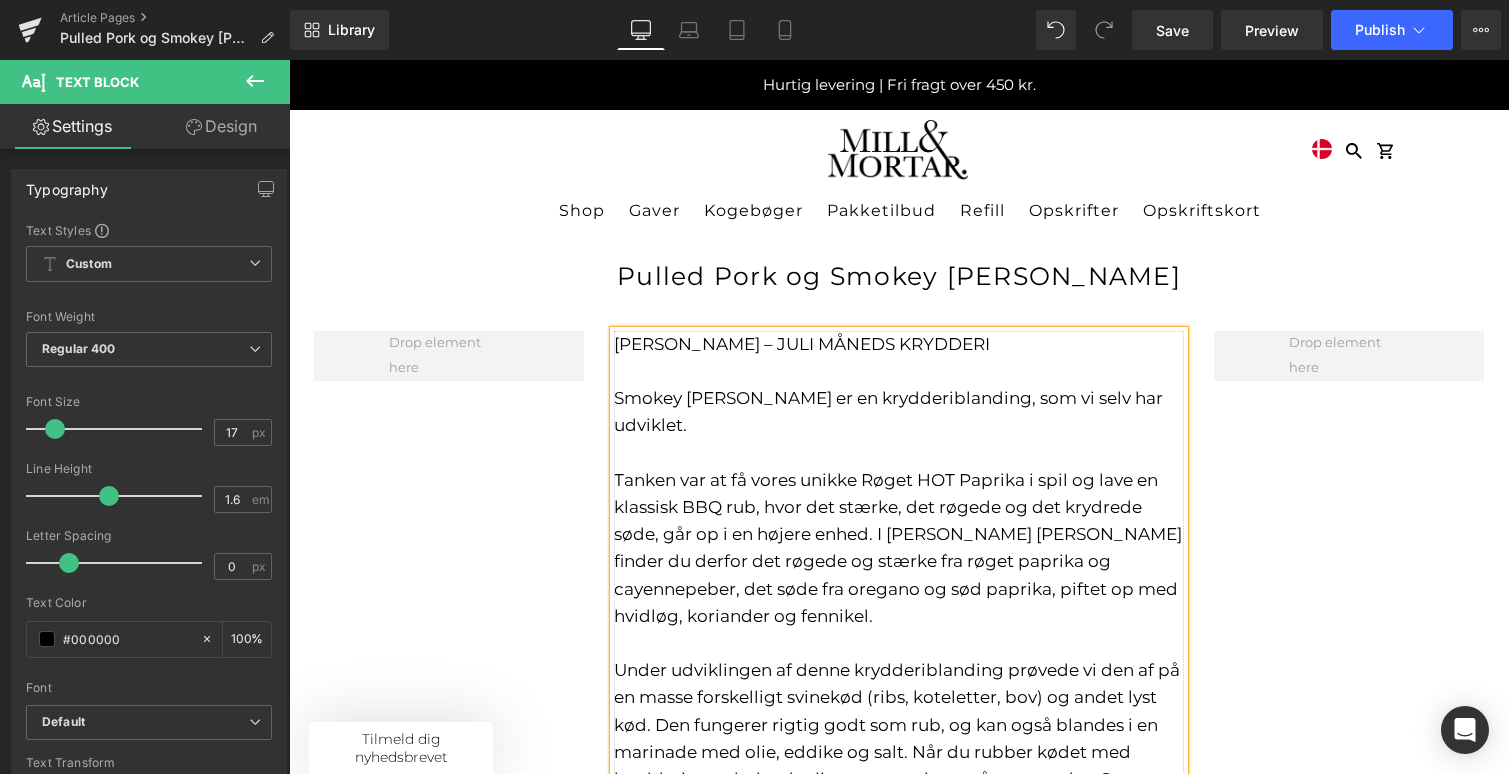 click on "Tanken var at få vores unikke Røget HOT Paprika i spil og lave en klassisk BBQ rub, hvor det stærke, det røgede og det krydrede søde, går op i en højere enhed. I [PERSON_NAME] [PERSON_NAME] finder du derfor det røgede og stærke fra røget paprika og cayennepeber, det søde fra oregano og sød paprika, piftet op med hvidløg, koriander og fennikel." at bounding box center (899, 548) 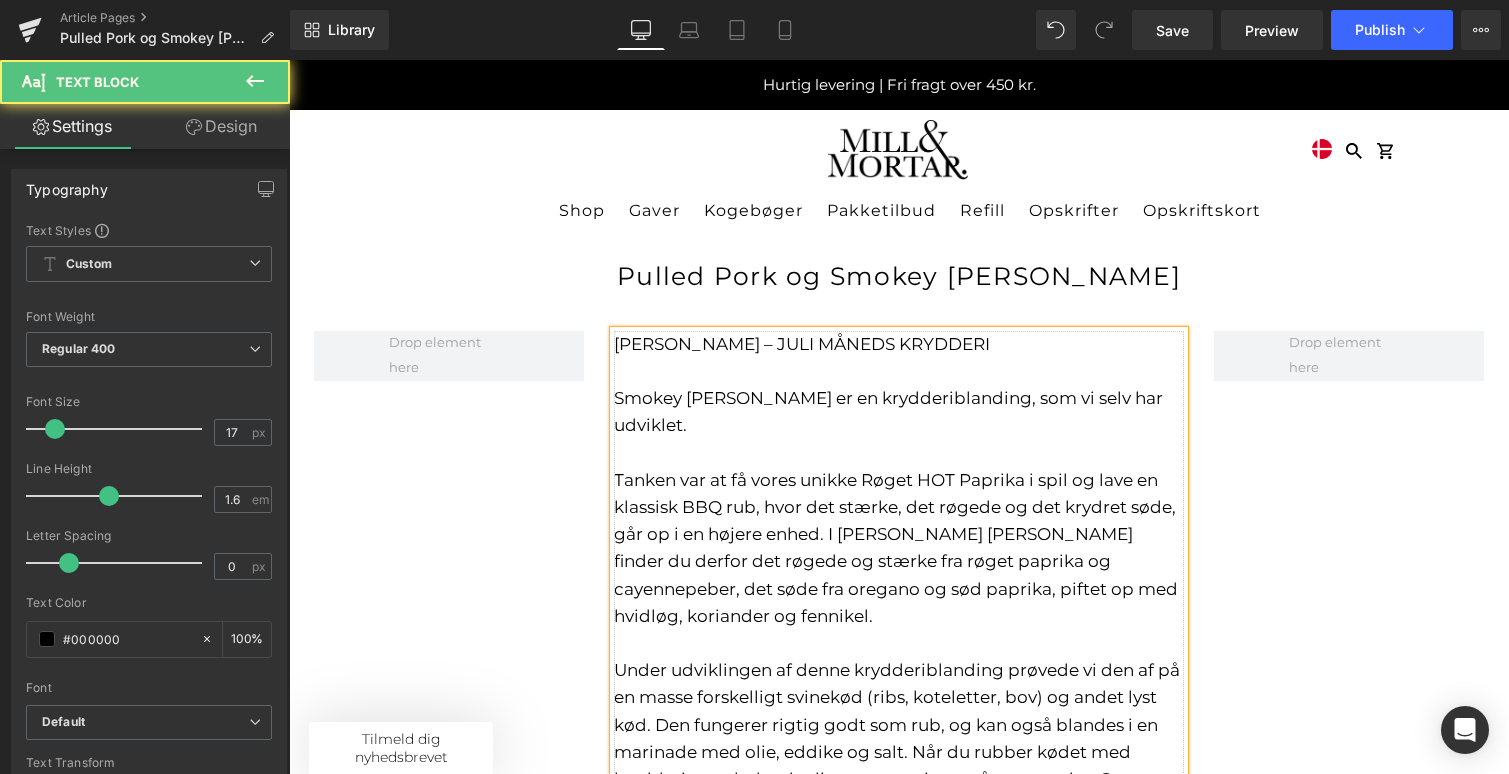 click on "Tanken var at få vores unikke Røget HOT Paprika i spil og lave en klassisk BBQ rub, hvor det stærke, det røgede og det krydret søde, går op i en højere enhed. I [PERSON_NAME] [PERSON_NAME] finder du derfor det røgede og stærke fra røget paprika og cayennepeber, det søde fra oregano og sød paprika, piftet op med hvidløg, koriander og fennikel." at bounding box center [896, 548] 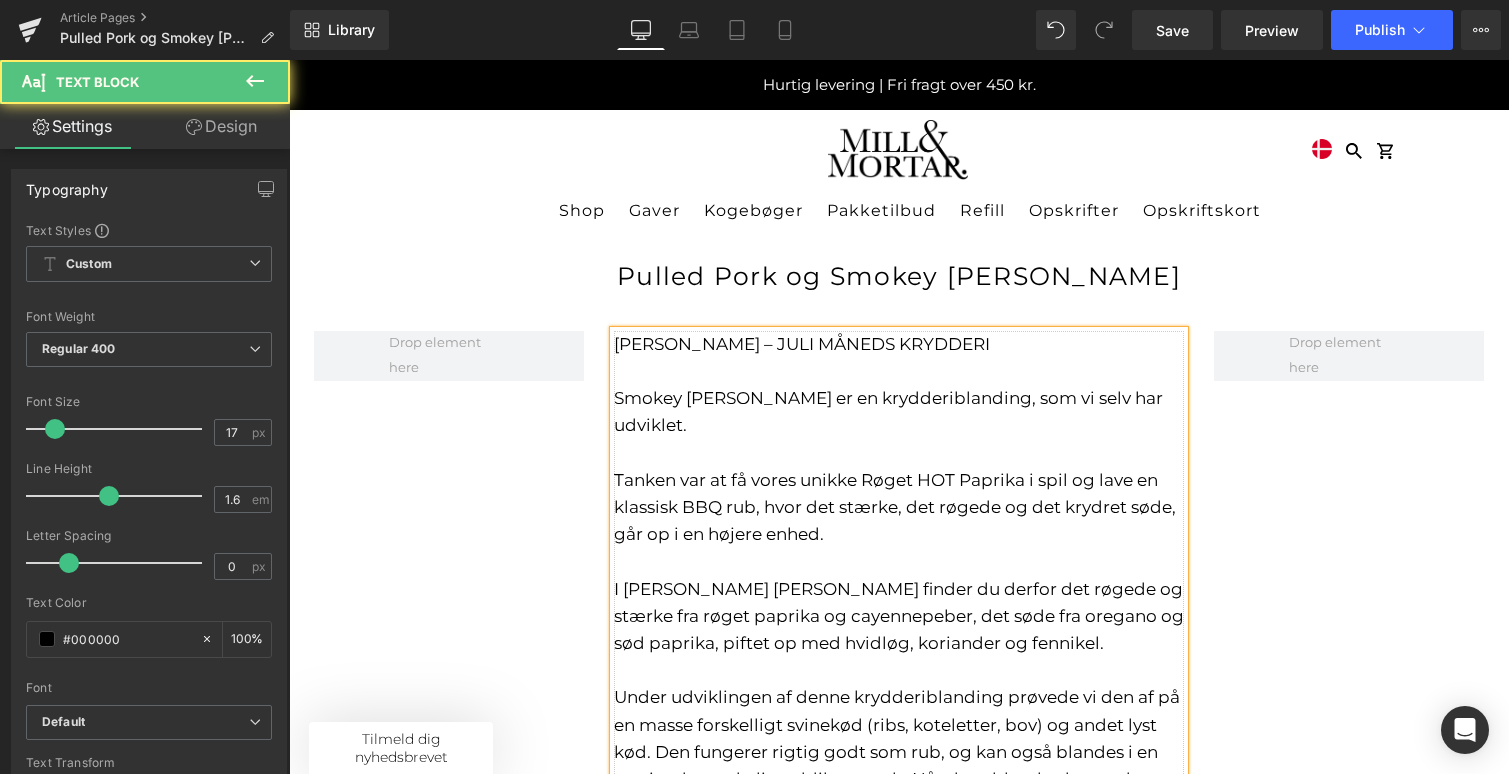 click on "Tanken var at få vores unikke Røget HOT Paprika i spil og lave en klassisk BBQ rub, hvor det stærke, det røgede og det krydret søde, går op i en højere enhed.  I [PERSON_NAME] [PERSON_NAME] finder du derfor det røgede og stærke fra røget paprika og cayennepeber, det søde fra oregano og sød paprika, piftet op med hvidløg, koriander og fennikel." at bounding box center [899, 561] 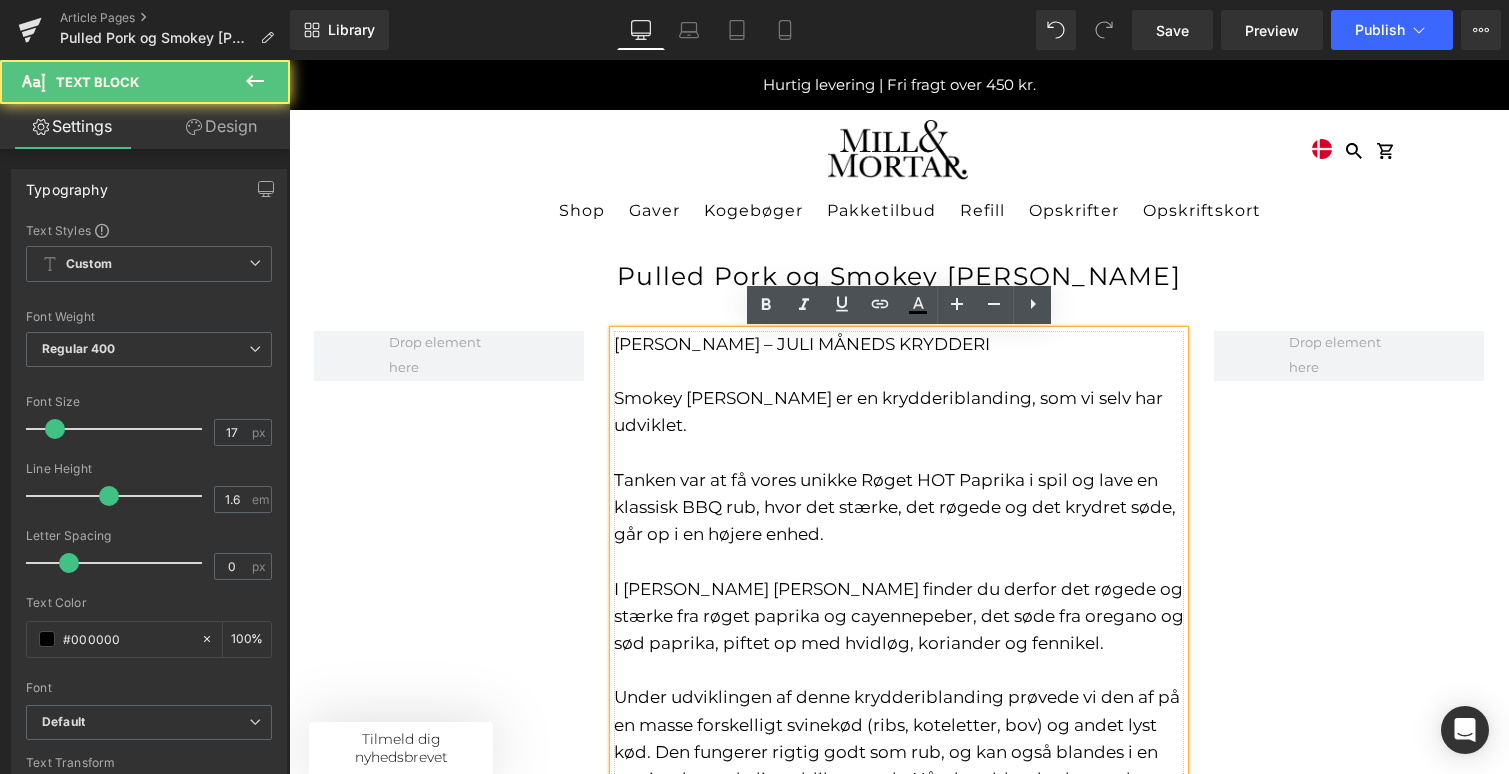 click on "Tanken var at få vores unikke Røget HOT Paprika i spil og lave en klassisk BBQ rub, hvor det stærke, det røgede og det krydret søde, går op i en højere enhed.  I [PERSON_NAME] [PERSON_NAME] finder du derfor det røgede og stærke fra røget paprika og cayennepeber, det søde fra oregano og sød paprika, piftet op med hvidløg, koriander og fennikel." at bounding box center (899, 561) 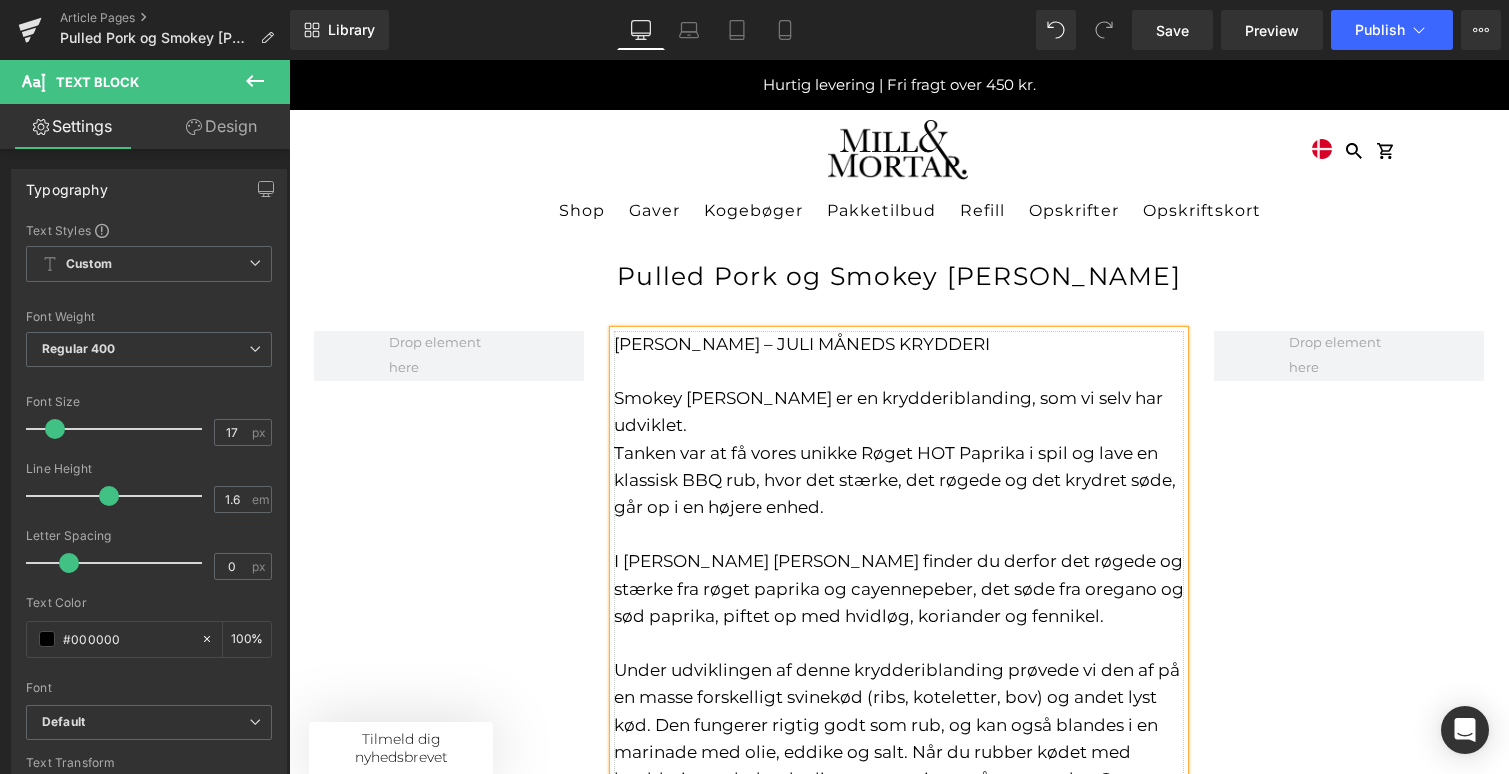 click on "Tanken var at få vores unikke Røget HOT Paprika i spil og lave en klassisk BBQ rub, hvor det stærke, det røgede og det krydret søde, går op i en højere enhed." at bounding box center (895, 480) 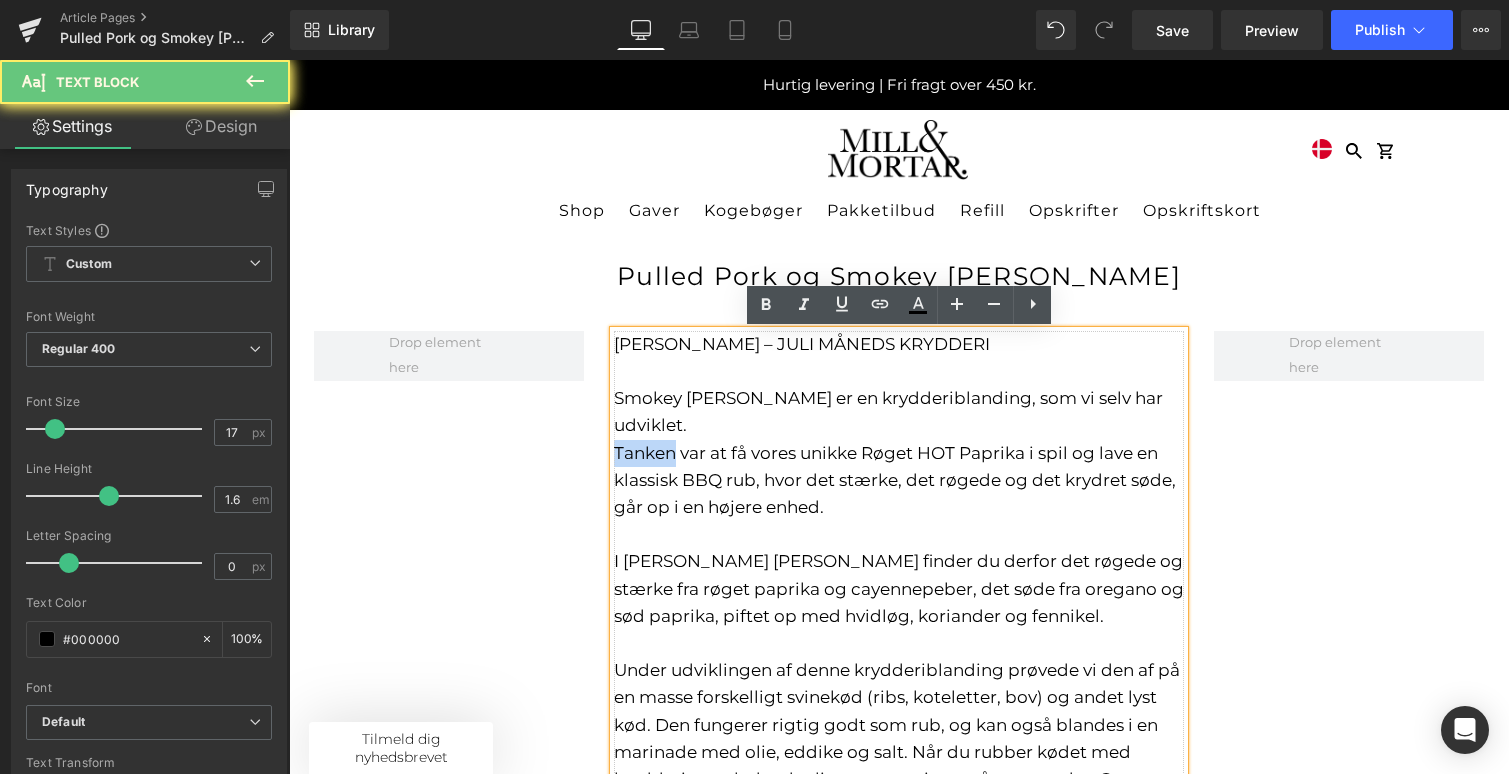 click on "Tanken var at få vores unikke Røget HOT Paprika i spil og lave en klassisk BBQ rub, hvor det stærke, det røgede og det krydret søde, går op i en højere enhed." at bounding box center (895, 480) 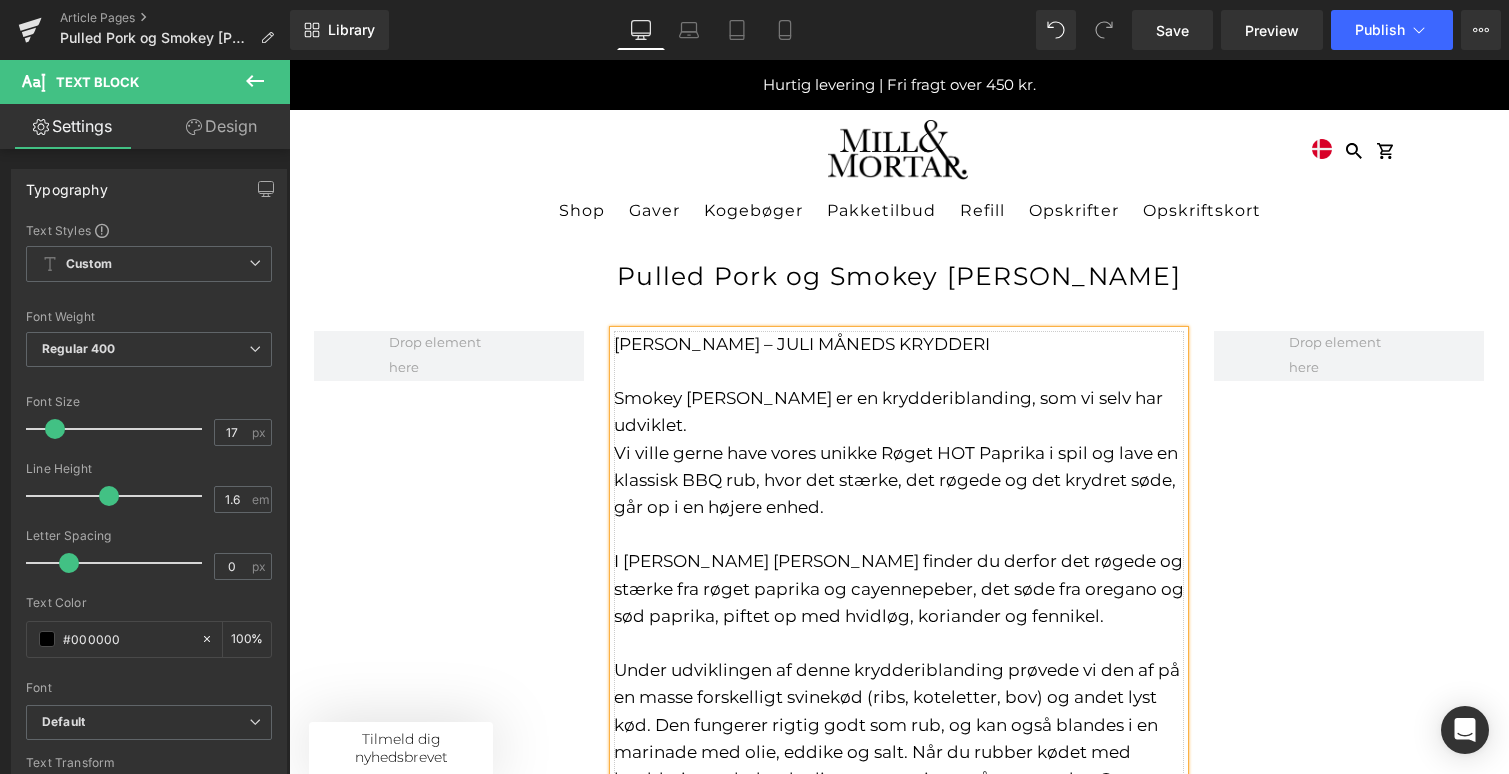 click on "Vi ville gerne have vores unikke Røget HOT Paprika i spil og lave en klassisk BBQ rub, hvor det stærke, det røgede og det krydret søde, går op i en højere enhed." at bounding box center [896, 480] 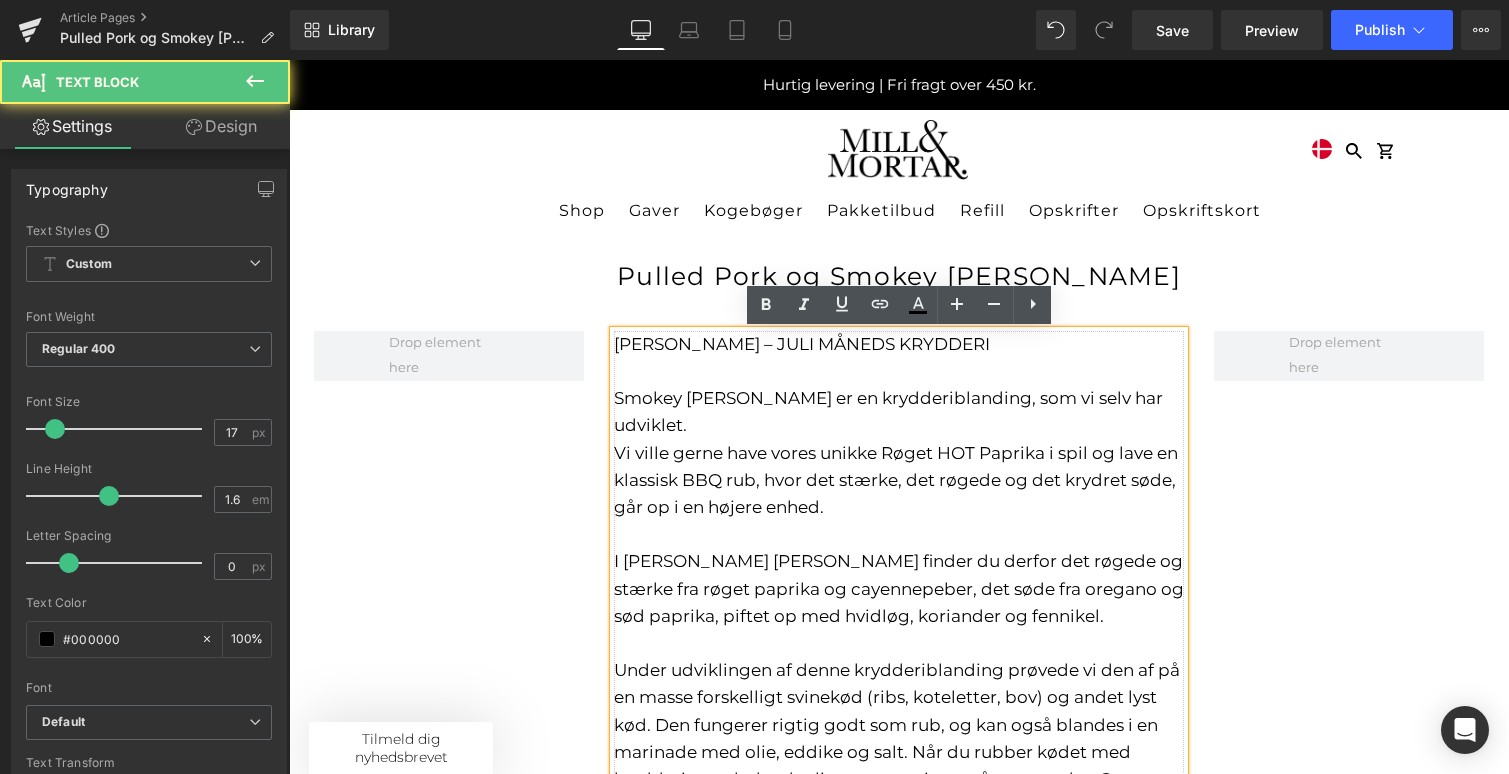 click on "I [PERSON_NAME] [PERSON_NAME] finder du derfor det røgede og stærke fra røget paprika og cayennepeber, det søde fra oregano og sød paprika, piftet op med hvidløg, koriander og fennikel." at bounding box center [899, 588] 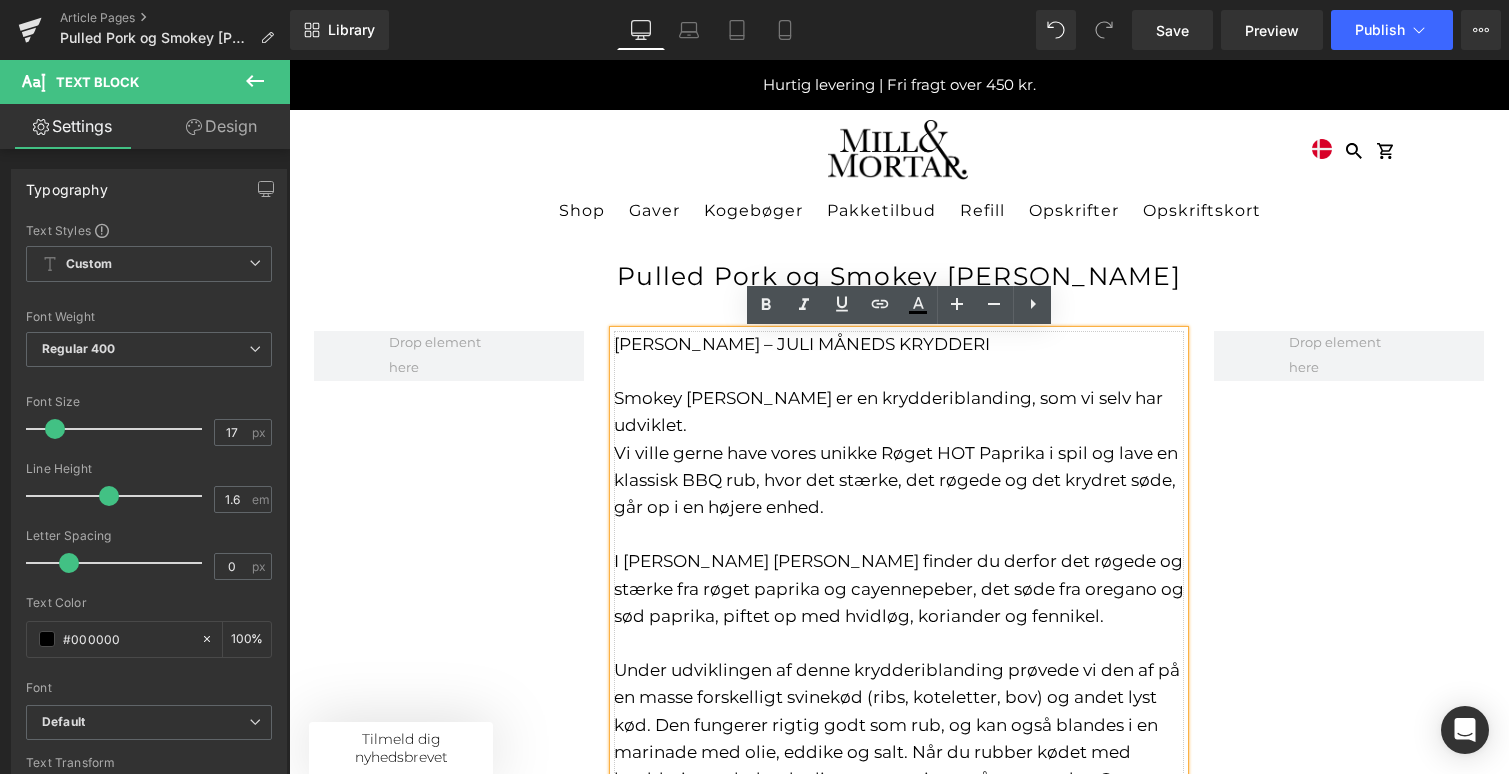 click on "I [PERSON_NAME] [PERSON_NAME] finder du derfor det røgede og stærke fra røget paprika og cayennepeber, det søde fra oregano og sød paprika, piftet op med hvidløg, koriander og fennikel." at bounding box center [899, 588] 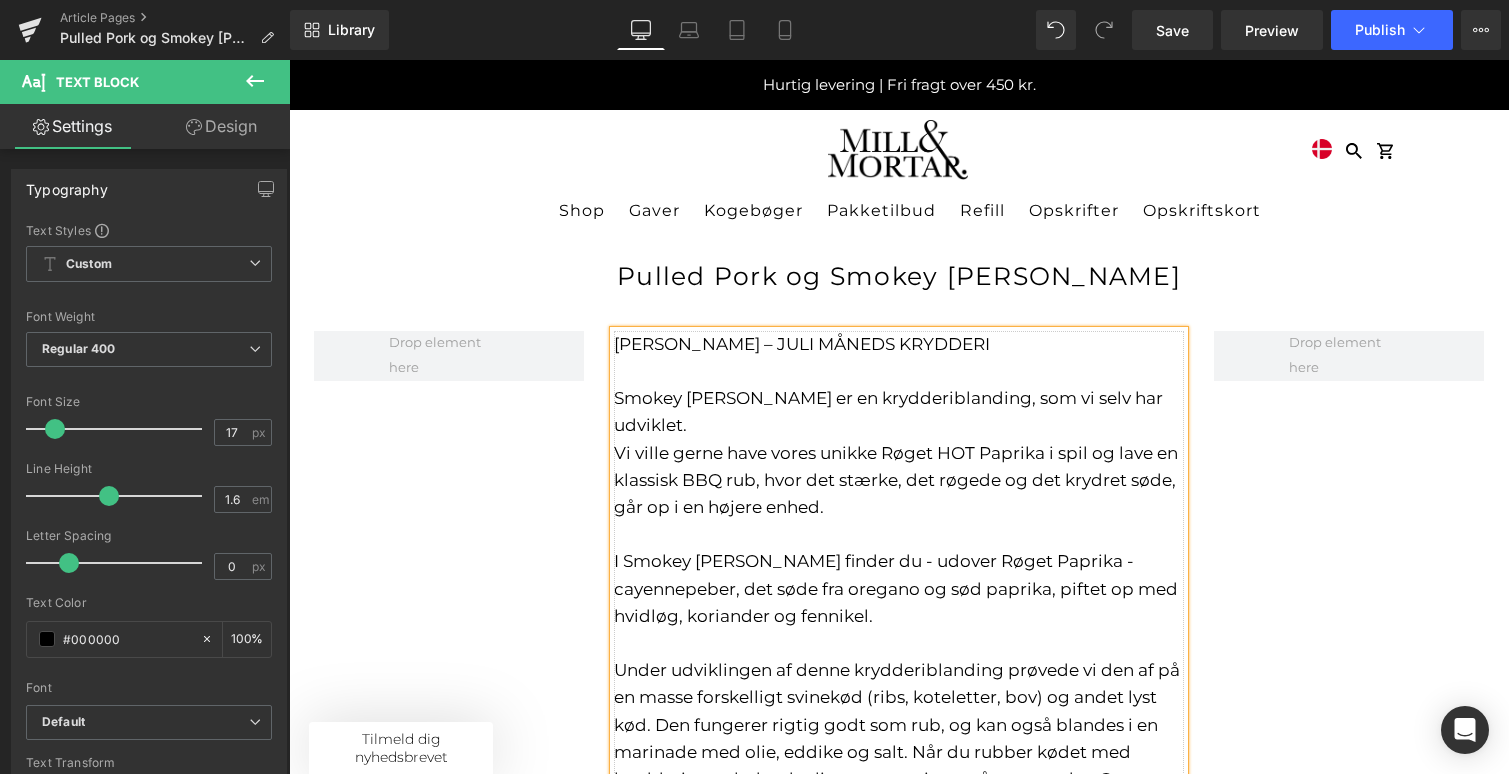 click on "I Smokey [PERSON_NAME] finder du - udover Røget Paprika - cayennepeber, det søde fra oregano og sød paprika, piftet op med hvidløg, koriander og fennikel." at bounding box center [899, 575] 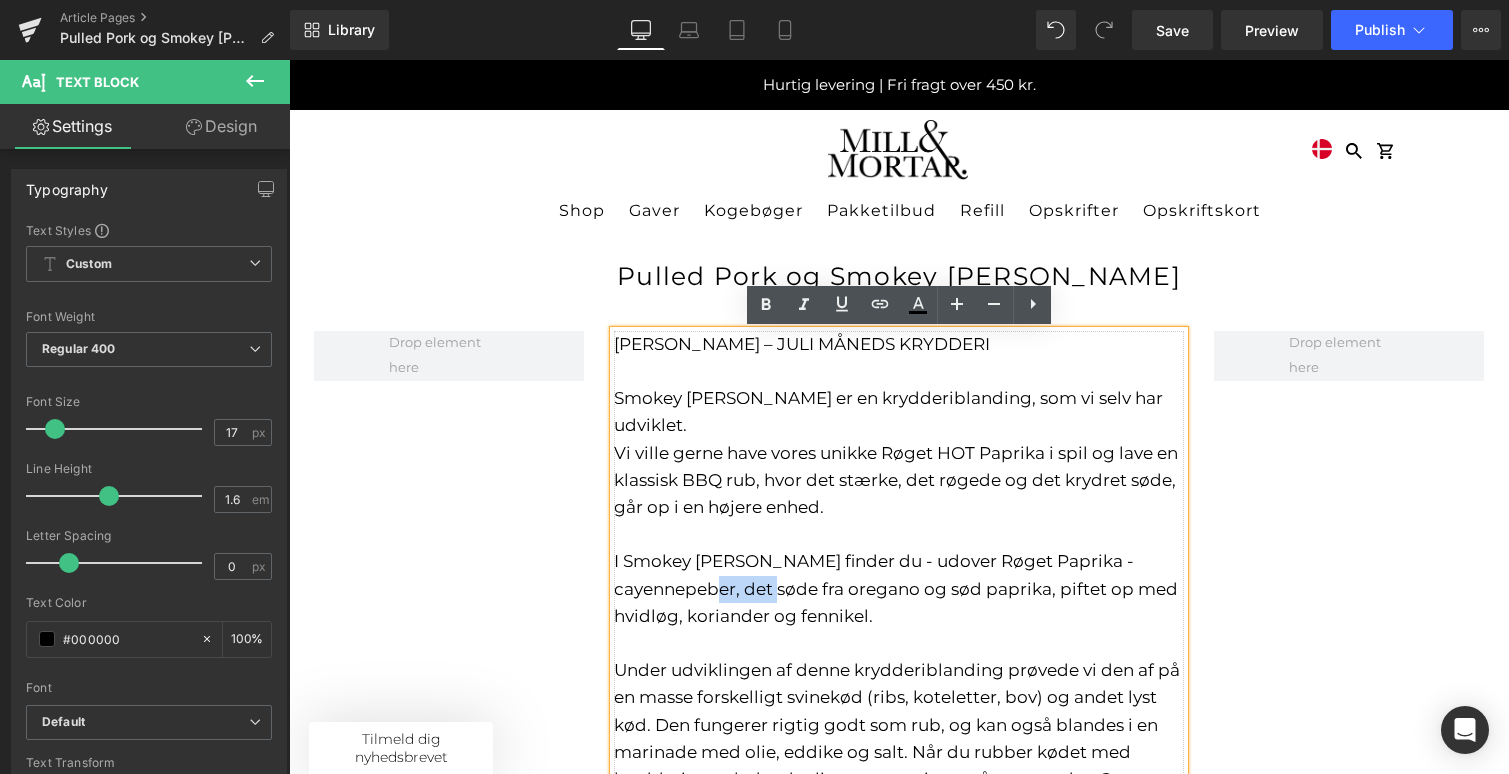 drag, startPoint x: 714, startPoint y: 567, endPoint x: 647, endPoint y: 566, distance: 67.00746 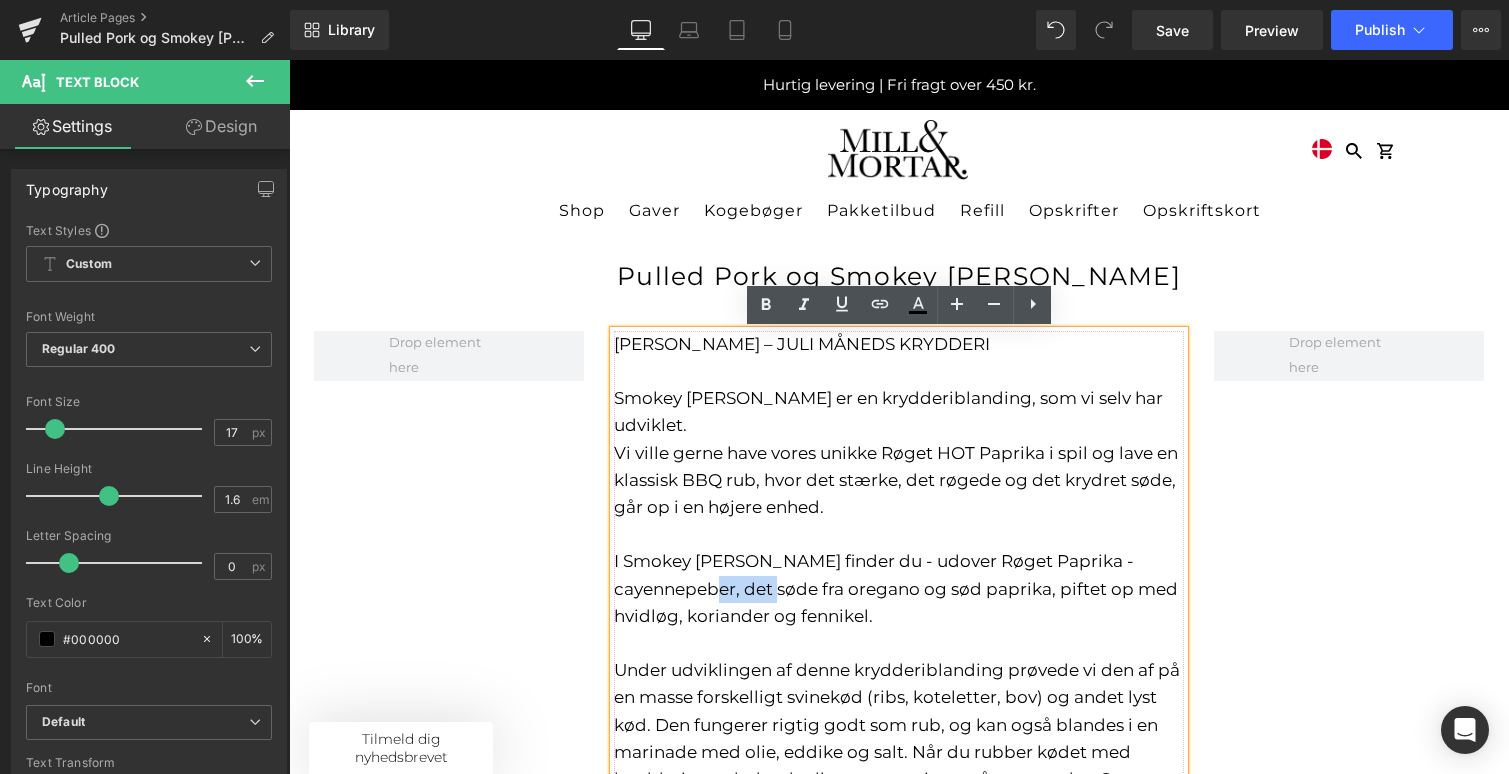 click on "I Smokey [PERSON_NAME] finder du - udover Røget Paprika - cayennepeber, det søde fra oregano og sød paprika, piftet op med hvidløg, koriander og fennikel." at bounding box center (896, 588) 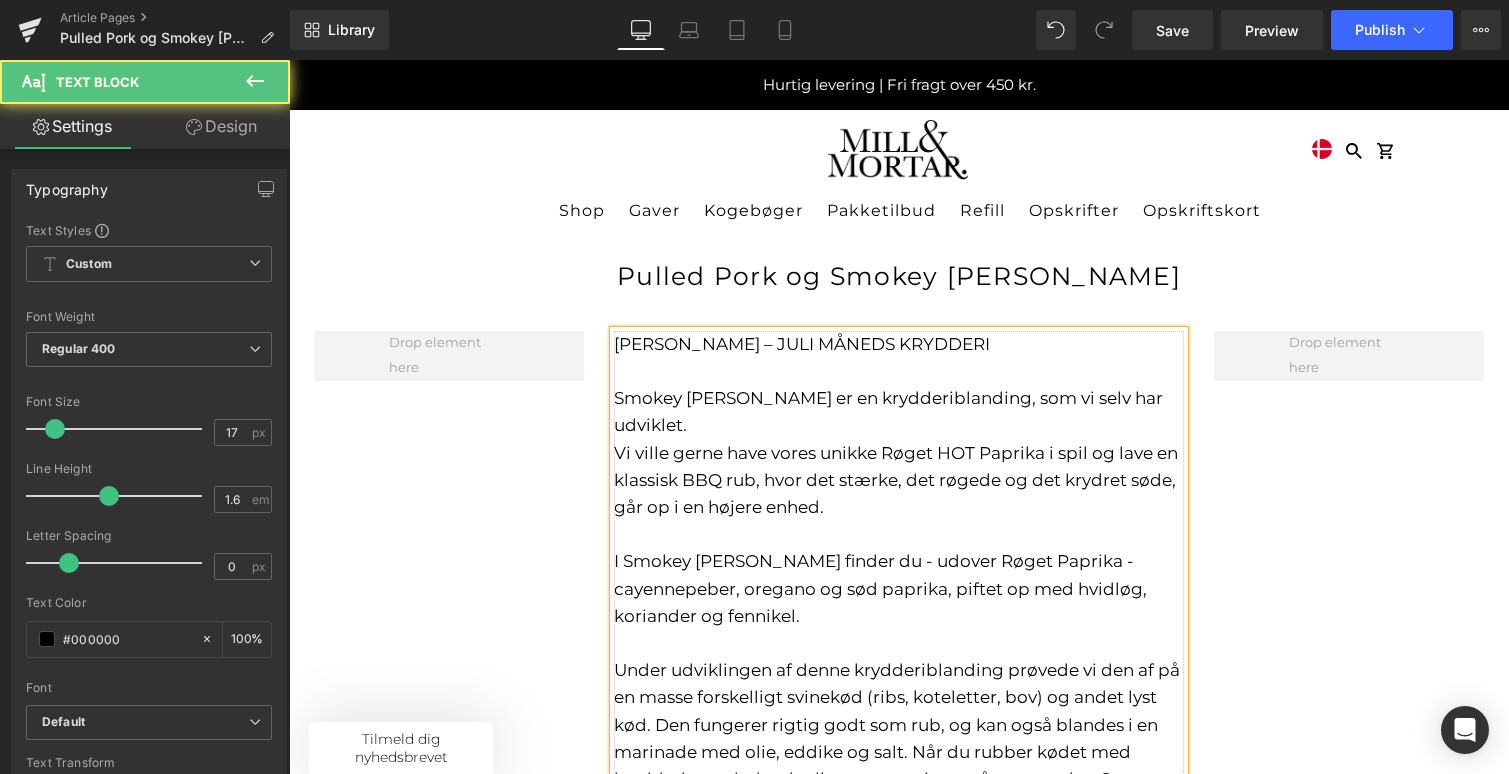 click on "I Smokey [PERSON_NAME] finder du - udover Røget Paprika - cayennepeber, oregano og sød paprika, piftet op med hvidløg, koriander og fennikel." at bounding box center (899, 575) 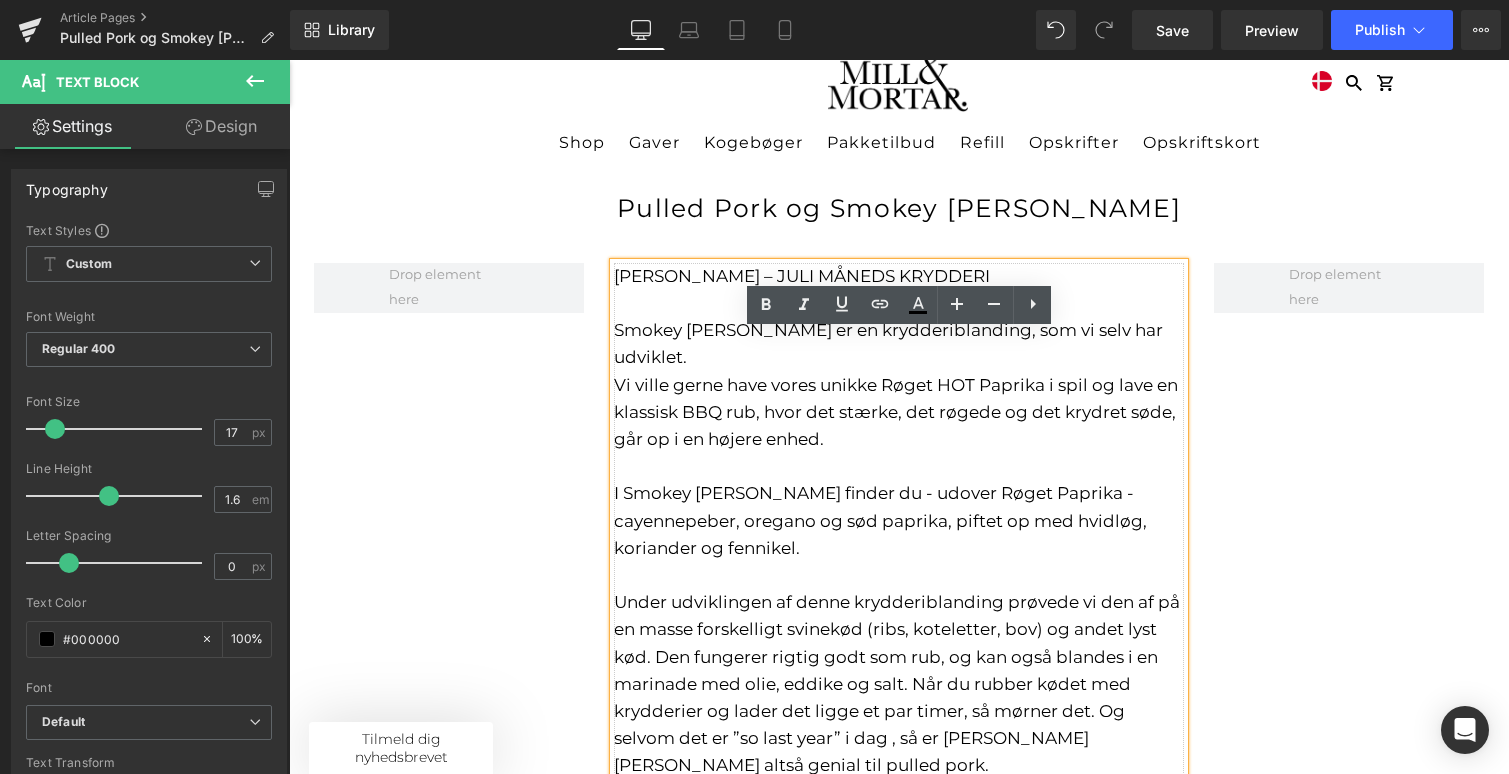 scroll, scrollTop: 104, scrollLeft: 0, axis: vertical 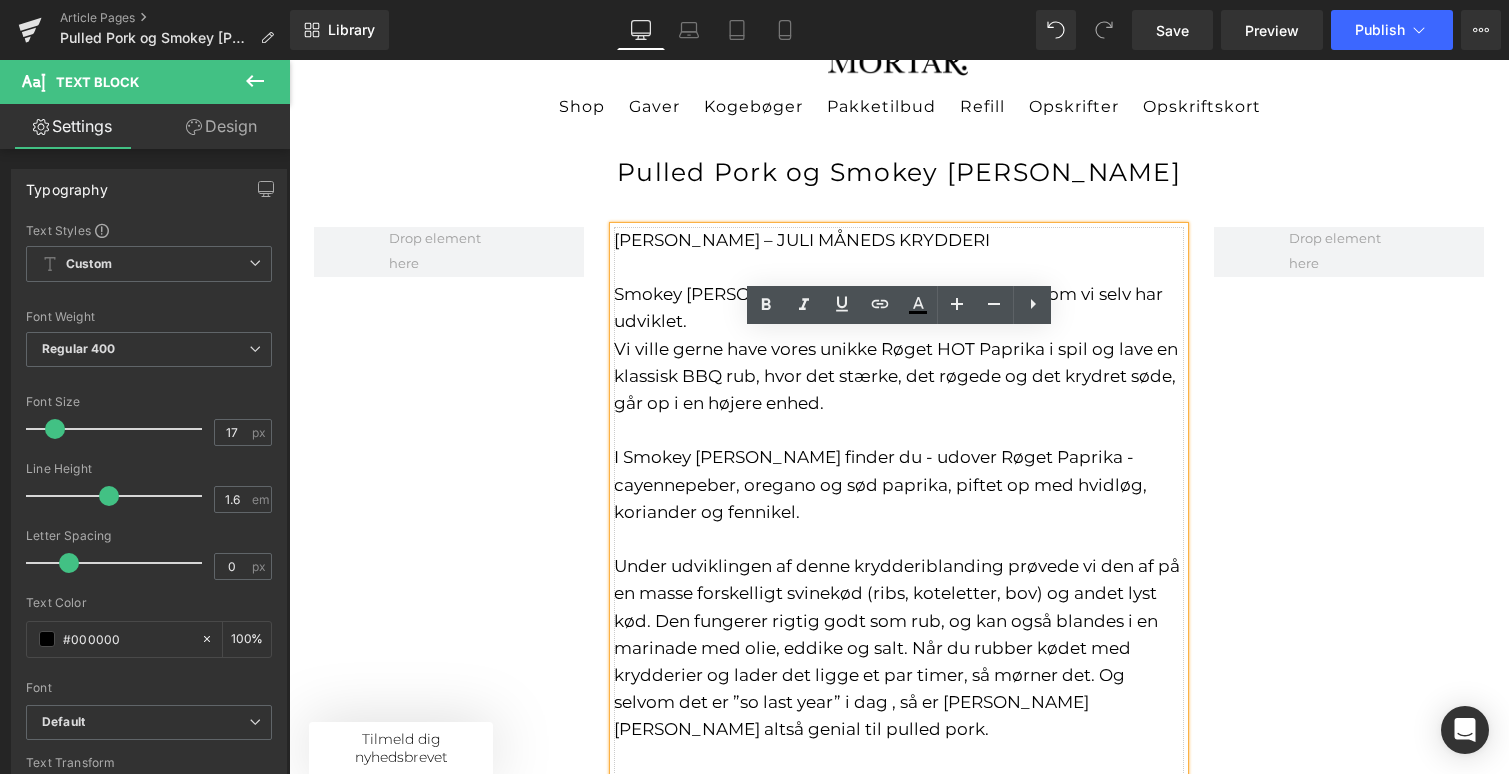 click on "Under udviklingen af denne krydderiblanding prøvede vi den af på en masse forskelligt svinekød (ribs, koteletter, bov) og andet lyst kød. Den fungerer rigtig godt som rub, og kan også blandes i en marinade med olie, eddike og salt. Når du rubber kødet med krydderier og lader det ligge et par timer, så mørner det. Og selvom det er ”so last year” i dag , så er [PERSON_NAME] [PERSON_NAME] altså genial til pulled pork." at bounding box center (899, 648) 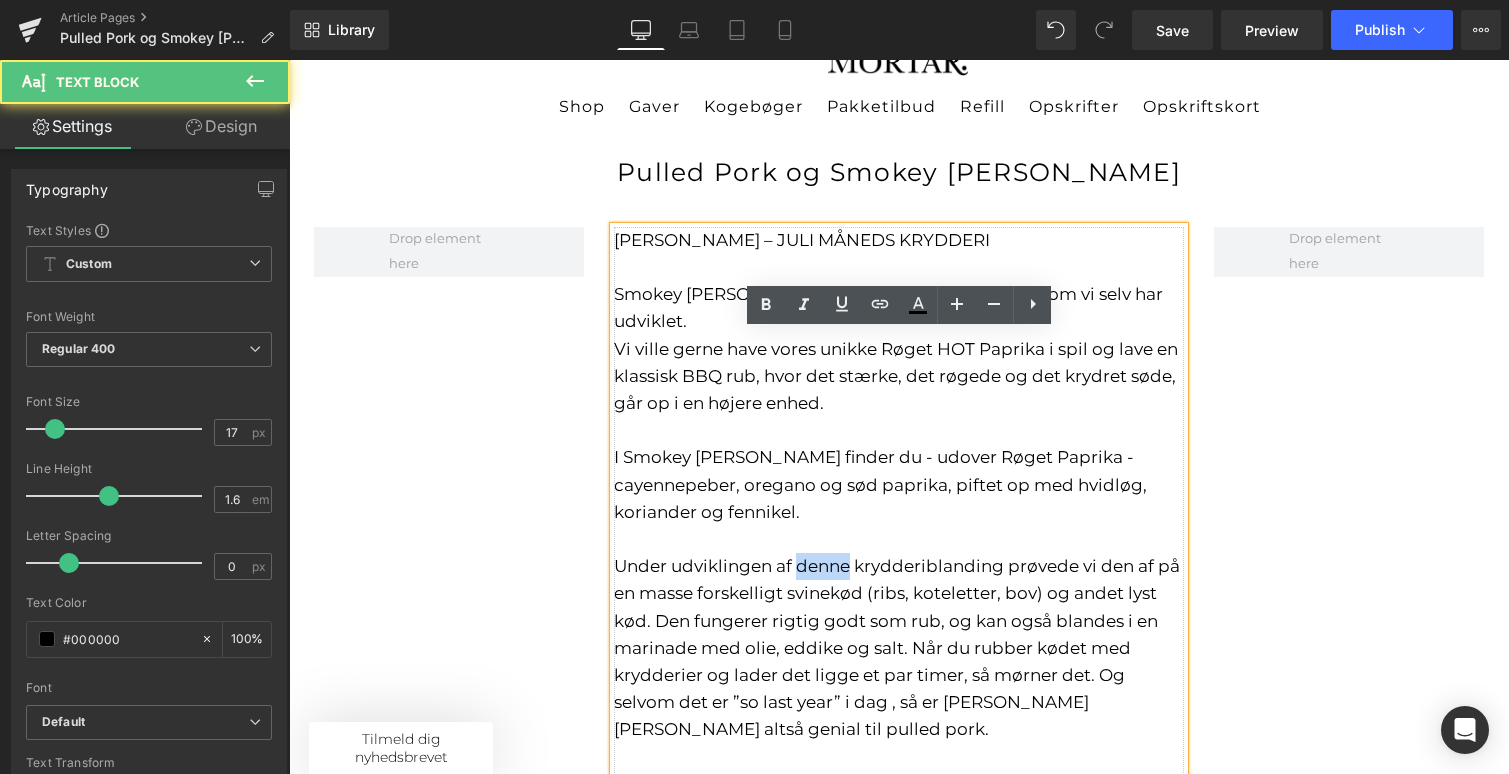 click on "Under udviklingen af denne krydderiblanding prøvede vi den af på en masse forskelligt svinekød (ribs, koteletter, bov) og andet lyst kød. Den fungerer rigtig godt som rub, og kan også blandes i en marinade med olie, eddike og salt. Når du rubber kødet med krydderier og lader det ligge et par timer, så mørner det. Og selvom det er ”so last year” i dag , så er [PERSON_NAME] [PERSON_NAME] altså genial til pulled pork." at bounding box center [899, 648] 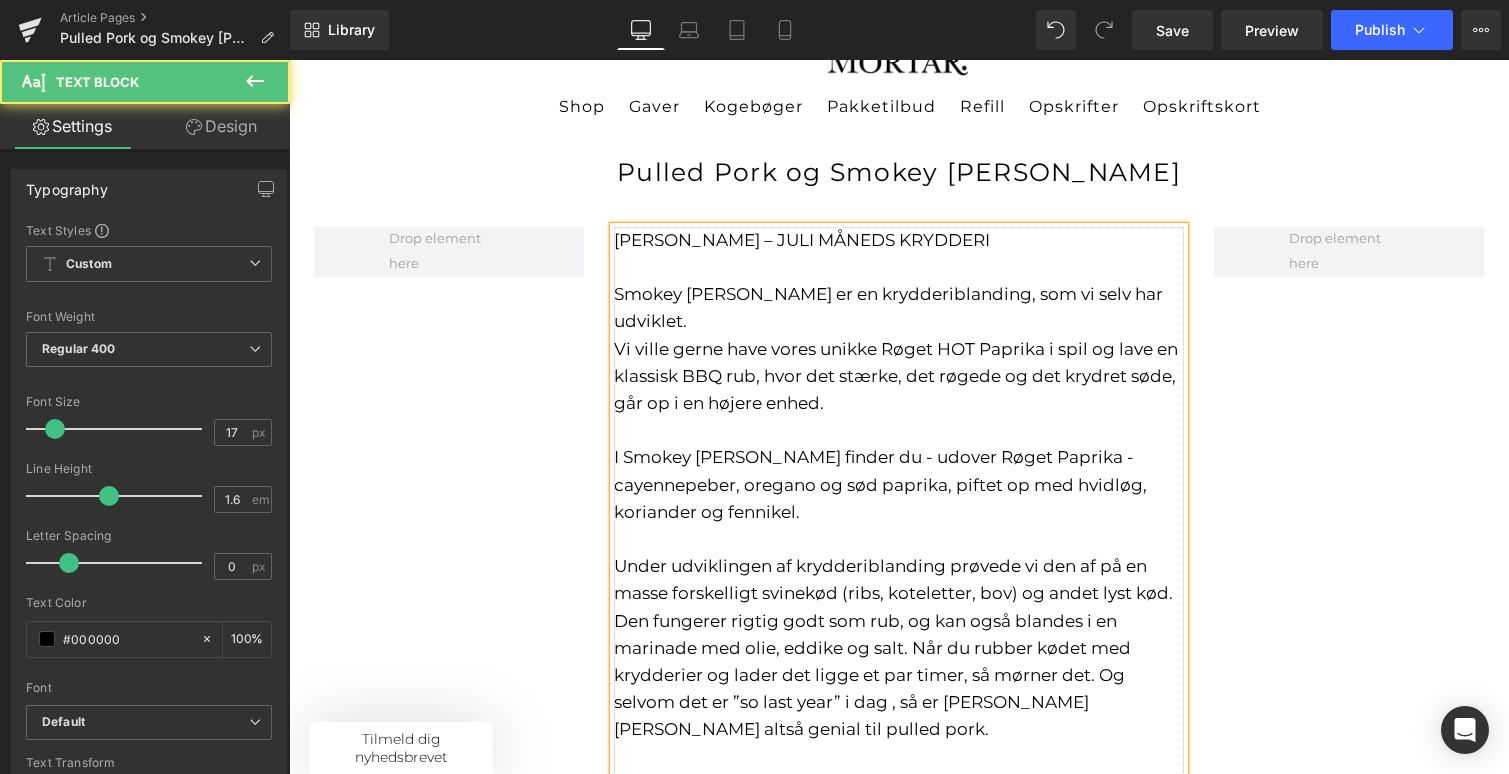 click on "Under udviklingen af krydderiblanding prøvede vi den af på en masse forskelligt svinekød (ribs, koteletter, bov) og andet lyst kød. Den fungerer rigtig godt som rub, og kan også blandes i en marinade med olie, eddike og salt. Når du rubber kødet med krydderier og lader det ligge et par timer, så mørner det. Og selvom det er ”so last year” i dag , så er [PERSON_NAME] [PERSON_NAME] altså genial til pulled pork." at bounding box center (899, 648) 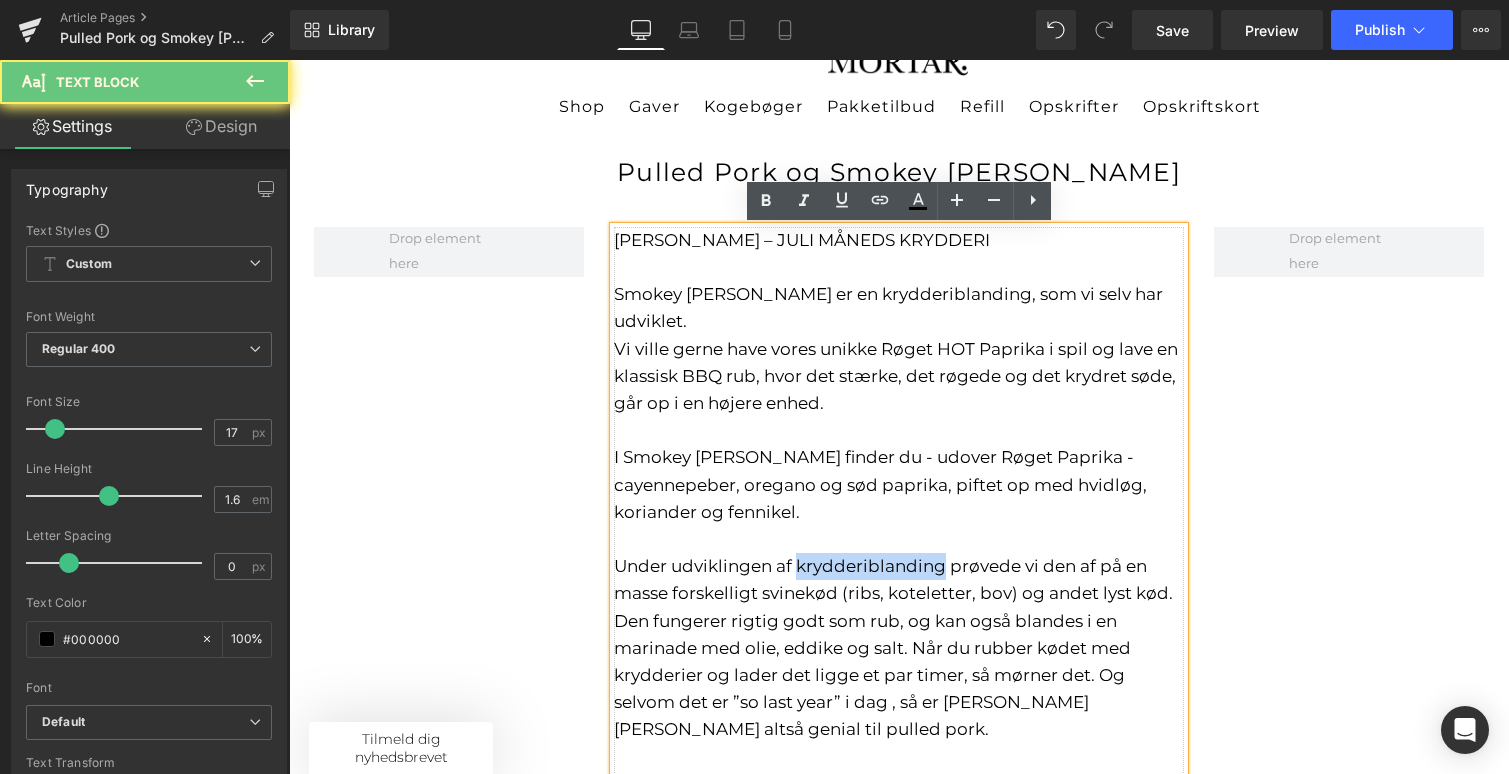 click on "Under udviklingen af krydderiblanding prøvede vi den af på en masse forskelligt svinekød (ribs, koteletter, bov) og andet lyst kød. Den fungerer rigtig godt som rub, og kan også blandes i en marinade med olie, eddike og salt. Når du rubber kødet med krydderier og lader det ligge et par timer, så mørner det. Og selvom det er ”so last year” i dag , så er [PERSON_NAME] [PERSON_NAME] altså genial til pulled pork." at bounding box center (899, 648) 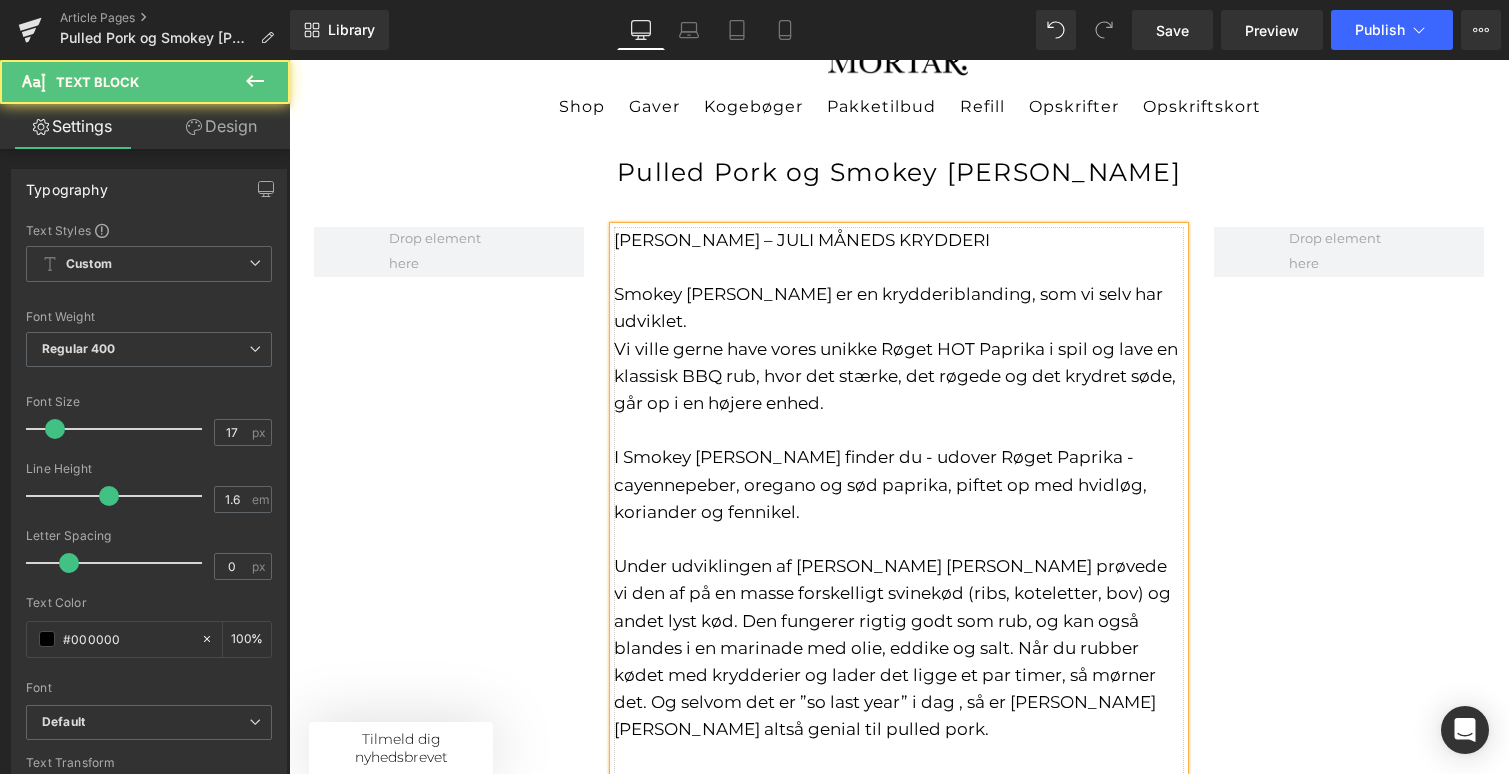 click on "Under udviklingen af [PERSON_NAME] [PERSON_NAME] prøvede vi den af på en masse forskelligt svinekød (ribs, koteletter, bov) og andet lyst kød. Den fungerer rigtig godt som rub, og kan også blandes i en marinade med olie, eddike og salt. Når du rubber kødet med krydderier og lader det ligge et par timer, så mørner det. Og selvom det er ”so last year” i dag , så er [PERSON_NAME] [PERSON_NAME] altså genial til pulled pork." at bounding box center (899, 648) 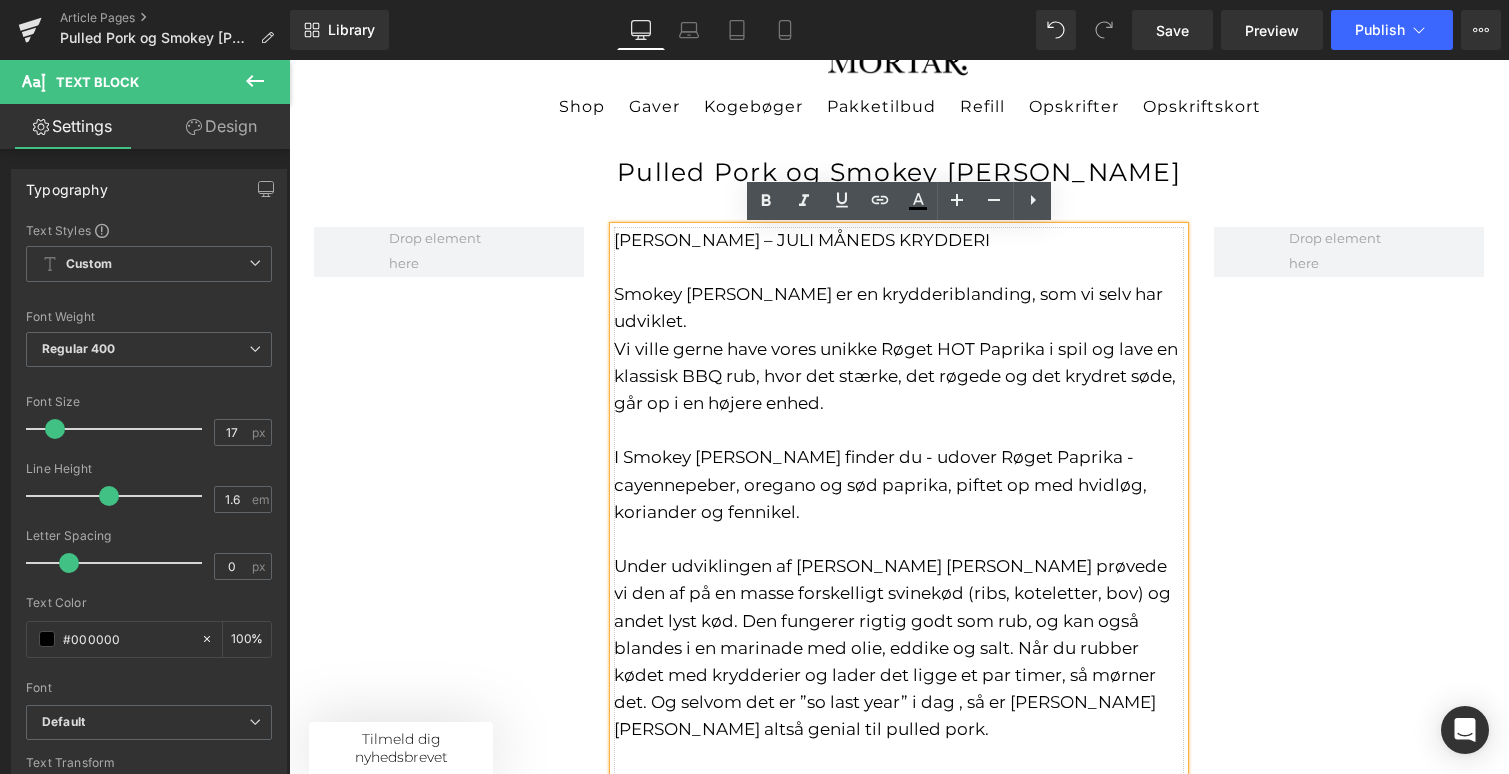 click on "Under udviklingen af [PERSON_NAME] [PERSON_NAME] prøvede vi den af på en masse forskelligt svinekød (ribs, koteletter, bov) og andet lyst kød. Den fungerer rigtig godt som rub, og kan også blandes i en marinade med olie, eddike og salt. Når du rubber kødet med krydderier og lader det ligge et par timer, så mørner det. Og selvom det er ”so last year” i dag , så er [PERSON_NAME] [PERSON_NAME] altså genial til pulled pork." at bounding box center (899, 648) 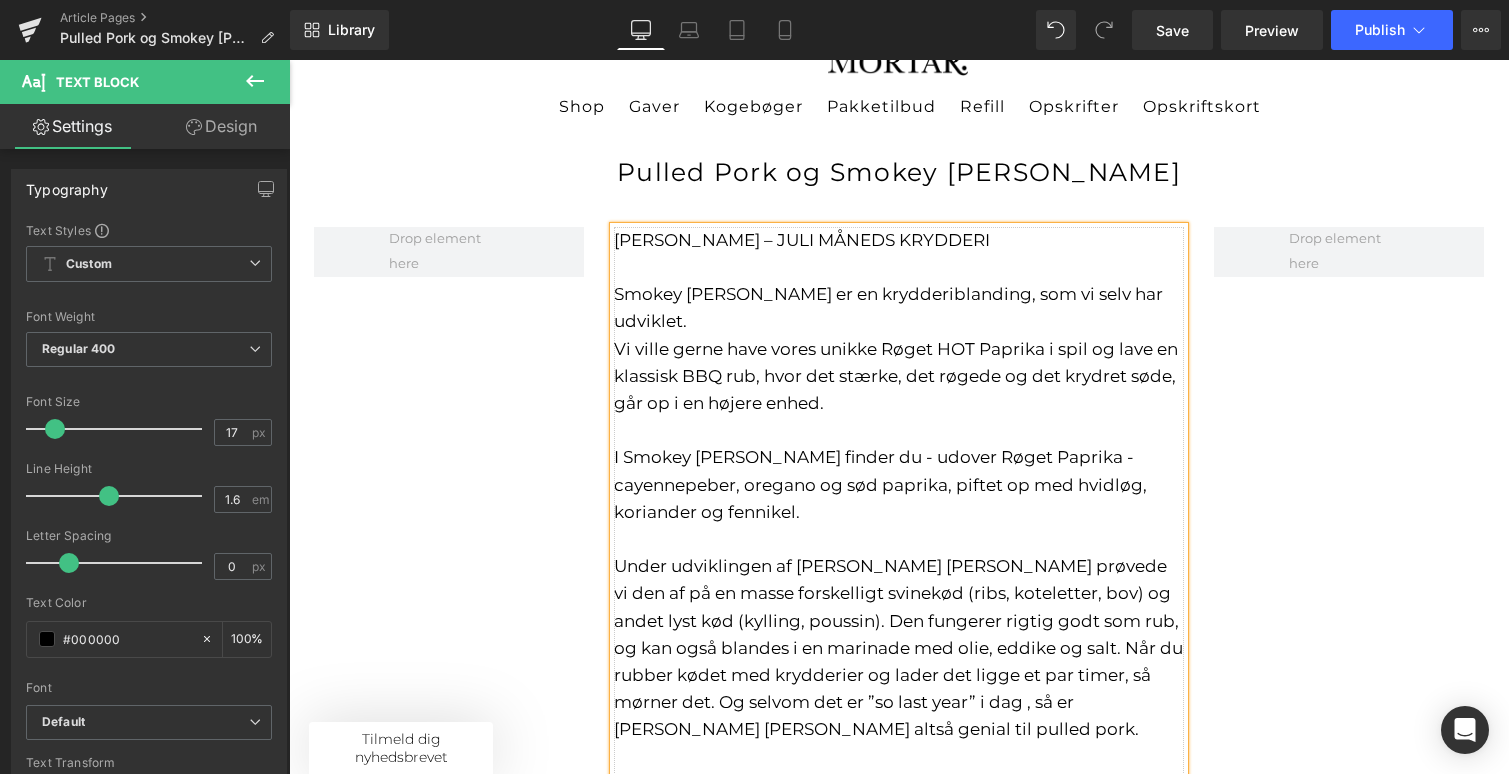 click on "Under udviklingen af [PERSON_NAME] [PERSON_NAME] prøvede vi den af på en masse forskelligt svinekød (ribs, koteletter, bov) og andet lyst kød (kylling, poussin). Den fungerer rigtig godt som rub, og kan også blandes i en marinade med olie, eddike og salt. Når du rubber kødet med krydderier og lader det ligge et par timer, så mørner det. Og selvom det er ”so last year” i dag , så er [PERSON_NAME] [PERSON_NAME] altså genial til pulled pork." at bounding box center [899, 648] 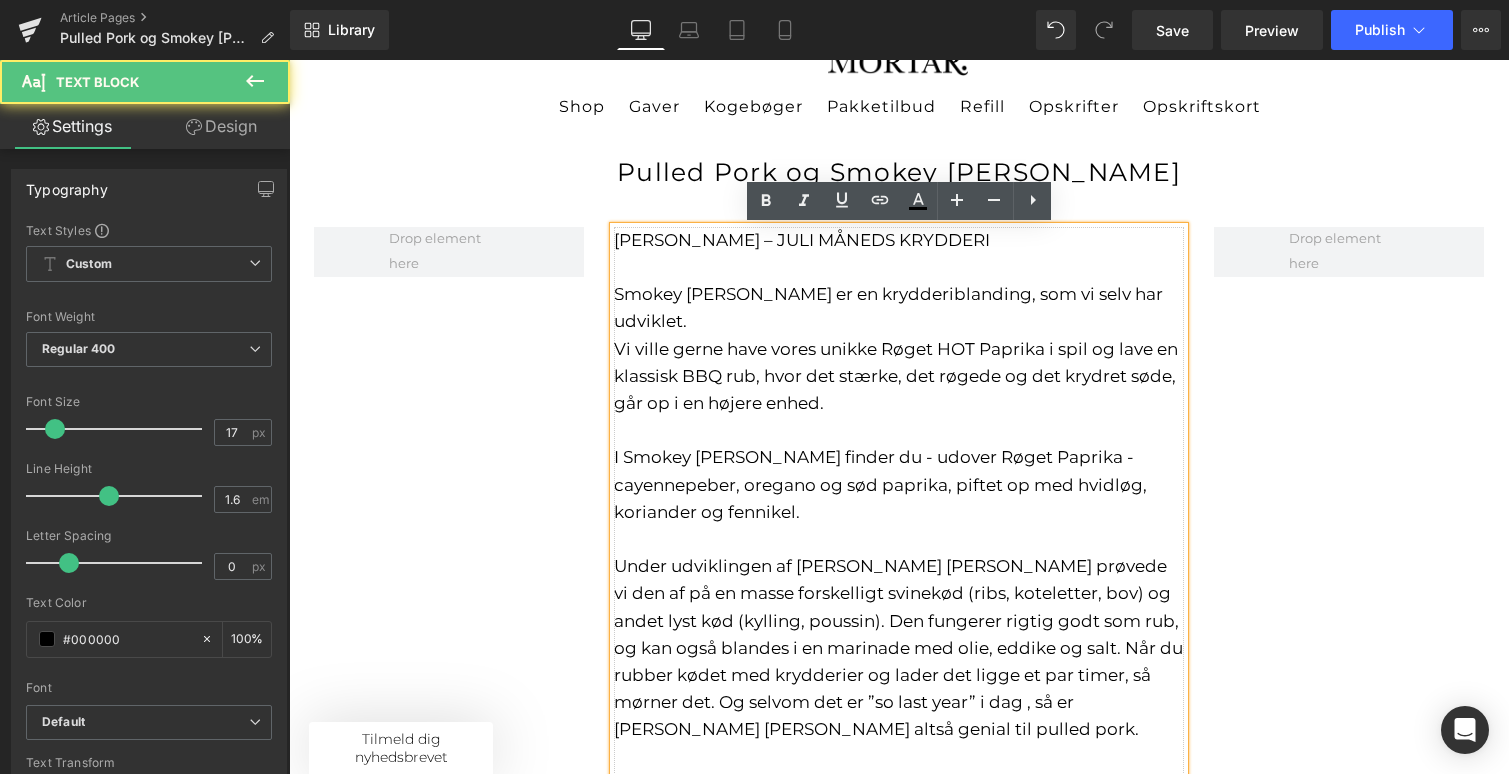click on "Under udviklingen af [PERSON_NAME] [PERSON_NAME] prøvede vi den af på en masse forskelligt svinekød (ribs, koteletter, bov) og andet lyst kød (kylling, poussin). Den fungerer rigtig godt som rub, og kan også blandes i en marinade med olie, eddike og salt. Når du rubber kødet med krydderier og lader det ligge et par timer, så mørner det. Og selvom det er ”so last year” i dag , så er [PERSON_NAME] [PERSON_NAME] altså genial til pulled pork." at bounding box center (899, 648) 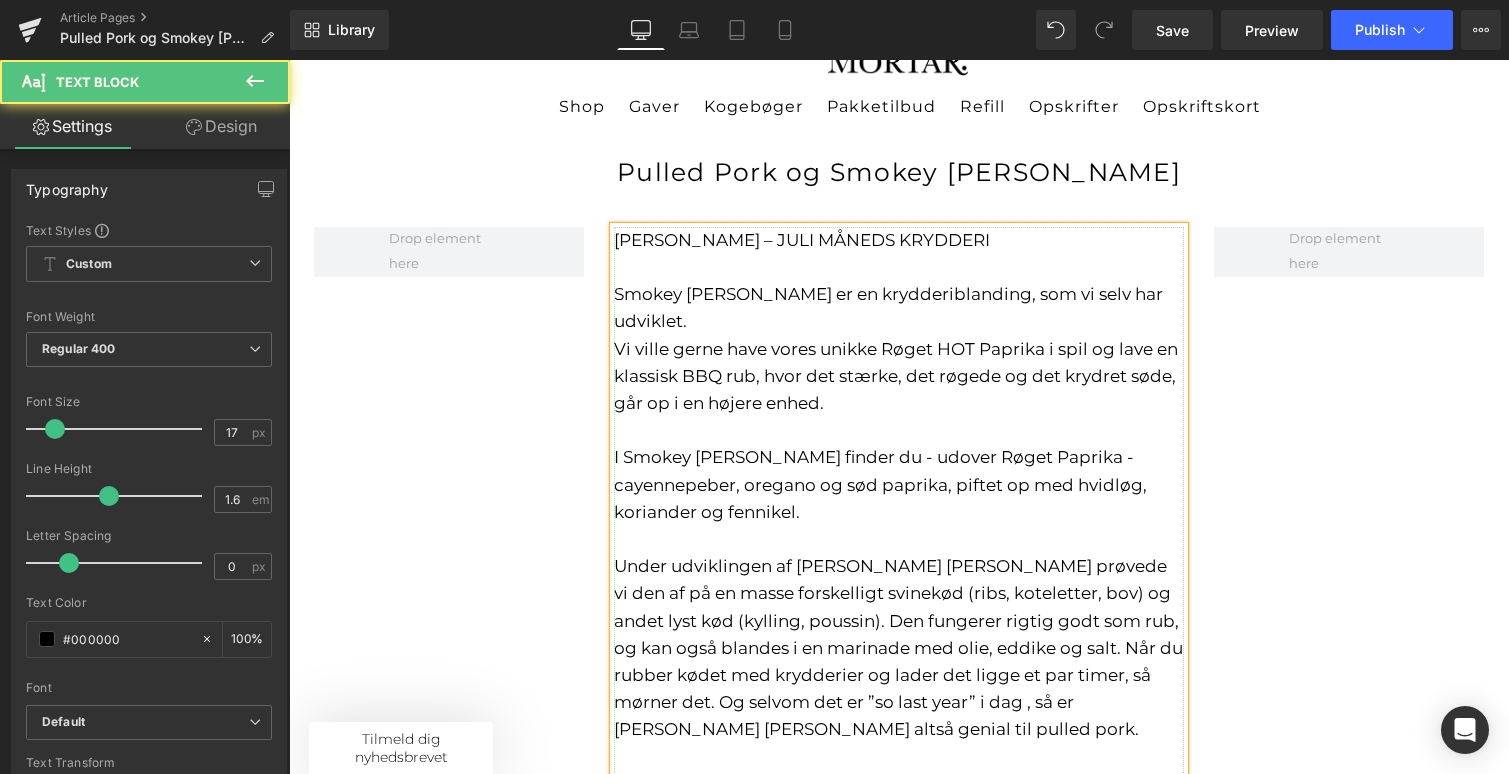 click on "Under udviklingen af [PERSON_NAME] [PERSON_NAME] prøvede vi den af på en masse forskelligt svinekød (ribs, koteletter, bov) og andet lyst kød (kylling, poussin). Den fungerer rigtig godt som rub, og kan også blandes i en marinade med olie, eddike og salt. Når du rubber kødet med krydderier og lader det ligge et par timer, så mørner det. Og selvom det er ”so last year” i dag , så er [PERSON_NAME] [PERSON_NAME] altså genial til pulled pork." at bounding box center [899, 648] 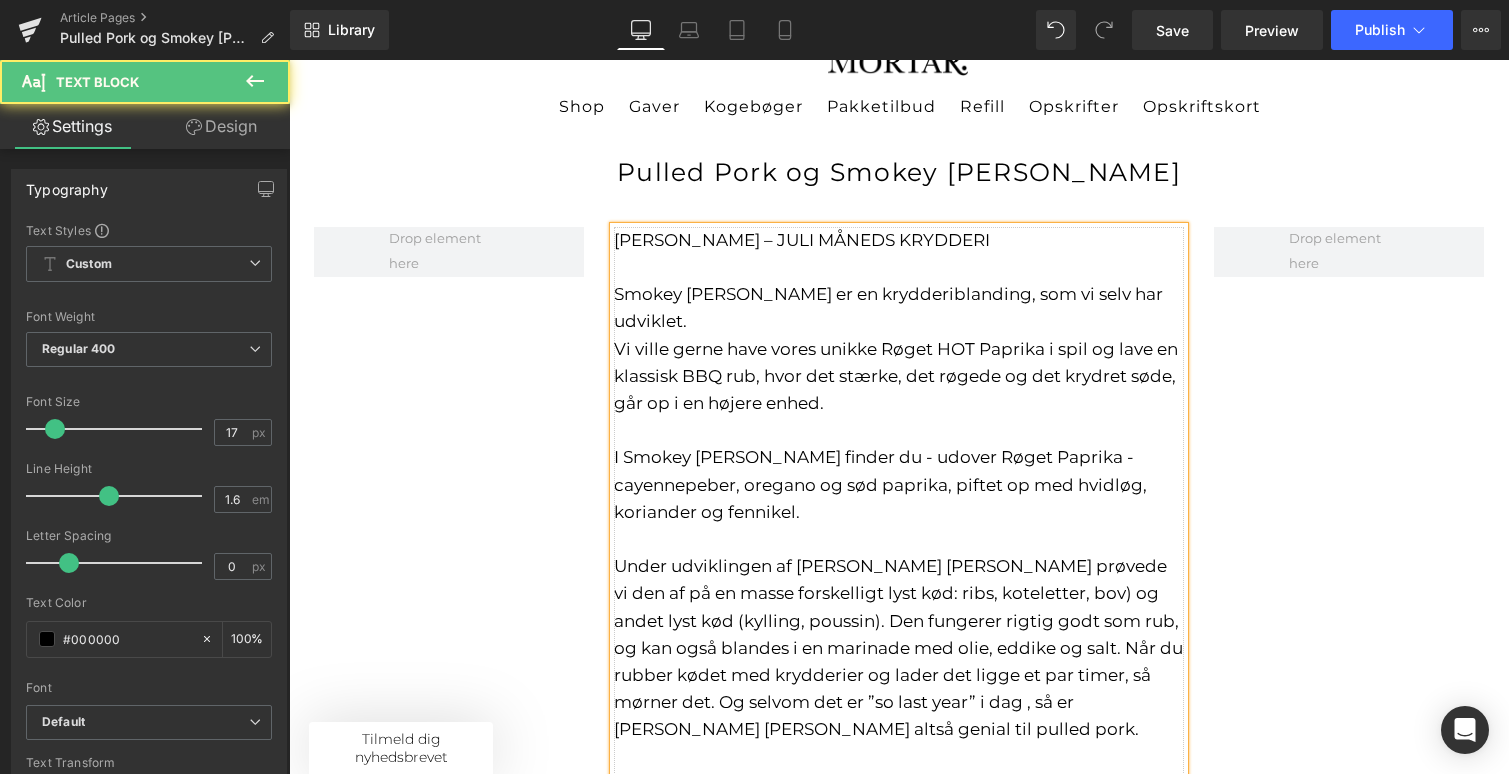 click on "Under udviklingen af [PERSON_NAME] [PERSON_NAME] prøvede vi den af på en masse forskelligt lyst kød: ribs, koteletter, bov) og andet lyst kød (kylling, poussin). Den fungerer rigtig godt som rub, og kan også blandes i en marinade med olie, eddike og salt. Når du rubber kødet med krydderier og lader det ligge et par timer, så mørner det. Og selvom det er ”so last year” i dag , så er [PERSON_NAME] [PERSON_NAME] altså genial til pulled pork." at bounding box center [899, 648] 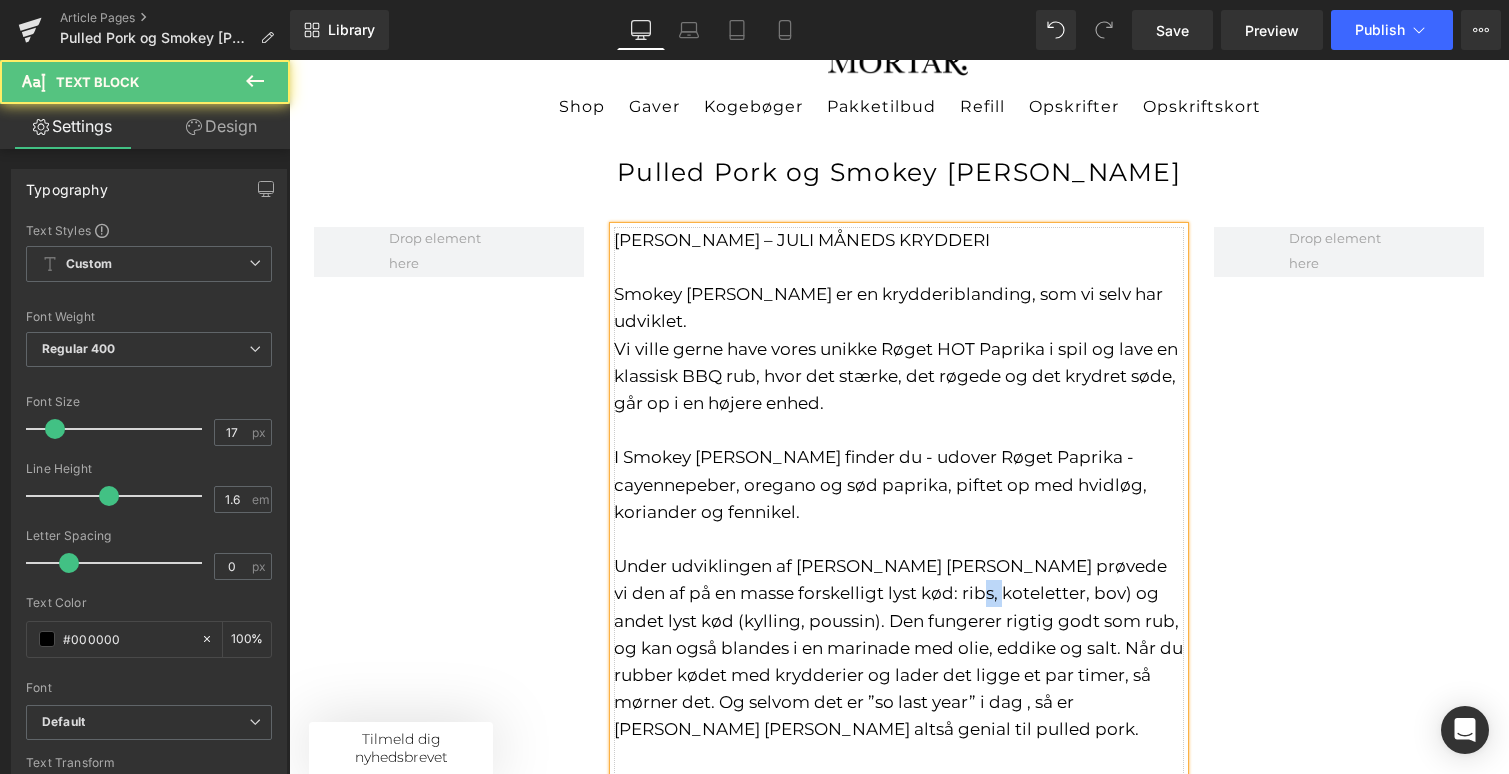 click on "Under udviklingen af [PERSON_NAME] [PERSON_NAME] prøvede vi den af på en masse forskelligt lyst kød: ribs, koteletter, bov) og andet lyst kød (kylling, poussin). Den fungerer rigtig godt som rub, og kan også blandes i en marinade med olie, eddike og salt. Når du rubber kødet med krydderier og lader det ligge et par timer, så mørner det. Og selvom det er ”so last year” i dag , så er [PERSON_NAME] [PERSON_NAME] altså genial til pulled pork." at bounding box center [899, 648] 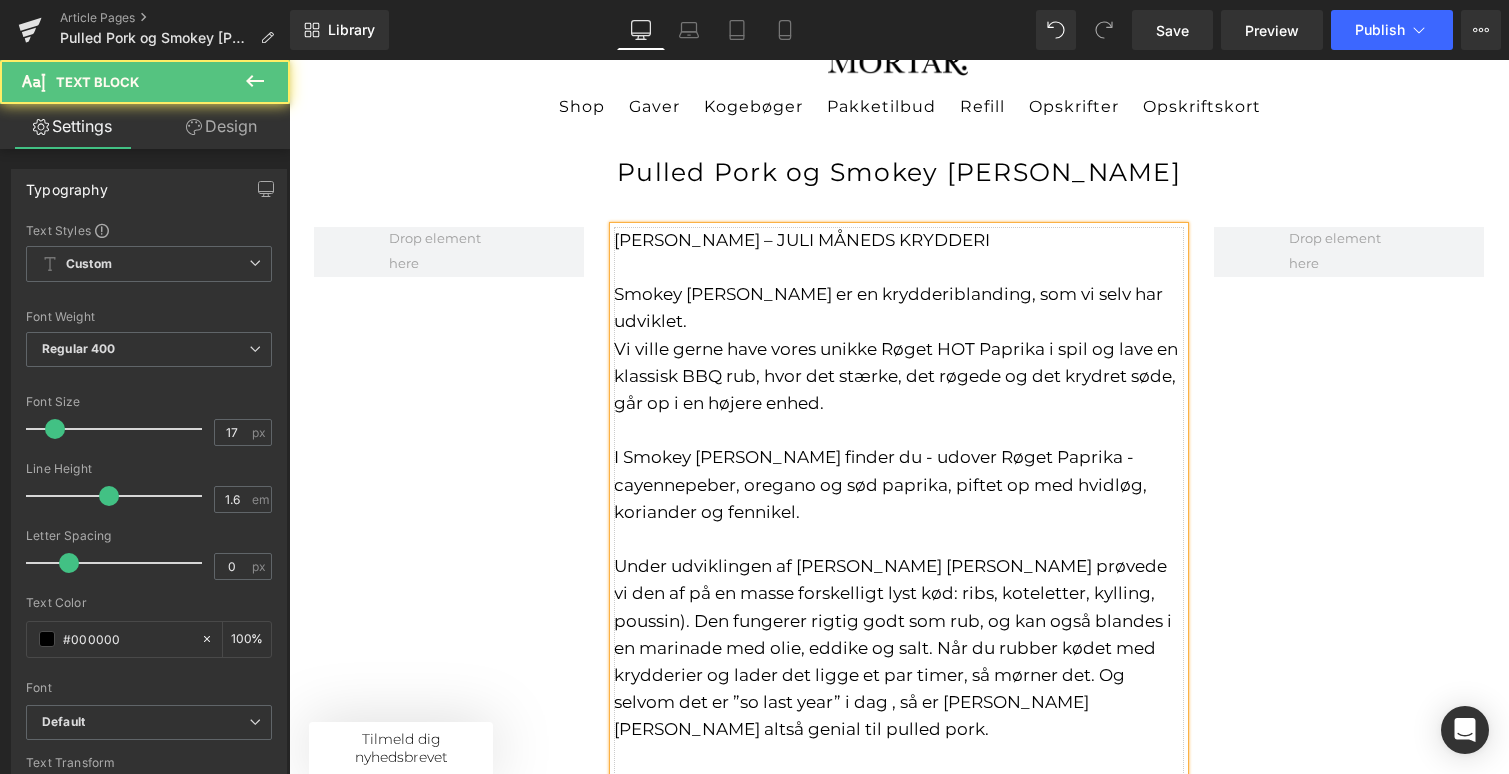 click on "Under udviklingen af [PERSON_NAME] [PERSON_NAME] prøvede vi den af på en masse forskelligt lyst kød: ribs, koteletter, kylling, poussin). Den fungerer rigtig godt som rub, og kan også blandes i en marinade med olie, eddike og salt. Når du rubber kødet med krydderier og lader det ligge et par timer, så mørner det. Og selvom det er ”so last year” i dag , så er [PERSON_NAME] [PERSON_NAME] altså genial til pulled pork." at bounding box center [899, 648] 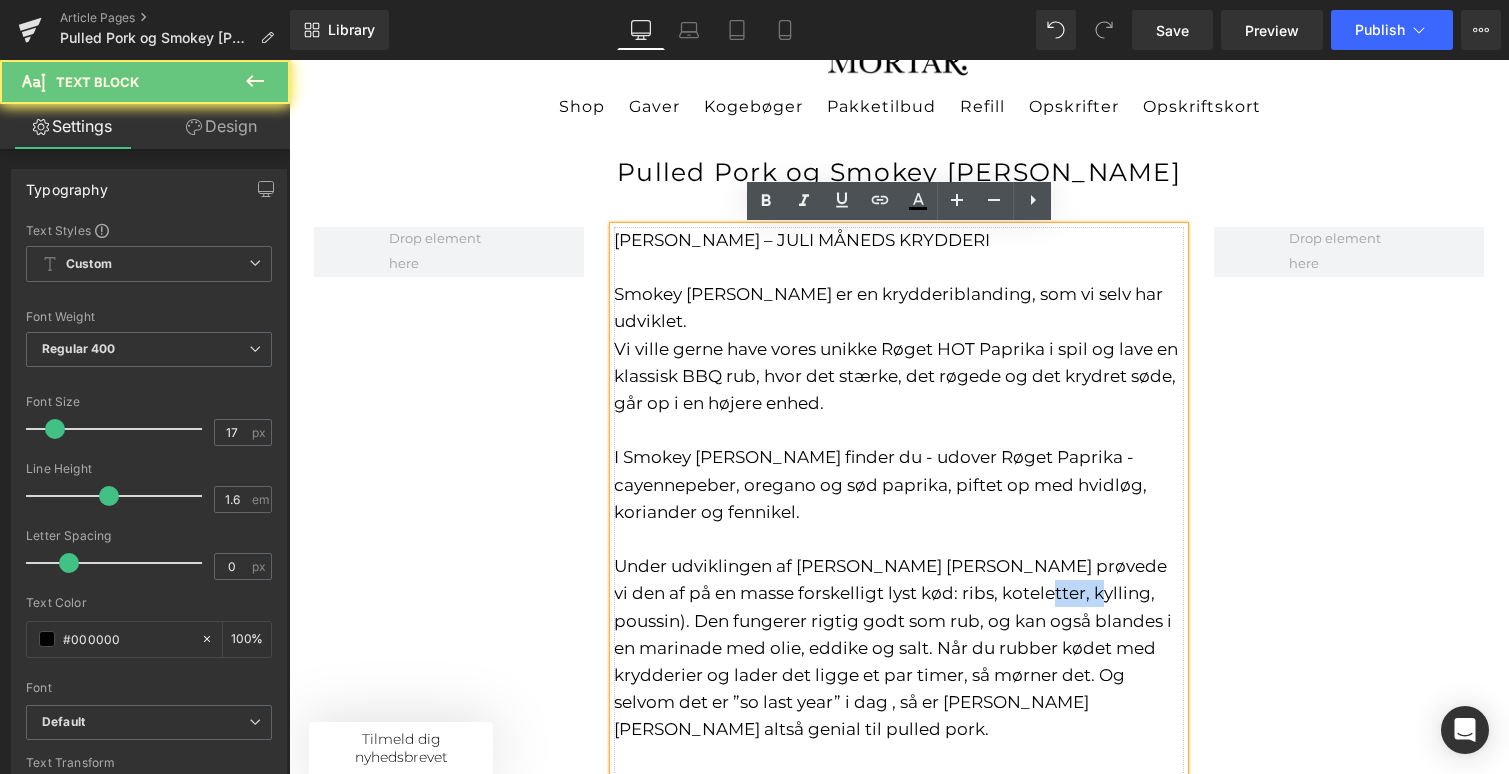 click on "Under udviklingen af [PERSON_NAME] [PERSON_NAME] prøvede vi den af på en masse forskelligt lyst kød: ribs, koteletter, kylling, poussin). Den fungerer rigtig godt som rub, og kan også blandes i en marinade med olie, eddike og salt. Når du rubber kødet med krydderier og lader det ligge et par timer, så mørner det. Og selvom det er ”so last year” i dag , så er [PERSON_NAME] [PERSON_NAME] altså genial til pulled pork." at bounding box center (899, 648) 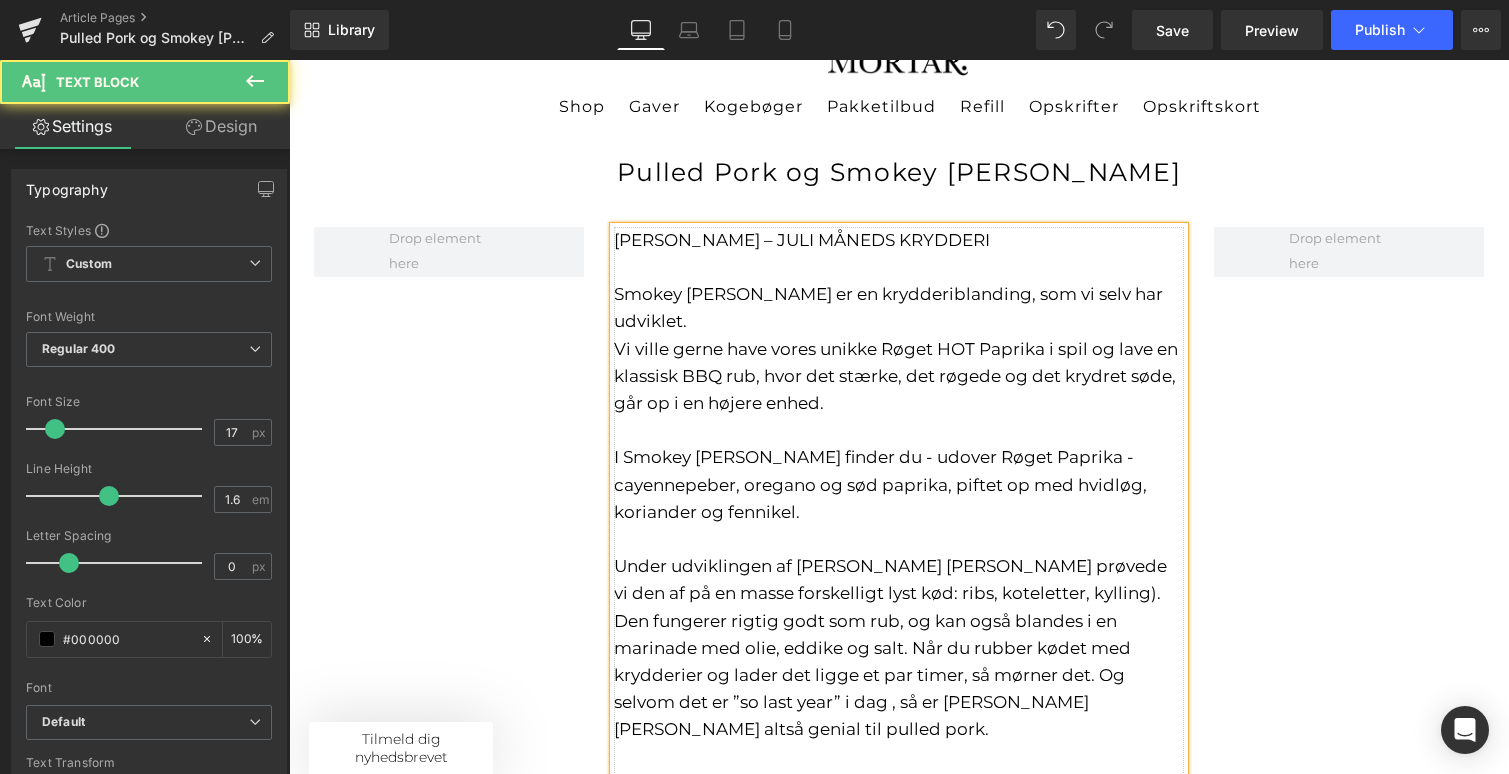 click on "Under udviklingen af [PERSON_NAME] [PERSON_NAME] prøvede vi den af på en masse forskelligt lyst kød: ribs, koteletter, kylling). Den fungerer rigtig godt som rub, og kan også blandes i en marinade med olie, eddike og salt. Når du rubber kødet med krydderier og lader det ligge et par timer, så mørner det. Og selvom det er ”so last year” i dag , så er [PERSON_NAME] [PERSON_NAME] altså genial til pulled pork." at bounding box center (899, 648) 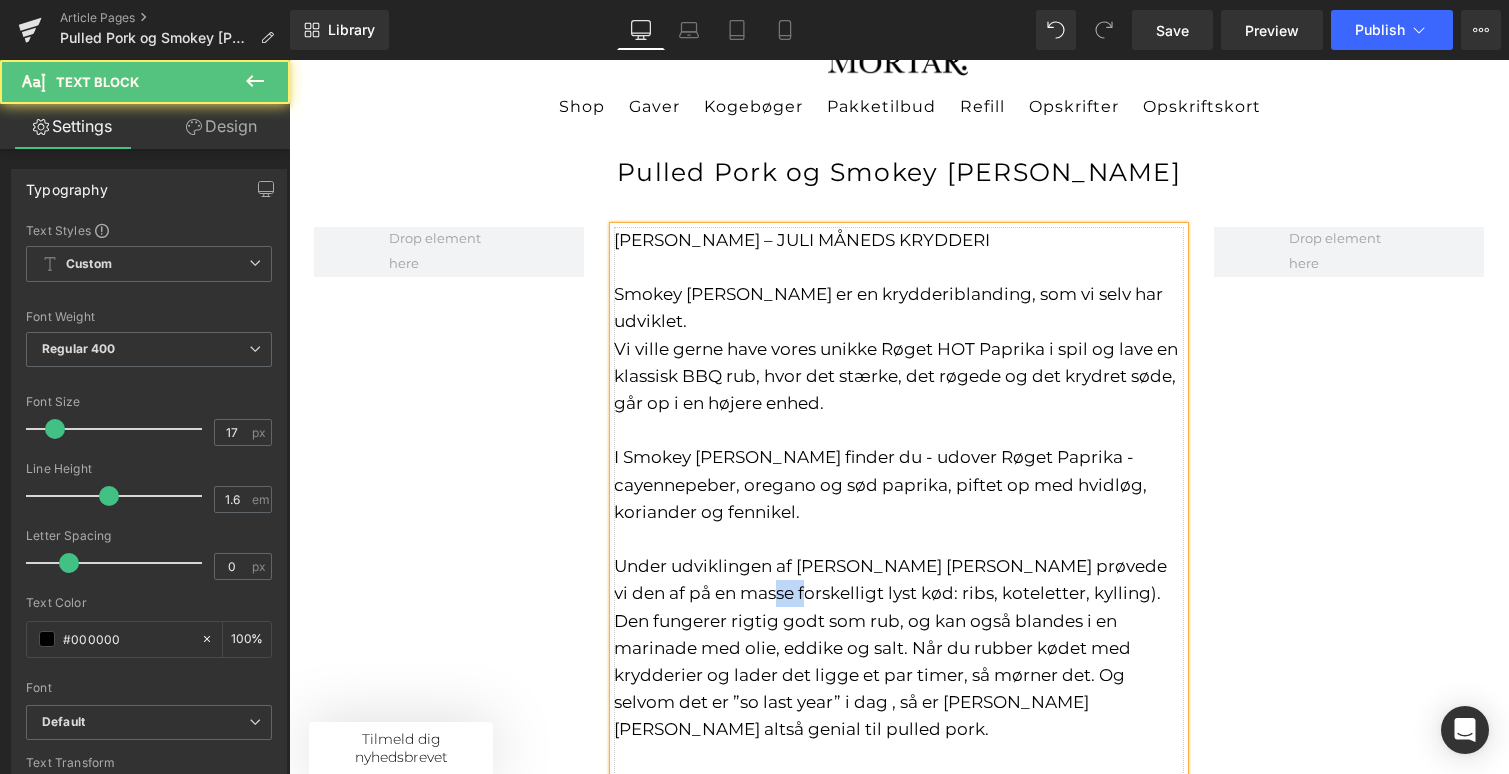click on "Under udviklingen af [PERSON_NAME] [PERSON_NAME] prøvede vi den af på en masse forskelligt lyst kød: ribs, koteletter, kylling). Den fungerer rigtig godt som rub, og kan også blandes i en marinade med olie, eddike og salt. Når du rubber kødet med krydderier og lader det ligge et par timer, så mørner det. Og selvom det er ”so last year” i dag , så er [PERSON_NAME] [PERSON_NAME] altså genial til pulled pork." at bounding box center [899, 648] 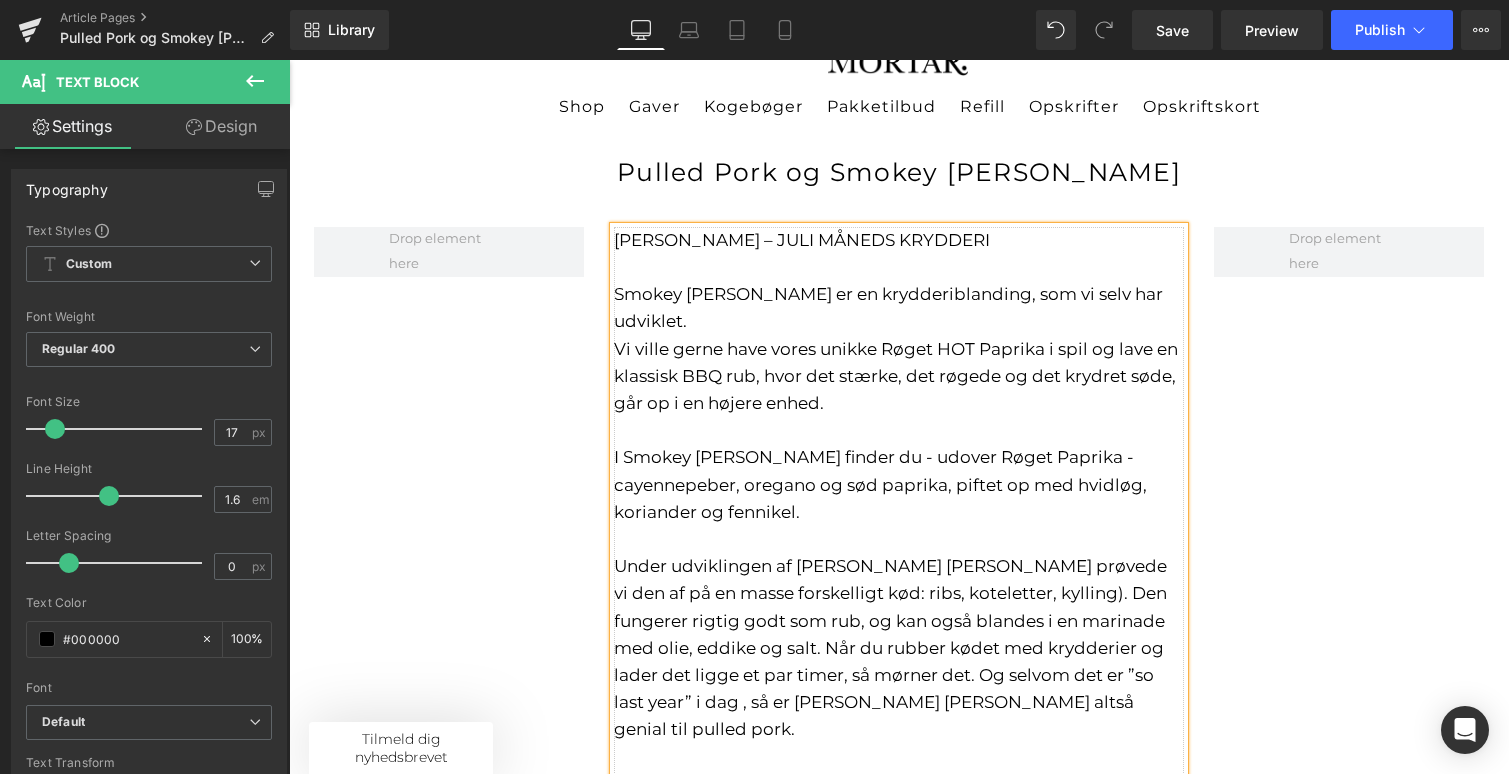 click on "Under udviklingen af [PERSON_NAME] [PERSON_NAME] prøvede vi den af på en masse forskelligt kød: ribs, koteletter, kylling). Den fungerer rigtig godt som rub, og kan også blandes i en marinade med olie, eddike og salt. Når du rubber kødet med krydderier og lader det ligge et par timer, så mørner det. Og selvom det er ”so last year” i dag , så er [PERSON_NAME] [PERSON_NAME] altså genial til pulled pork." at bounding box center [899, 648] 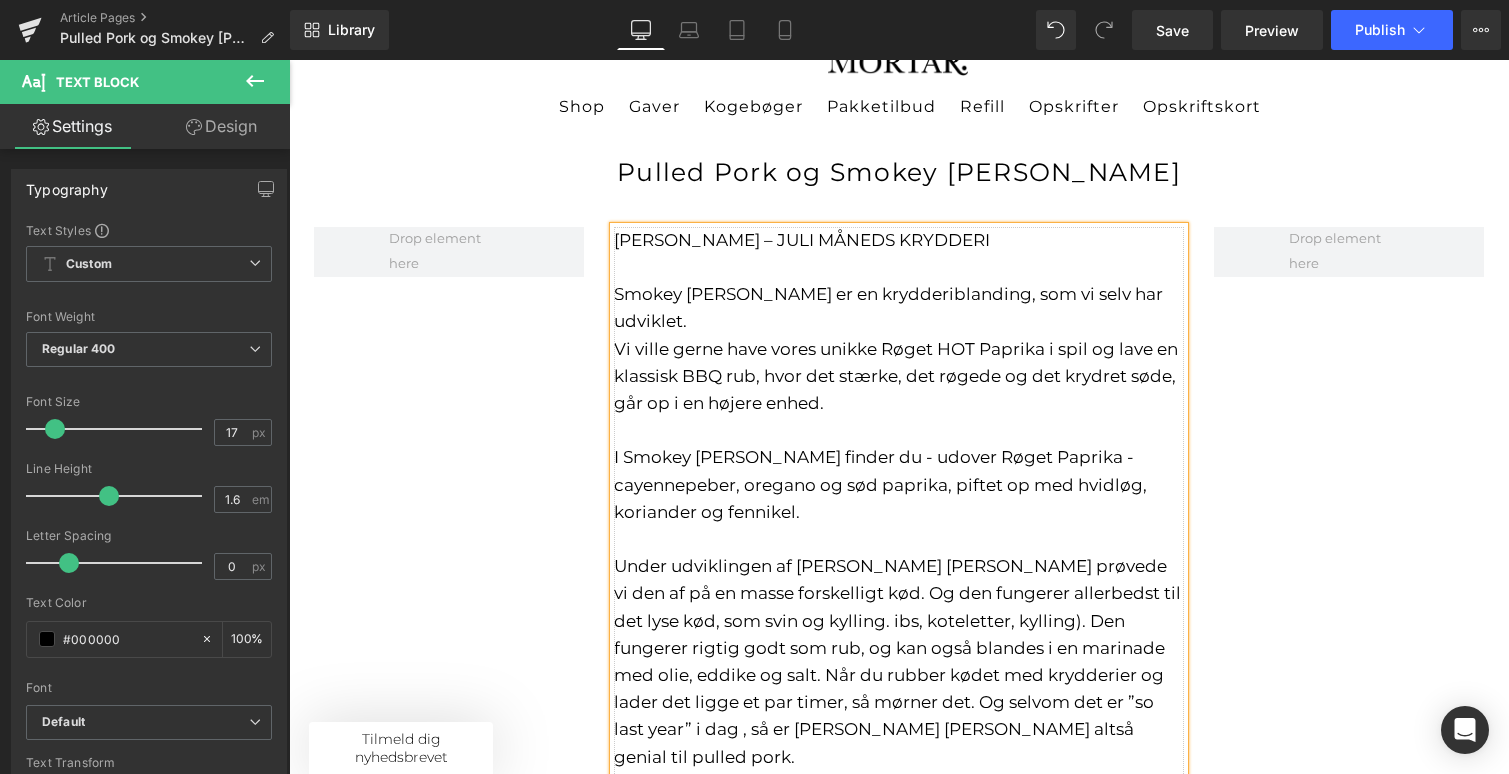 click on "Under udviklingen af [PERSON_NAME] [PERSON_NAME] prøvede vi den af på en masse forskelligt kød. Og den fungerer allerbedst til det lyse kød, som svin og kylling. ibs, koteletter, kylling). Den fungerer rigtig godt som rub, og kan også blandes i en marinade med olie, eddike og salt. Når du rubber kødet med krydderier og lader det ligge et par timer, så mørner det. Og selvom det er ”so last year” i dag , så er [PERSON_NAME] [PERSON_NAME] altså genial til pulled pork." at bounding box center [899, 662] 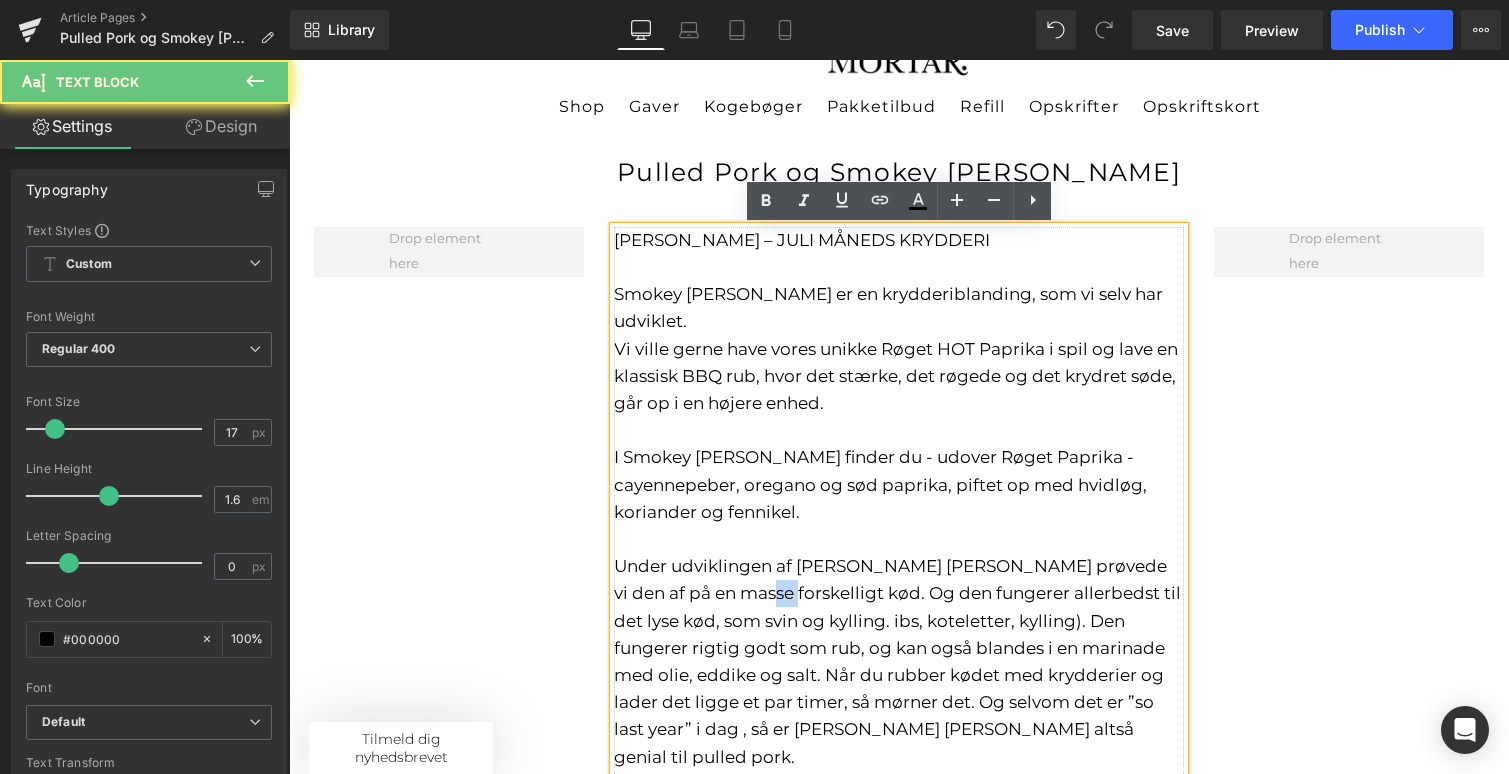 click on "Under udviklingen af [PERSON_NAME] [PERSON_NAME] prøvede vi den af på en masse forskelligt kød. Og den fungerer allerbedst til det lyse kød, som svin og kylling. ibs, koteletter, kylling). Den fungerer rigtig godt som rub, og kan også blandes i en marinade med olie, eddike og salt. Når du rubber kødet med krydderier og lader det ligge et par timer, så mørner det. Og selvom det er ”so last year” i dag , så er [PERSON_NAME] [PERSON_NAME] altså genial til pulled pork." at bounding box center [899, 662] 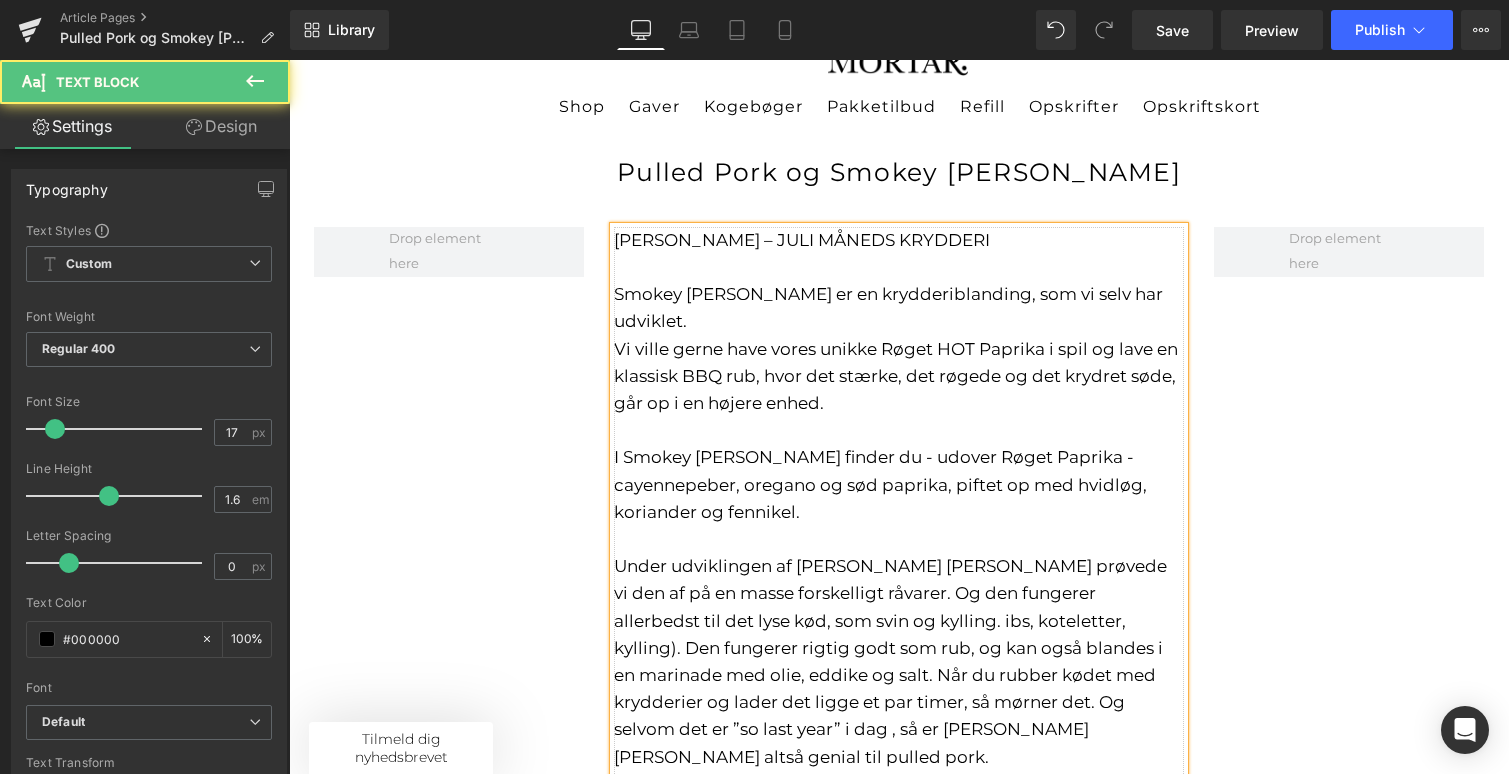 click on "Under udviklingen af [PERSON_NAME] [PERSON_NAME] prøvede vi den af på en masse forskelligt råvarer. Og den fungerer allerbedst til det lyse kød, som svin og kylling. ibs, koteletter, kylling). Den fungerer rigtig godt som rub, og kan også blandes i en marinade med olie, eddike og salt. Når du rubber kødet med krydderier og lader det ligge et par timer, så mørner det. Og selvom det er ”so last year” i dag , så er [PERSON_NAME] [PERSON_NAME] altså genial til pulled pork." at bounding box center [899, 662] 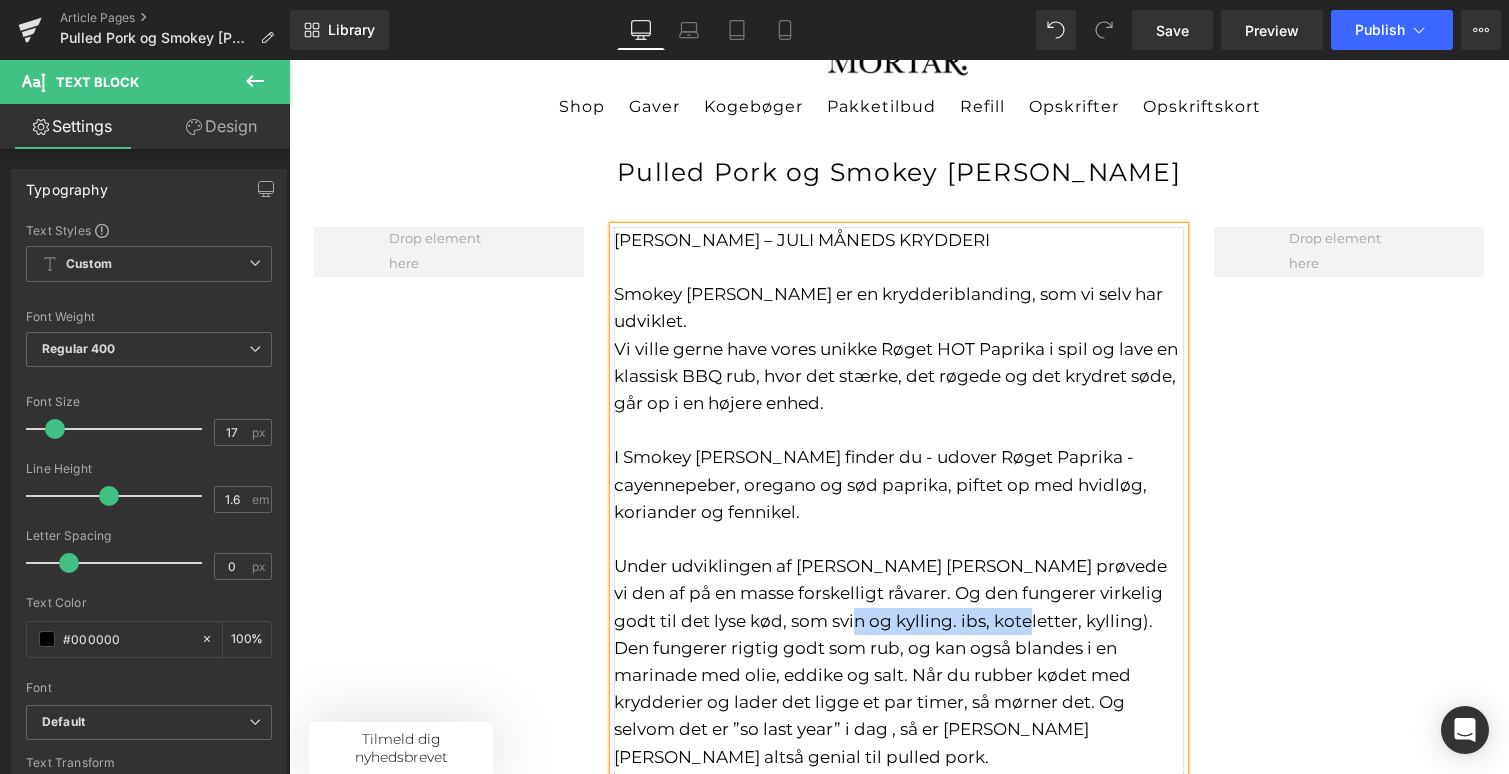 drag, startPoint x: 787, startPoint y: 601, endPoint x: 963, endPoint y: 600, distance: 176.00284 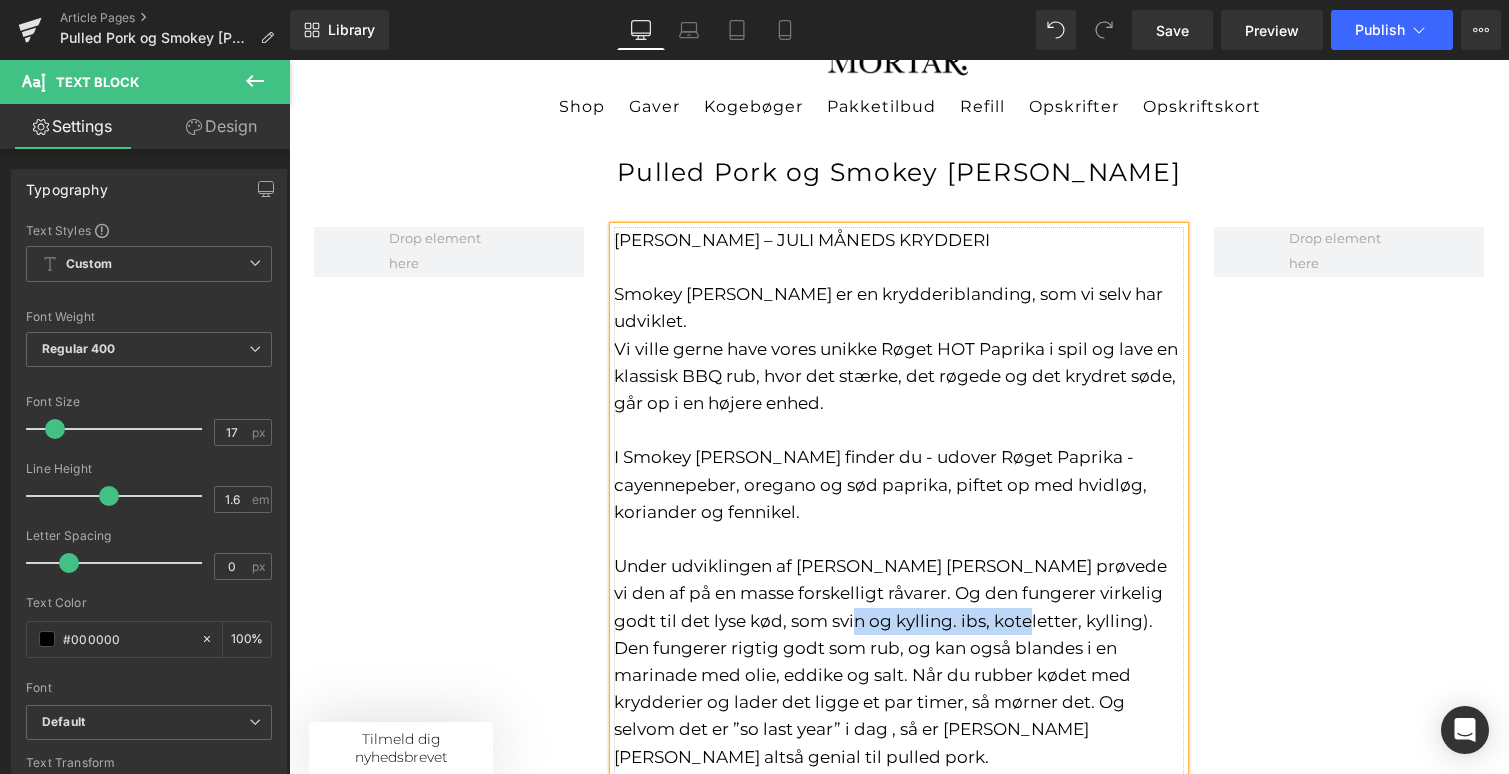 click on "Under udviklingen af [PERSON_NAME] [PERSON_NAME] prøvede vi den af på en masse forskelligt råvarer. Og den fungerer virkelig godt til det lyse kød, som svin og kylling. ibs, koteletter, kylling). Den fungerer rigtig godt som rub, og kan også blandes i en marinade med olie, eddike og salt. Når du rubber kødet med krydderier og lader det ligge et par timer, så mørner det. Og selvom det er ”so last year” i dag , så er [PERSON_NAME] [PERSON_NAME] altså genial til pulled pork." at bounding box center [899, 662] 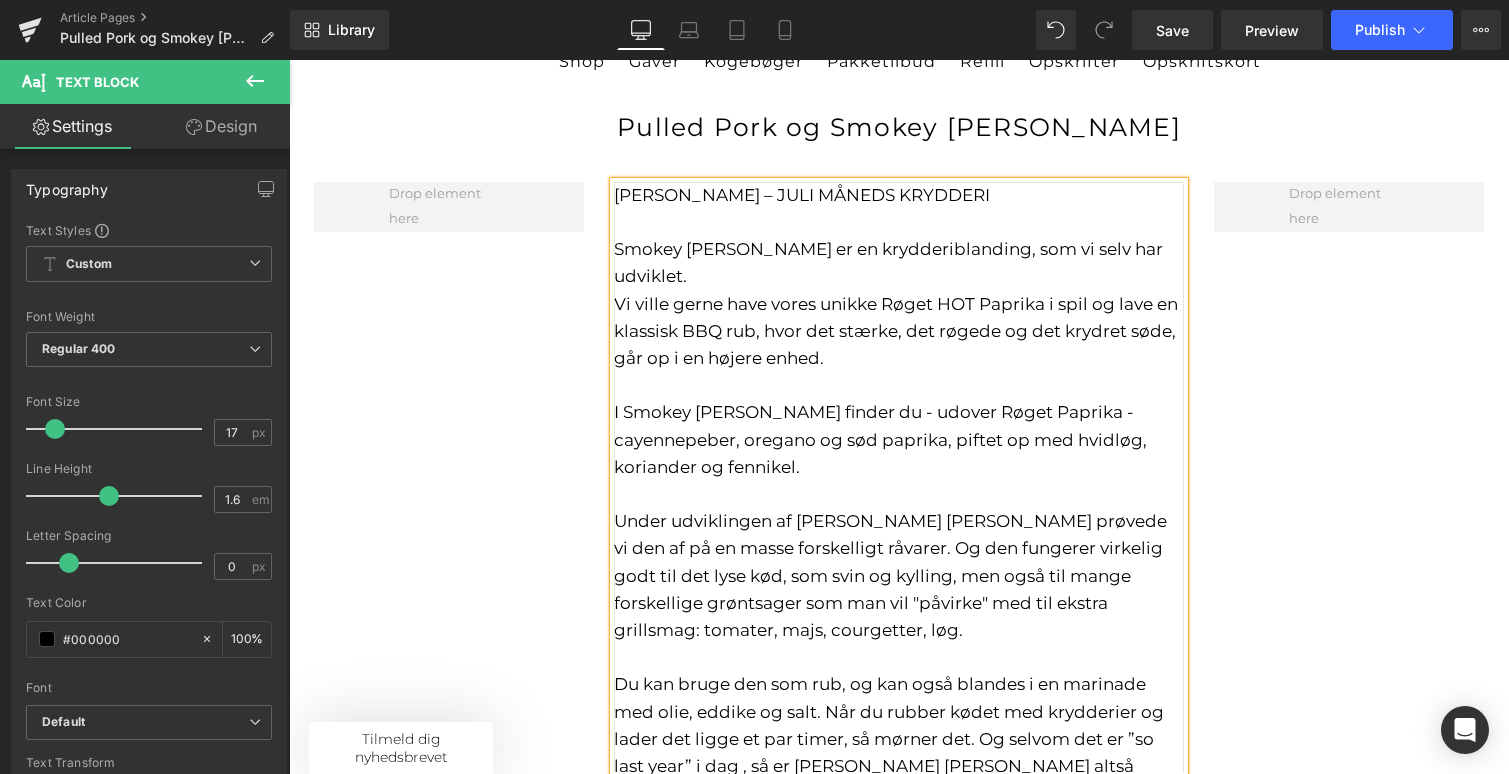 scroll, scrollTop: 119, scrollLeft: 0, axis: vertical 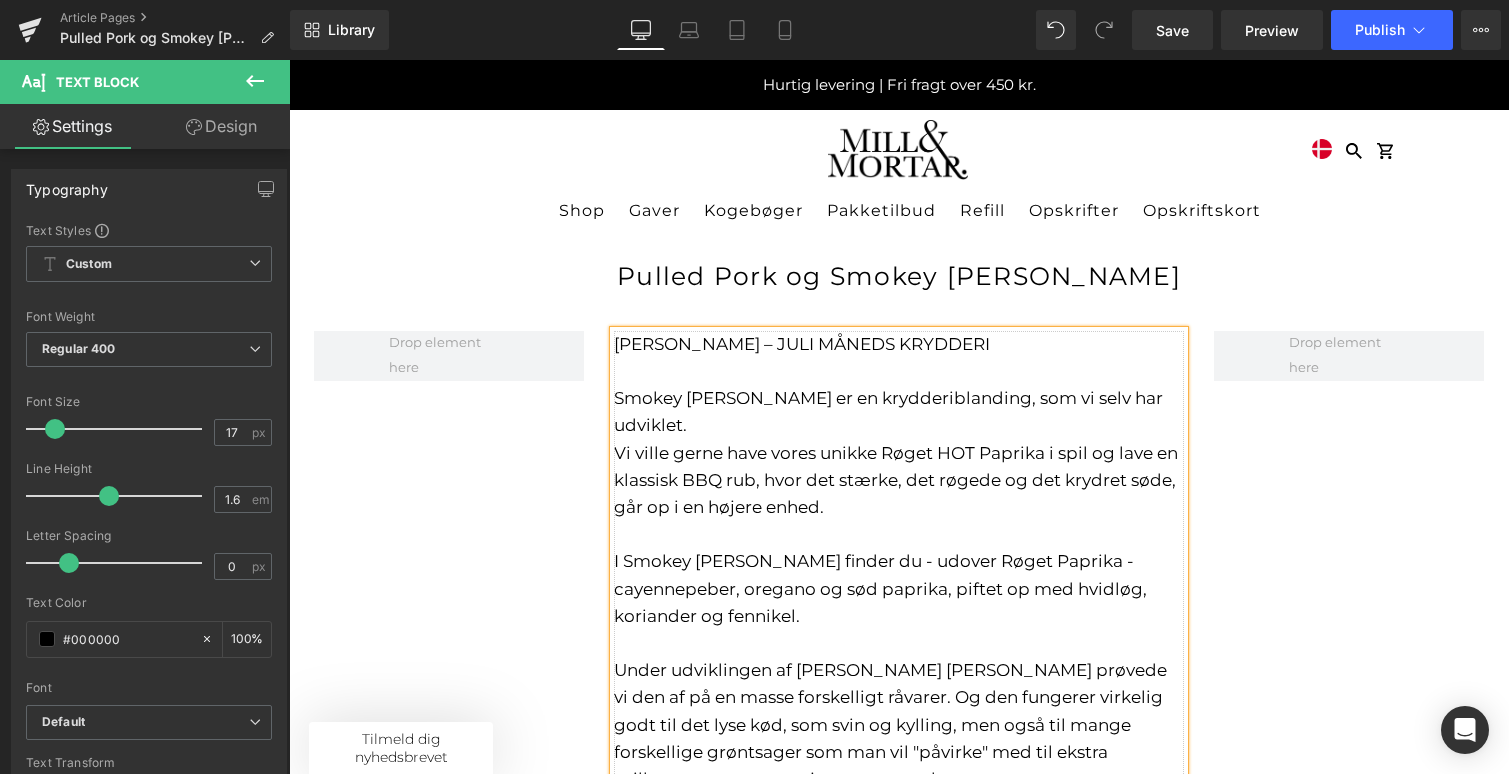 click on "Vi ville gerne have vores unikke Røget HOT Paprika i spil og lave en klassisk BBQ rub, hvor det stærke, det røgede og det krydret søde, går op i en højere enhed." at bounding box center [896, 480] 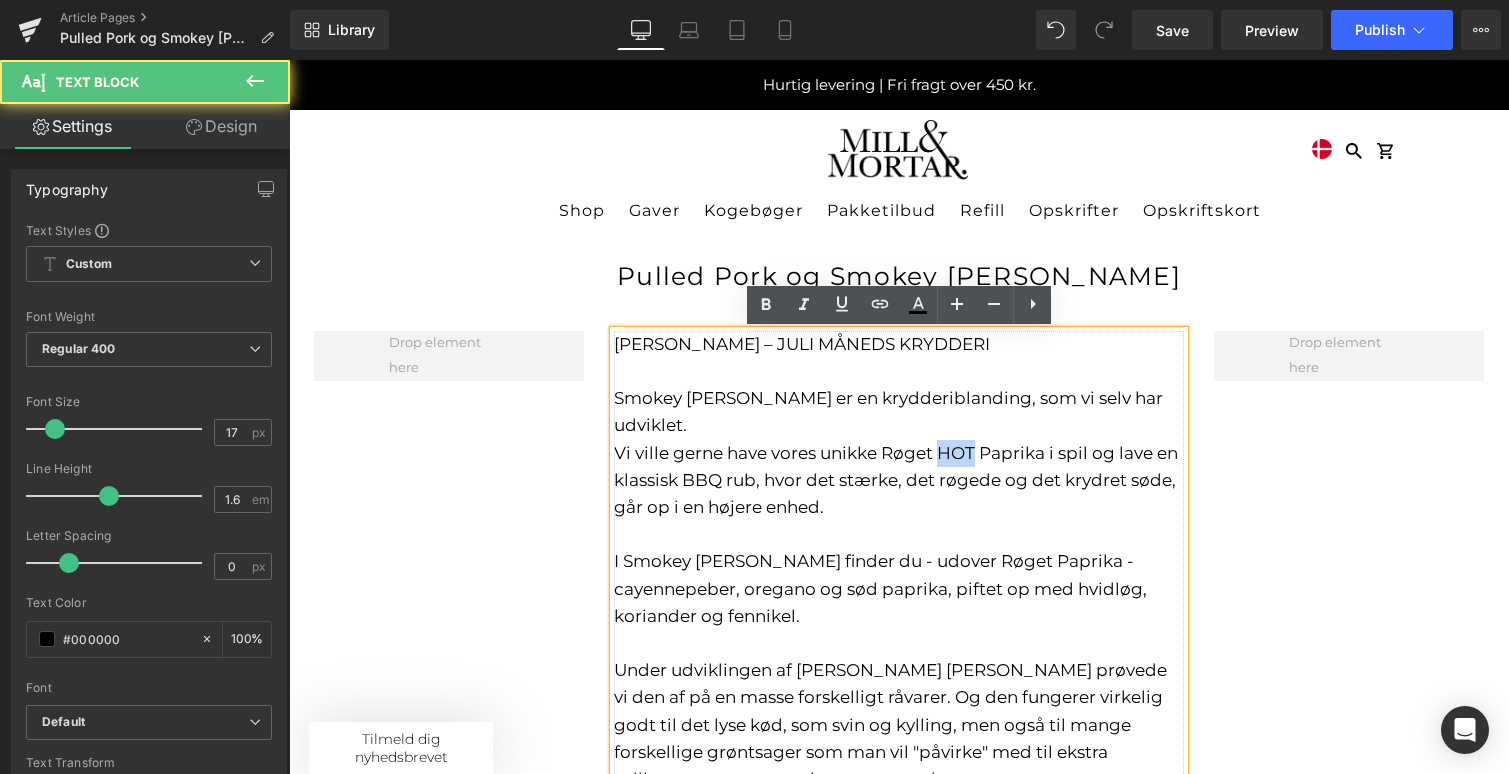 click on "Vi ville gerne have vores unikke Røget HOT Paprika i spil og lave en klassisk BBQ rub, hvor det stærke, det røgede og det krydret søde, går op i en højere enhed." at bounding box center [896, 480] 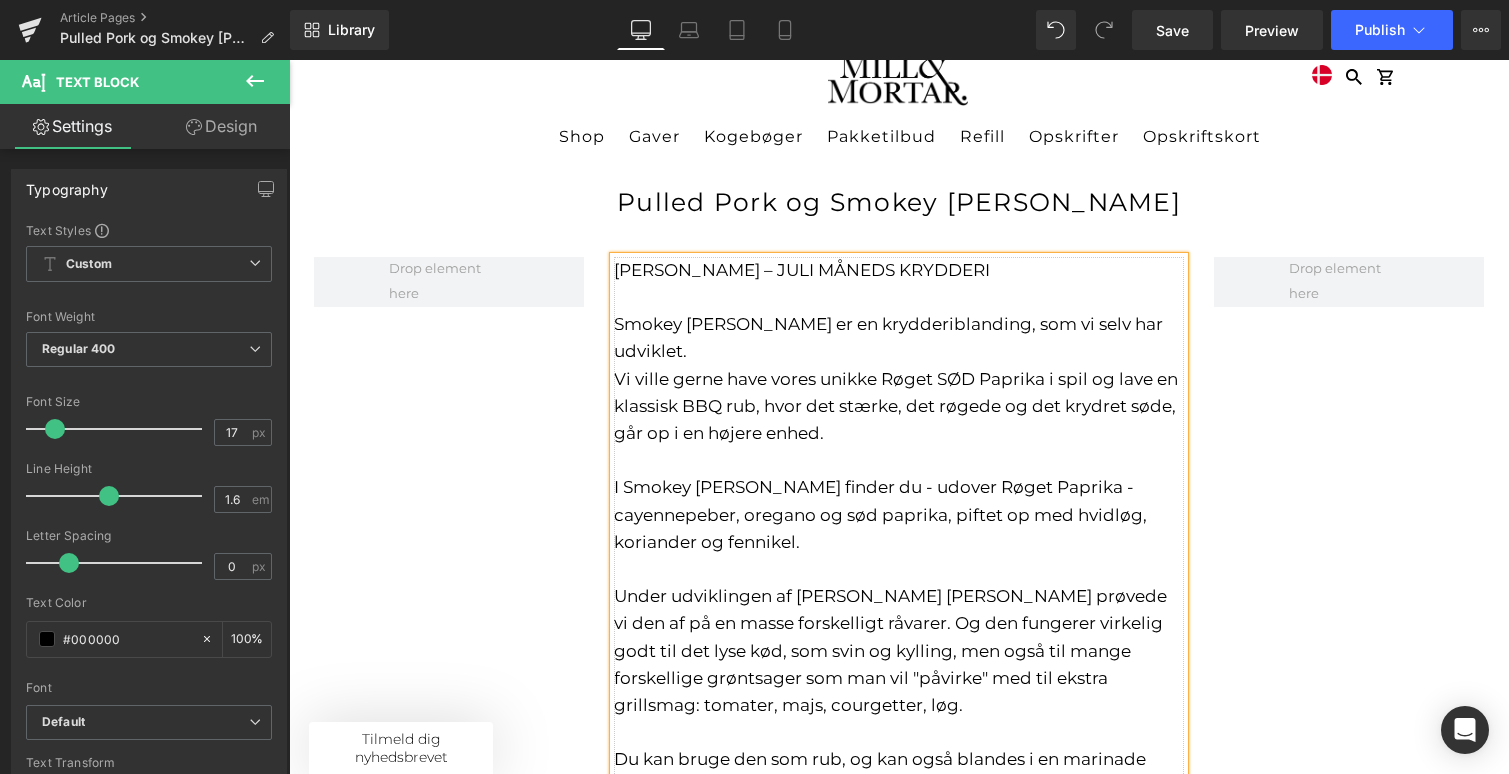 scroll, scrollTop: 107, scrollLeft: 0, axis: vertical 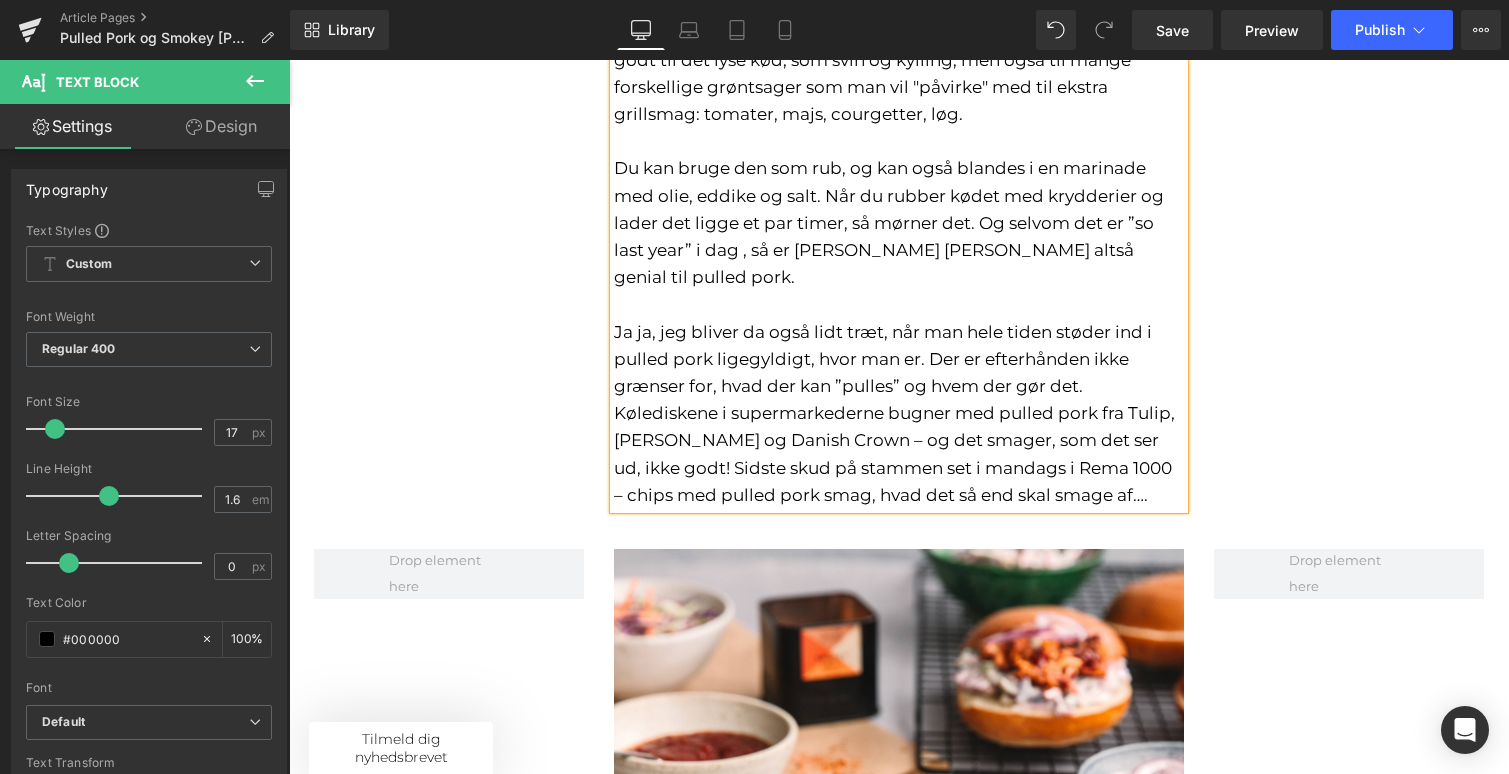 click on "[PERSON_NAME] – JULI MÅNEDS KRYDDERI [PERSON_NAME] er en krydderiblanding, som vi selv har udviklet. Vi ville gerne have vores unikke Røget SØD Paprika i spil og lave en klassisk BBQ rub, hvor det stærke, det røgede og det krydret søde, går op i en højere enhed. I Smokey Sally finder du - udover Røget Paprika - cayennepeber, oregano og sød paprika, piftet op med hvidløg, koriander og fennikel. Under udviklingen af [PERSON_NAME] [PERSON_NAME] prøvede vi den af på en masse forskelligt råvarer. Og den fungerer virkelig godt til det lyse kød, som svin og kylling, men også til mange forskellige grøntsager som man vil "påvirke" med til ekstra grillsmag: tomater, majs, courgetter, løg.  Du kan bruge den som rub, og kan også blandes i en marinade med olie, eddike og salt. Når du rubber kødet med krydderier og lader det ligge et par timer, så mørner det. Og selvom det er ”so last year” i dag , så er [PERSON_NAME] [PERSON_NAME] altså genial til pulled pork. Text Block         Row" at bounding box center (899, 77) 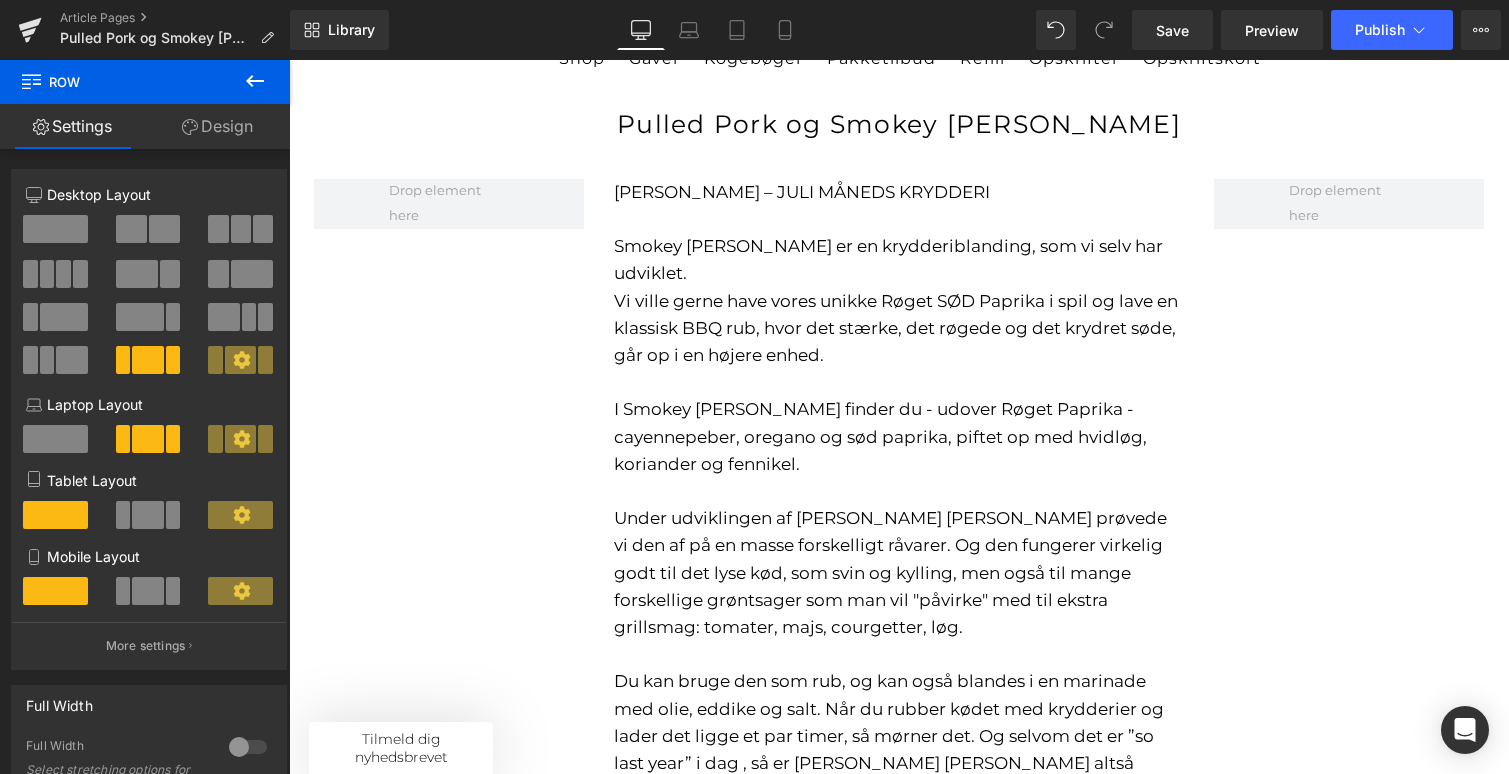 scroll, scrollTop: 0, scrollLeft: 0, axis: both 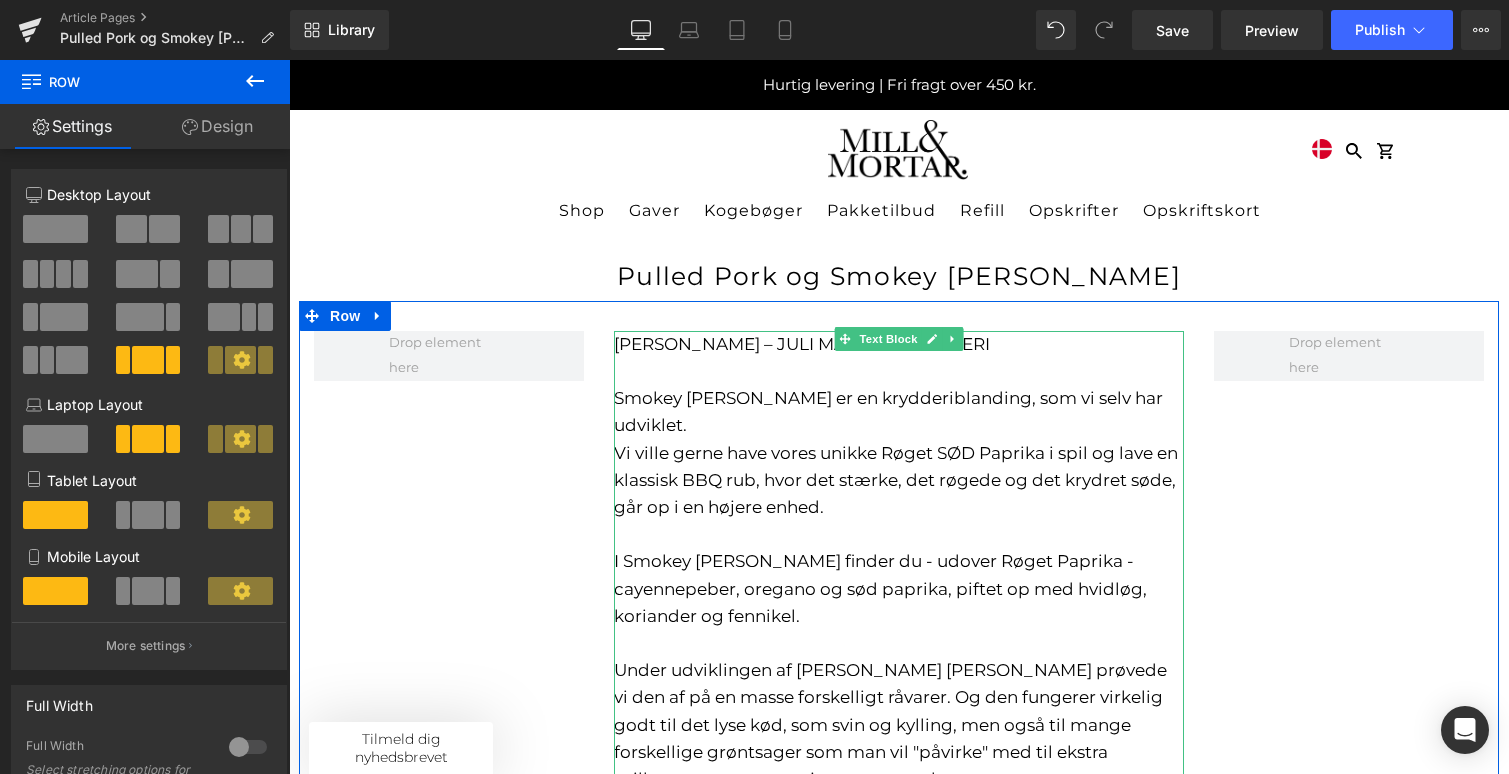 click on "Smokey [PERSON_NAME] er en krydderiblanding, som vi selv har udviklet." at bounding box center (899, 412) 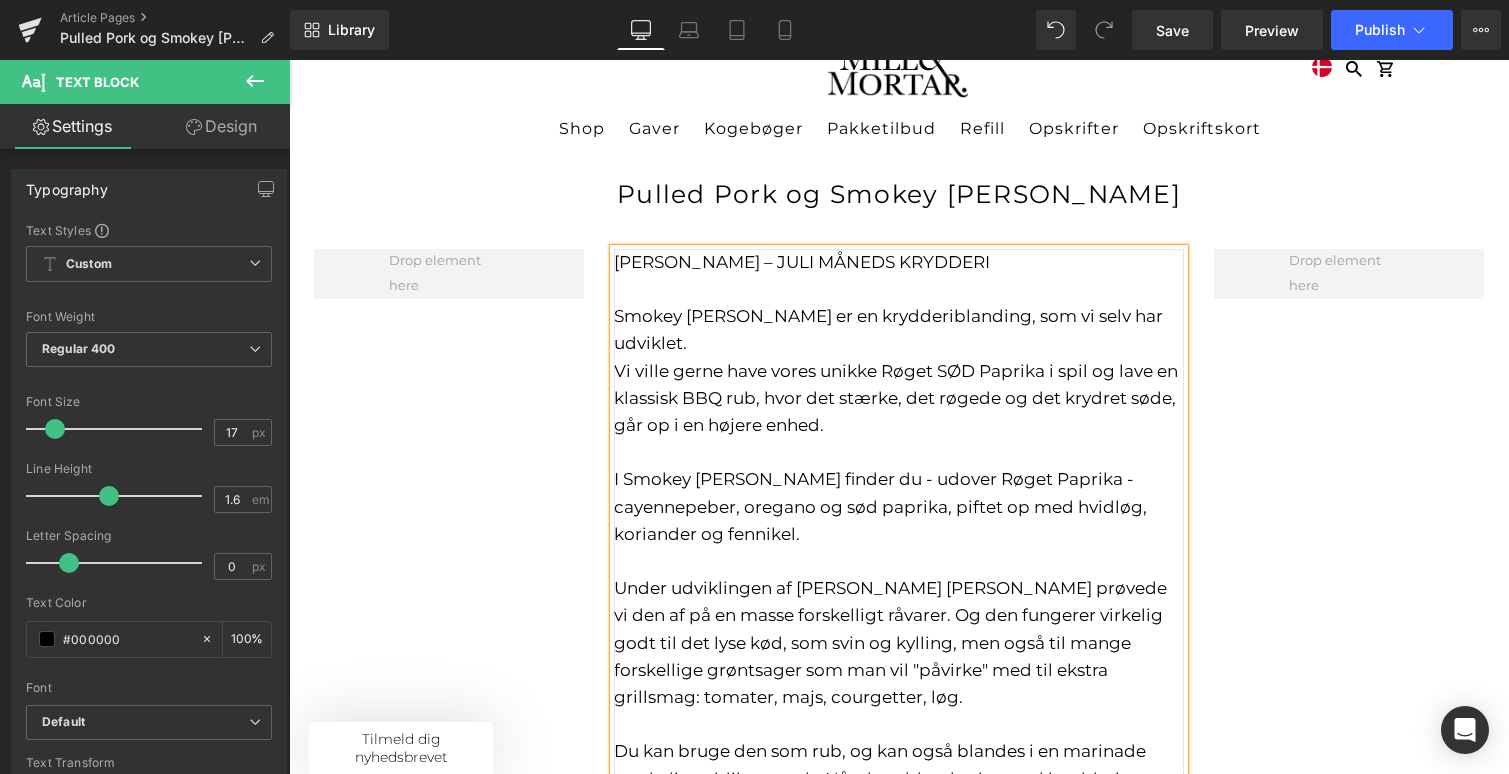 scroll, scrollTop: 94, scrollLeft: 0, axis: vertical 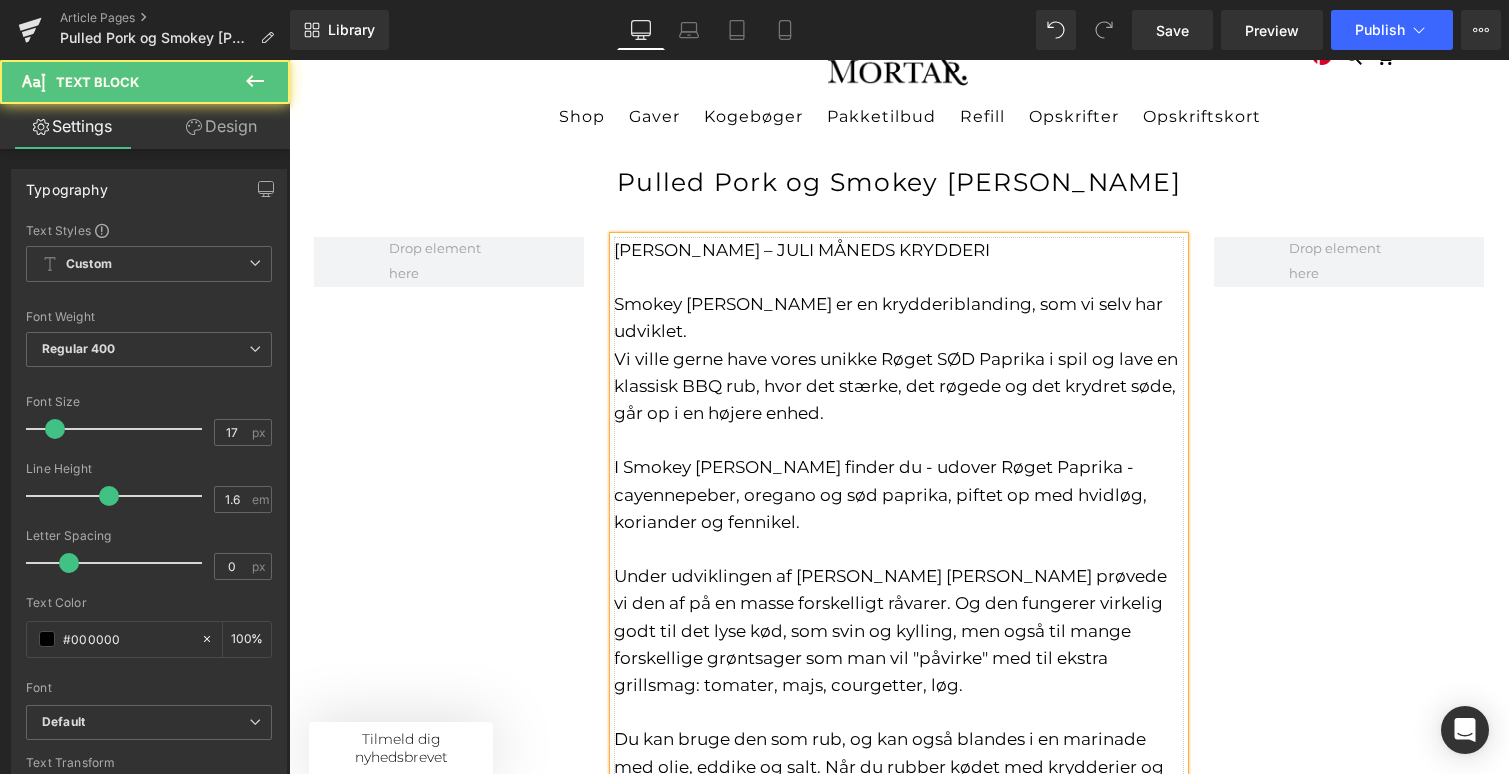 click on "I Smokey [PERSON_NAME] finder du - udover Røget Paprika - cayennepeber, oregano og sød paprika, piftet op med hvidløg, koriander og fennikel." at bounding box center [880, 494] 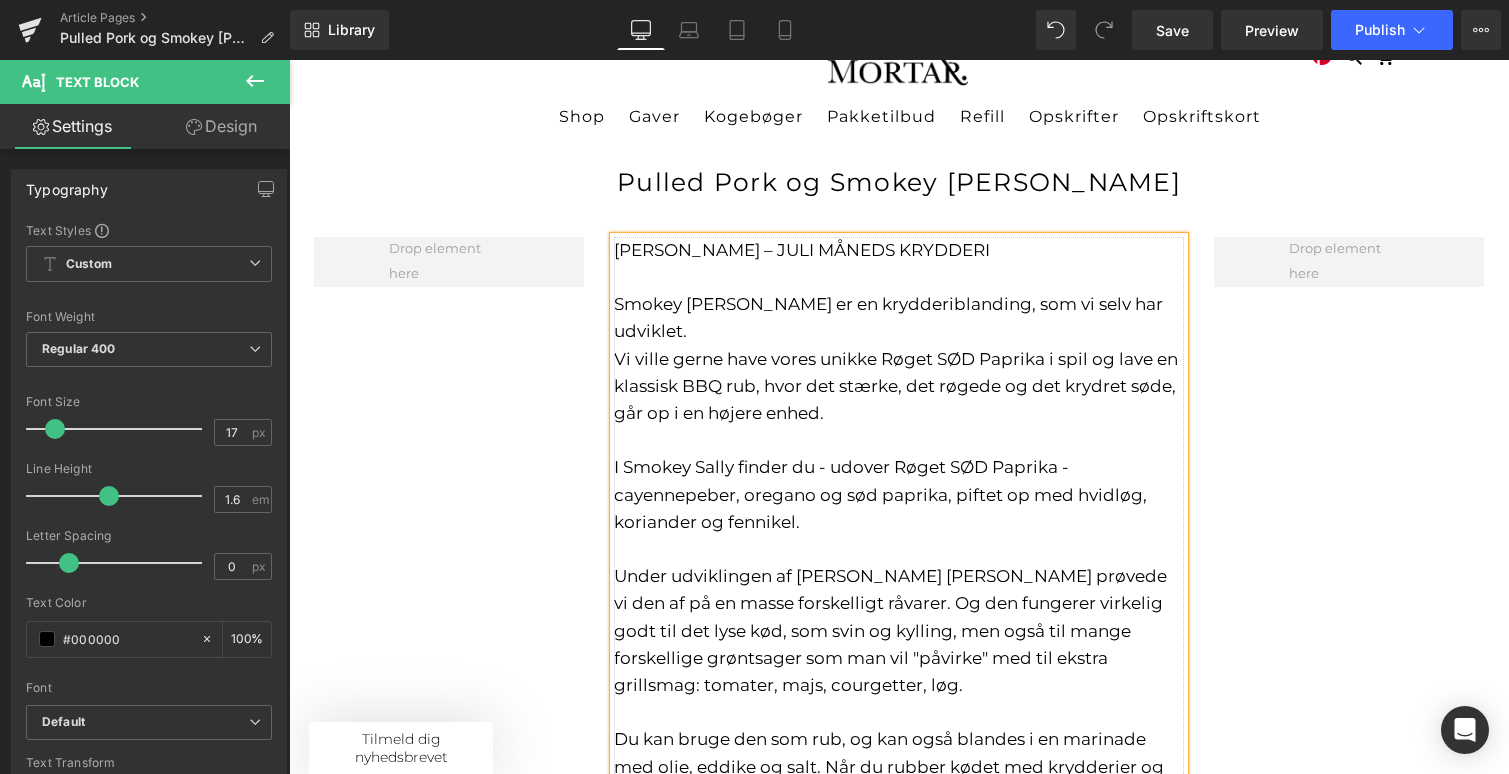 click at bounding box center (899, 549) 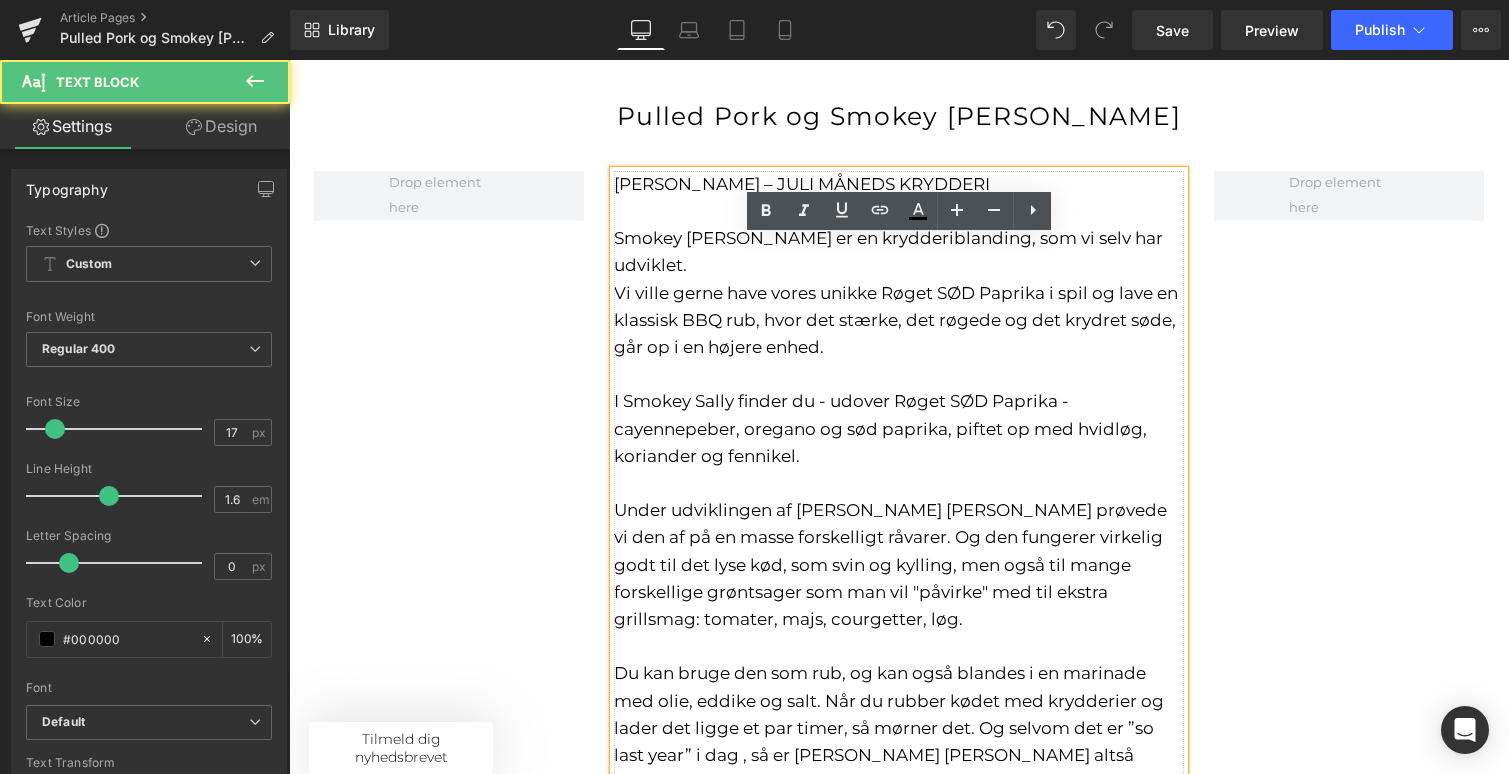 scroll, scrollTop: 190, scrollLeft: 0, axis: vertical 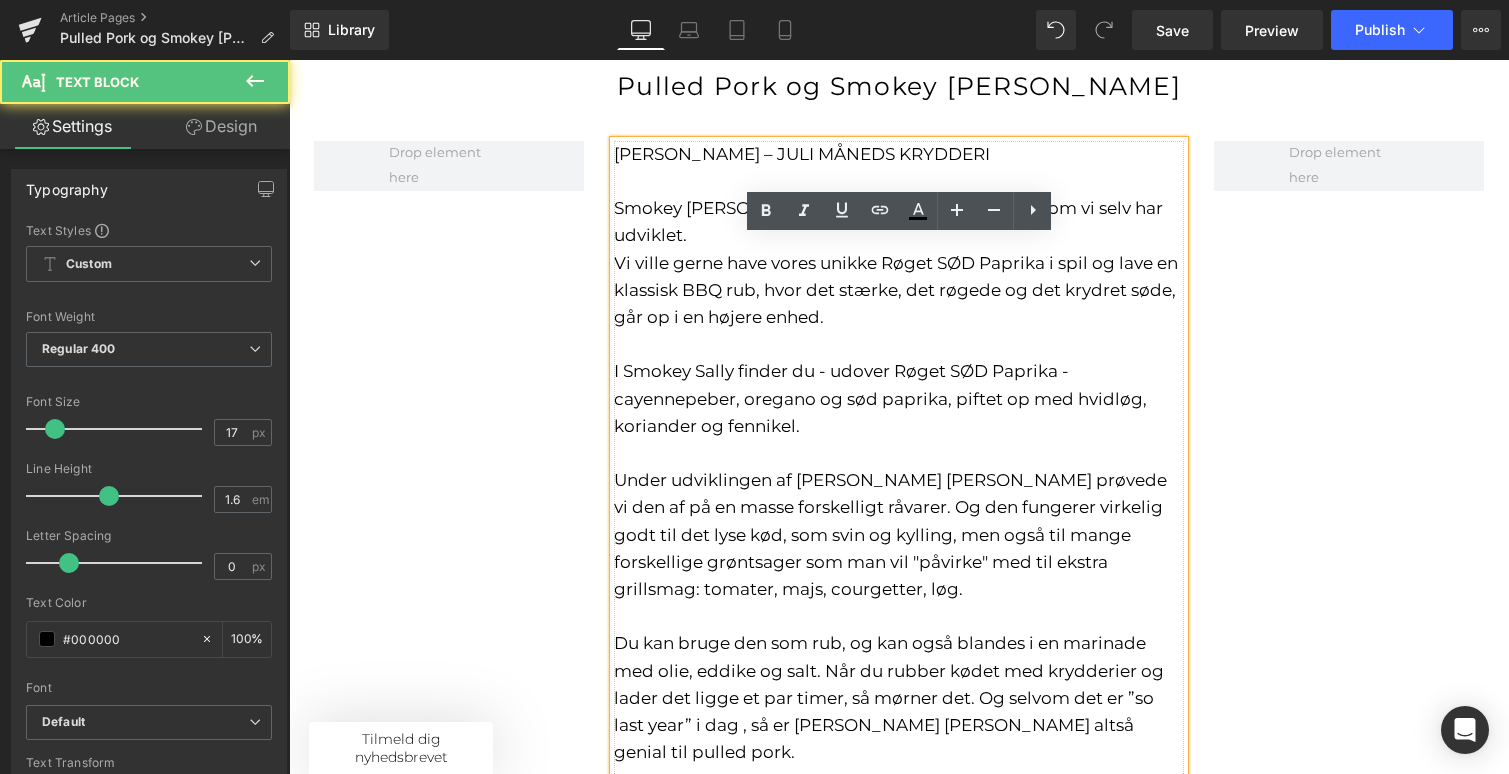 click on "Under udviklingen af [PERSON_NAME] [PERSON_NAME] prøvede vi den af på en masse forskelligt råvarer. Og den fungerer virkelig godt til det lyse kød, som svin og kylling, men også til mange forskellige grøntsager som man vil "påvirke" med til ekstra grillsmag: tomater, majs, courgetter, løg.  Du kan bruge den som rub, og kan også blandes i en marinade med olie, eddike og salt. Når du rubber kødet med krydderier og lader det ligge et par timer, så mørner det. Og selvom det er ”so last year” i dag , så er [PERSON_NAME] [PERSON_NAME] altså genial til pulled pork." at bounding box center [899, 616] 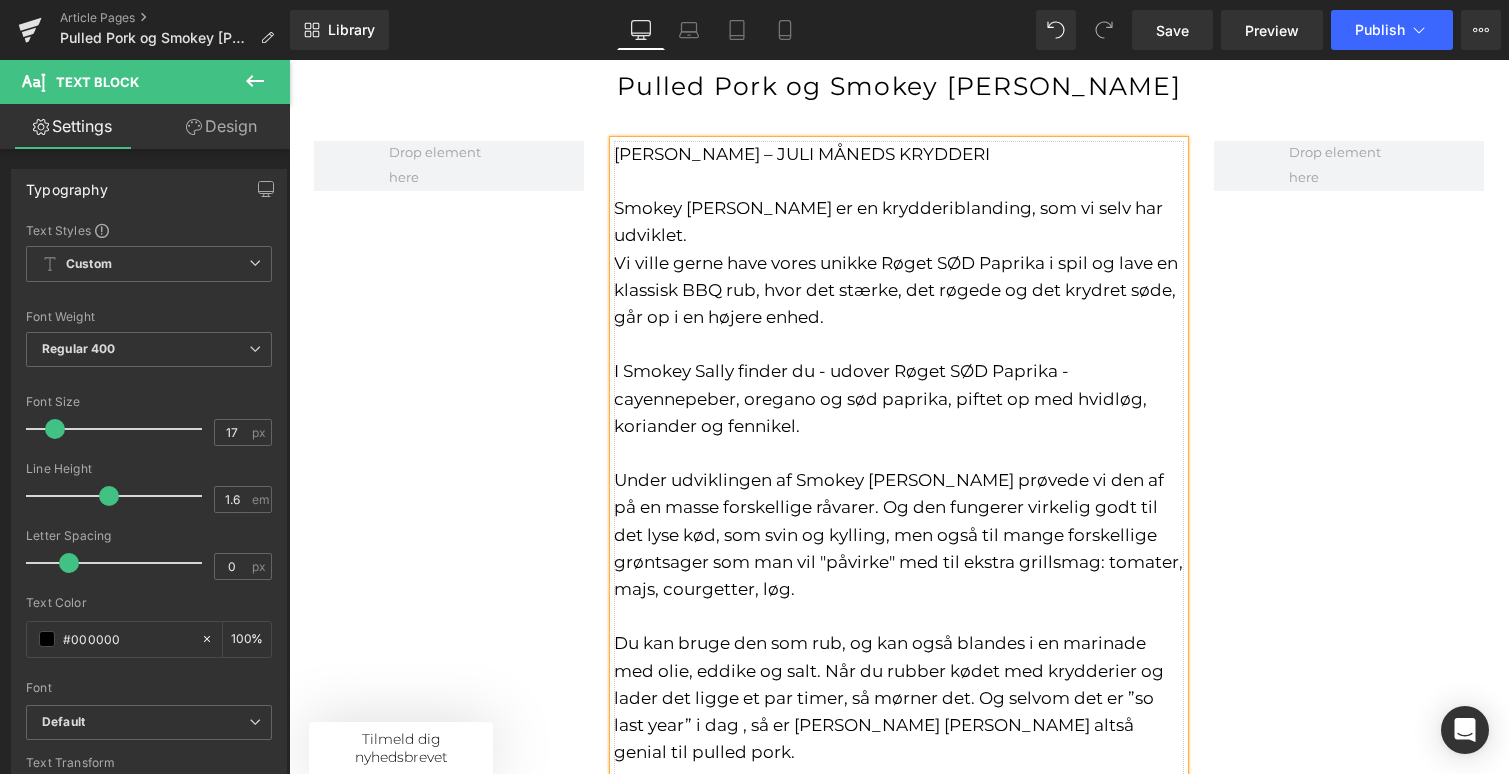 click on "Under udviklingen af Smokey [PERSON_NAME] prøvede vi den af på en masse forskellige råvarer. Og den fungerer virkelig godt til det lyse kød, som svin og kylling, men også til mange forskellige grøntsager som man vil "påvirke" med til ekstra grillsmag: tomater, majs, courgetter, løg.  Du kan bruge den som rub, og kan også blandes i en marinade med olie, eddike og salt. Når du rubber kødet med krydderier og lader det ligge et par timer, så mørner det. Og selvom det er ”so last year” i dag , så er [PERSON_NAME] [PERSON_NAME] altså genial til pulled pork." at bounding box center [899, 616] 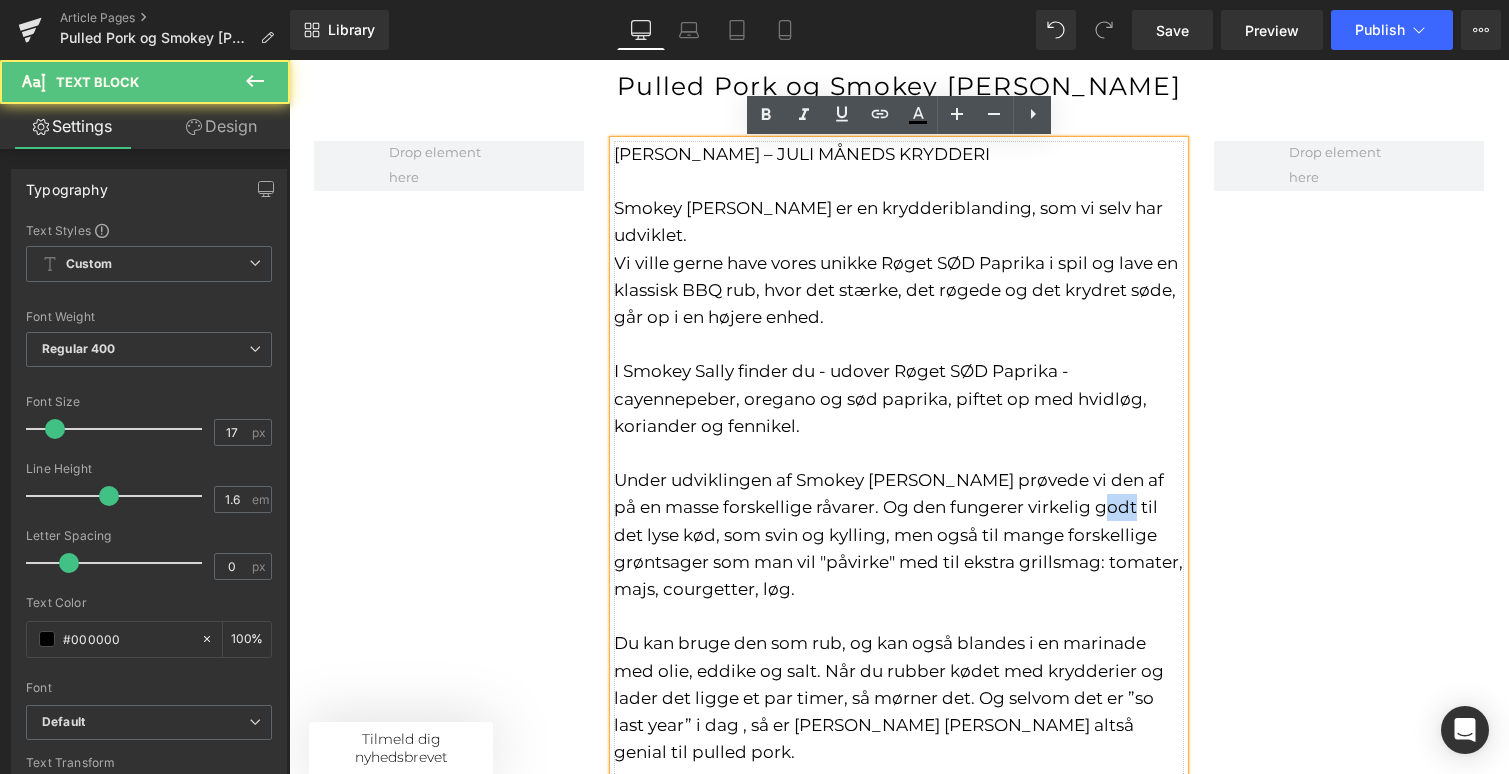 click on "Under udviklingen af Smokey [PERSON_NAME] prøvede vi den af på en masse forskellige råvarer. Og den fungerer virkelig godt til det lyse kød, som svin og kylling, men også til mange forskellige grøntsager som man vil "påvirke" med til ekstra grillsmag: tomater, majs, courgetter, løg.  Du kan bruge den som rub, og kan også blandes i en marinade med olie, eddike og salt. Når du rubber kødet med krydderier og lader det ligge et par timer, så mørner det. Og selvom det er ”so last year” i dag , så er [PERSON_NAME] [PERSON_NAME] altså genial til pulled pork." at bounding box center (899, 616) 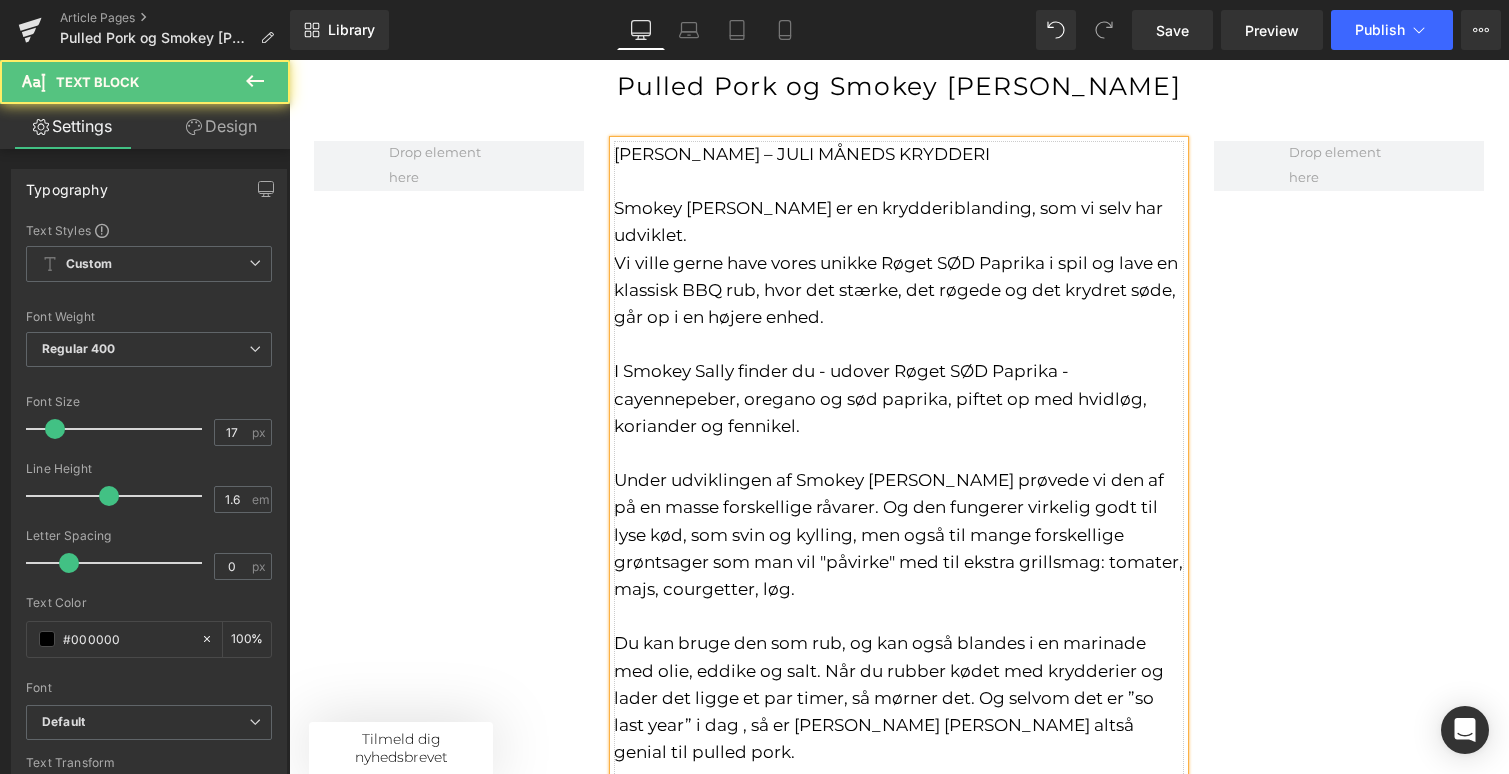 click on "Under udviklingen af Smokey [PERSON_NAME] prøvede vi den af på en masse forskellige råvarer. Og den fungerer virkelig godt til lyse kød, som svin og kylling, men også til mange forskellige grøntsager som man vil "påvirke" med til ekstra grillsmag: tomater, majs, courgetter, løg.  Du kan bruge den som rub, og kan også blandes i en marinade med olie, eddike og salt. Når du rubber kødet med krydderier og lader det ligge et par timer, så mørner det. Og selvom det er ”so last year” i dag , så er [PERSON_NAME] [PERSON_NAME] altså genial til pulled pork." at bounding box center [899, 616] 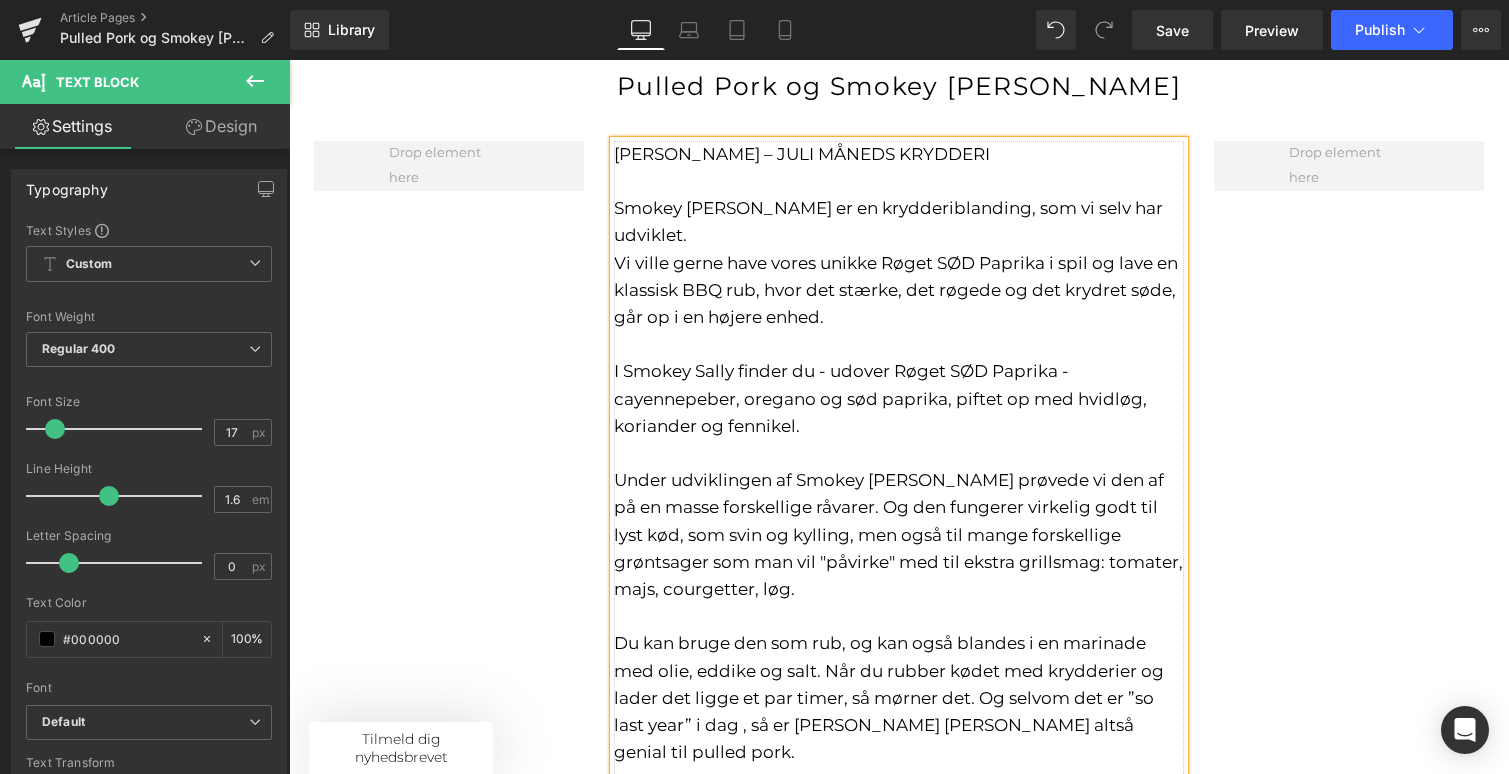 click on "Under udviklingen af Smokey [PERSON_NAME] prøvede vi den af på en masse forskellige råvarer. Og den fungerer virkelig godt til lyst kød, som svin og kylling, men også til mange forskellige grøntsager som man vil "påvirke" med til ekstra grillsmag: tomater, majs, courgetter, løg.  Du kan bruge den som rub, og kan også blandes i en marinade med olie, eddike og salt. Når du rubber kødet med krydderier og lader det ligge et par timer, så mørner det. Og selvom det er ”so last year” i dag , så er [PERSON_NAME] [PERSON_NAME] altså genial til pulled pork." at bounding box center (899, 616) 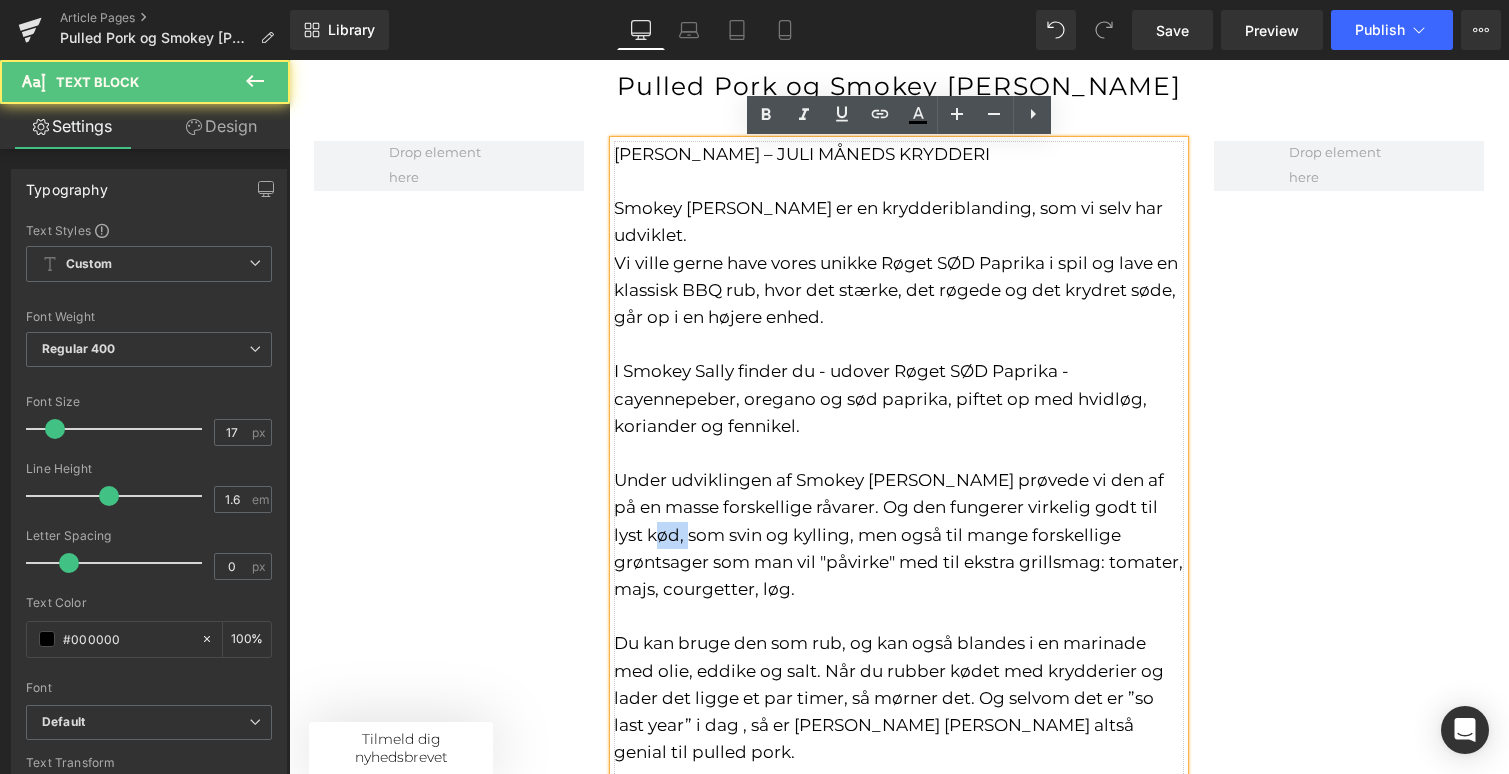 click on "Under udviklingen af Smokey [PERSON_NAME] prøvede vi den af på en masse forskellige råvarer. Og den fungerer virkelig godt til lyst kød, som svin og kylling, men også til mange forskellige grøntsager som man vil "påvirke" med til ekstra grillsmag: tomater, majs, courgetter, løg.  Du kan bruge den som rub, og kan også blandes i en marinade med olie, eddike og salt. Når du rubber kødet med krydderier og lader det ligge et par timer, så mørner det. Og selvom det er ”so last year” i dag , så er [PERSON_NAME] [PERSON_NAME] altså genial til pulled pork." at bounding box center [899, 616] 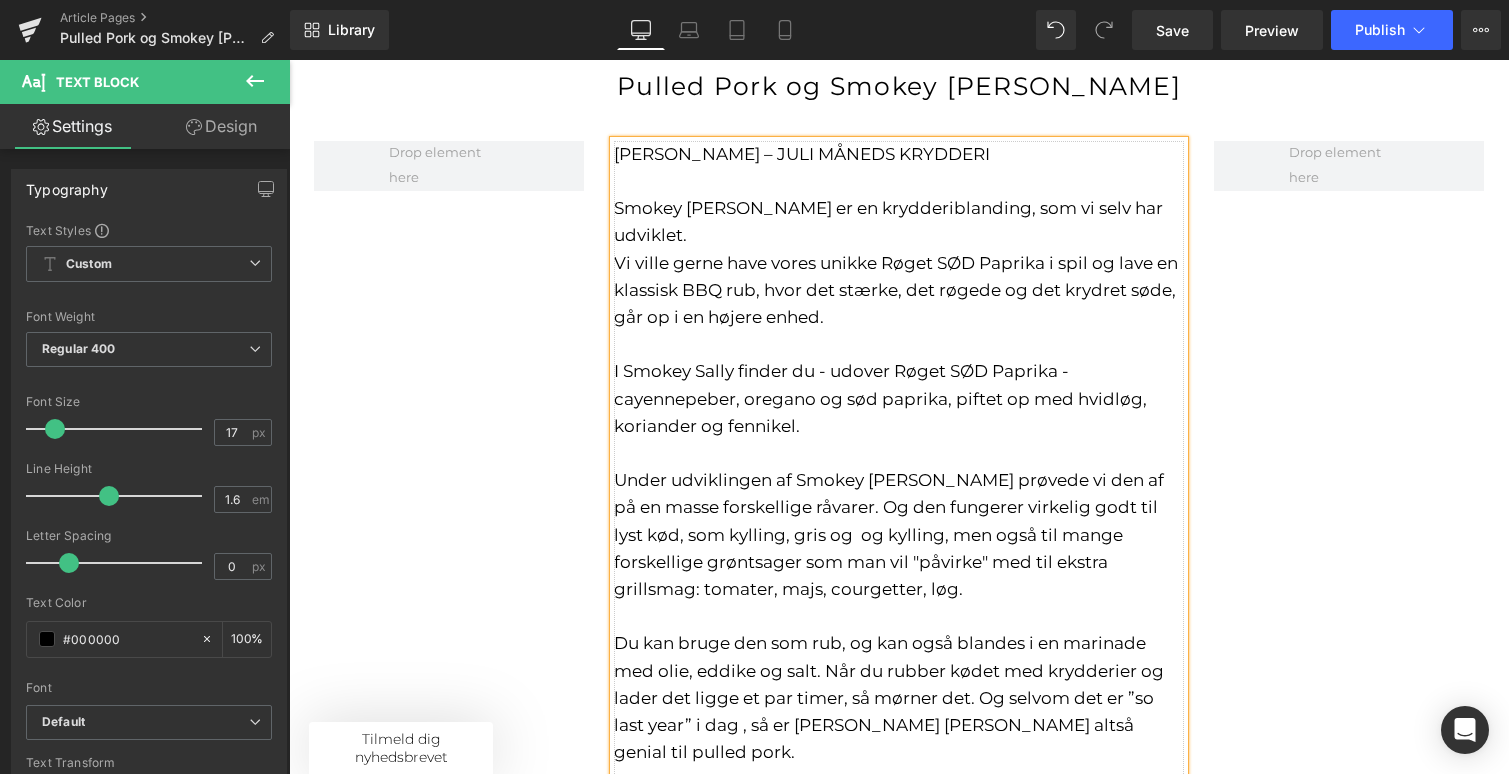 click on "I Smokey Sally finder du - udover Røget SØD Paprika - cayennepeber, oregano og sød paprika, piftet op med hvidløg, koriander og fennikel." at bounding box center (880, 398) 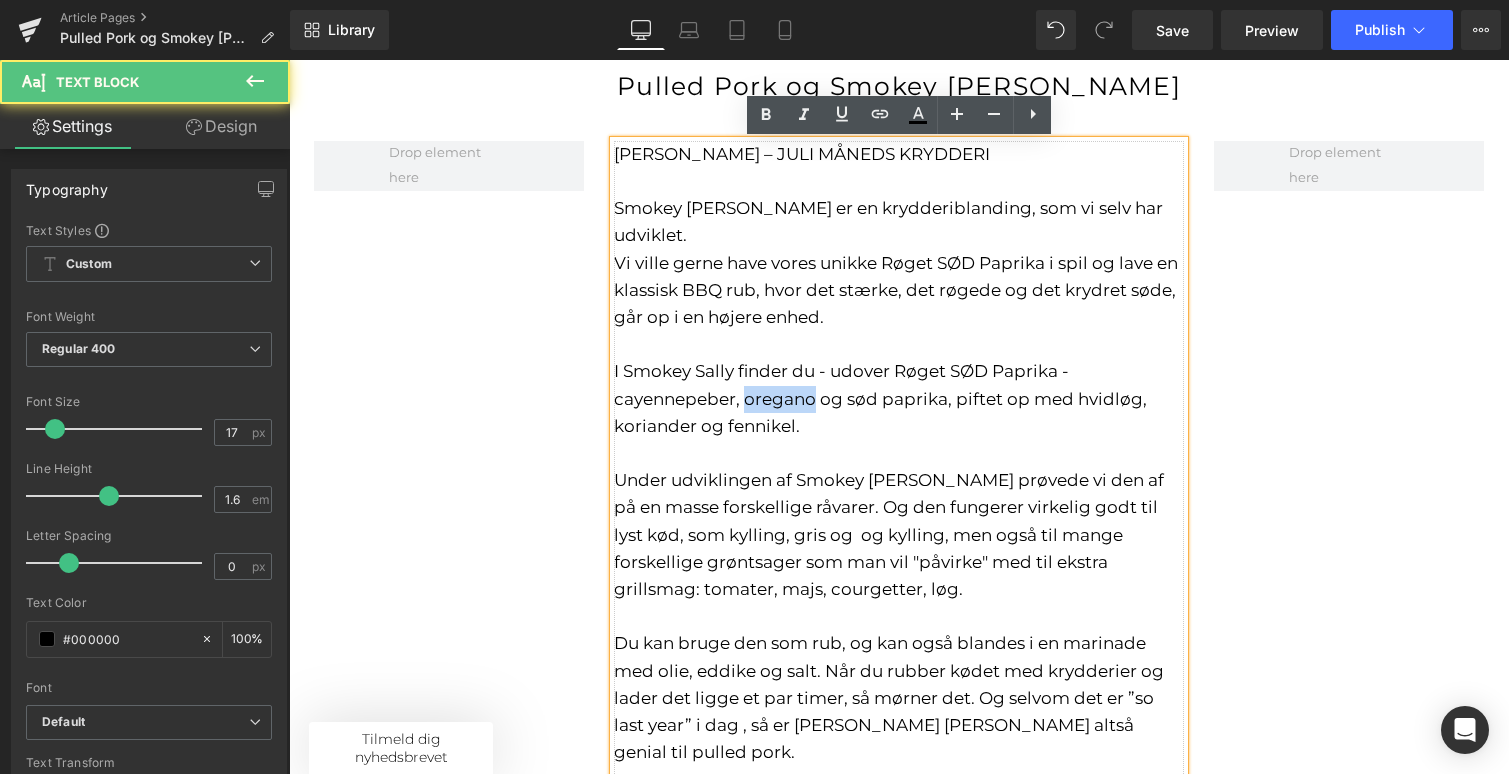 click on "I Smokey Sally finder du - udover Røget SØD Paprika - cayennepeber, oregano og sød paprika, piftet op med hvidløg, koriander og fennikel." at bounding box center (880, 398) 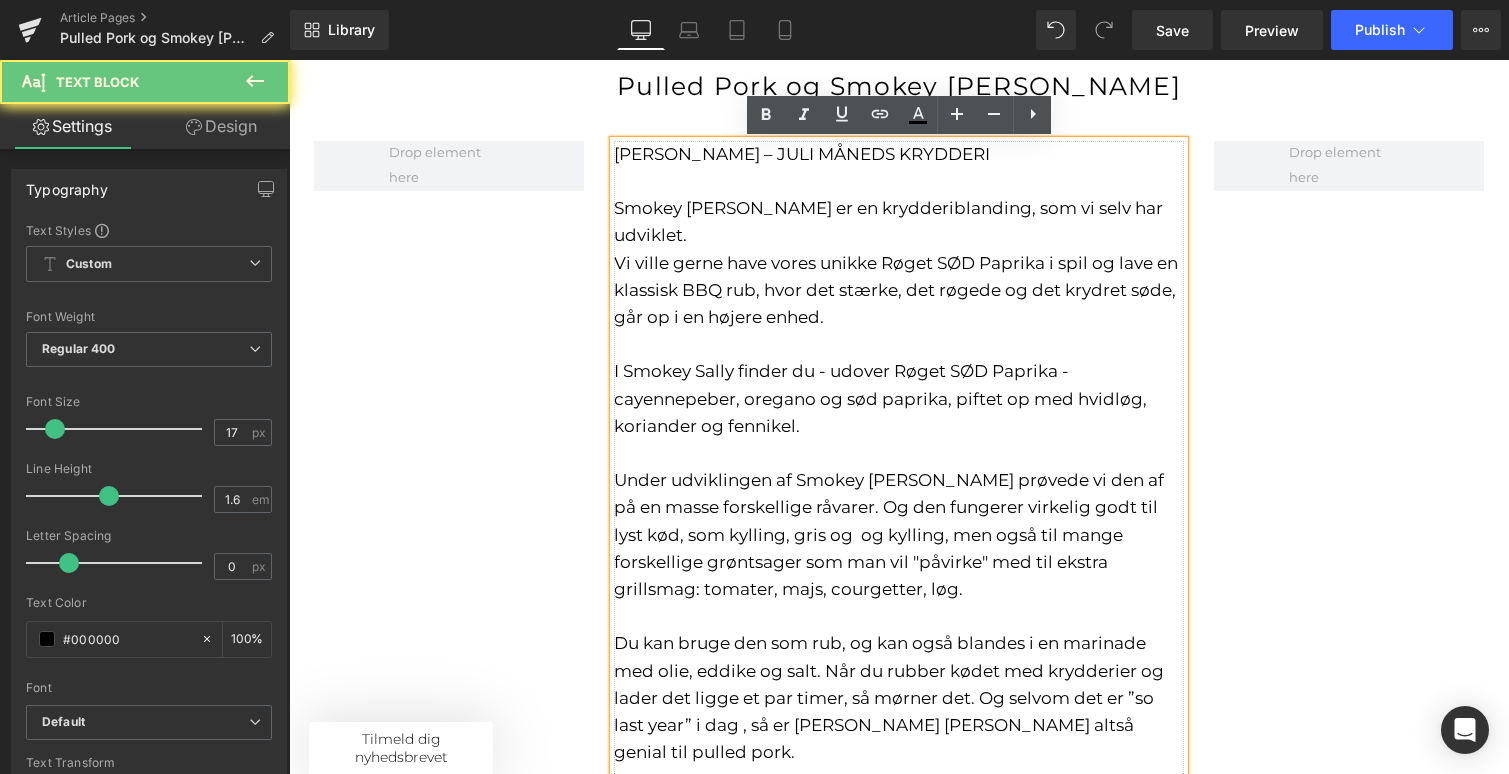 click on "Under udviklingen af Smokey [PERSON_NAME] prøvede vi den af på en masse forskellige råvarer. Og den fungerer virkelig godt til lyst kød, som kylling, gris og  og kylling, men også til mange forskellige grøntsager som man vil "påvirke" med til ekstra grillsmag: tomater, majs, courgetter, løg.  Du kan bruge den som rub, og kan også blandes i en marinade med olie, eddike og salt. Når du rubber kødet med krydderier og lader det ligge et par timer, så mørner det. Og selvom det er ”so last year” i dag , så er [PERSON_NAME] [PERSON_NAME] altså genial til pulled pork." at bounding box center (899, 616) 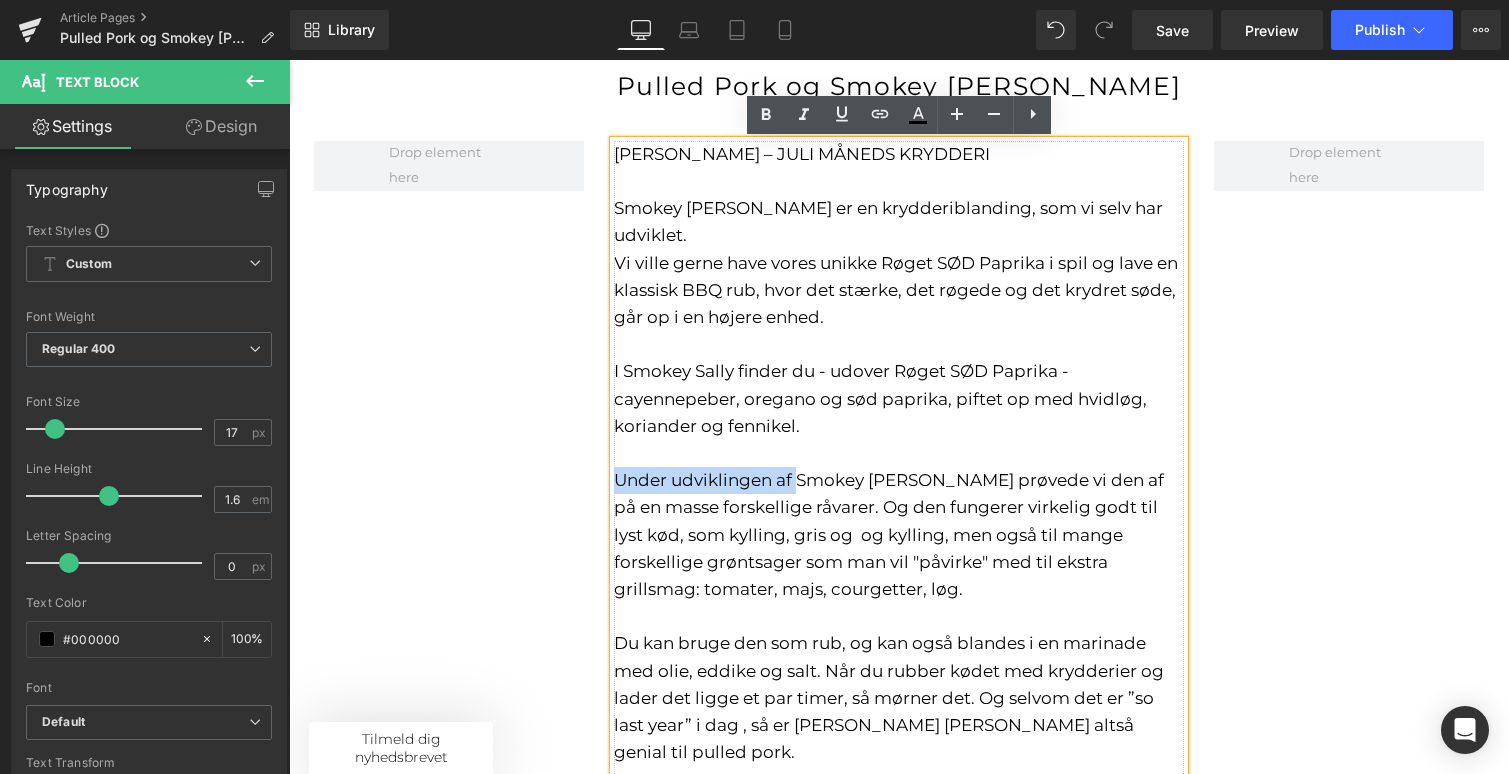 drag, startPoint x: 797, startPoint y: 456, endPoint x: 615, endPoint y: 451, distance: 182.06866 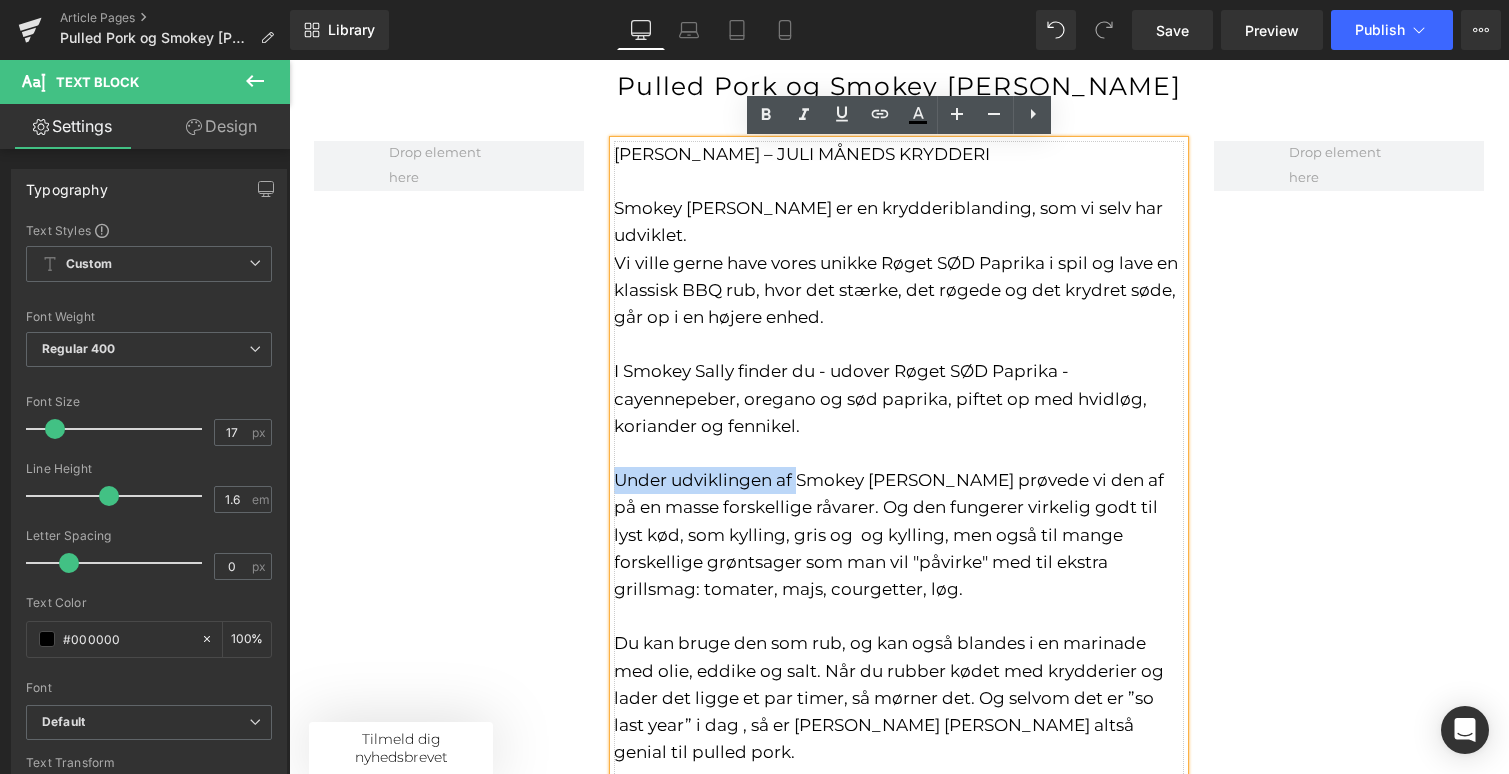 click on "Under udviklingen af Smokey [PERSON_NAME] prøvede vi den af på en masse forskellige råvarer. Og den fungerer virkelig godt til lyst kød, som kylling, gris og  og kylling, men også til mange forskellige grøntsager som man vil "påvirke" med til ekstra grillsmag: tomater, majs, courgetter, løg.  Du kan bruge den som rub, og kan også blandes i en marinade med olie, eddike og salt. Når du rubber kødet med krydderier og lader det ligge et par timer, så mørner det. Og selvom det er ”so last year” i dag , så er [PERSON_NAME] [PERSON_NAME] altså genial til pulled pork." at bounding box center (899, 616) 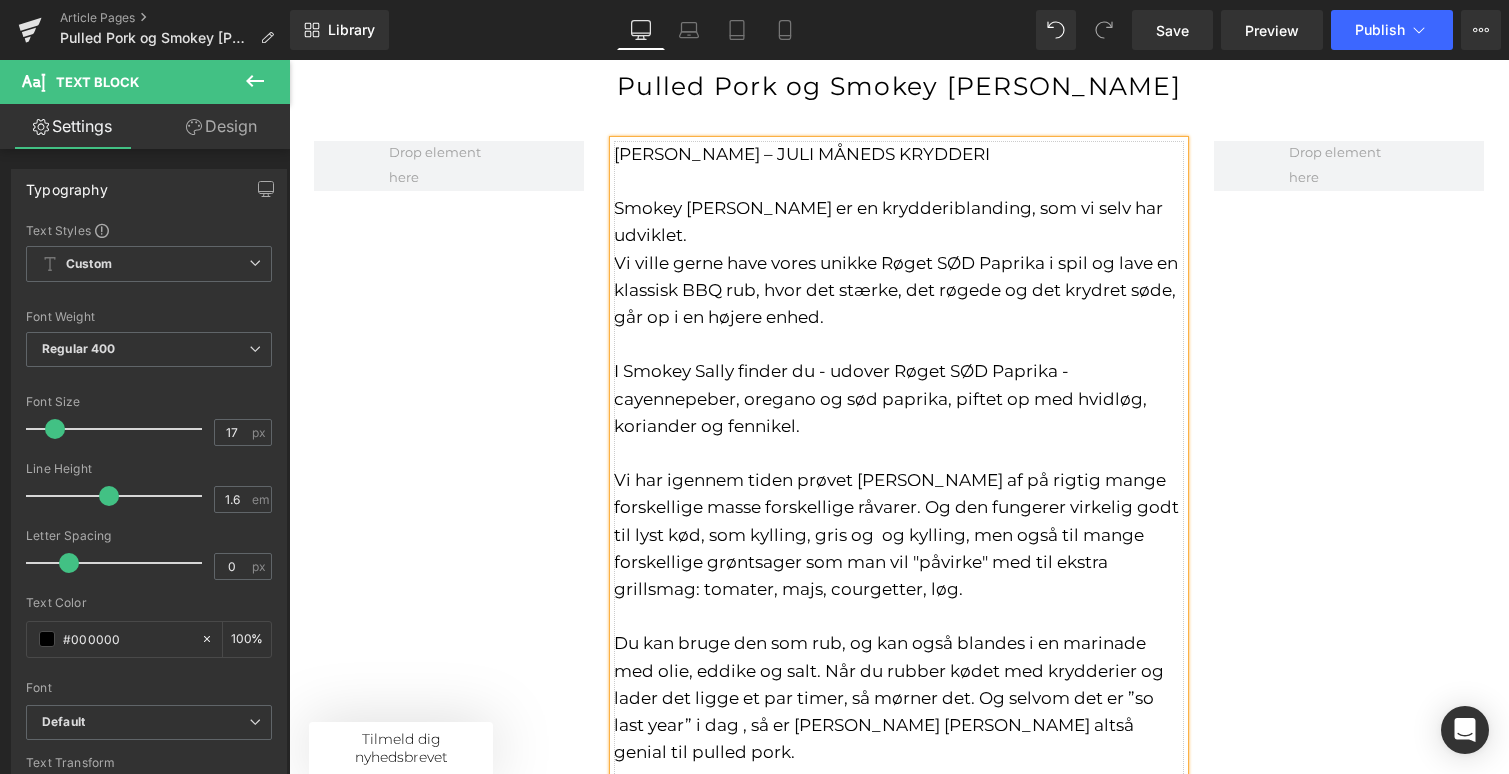 click on "Vi har igennem tiden prøvet [PERSON_NAME] af på rigtig mange forskellige masse forskellige råvarer. Og den fungerer virkelig godt til lyst kød, som kylling, gris og  og kylling, men også til mange forskellige grøntsager som man vil "påvirke" med til ekstra grillsmag: tomater, majs, courgetter, løg.  Du kan bruge den som rub, og kan også blandes i en marinade med olie, eddike og salt. Når du rubber kødet med krydderier og lader det ligge et par timer, så mørner det. Og selvom det er ”so last year” i dag , så er [PERSON_NAME] [PERSON_NAME] altså genial til pulled pork." at bounding box center (899, 616) 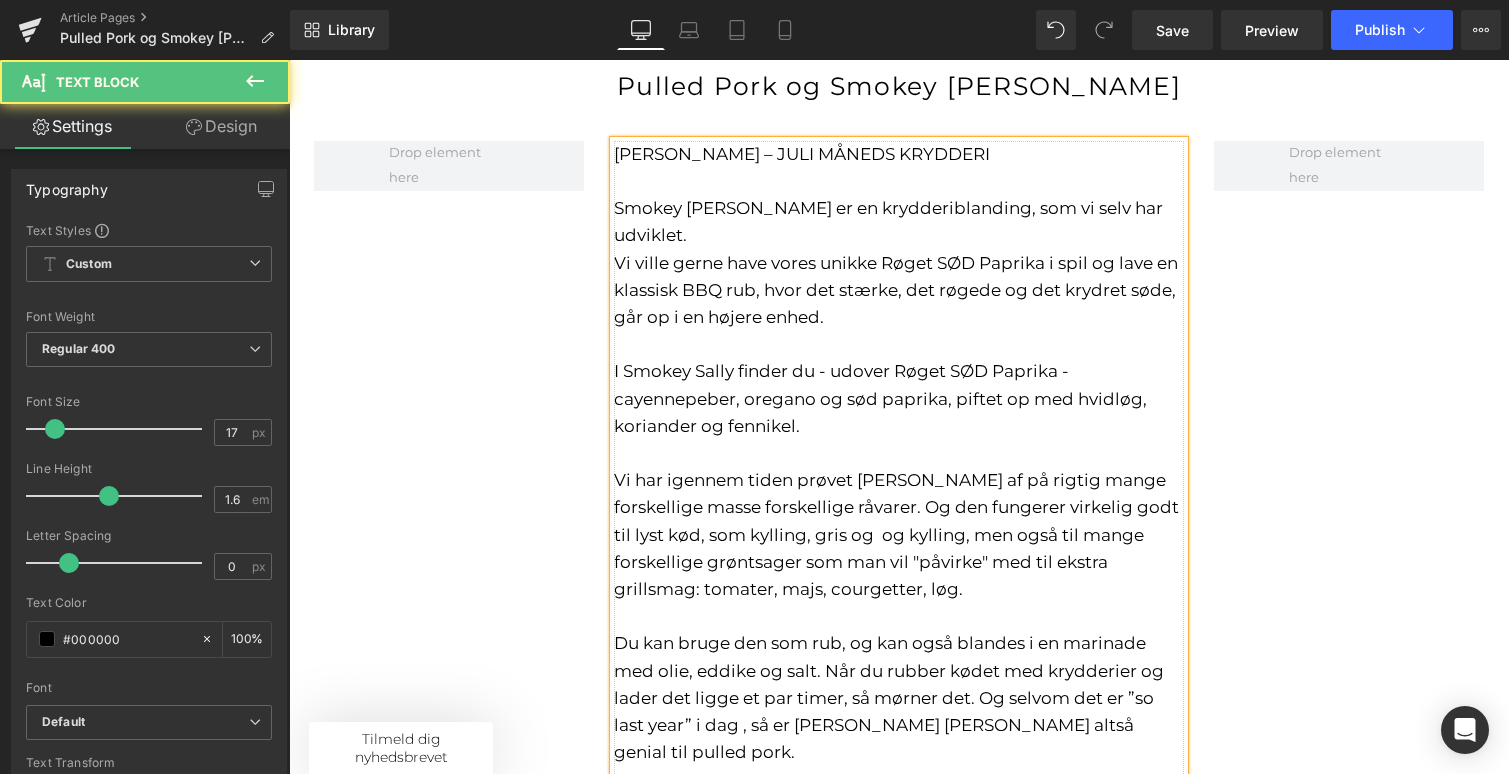 click on "Vi har igennem tiden prøvet [PERSON_NAME] af på rigtig mange forskellige masse forskellige råvarer. Og den fungerer virkelig godt til lyst kød, som kylling, gris og  og kylling, men også til mange forskellige grøntsager som man vil "påvirke" med til ekstra grillsmag: tomater, majs, courgetter, løg.  Du kan bruge den som rub, og kan også blandes i en marinade med olie, eddike og salt. Når du rubber kødet med krydderier og lader det ligge et par timer, så mørner det. Og selvom det er ”so last year” i dag , så er [PERSON_NAME] [PERSON_NAME] altså genial til pulled pork." at bounding box center [899, 616] 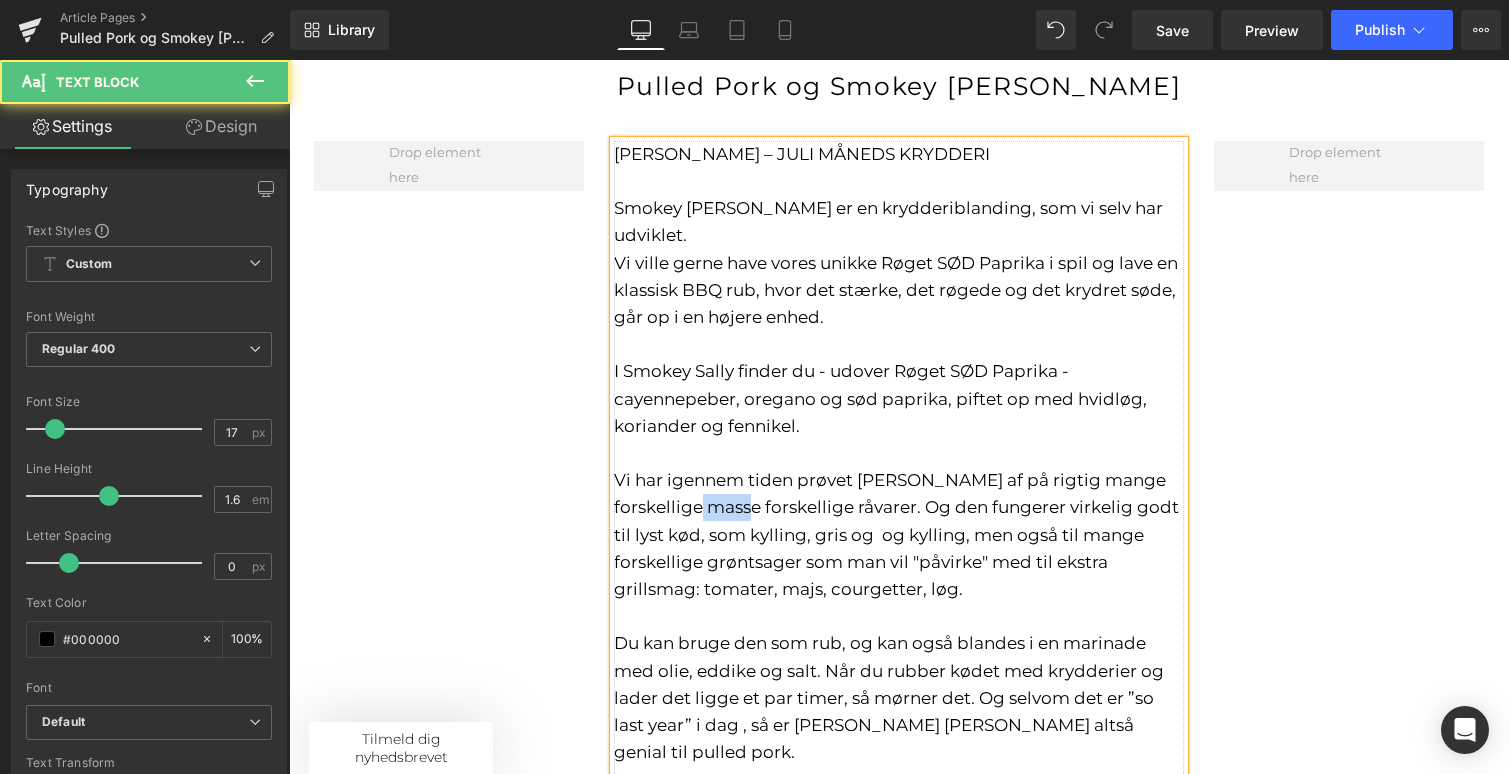 click on "Vi har igennem tiden prøvet [PERSON_NAME] af på rigtig mange forskellige masse forskellige råvarer. Og den fungerer virkelig godt til lyst kød, som kylling, gris og  og kylling, men også til mange forskellige grøntsager som man vil "påvirke" med til ekstra grillsmag: tomater, majs, courgetter, løg.  Du kan bruge den som rub, og kan også blandes i en marinade med olie, eddike og salt. Når du rubber kødet med krydderier og lader det ligge et par timer, så mørner det. Og selvom det er ”so last year” i dag , så er [PERSON_NAME] [PERSON_NAME] altså genial til pulled pork." at bounding box center (899, 616) 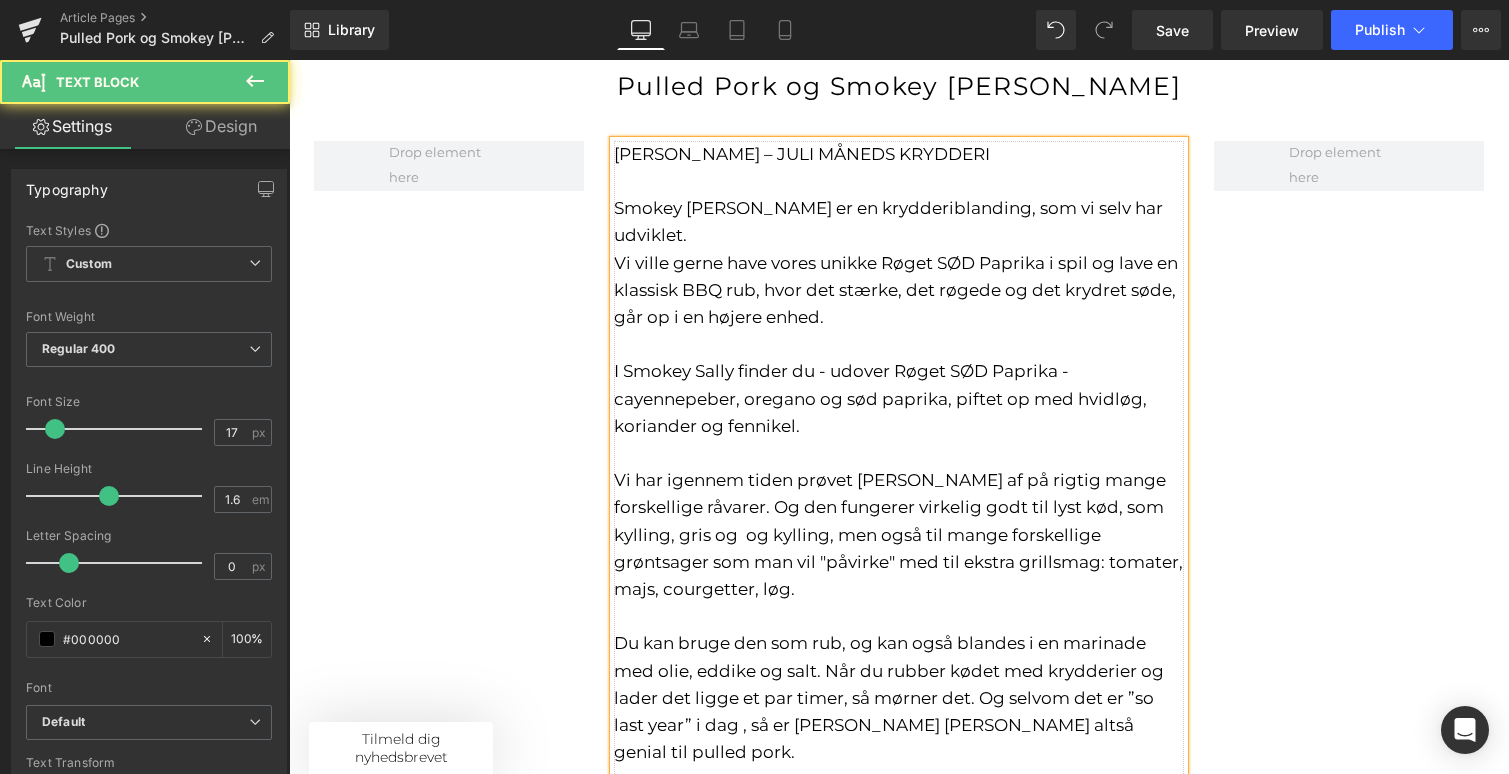 click on "Vi har igennem tiden prøvet [PERSON_NAME] af på rigtig mange forskellige råvarer. Og den fungerer virkelig godt til lyst kød, som kylling, gris og  og kylling, men også til mange forskellige grøntsager som man vil "påvirke" med til ekstra grillsmag: tomater, majs, courgetter, løg.  Du kan bruge den som rub, og kan også blandes i en marinade med olie, eddike og salt. Når du rubber kødet med krydderier og lader det ligge et par timer, så mørner det. Og selvom det er ”so last year” i dag , så er [PERSON_NAME] [PERSON_NAME] altså genial til pulled pork." at bounding box center [899, 616] 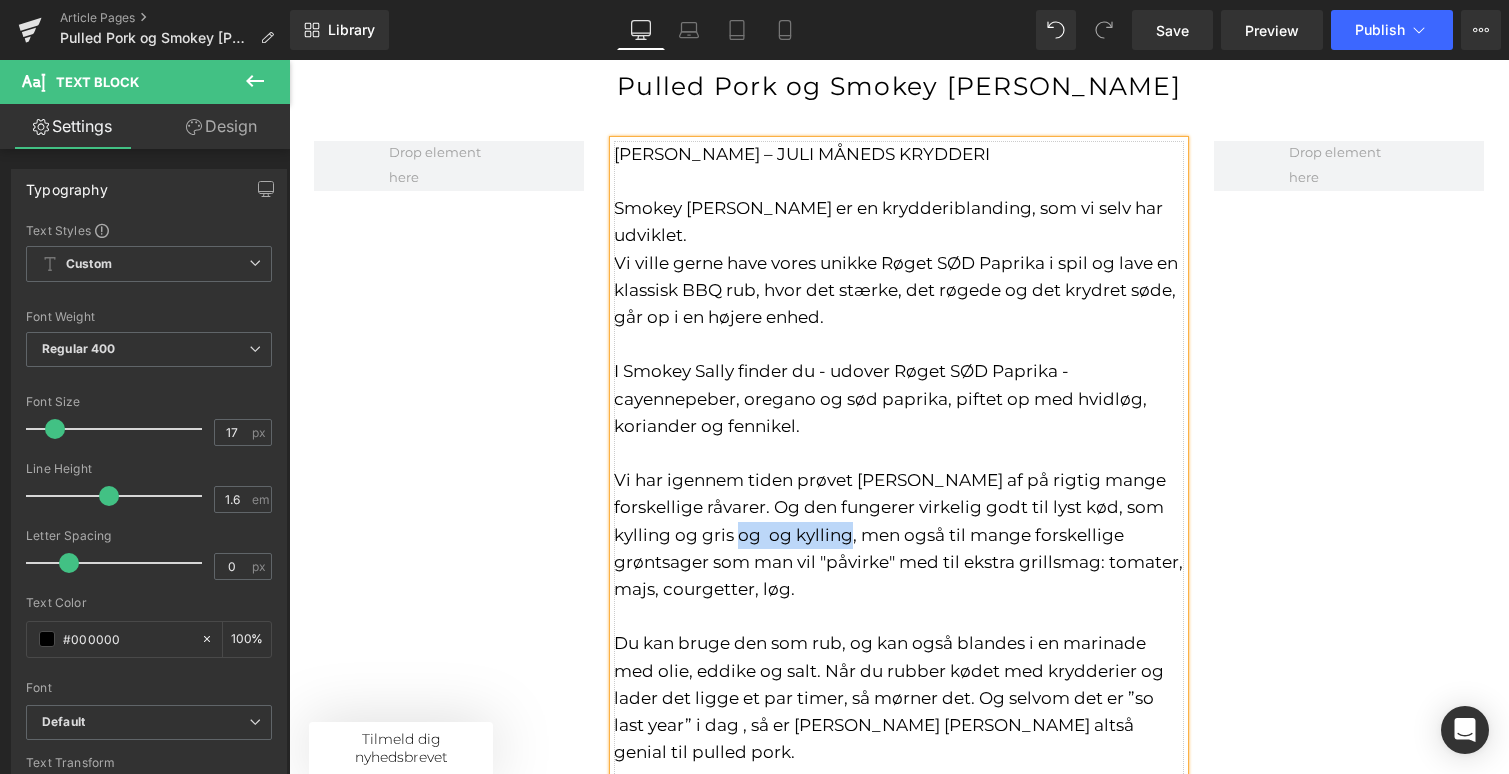 drag, startPoint x: 743, startPoint y: 514, endPoint x: 855, endPoint y: 512, distance: 112.01785 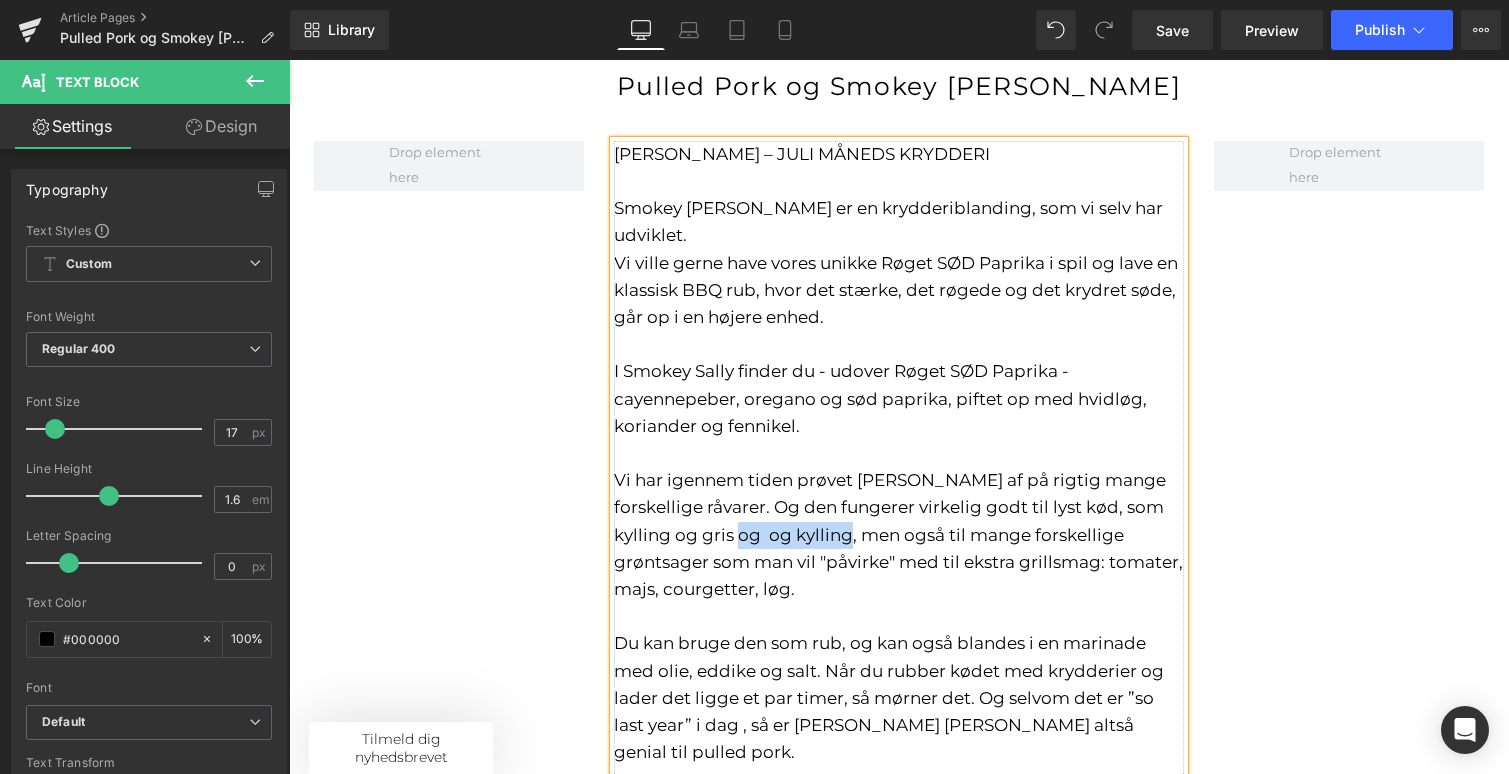 click on "Vi har igennem tiden prøvet [PERSON_NAME] af på rigtig mange forskellige råvarer. Og den fungerer virkelig godt til lyst kød, som kylling og gris og  og kylling, men også til mange forskellige grøntsager som man vil "påvirke" med til ekstra grillsmag: tomater, majs, courgetter, løg.  Du kan bruge den som rub, og kan også blandes i en marinade med olie, eddike og salt. Når du rubber kødet med krydderier og lader det ligge et par timer, så mørner det. Og selvom det er ”so last year” i dag , så er [PERSON_NAME] [PERSON_NAME] altså genial til pulled pork." at bounding box center (899, 616) 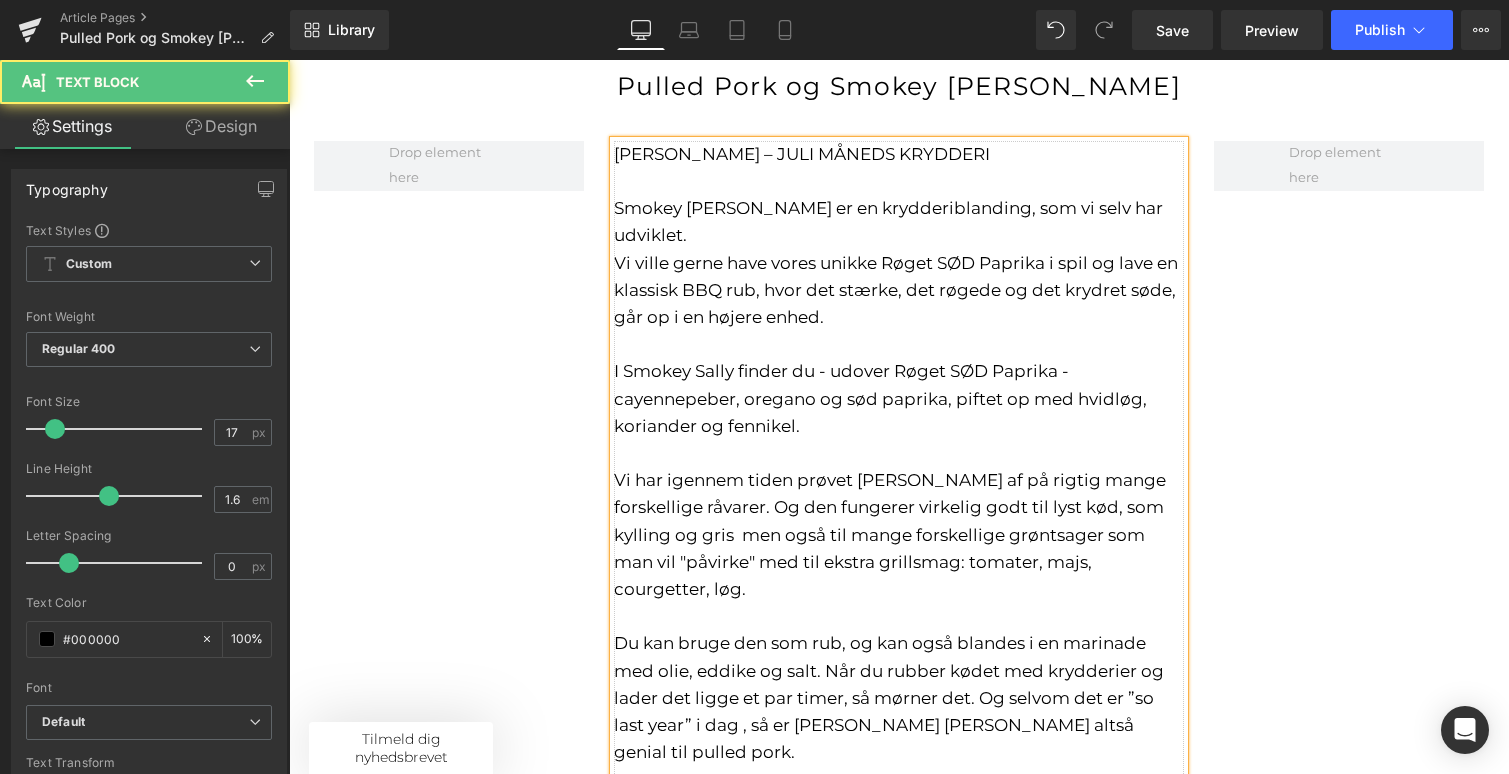 click on "Vi har igennem tiden prøvet [PERSON_NAME] af på rigtig mange forskellige råvarer. Og den fungerer virkelig godt til lyst kød, som kylling og gris  men også til mange forskellige grøntsager som man vil "påvirke" med til ekstra grillsmag: tomater, majs, courgetter, løg.  Du kan bruge den som rub, og kan også blandes i en marinade med olie, eddike og salt. Når du rubber kødet med krydderier og lader det ligge et par timer, så mørner det. Og selvom det er ”so last year” i dag , så er [PERSON_NAME] [PERSON_NAME] altså genial til pulled pork." at bounding box center (899, 616) 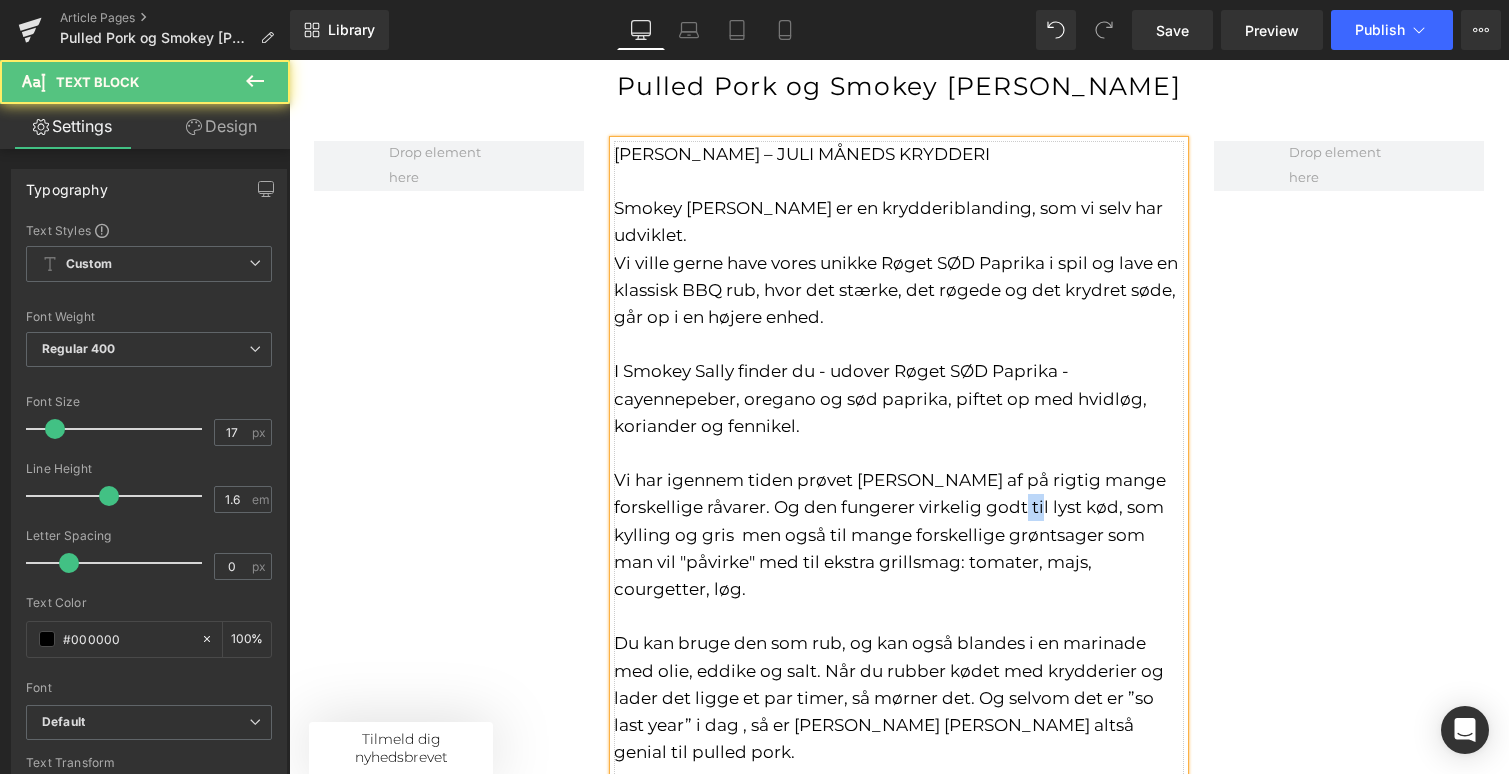 click on "Vi har igennem tiden prøvet [PERSON_NAME] af på rigtig mange forskellige råvarer. Og den fungerer virkelig godt til lyst kød, som kylling og gris  men også til mange forskellige grøntsager som man vil "påvirke" med til ekstra grillsmag: tomater, majs, courgetter, løg.  Du kan bruge den som rub, og kan også blandes i en marinade med olie, eddike og salt. Når du rubber kødet med krydderier og lader det ligge et par timer, så mørner det. Og selvom det er ”so last year” i dag , så er [PERSON_NAME] [PERSON_NAME] altså genial til pulled pork." at bounding box center (899, 616) 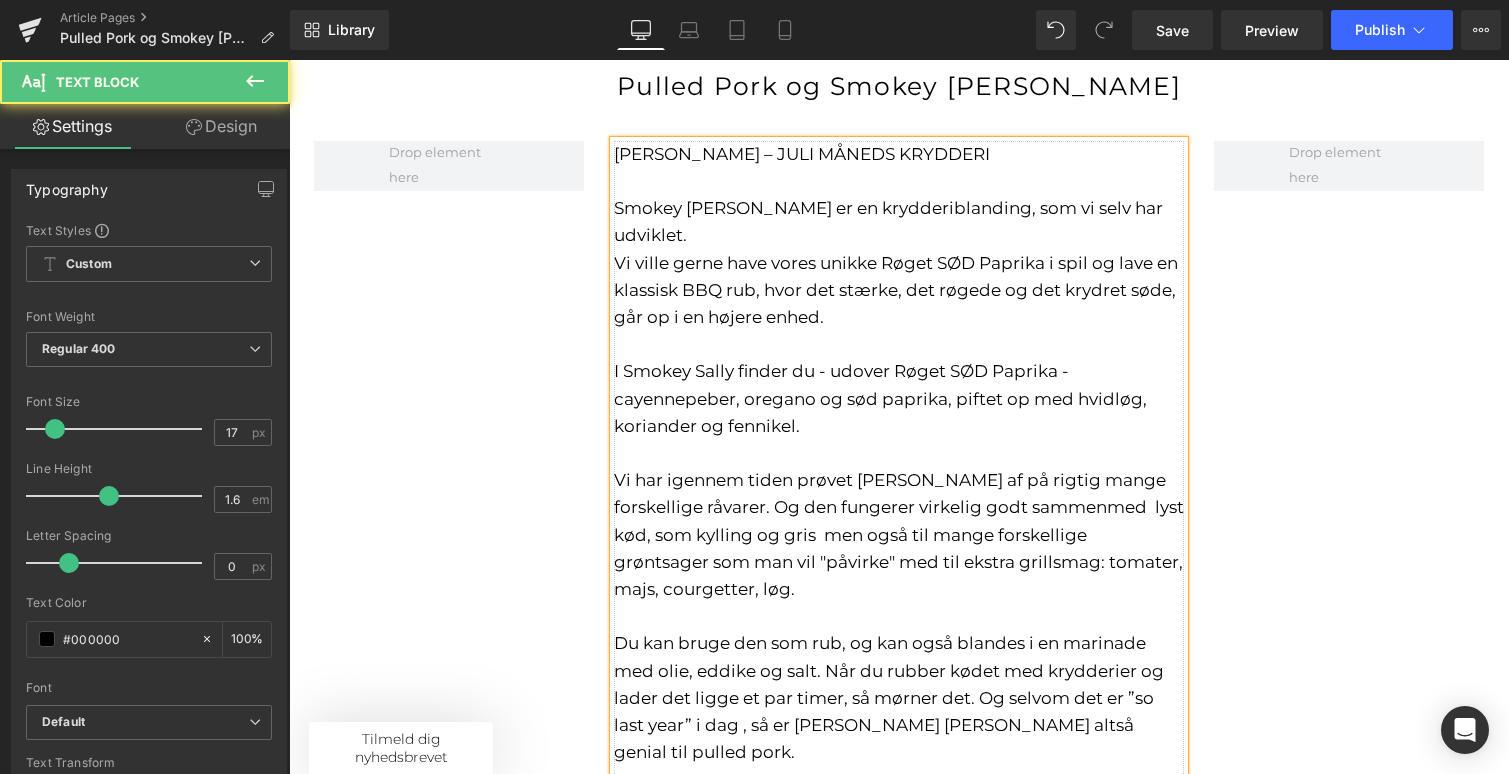 click on "Vi har igennem tiden prøvet [PERSON_NAME] af på rigtig mange forskellige råvarer. Og den fungerer virkelig godt sammenmed  lyst kød, som kylling og gris  men også til mange forskellige grøntsager som man vil "påvirke" med til ekstra grillsmag: tomater, majs, courgetter, løg.  Du kan bruge den som rub, og kan også blandes i en marinade med olie, eddike og salt. Når du rubber kødet med krydderier og lader det ligge et par timer, så mørner det. Og selvom det er ”so last year” i dag , så er [PERSON_NAME] [PERSON_NAME] altså genial til pulled pork." at bounding box center (899, 616) 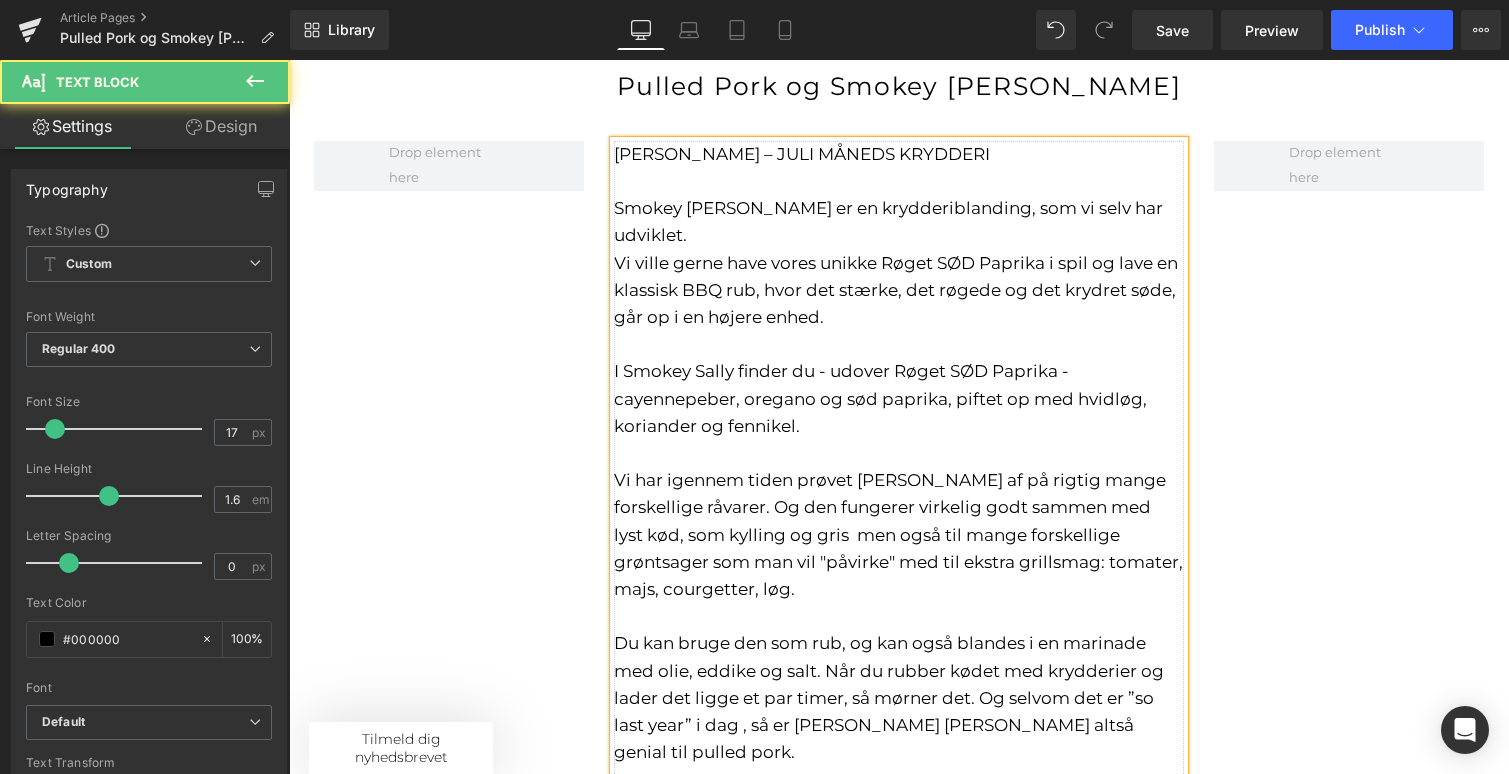 click on "Vi har igennem tiden prøvet [PERSON_NAME] af på rigtig mange forskellige råvarer. Og den fungerer virkelig godt sammen med  lyst kød, som kylling og gris  men også til mange forskellige grøntsager som man vil "påvirke" med til ekstra grillsmag: tomater, majs, courgetter, løg.  Du kan bruge den som rub, og kan også blandes i en marinade med olie, eddike og salt. Når du rubber kødet med krydderier og lader det ligge et par timer, så mørner det. Og selvom det er ”so last year” i dag , så er [PERSON_NAME] [PERSON_NAME] altså genial til pulled pork." at bounding box center [899, 616] 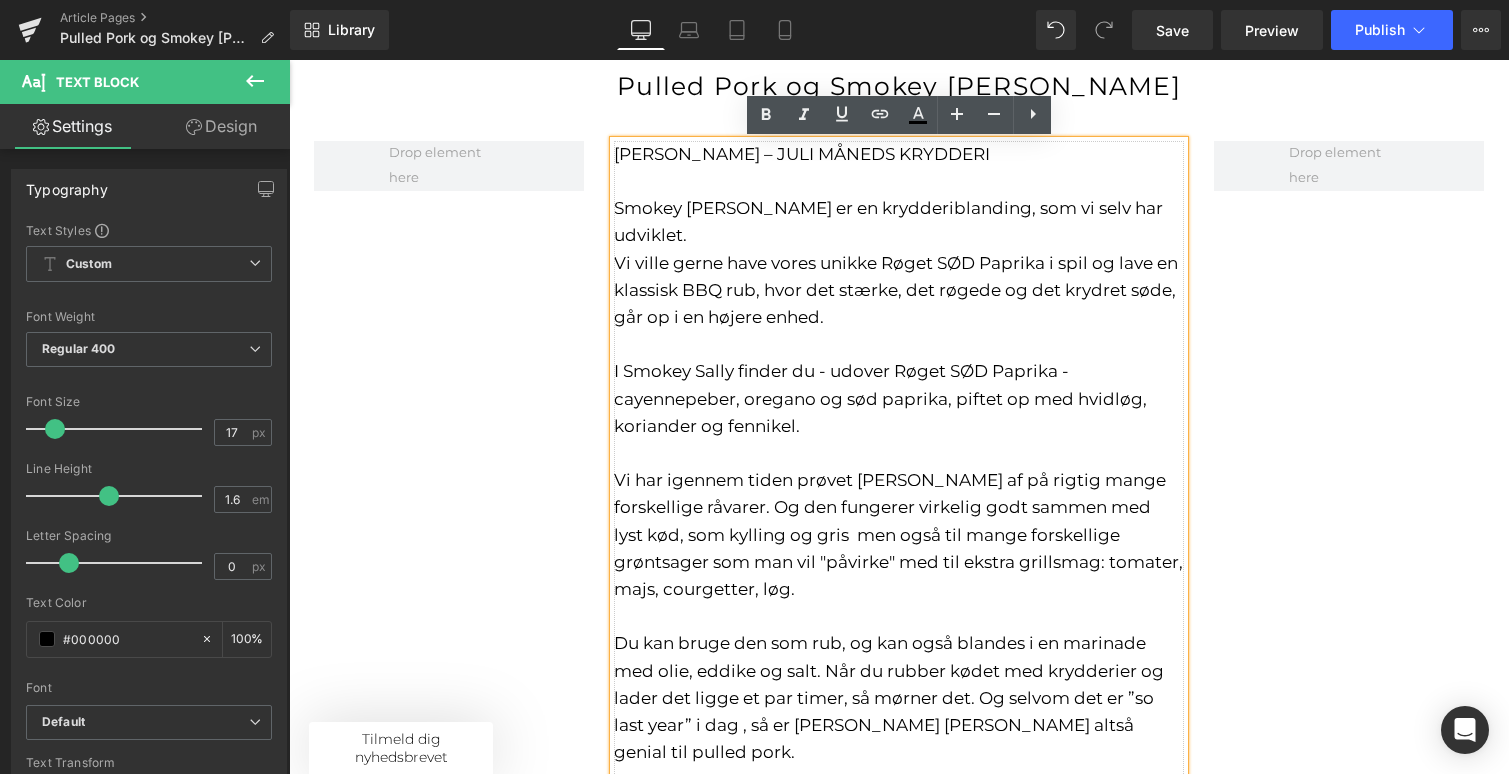 click on "Vi har igennem tiden prøvet [PERSON_NAME] af på rigtig mange forskellige råvarer. Og den fungerer virkelig godt sammen med  lyst kød, som kylling og gris  men også til mange forskellige grøntsager som man vil "påvirke" med til ekstra grillsmag: tomater, majs, courgetter, løg.  Du kan bruge den som rub, og kan også blandes i en marinade med olie, eddike og salt. Når du rubber kødet med krydderier og lader det ligge et par timer, så mørner det. Og selvom det er ”so last year” i dag , så er [PERSON_NAME] [PERSON_NAME] altså genial til pulled pork." at bounding box center (899, 616) 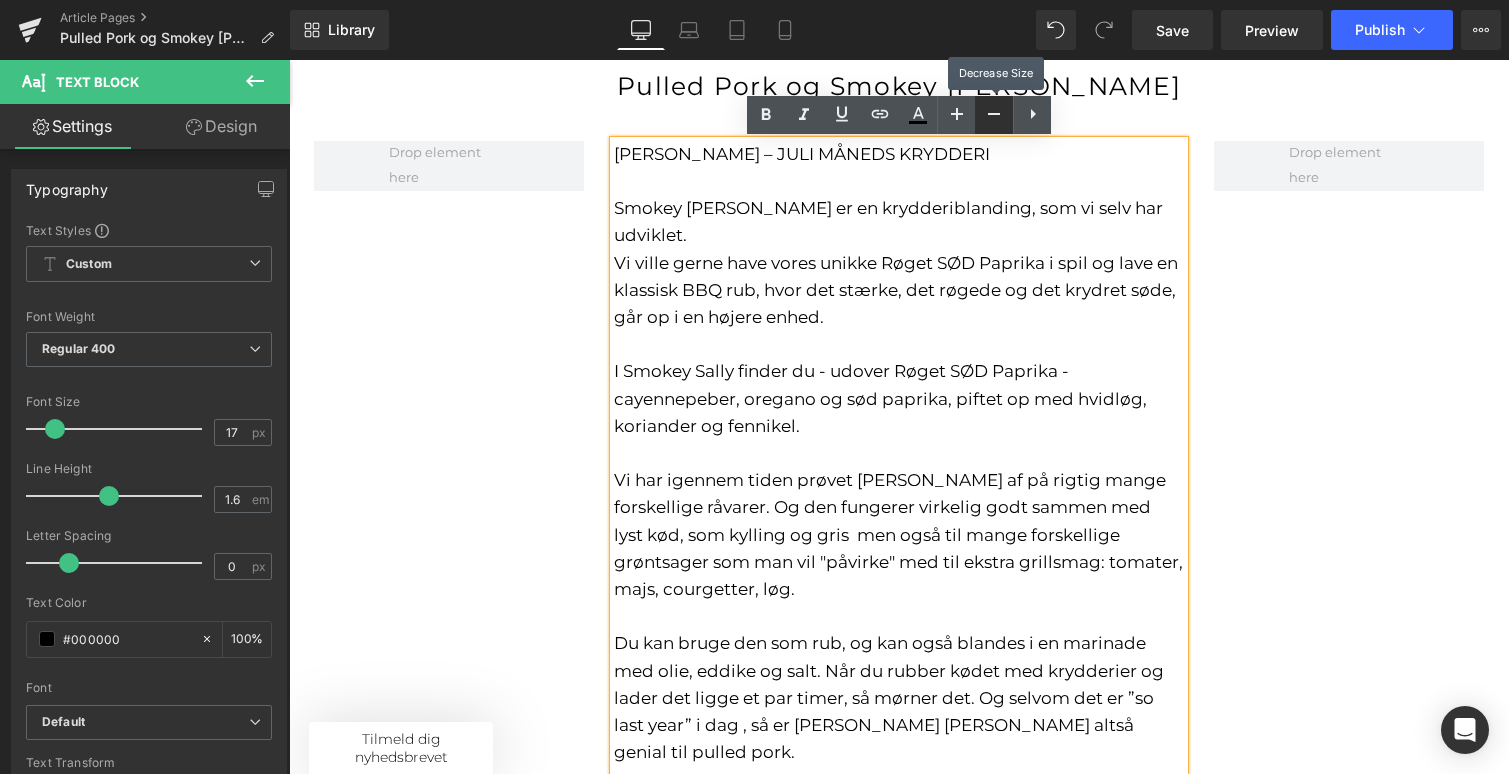click 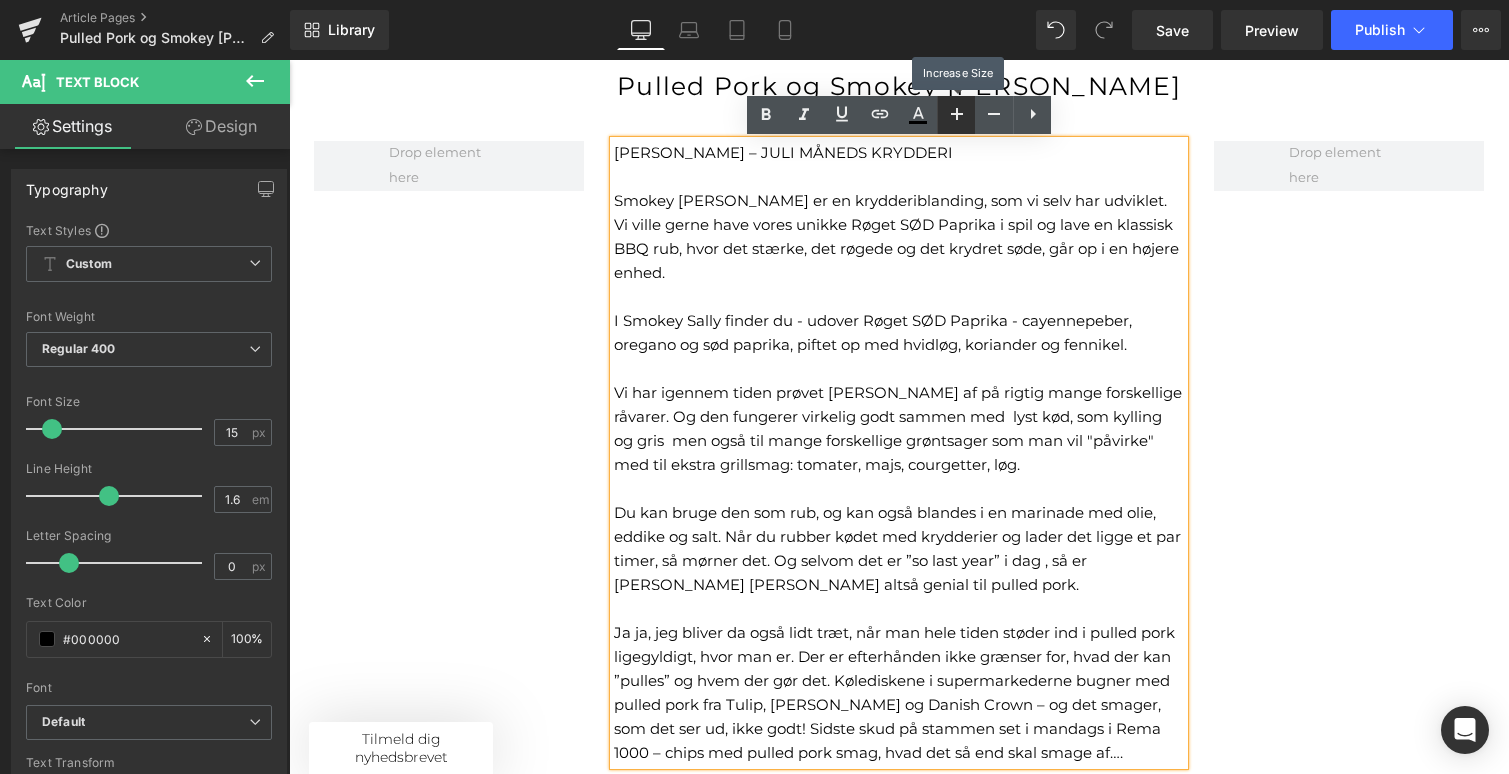 type on "17" 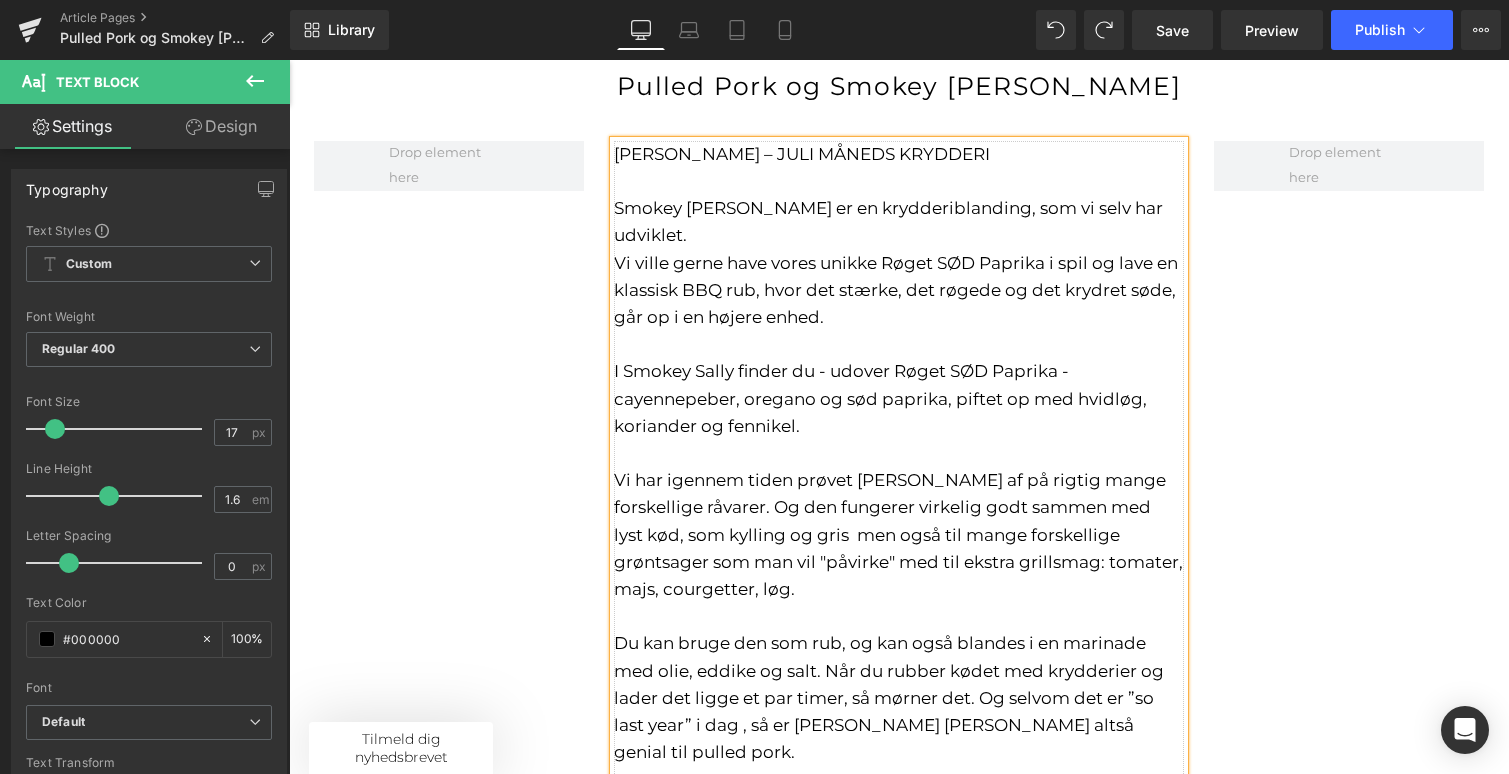 click on "Vi har igennem tiden prøvet [PERSON_NAME] af på rigtig mange forskellige råvarer. Og den fungerer virkelig godt sammen med  lyst kød, som kylling og gris  men også til mange forskellige grøntsager som man vil "påvirke" med til ekstra grillsmag: tomater, majs, courgetter, løg.  Du kan bruge den som rub, og kan også blandes i en marinade med olie, eddike og salt. Når du rubber kødet med krydderier og lader det ligge et par timer, så mørner det. Og selvom det er ”so last year” i dag , så er [PERSON_NAME] [PERSON_NAME] altså genial til pulled pork." at bounding box center (899, 616) 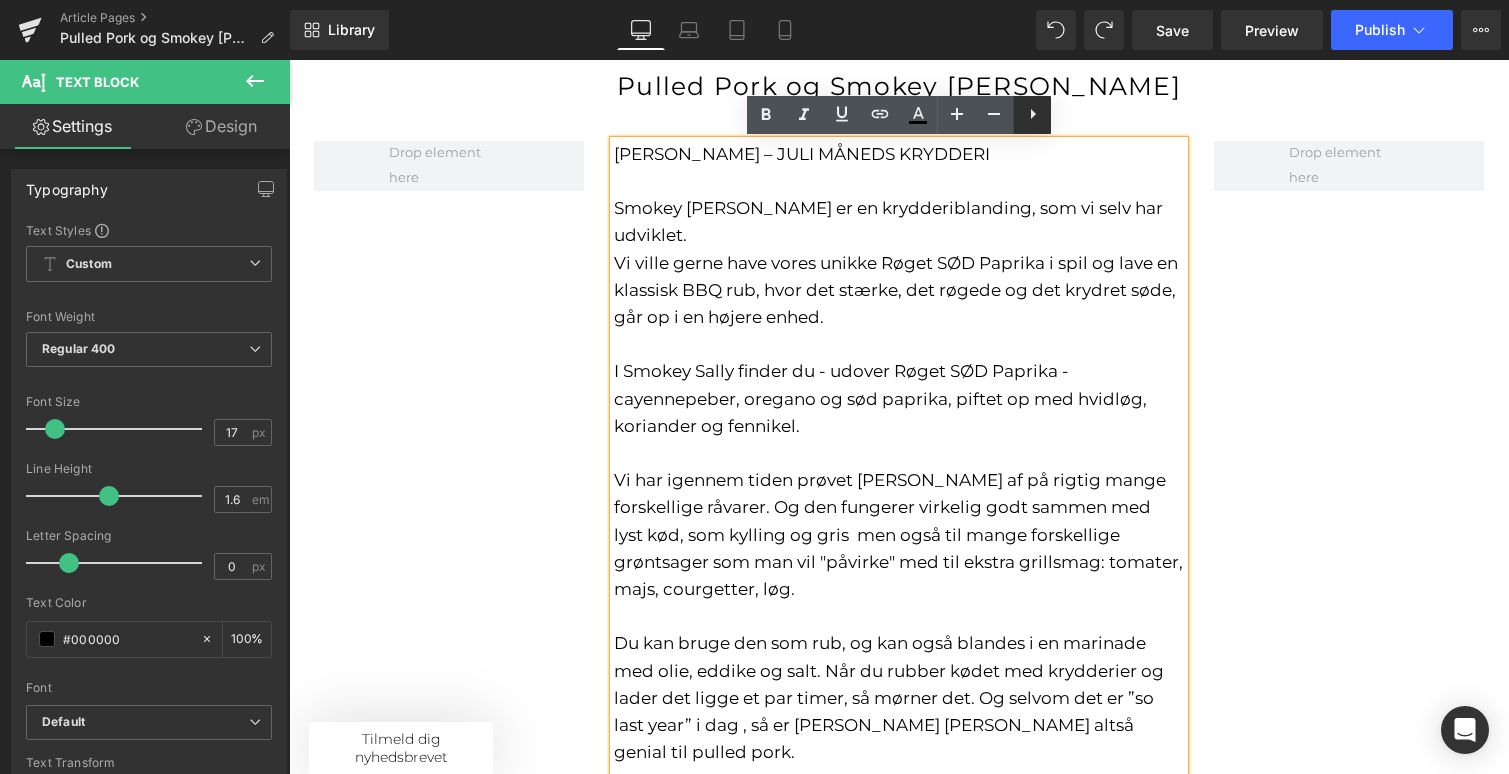 click 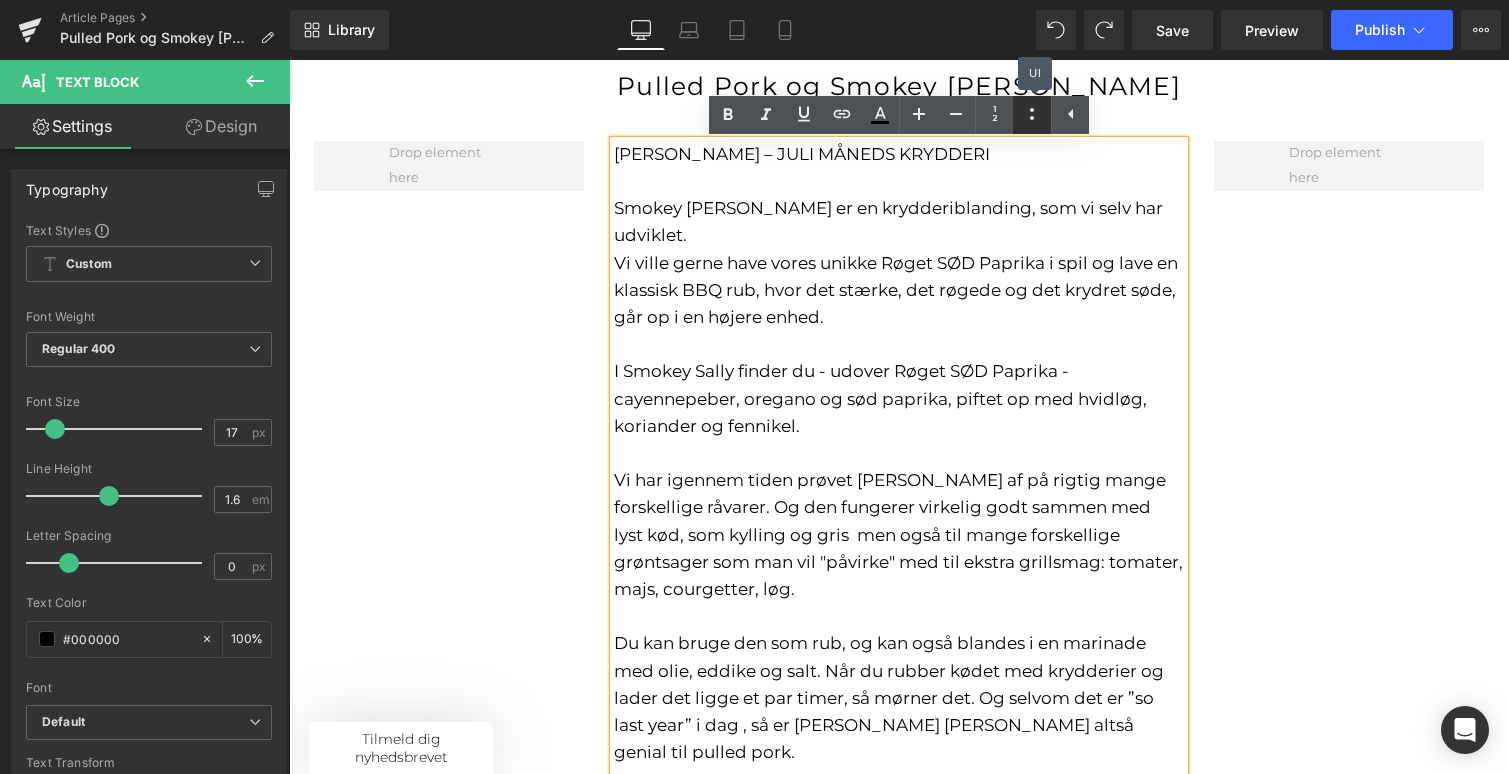 click 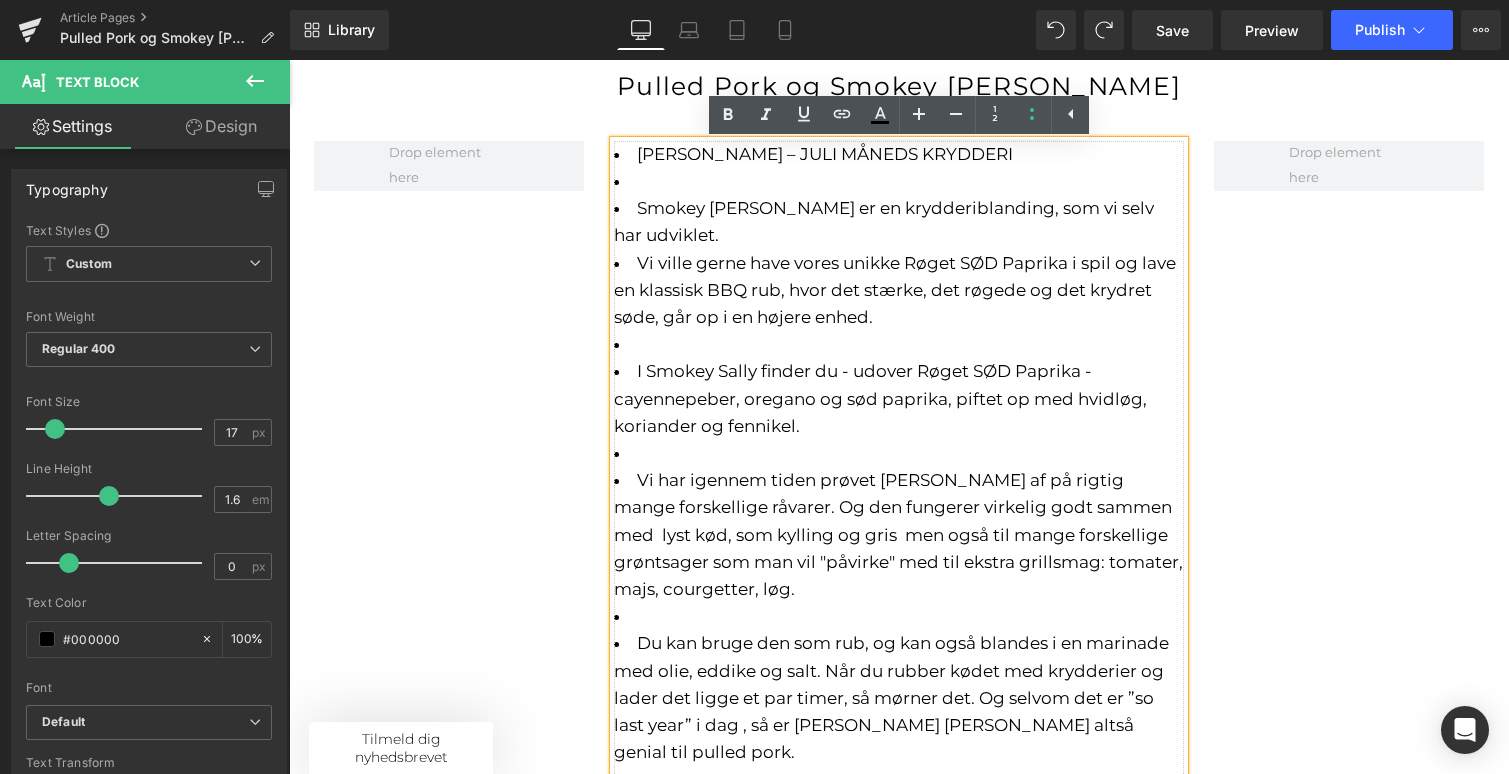 click on "I Smokey Sally finder du - udover Røget SØD Paprika - cayennepeber, oregano og sød paprika, piftet op med hvidløg, koriander og fennikel." at bounding box center [899, 399] 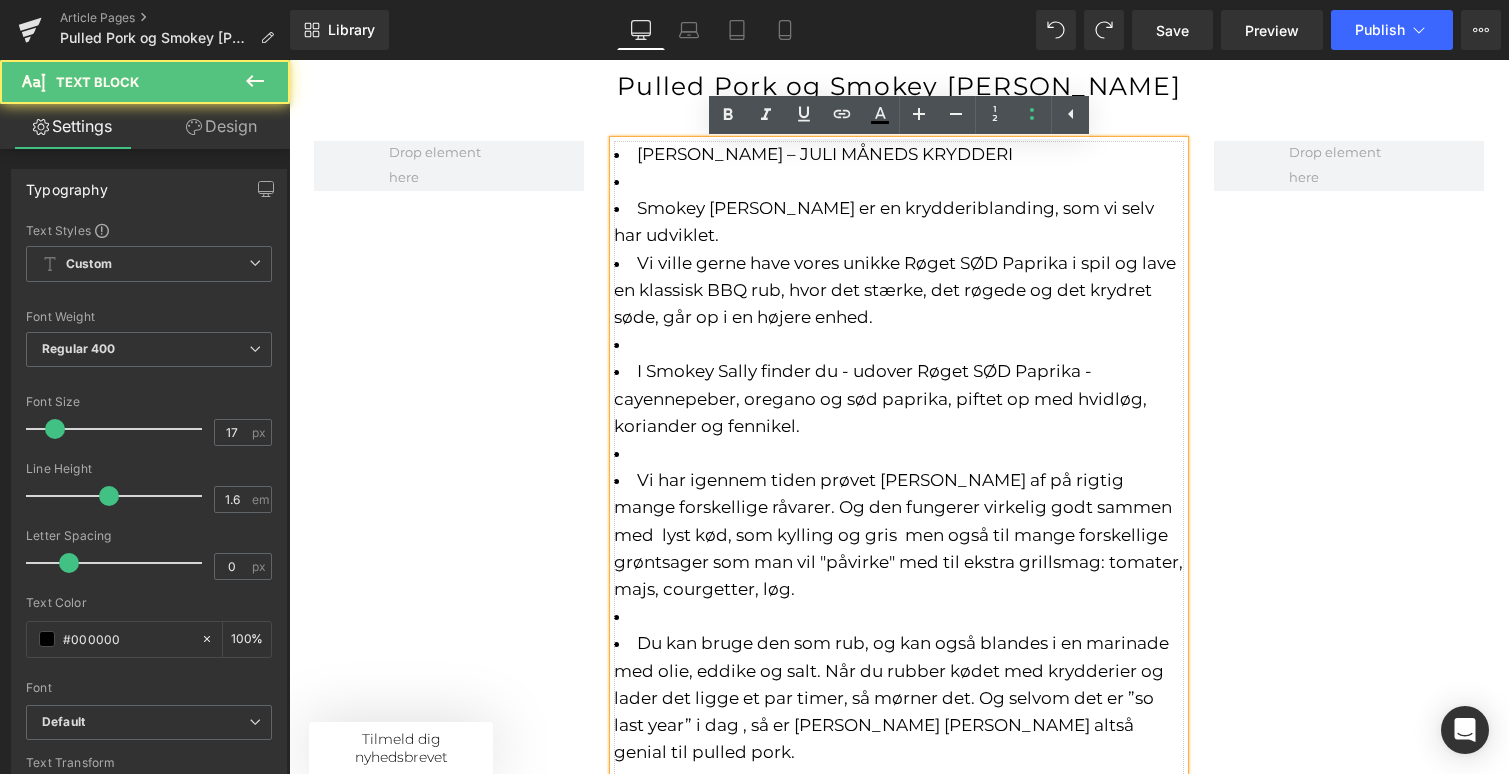 click on "Vi har igennem tiden prøvet [PERSON_NAME] af på rigtig mange forskellige råvarer. Og den fungerer virkelig godt sammen med  lyst kød, som kylling og gris  men også til mange forskellige grøntsager som man vil "påvirke" med til ekstra grillsmag: tomater, majs, courgetter, løg." at bounding box center [899, 535] 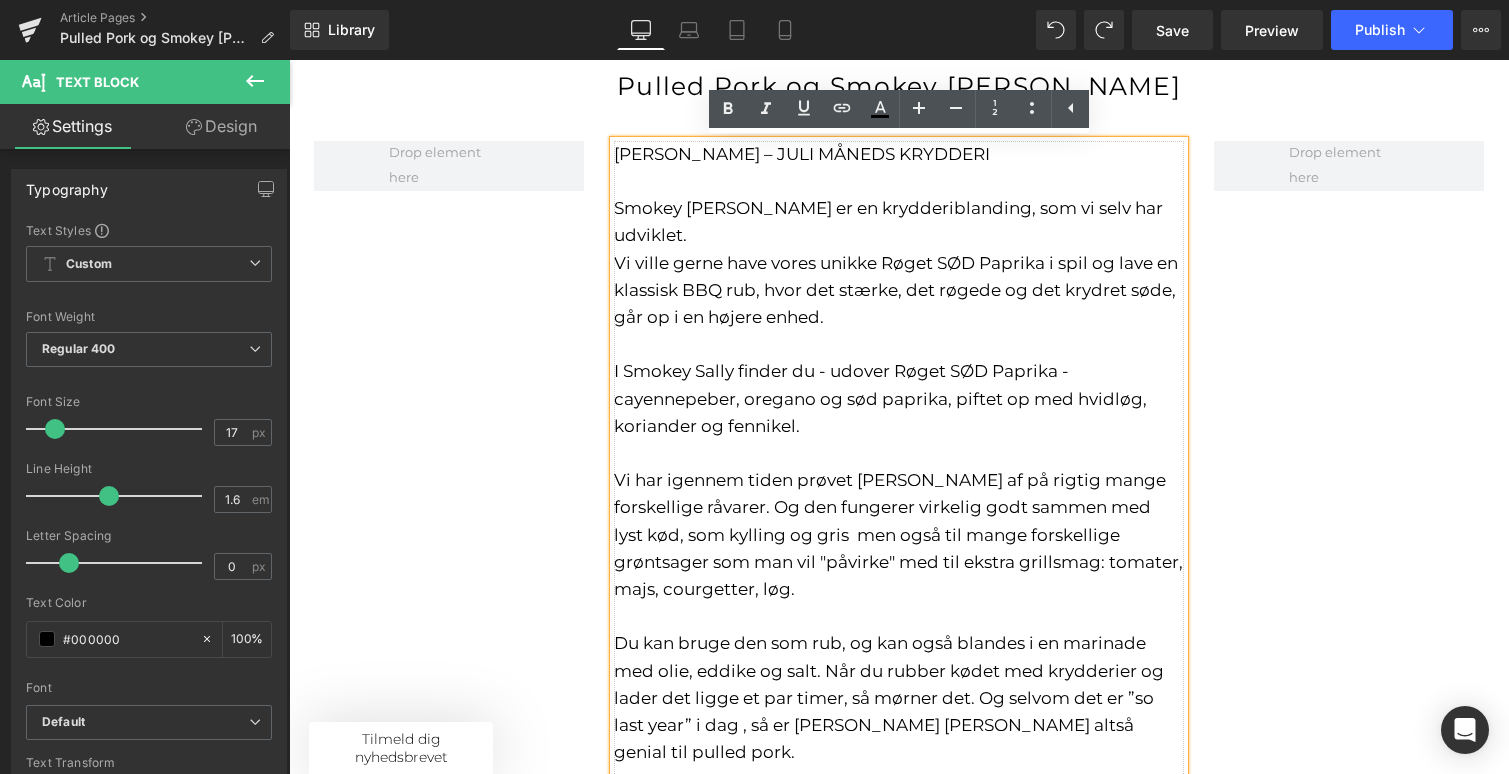 click on "Vi har igennem tiden prøvet [PERSON_NAME] af på rigtig mange forskellige råvarer. Og den fungerer virkelig godt sammen med  lyst kød, som kylling og gris  men også til mange forskellige grøntsager som man vil "påvirke" med til ekstra grillsmag: tomater, majs, courgetter, løg.  Du kan bruge den som rub, og kan også blandes i en marinade med olie, eddike og salt. Når du rubber kødet med krydderier og lader det ligge et par timer, så mørner det. Og selvom det er ”so last year” i dag , så er [PERSON_NAME] [PERSON_NAME] altså genial til pulled pork." at bounding box center [899, 616] 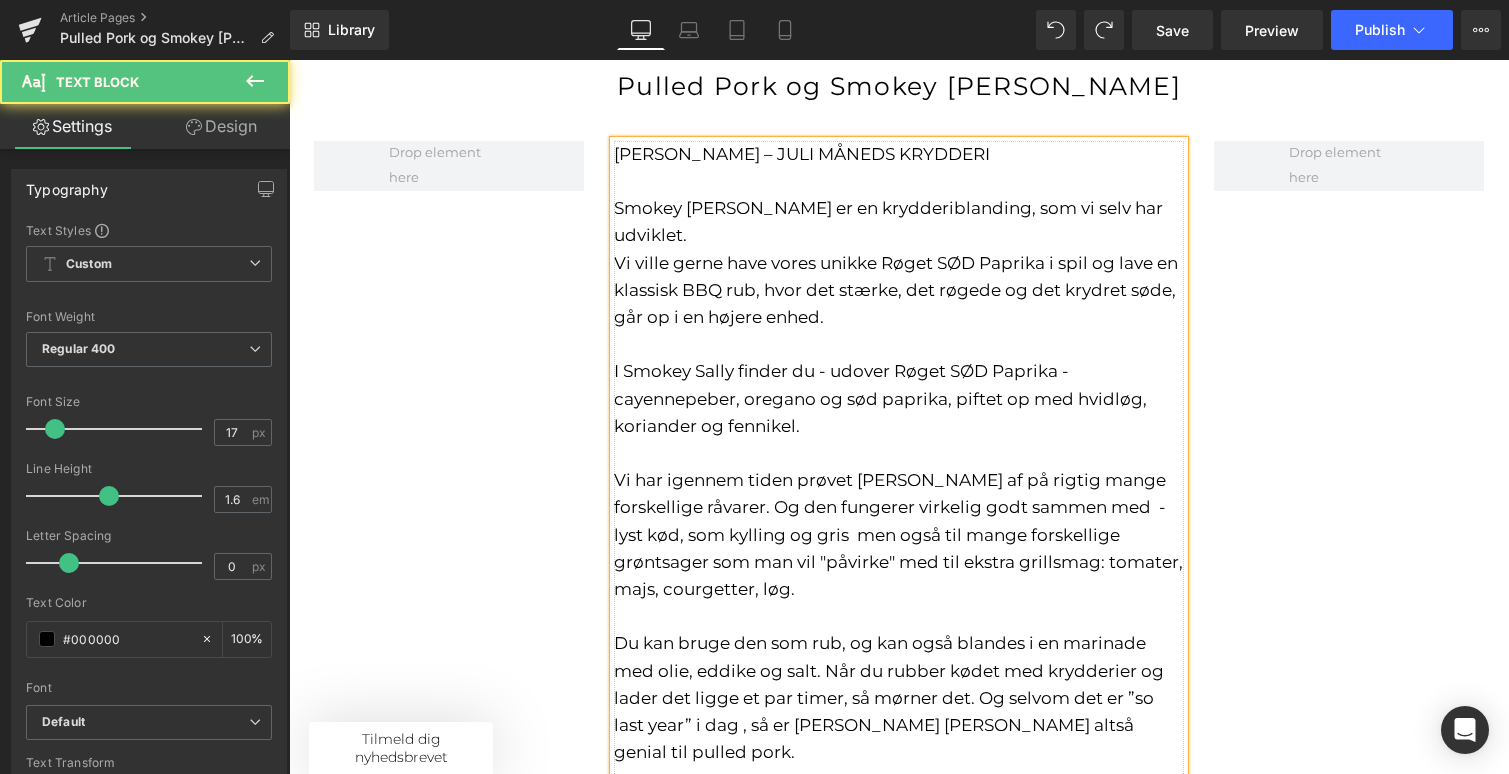 click on "Vi har igennem tiden prøvet [PERSON_NAME] af på rigtig mange forskellige råvarer. Og den fungerer virkelig godt sammen med  - lyst kød, som kylling og gris  men også til mange forskellige grøntsager som man vil "påvirke" med til ekstra grillsmag: tomater, majs, courgetter, løg.  Du kan bruge den som rub, og kan også blandes i en marinade med olie, eddike og salt. Når du rubber kødet med krydderier og lader det ligge et par timer, så mørner det. Og selvom det er ”so last year” i dag , så er [PERSON_NAME] [PERSON_NAME] altså genial til pulled pork." at bounding box center [899, 616] 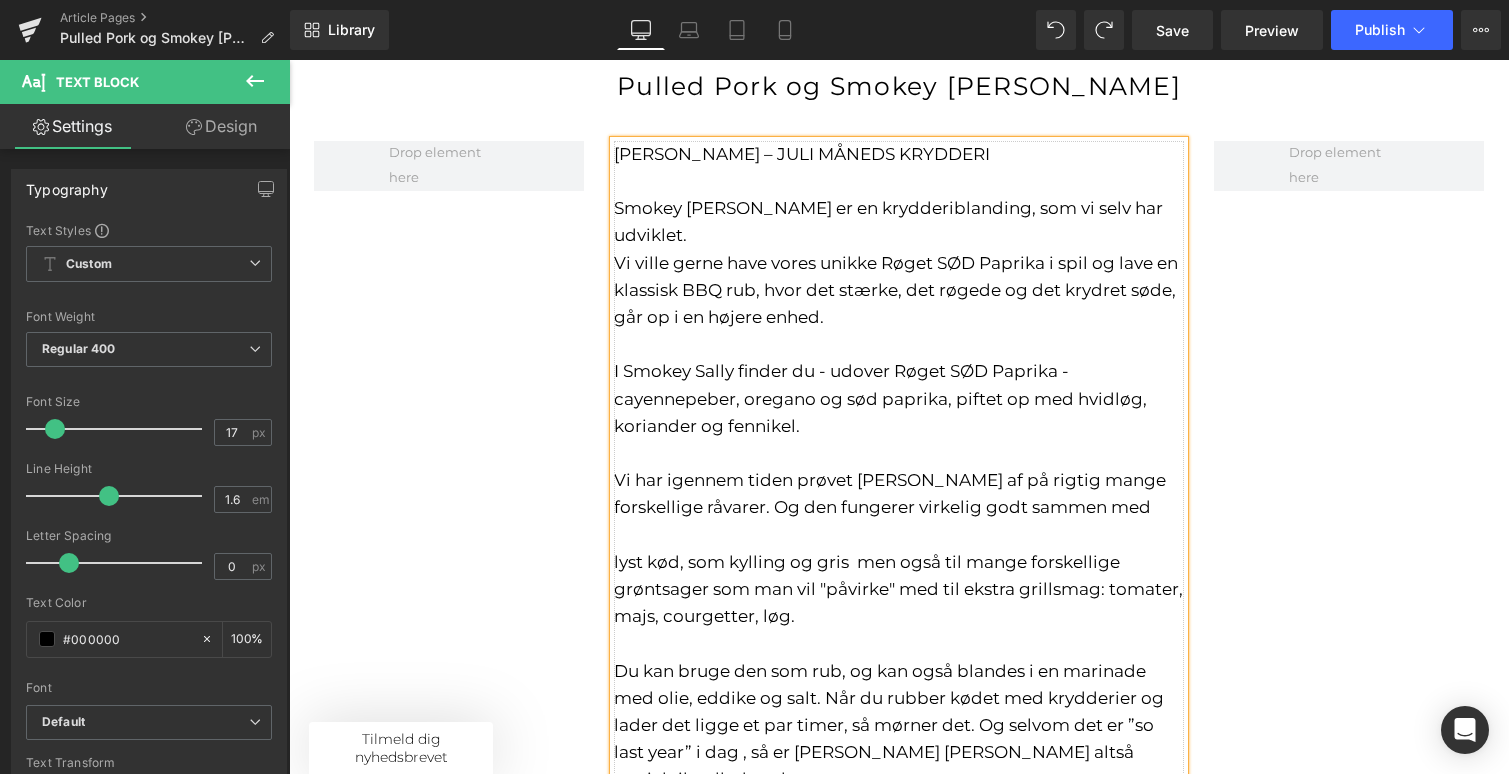click on "lyst kød, som kylling og gris  men også til mange forskellige grøntsager som man vil "påvirke" med til ekstra grillsmag: tomater, majs, courgetter, løg.  Du kan bruge den som rub, og kan også blandes i en marinade med olie, eddike og salt. Når du rubber kødet med krydderier og lader det ligge et par timer, så mørner det. Og selvom det er ”so last year” i dag , så er [PERSON_NAME] [PERSON_NAME] altså genial til pulled pork." at bounding box center (899, 671) 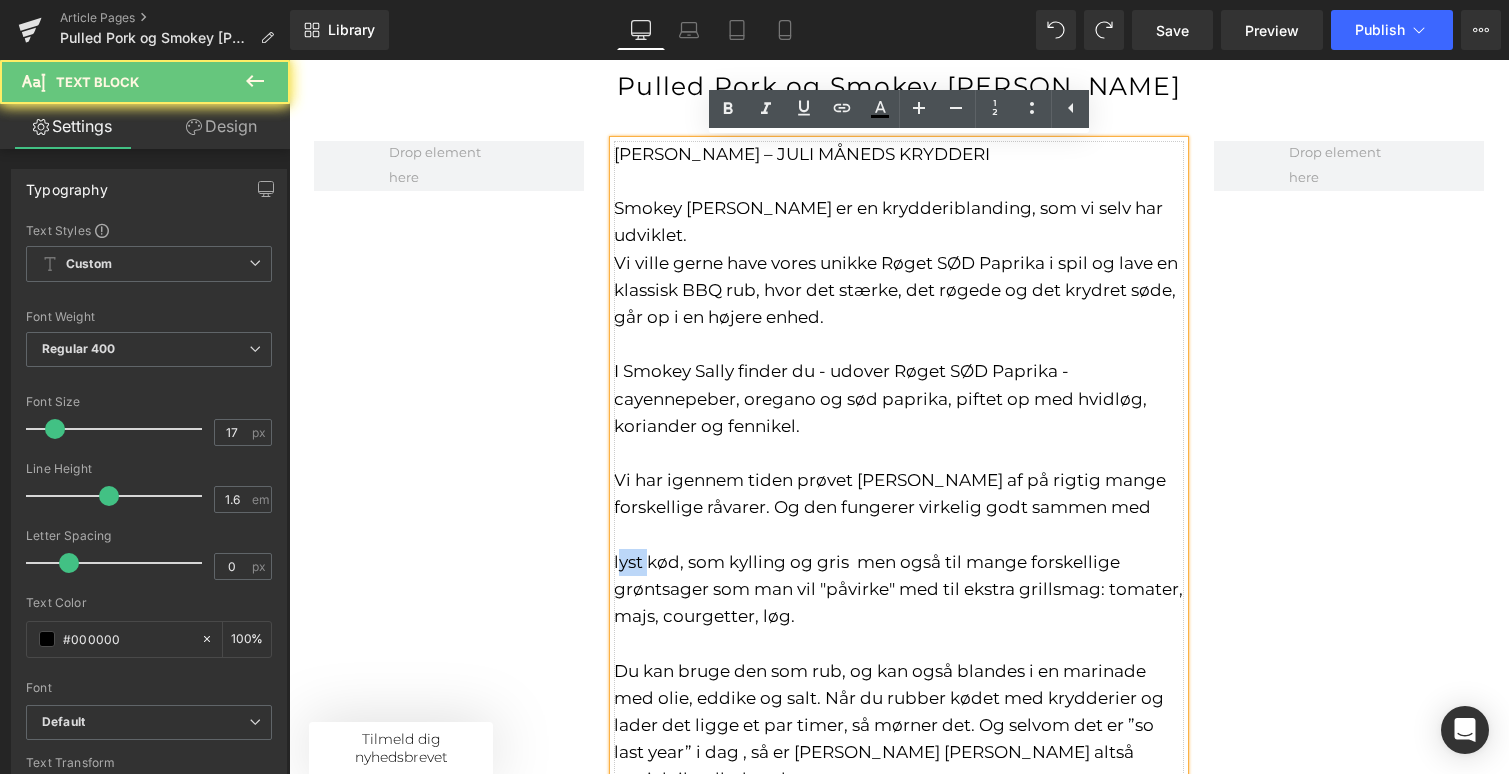 click on "lyst kød, som kylling og gris  men også til mange forskellige grøntsager som man vil "påvirke" med til ekstra grillsmag: tomater, majs, courgetter, løg.  Du kan bruge den som rub, og kan også blandes i en marinade med olie, eddike og salt. Når du rubber kødet med krydderier og lader det ligge et par timer, så mørner det. Og selvom det er ”so last year” i dag , så er [PERSON_NAME] [PERSON_NAME] altså genial til pulled pork." at bounding box center [899, 671] 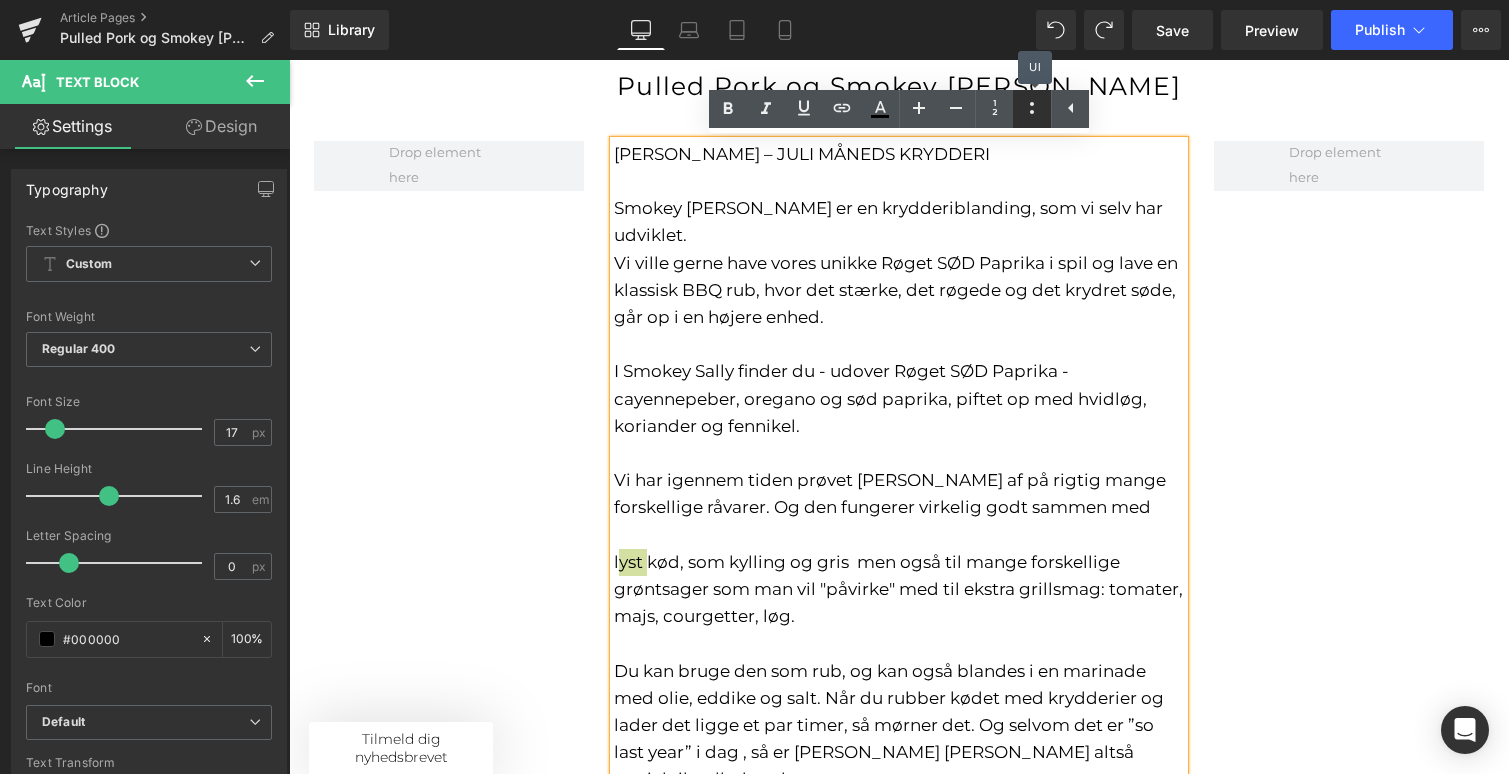 click 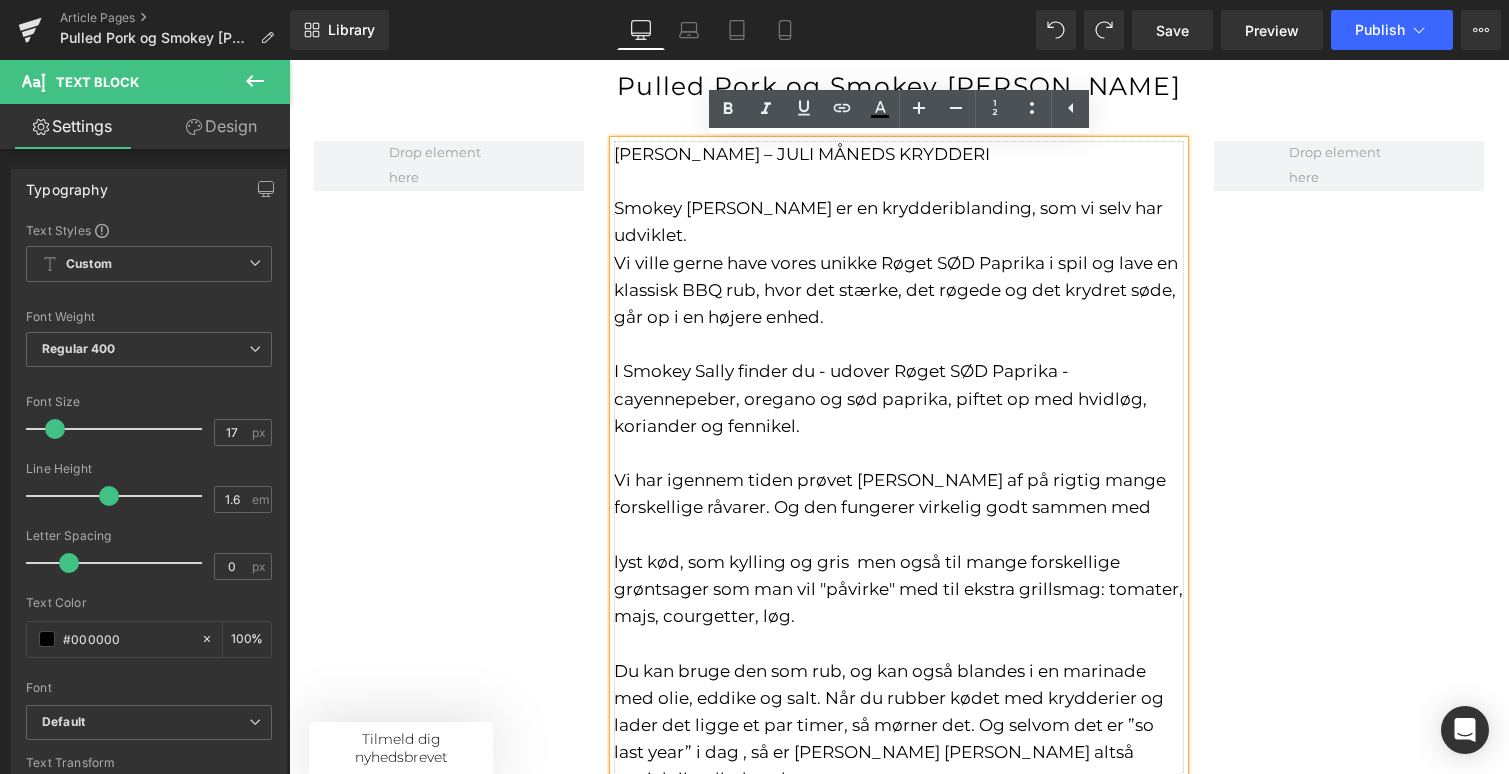 click at bounding box center [899, 453] 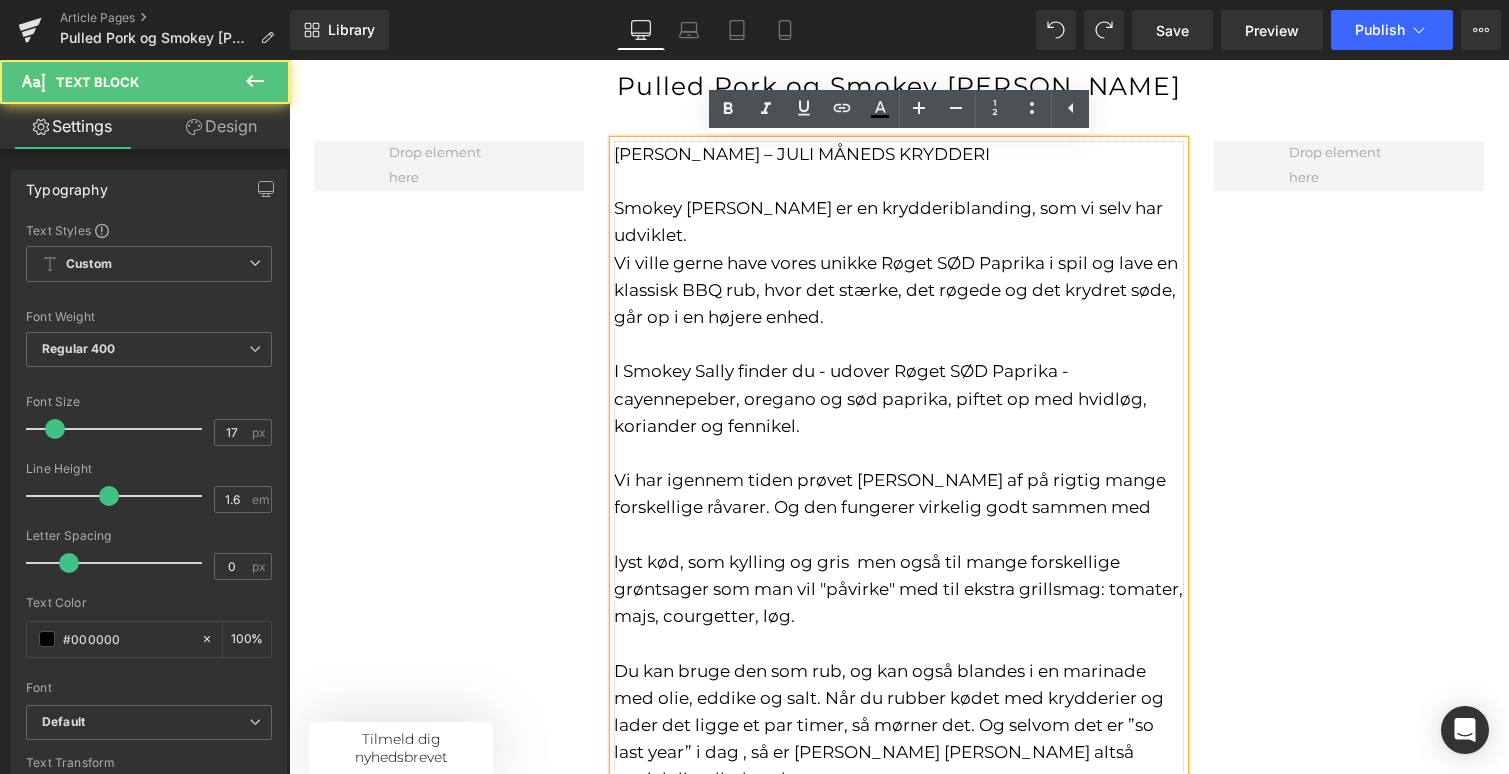 click on "lyst kød, som kylling og gris  men også til mange forskellige grøntsager som man vil "påvirke" med til ekstra grillsmag: tomater, majs, courgetter, løg.  Du kan bruge den som rub, og kan også blandes i en marinade med olie, eddike og salt. Når du rubber kødet med krydderier og lader det ligge et par timer, så mørner det. Og selvom det er ”so last year” i dag , så er [PERSON_NAME] [PERSON_NAME] altså genial til pulled pork." at bounding box center [899, 671] 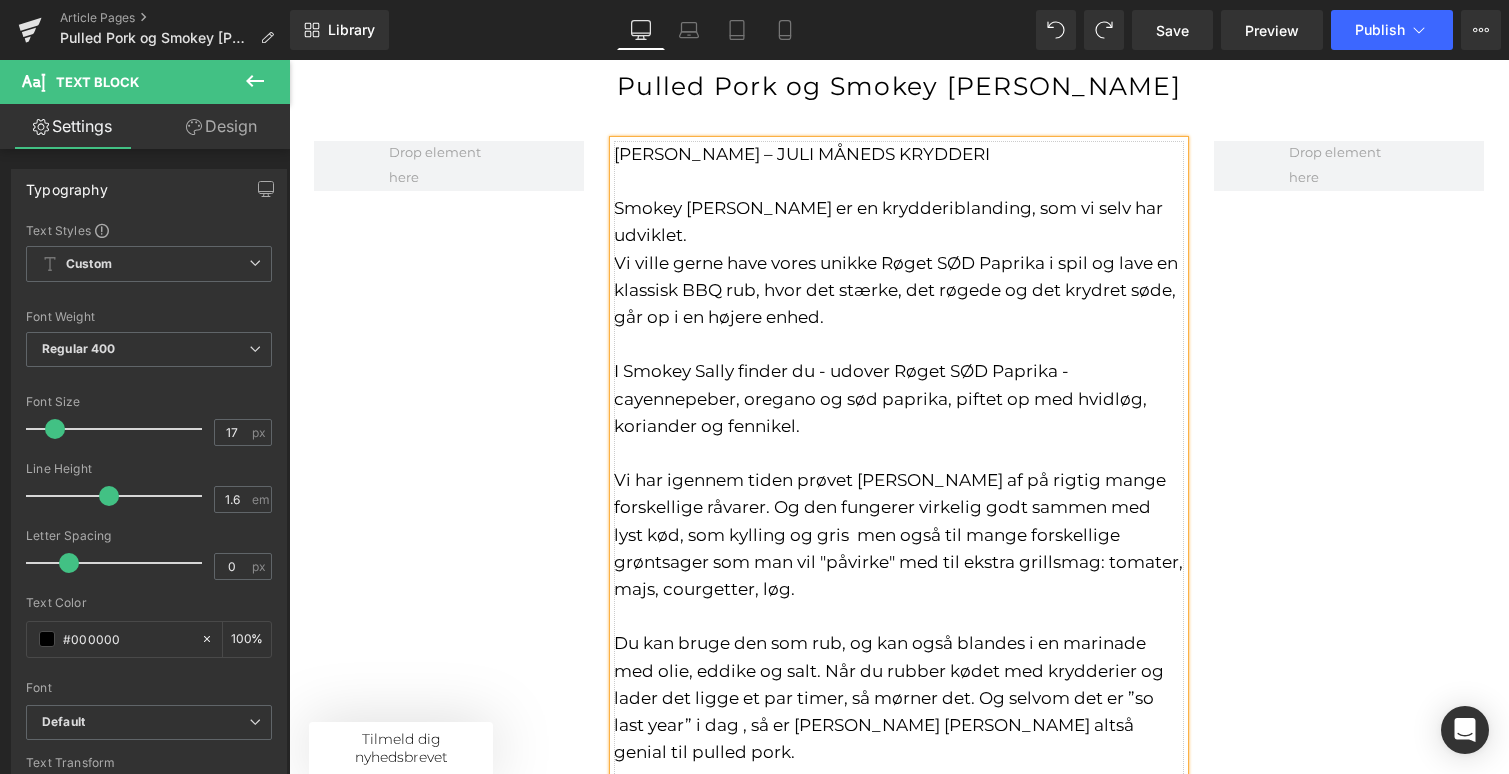 click on "lyst kød, som kylling og gris  men også til mange forskellige grøntsager som man vil "påvirke" med til ekstra grillsmag: tomater, majs, courgetter, løg." at bounding box center [898, 562] 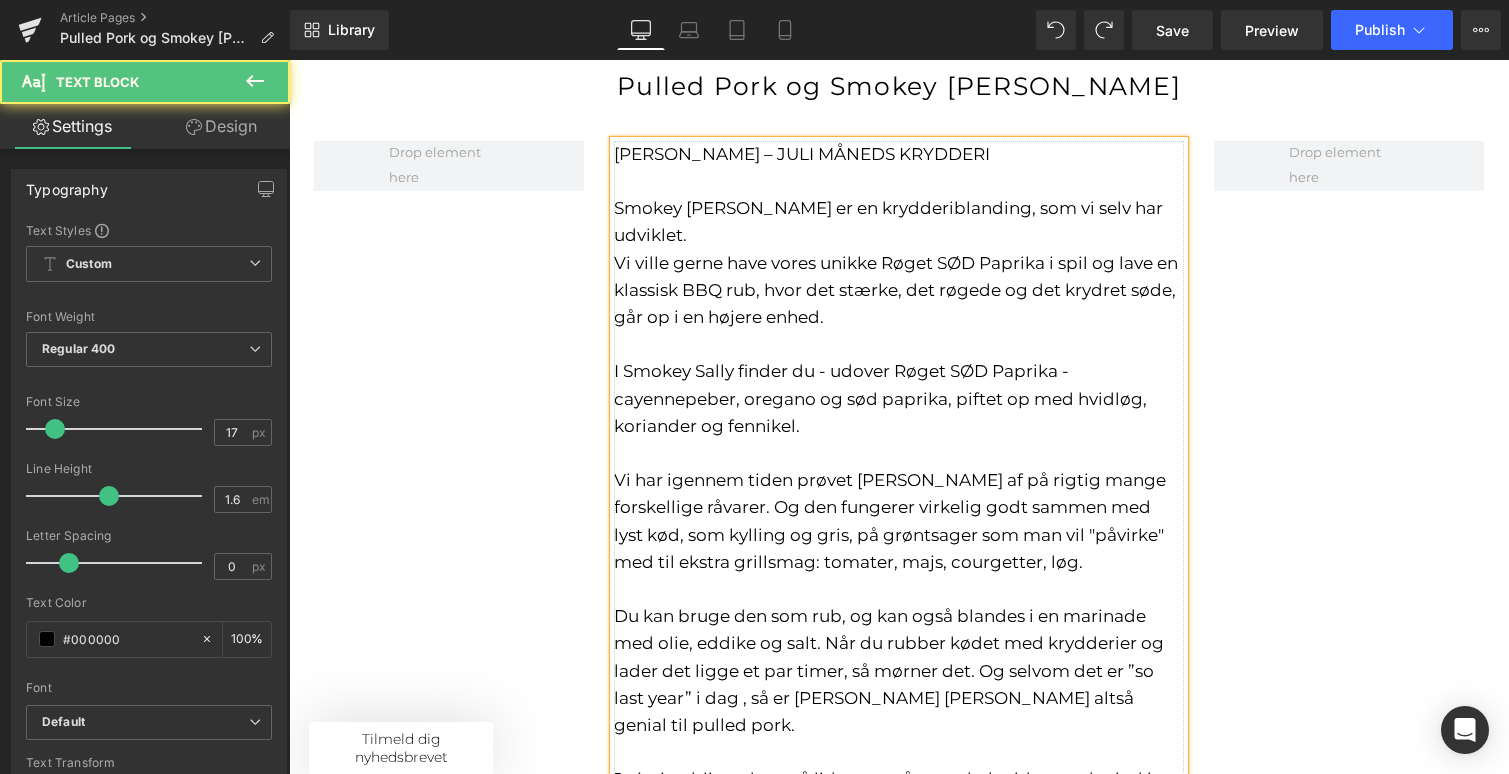 click on "lyst kød, som kylling og gris, på grøntsager som man vil "påvirke" med til ekstra grillsmag: tomater, majs, courgetter, løg." at bounding box center [889, 548] 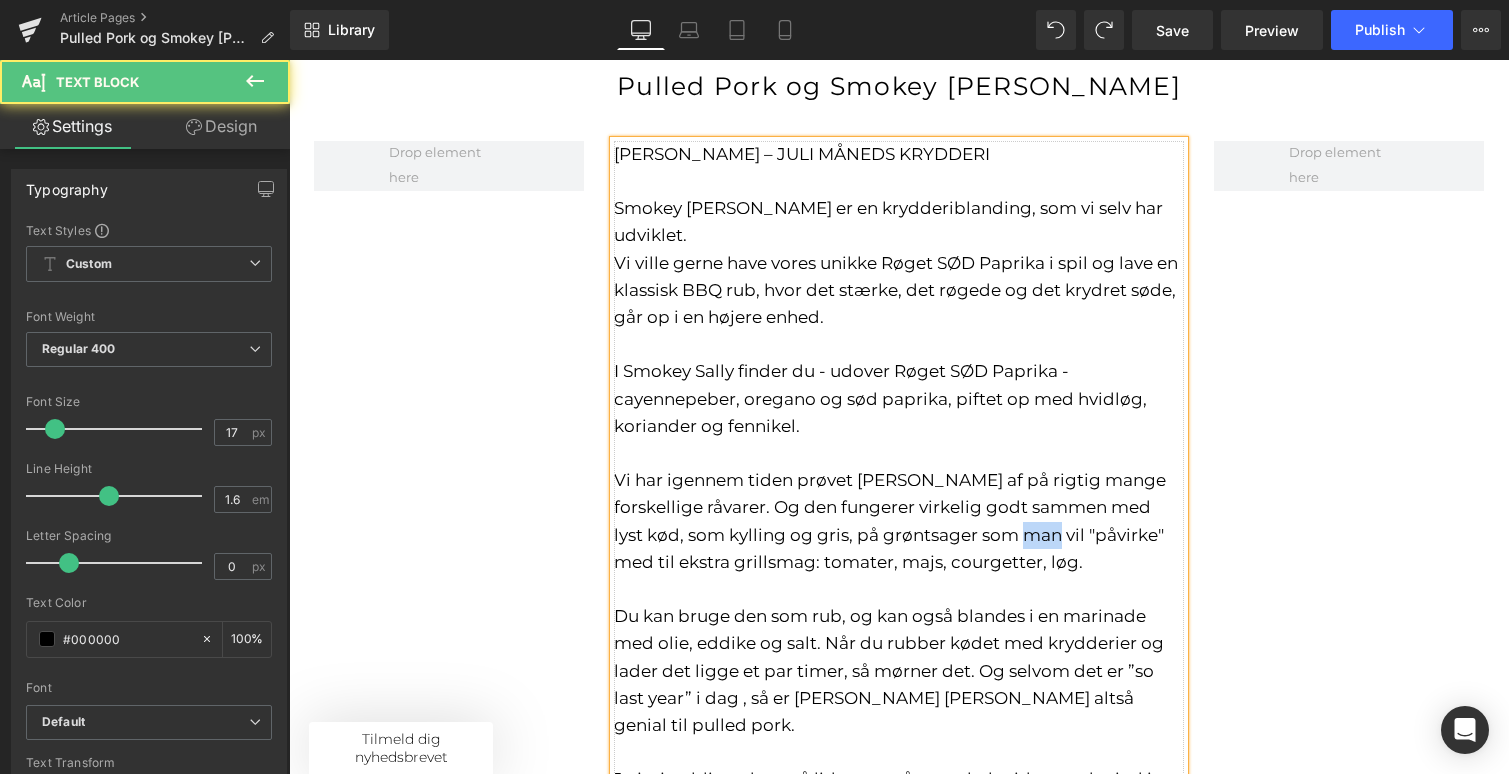 click on "lyst kød, som kylling og gris, på grøntsager som man vil "påvirke" med til ekstra grillsmag: tomater, majs, courgetter, løg." at bounding box center [889, 548] 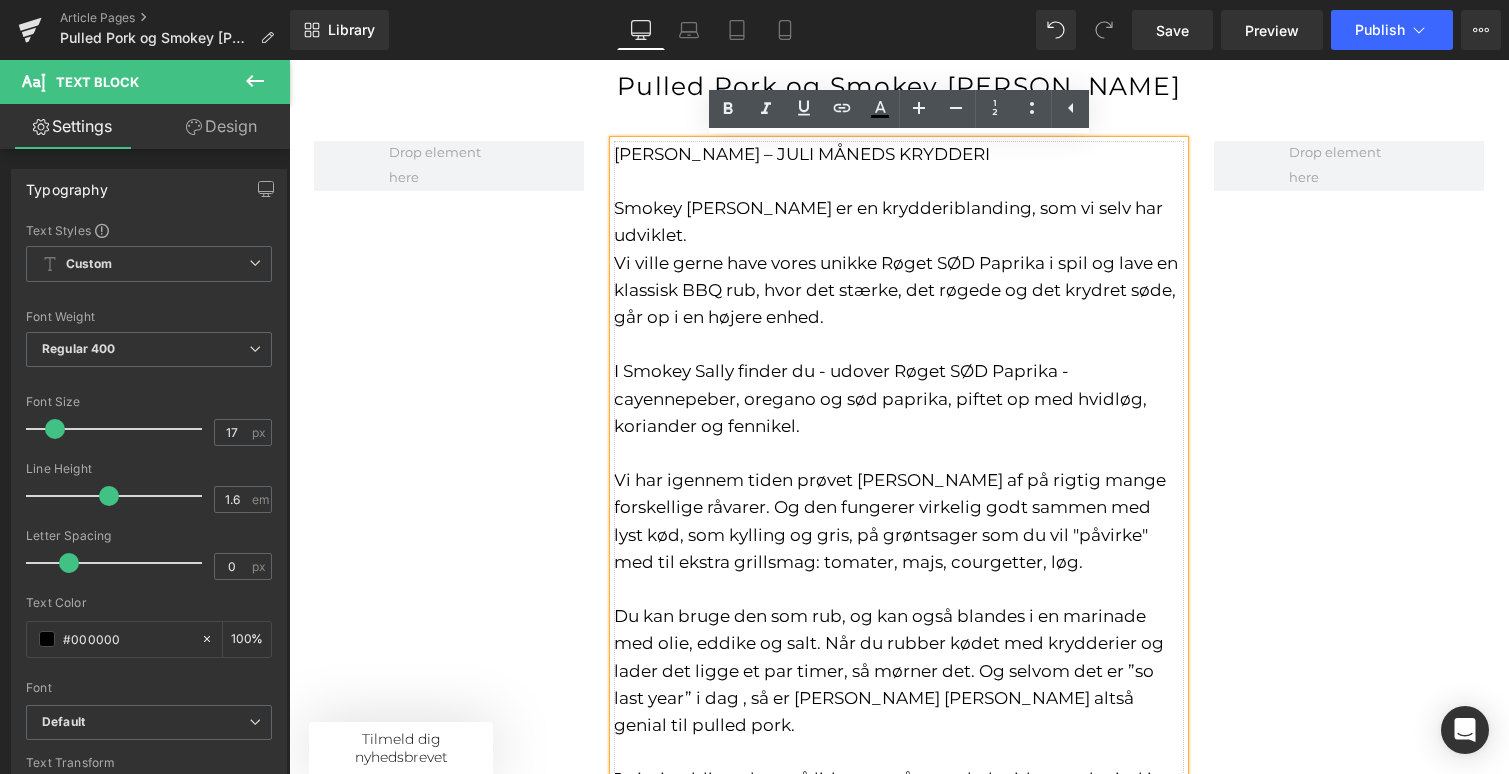 click on "lyst kød, som kylling og gris, på grøntsager som du vil "påvirke" med til ekstra grillsmag: tomater, majs, courgetter, løg." at bounding box center (881, 548) 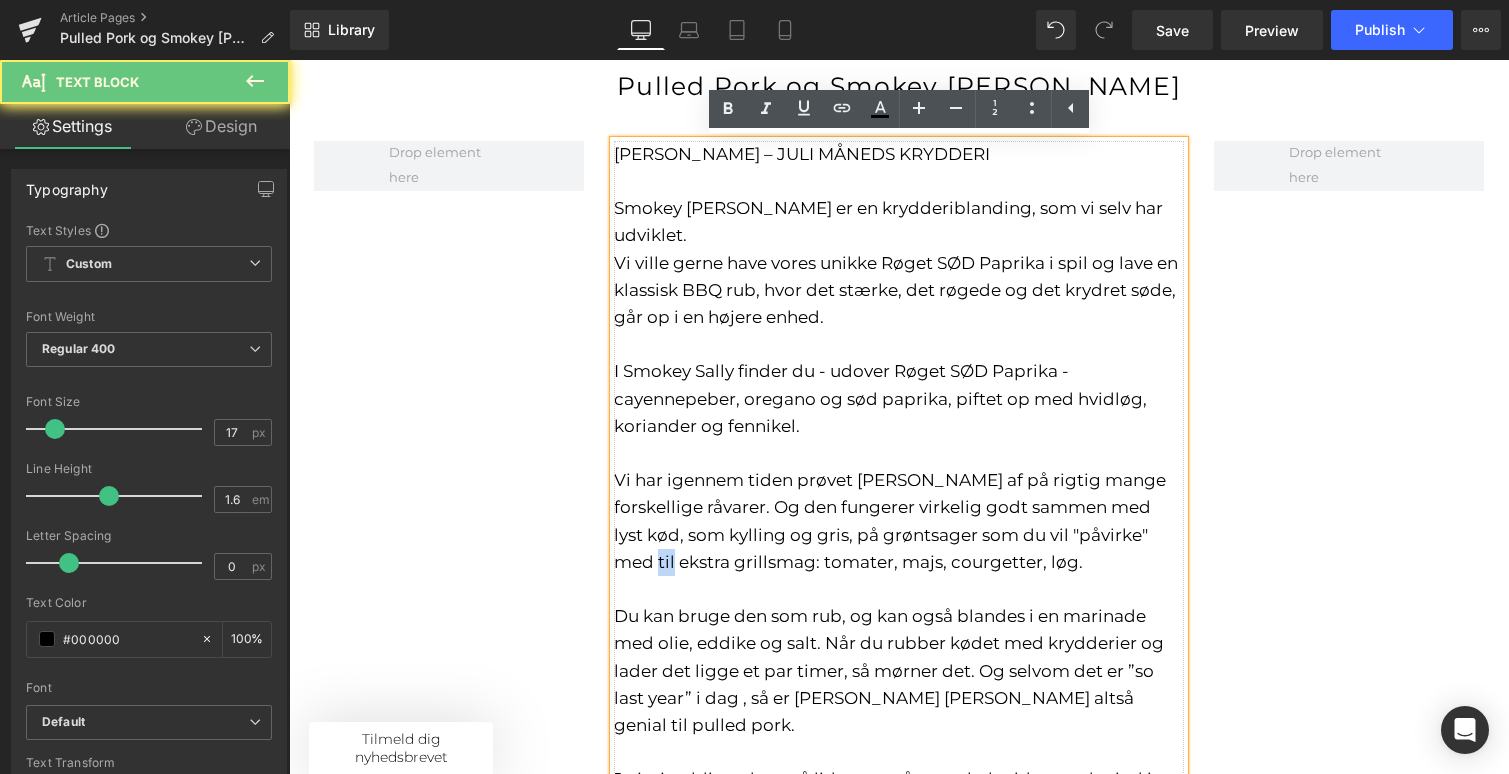 click on "lyst kød, som kylling og gris, på grøntsager som du vil "påvirke" med til ekstra grillsmag: tomater, majs, courgetter, løg." at bounding box center [881, 548] 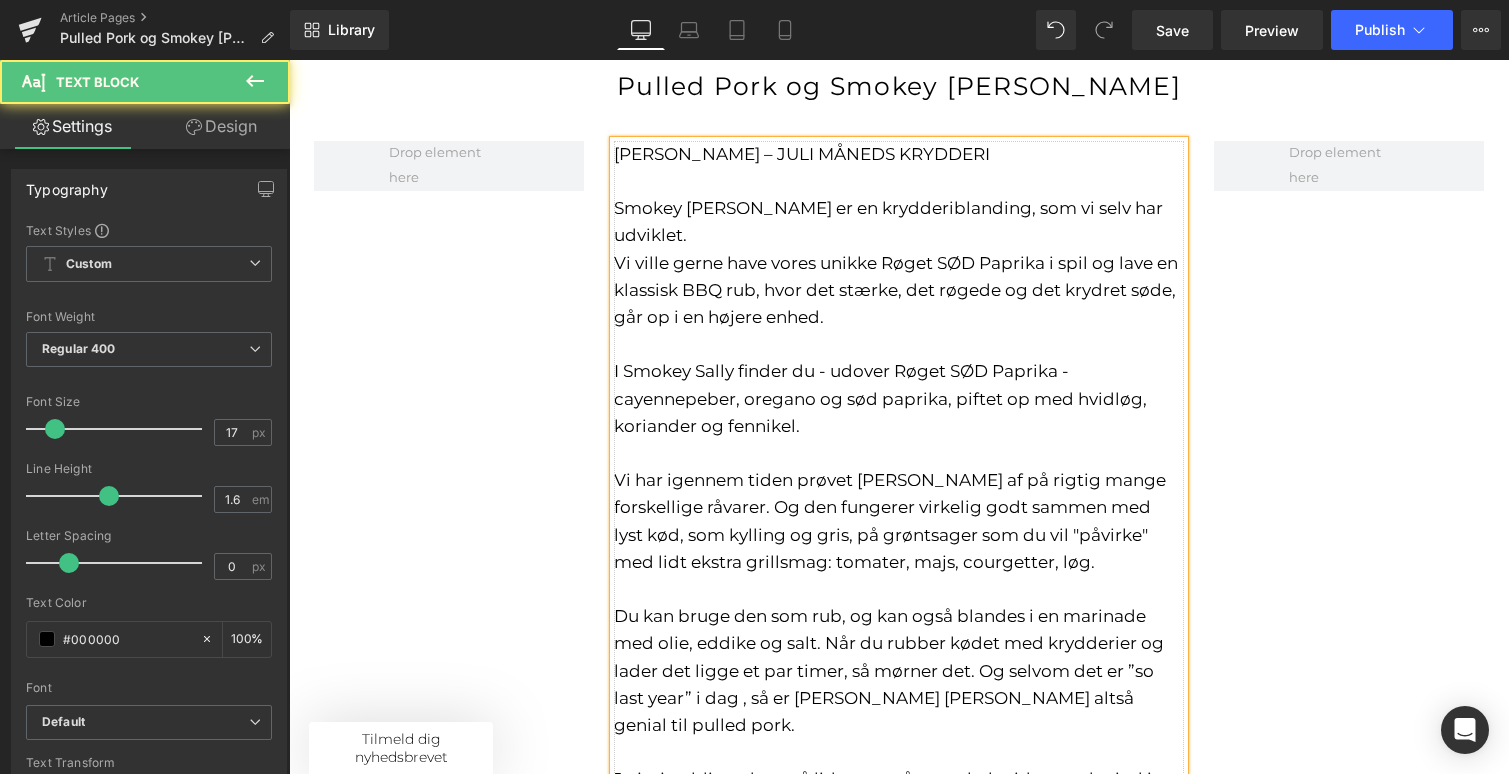 click on "lyst kød, som kylling og gris, på grøntsager som du vil "påvirke" med lidt ekstra grillsmag: tomater, majs, courgetter, løg." at bounding box center (881, 548) 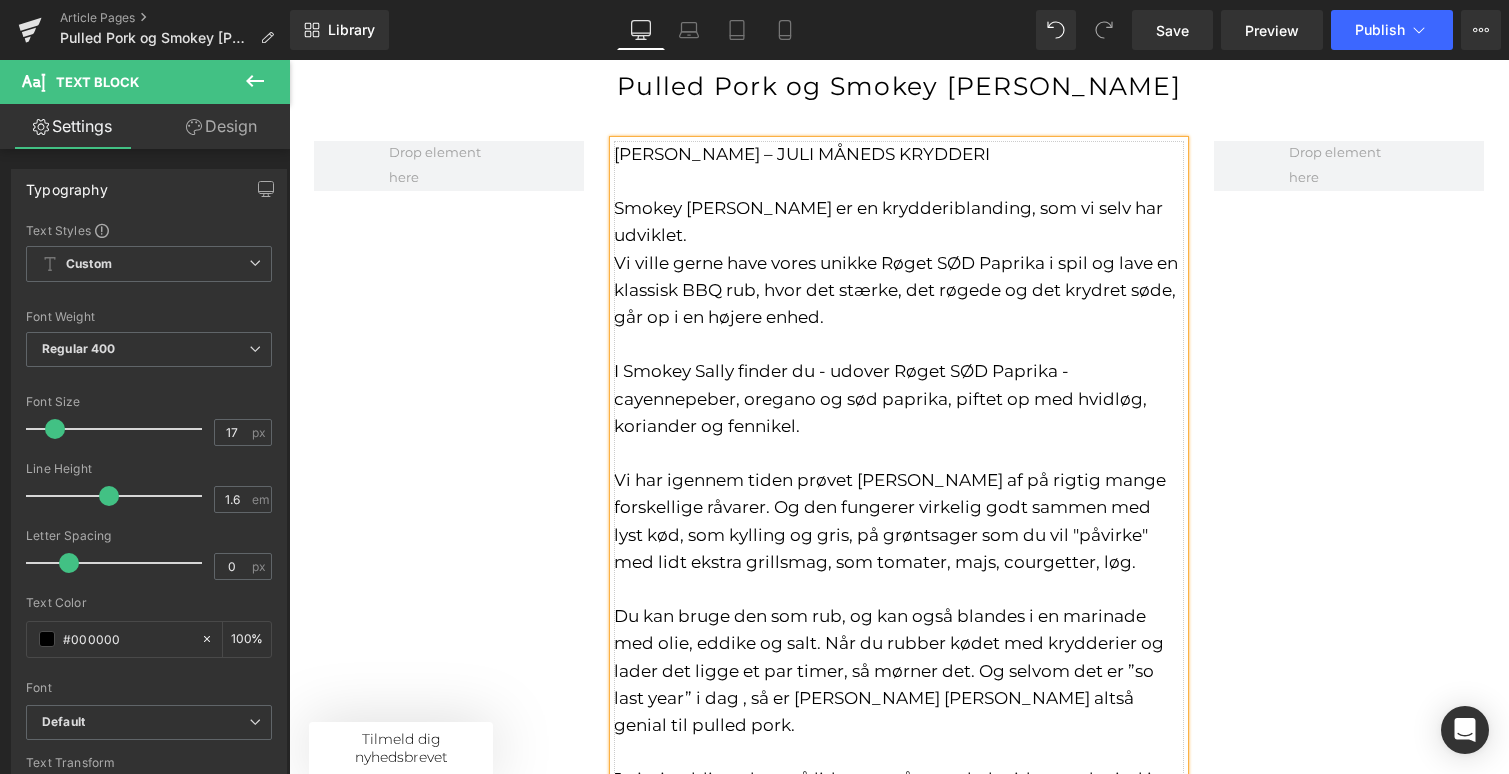click on "lyst kød, som kylling og gris, på grøntsager som du vil "påvirke" med lidt ekstra grillsmag, som tomater, majs, courgetter, løg." at bounding box center [899, 549] 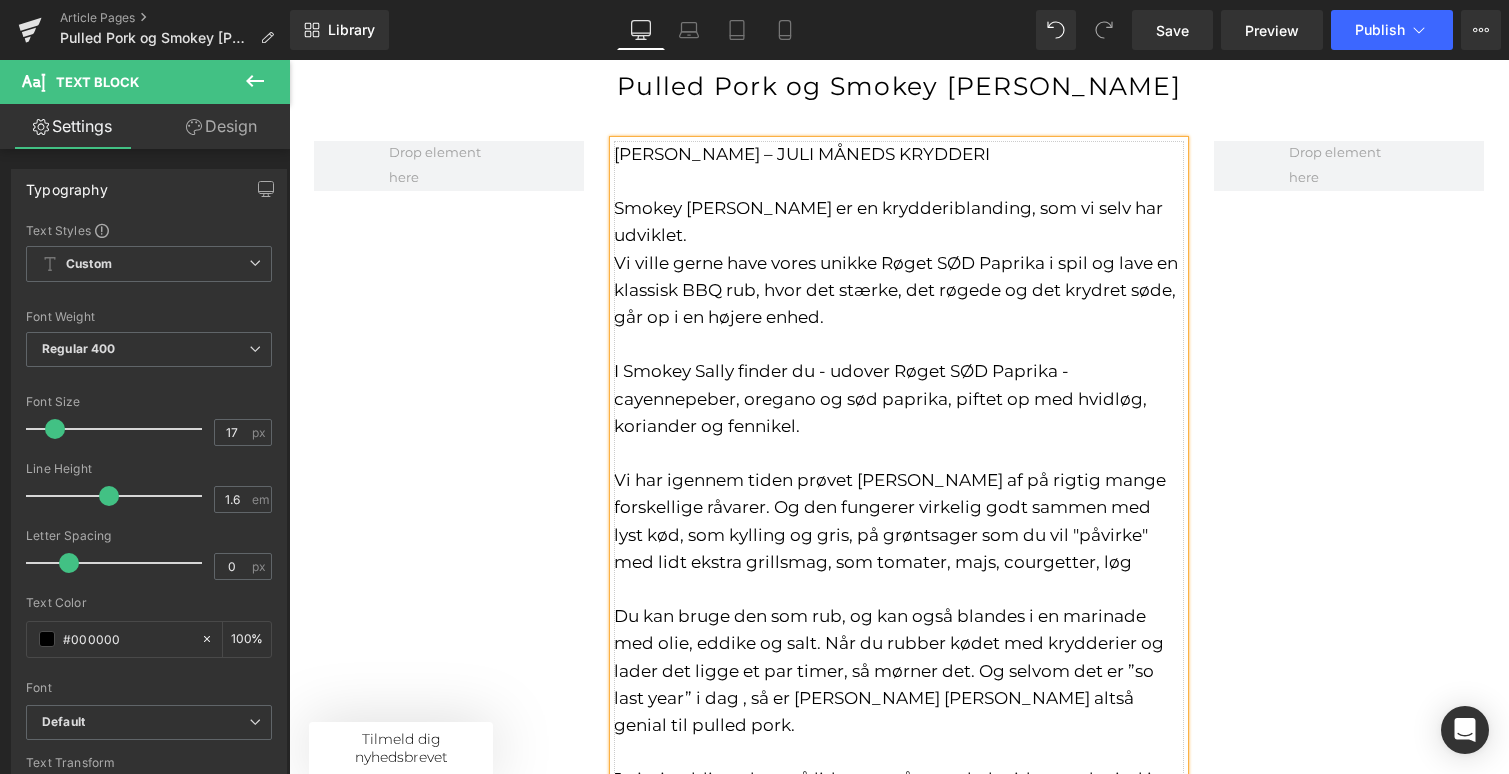 click on "lyst kød, som kylling og gris, på grøntsager som du vil "påvirke" med lidt ekstra grillsmag, som tomater, majs, courgetter, løg" at bounding box center (881, 548) 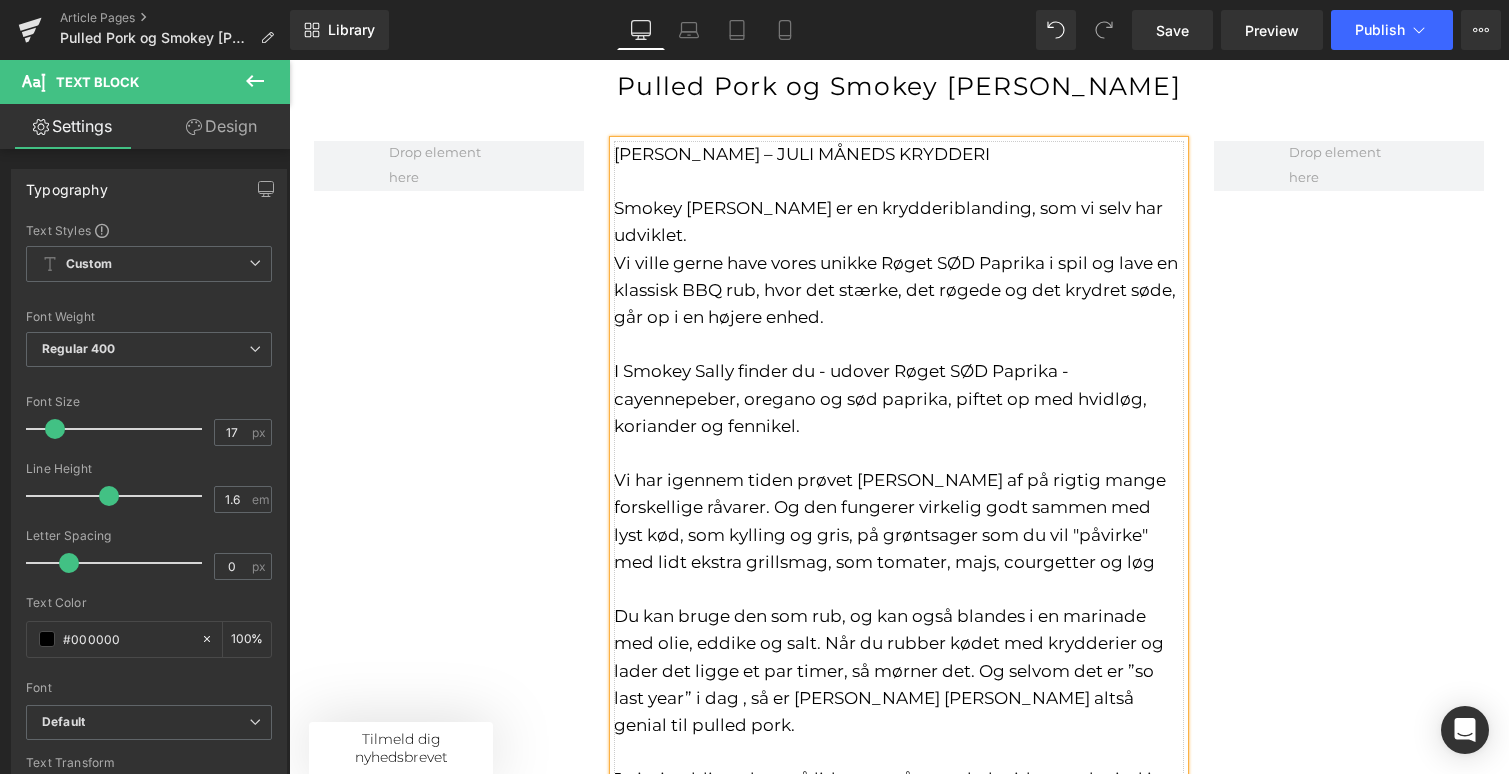 click on "lyst kød, som kylling og gris, på grøntsager som du vil "påvirke" med lidt ekstra grillsmag, som tomater, majs, courgetter og løg" at bounding box center (899, 549) 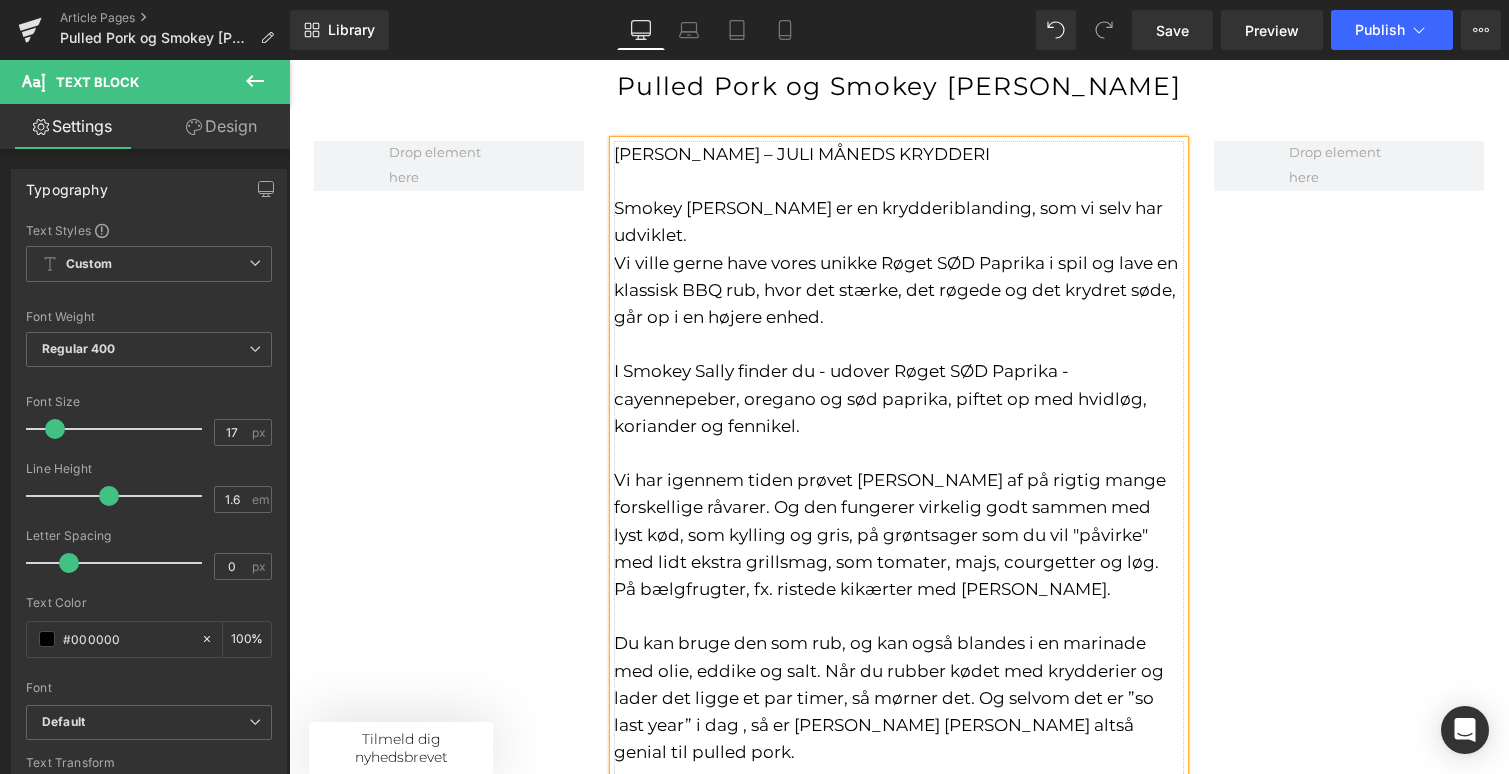 click on "Du kan bruge den som rub, og kan også blandes i en marinade med olie, eddike og salt. Når du rubber kødet med krydderier og lader det ligge et par timer, så mørner det. Og selvom det er ”so last year” i dag , så er [PERSON_NAME] [PERSON_NAME] altså genial til pulled pork." at bounding box center [899, 684] 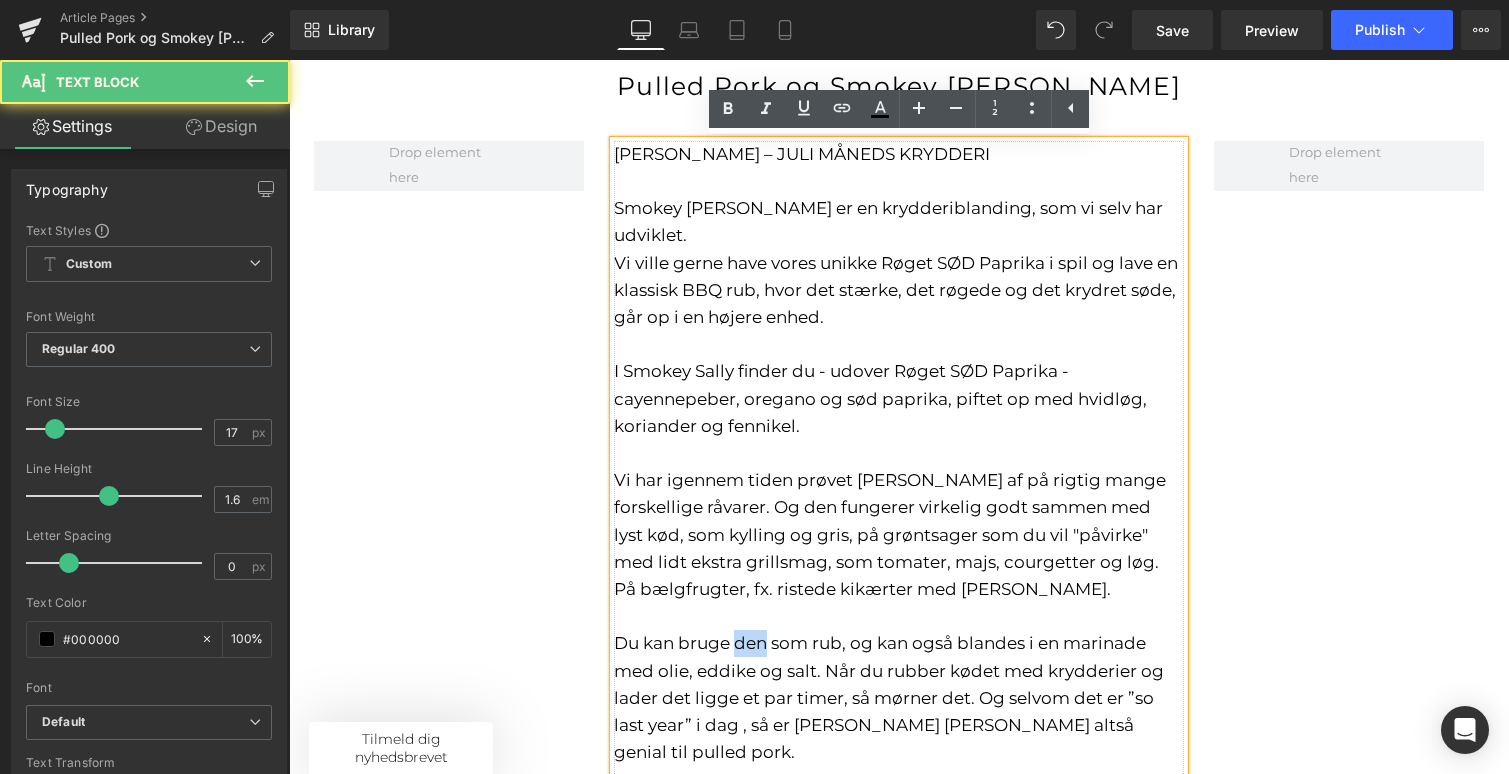 click on "Du kan bruge den som rub, og kan også blandes i en marinade med olie, eddike og salt. Når du rubber kødet med krydderier og lader det ligge et par timer, så mørner det. Og selvom det er ”so last year” i dag , så er [PERSON_NAME] [PERSON_NAME] altså genial til pulled pork." at bounding box center (899, 684) 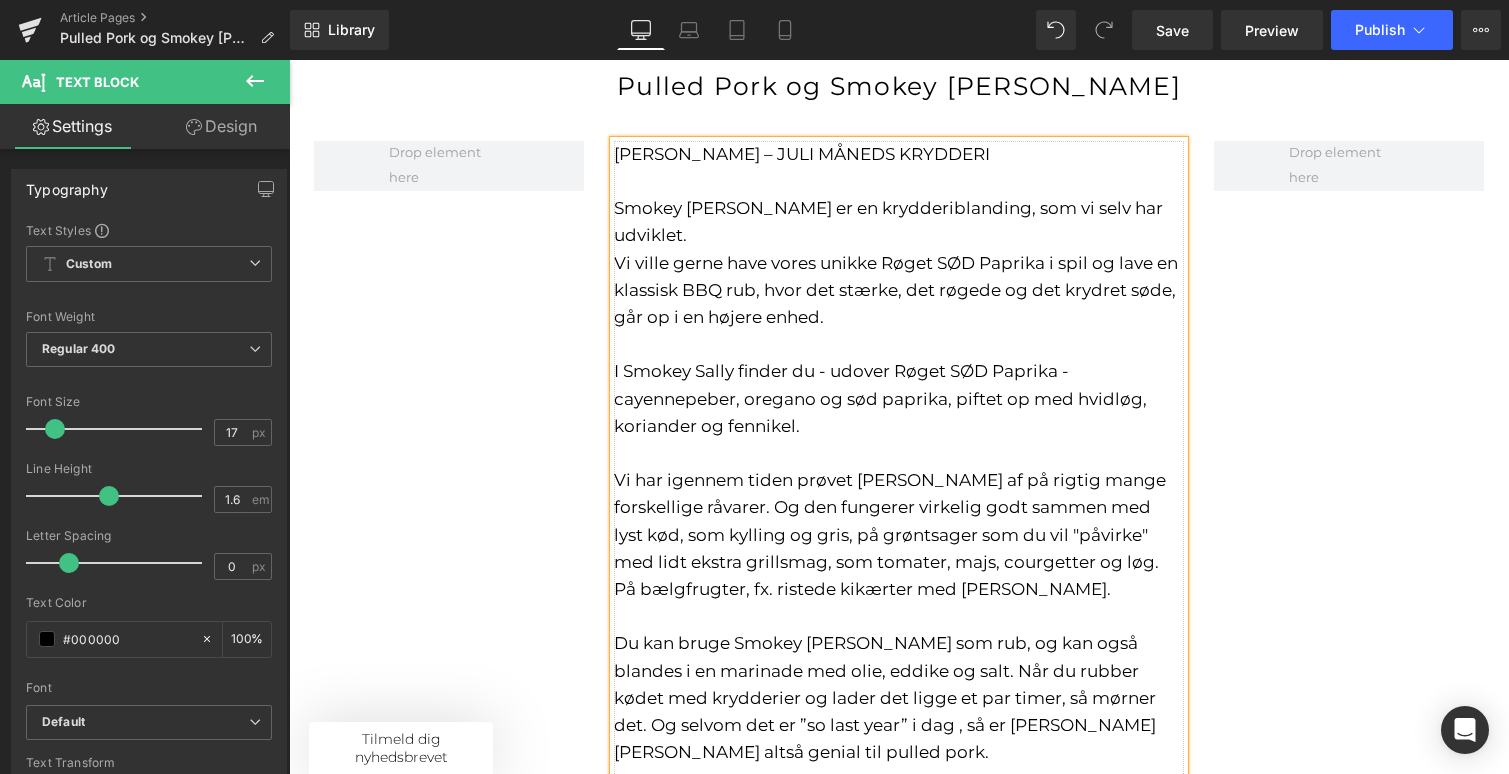 click on "Du kan bruge Smokey [PERSON_NAME] som rub, og kan også blandes i en marinade med olie, eddike og salt. Når du rubber kødet med krydderier og lader det ligge et par timer, så mørner det. Og selvom det er ”so last year” i dag , så er [PERSON_NAME] [PERSON_NAME] altså genial til pulled pork." at bounding box center (899, 684) 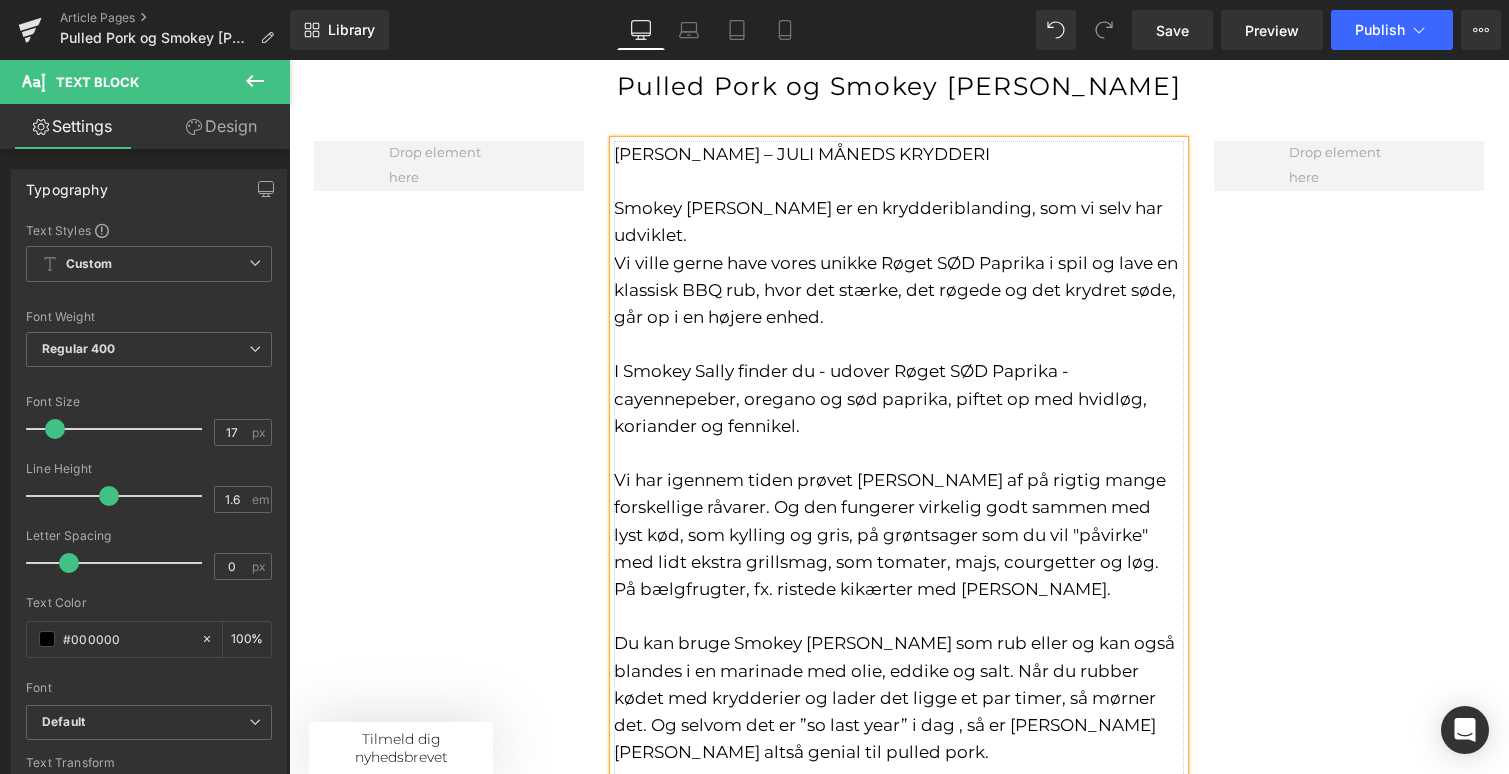 click on "lyst kød, som kylling og gris, på grøntsager som du vil "påvirke" med lidt ekstra grillsmag, som tomater, majs, courgetter og løg. På bælgfrugter, fx. ristede kikærter med [PERSON_NAME]." at bounding box center (886, 562) 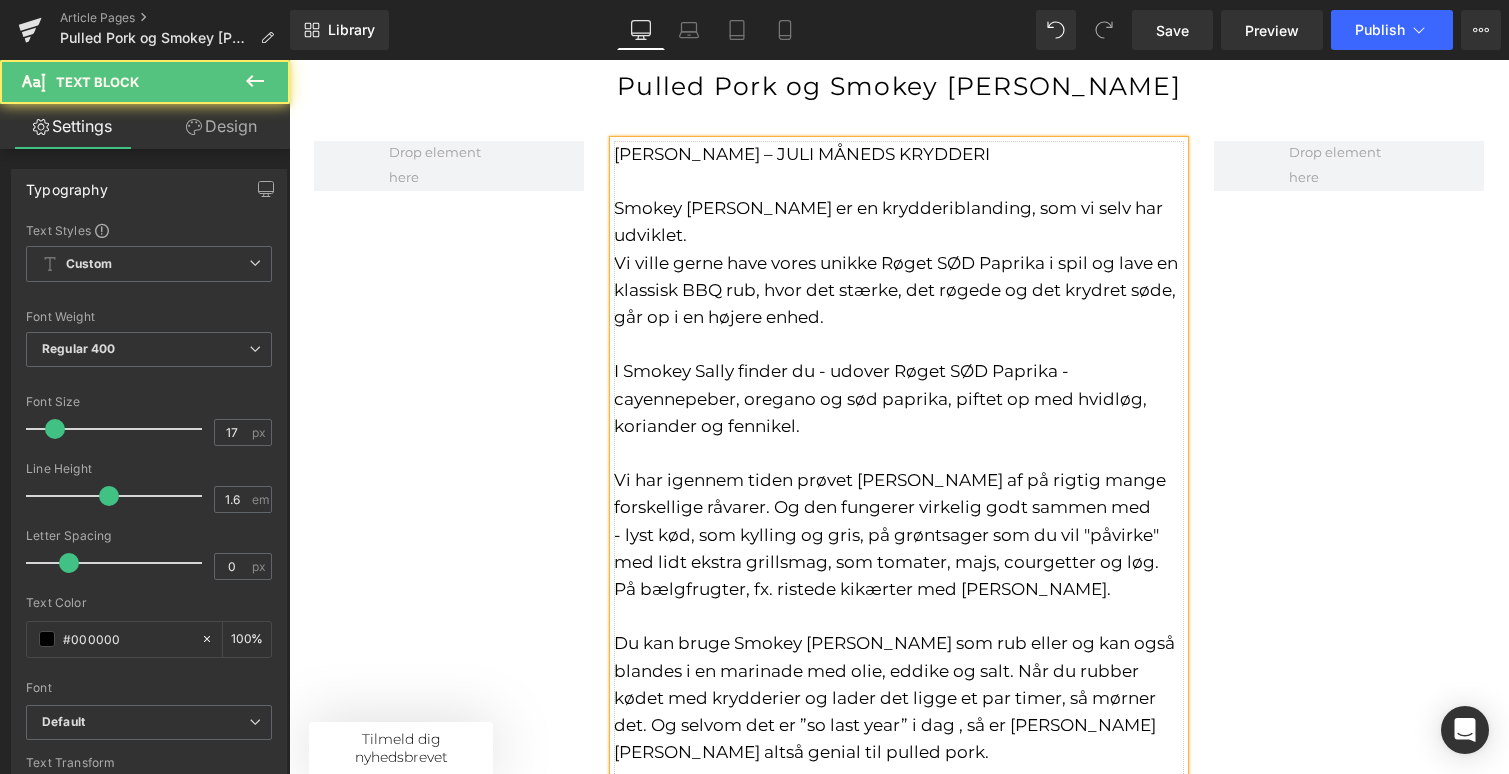 click on "- lyst kød, som kylling og gris, på grøntsager som du vil "påvirke" med lidt ekstra grillsmag, som tomater, majs, courgetter og løg. På bælgfrugter, fx. ristede kikærter med [PERSON_NAME]." at bounding box center (886, 562) 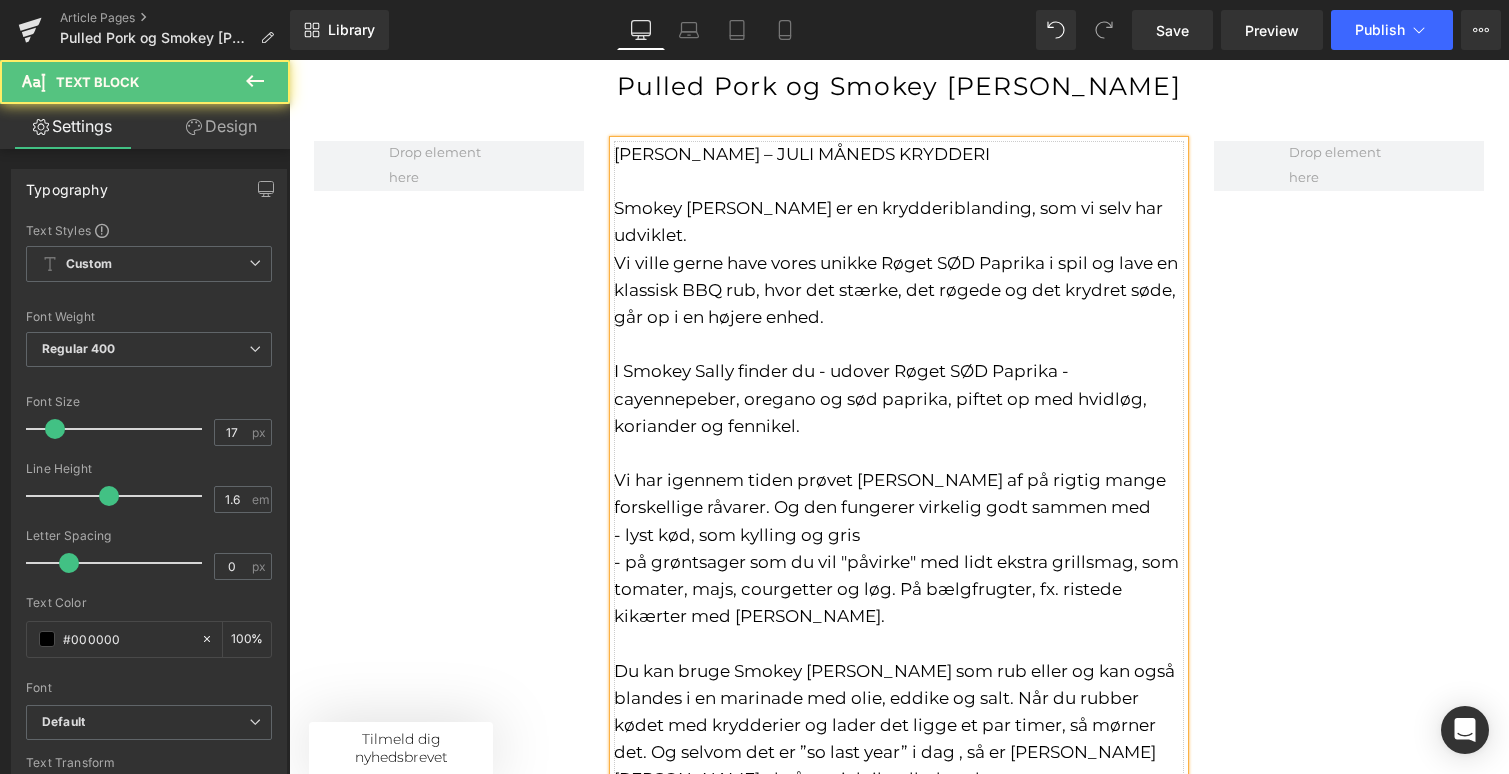 click on "- på grøntsager som du vil "påvirke" med lidt ekstra grillsmag, som tomater, majs, courgetter og løg. På bælgfrugter, fx. ristede kikærter med [PERSON_NAME]." at bounding box center (896, 589) 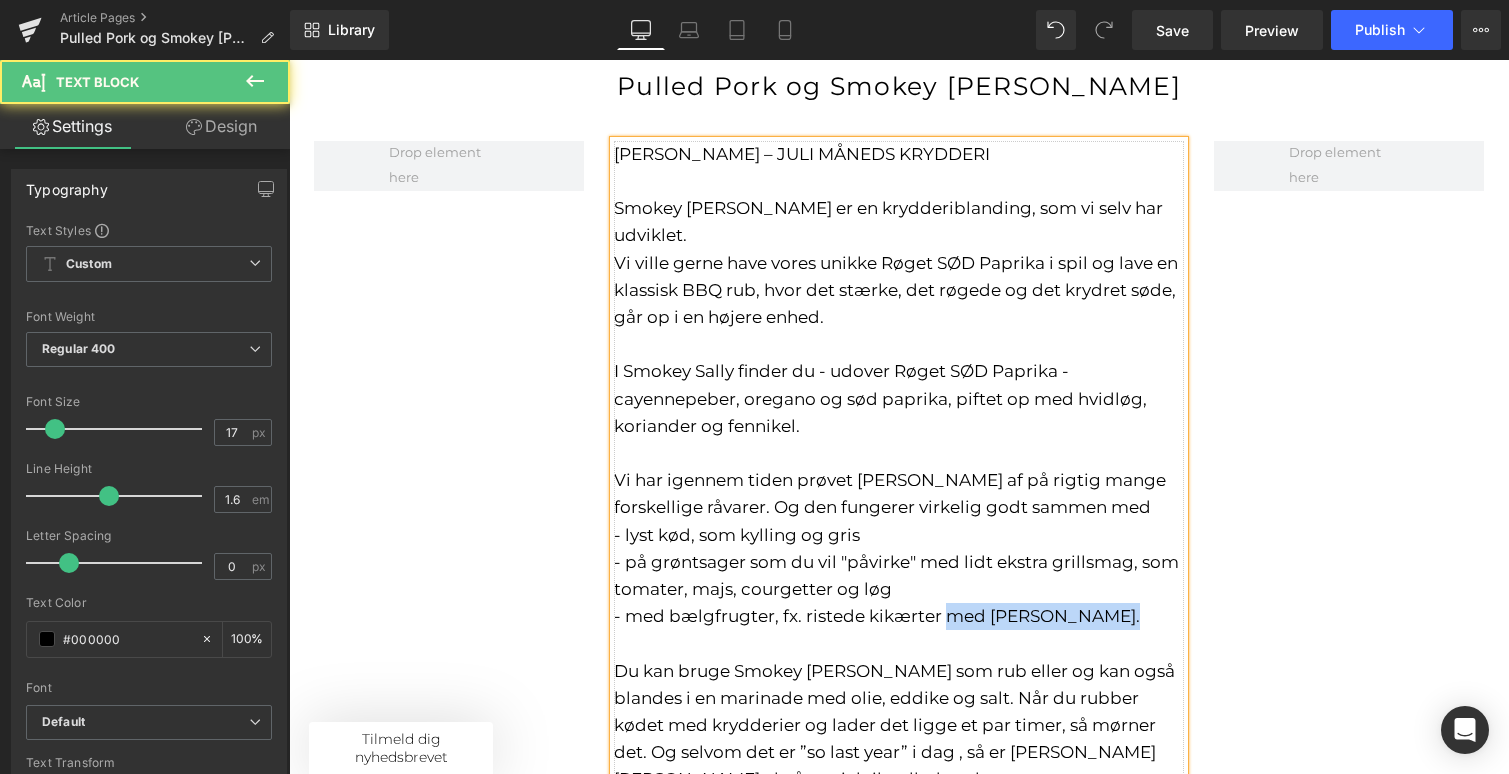 drag, startPoint x: 943, startPoint y: 594, endPoint x: 1109, endPoint y: 593, distance: 166.003 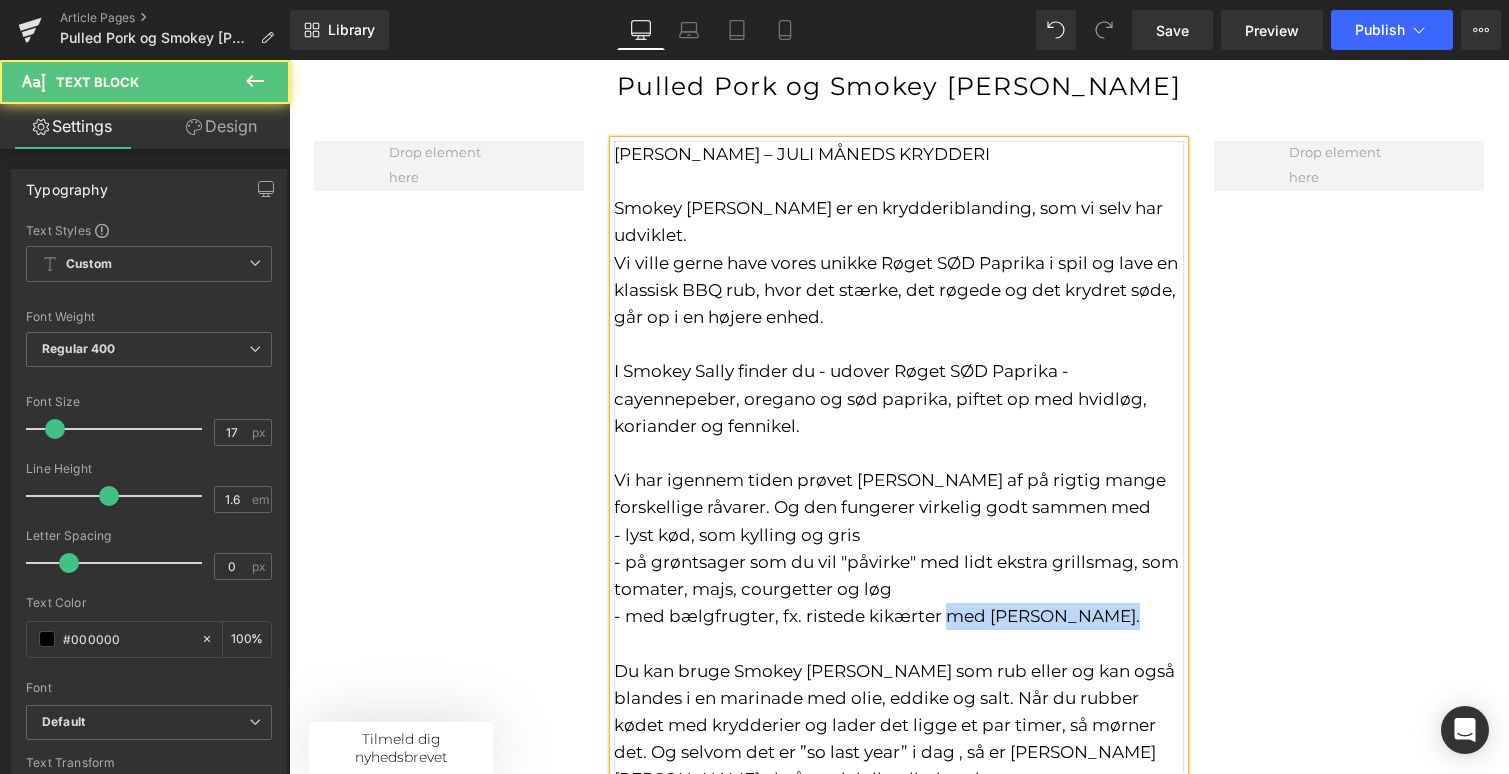click on "- med bælgfrugter, fx. ristede kikærter med [PERSON_NAME]." at bounding box center (899, 616) 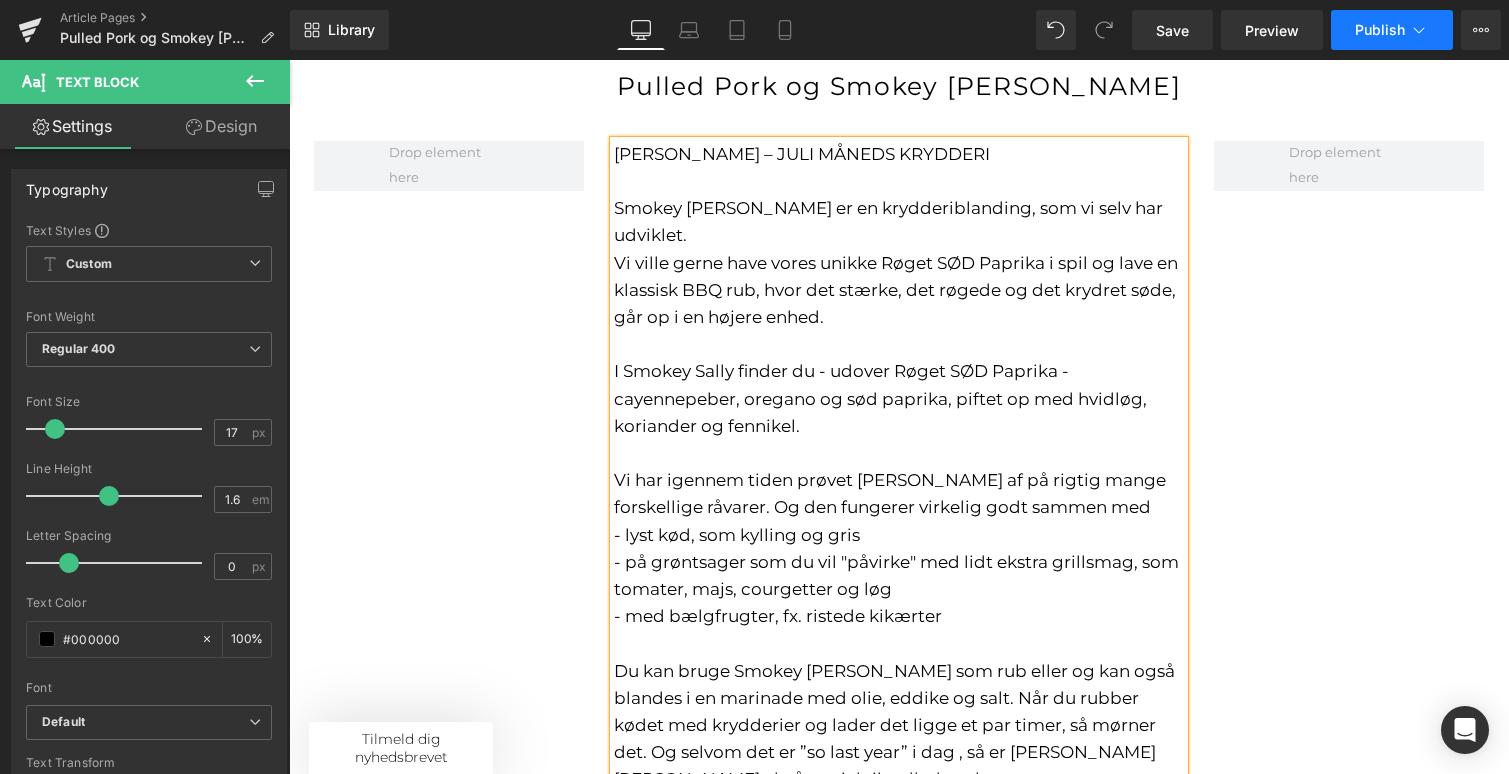 click on "Publish" at bounding box center [1380, 30] 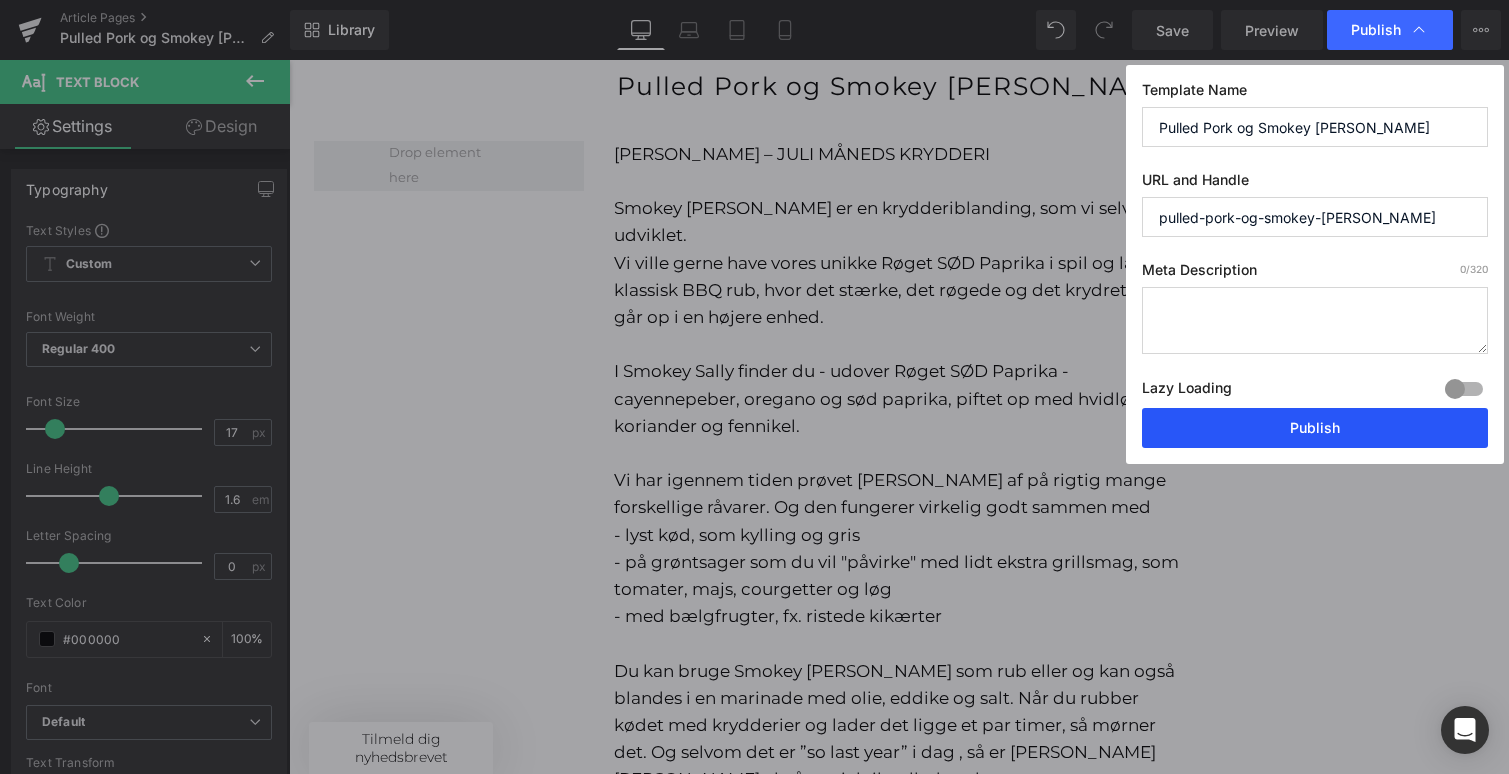 click on "Publish" at bounding box center [1315, 428] 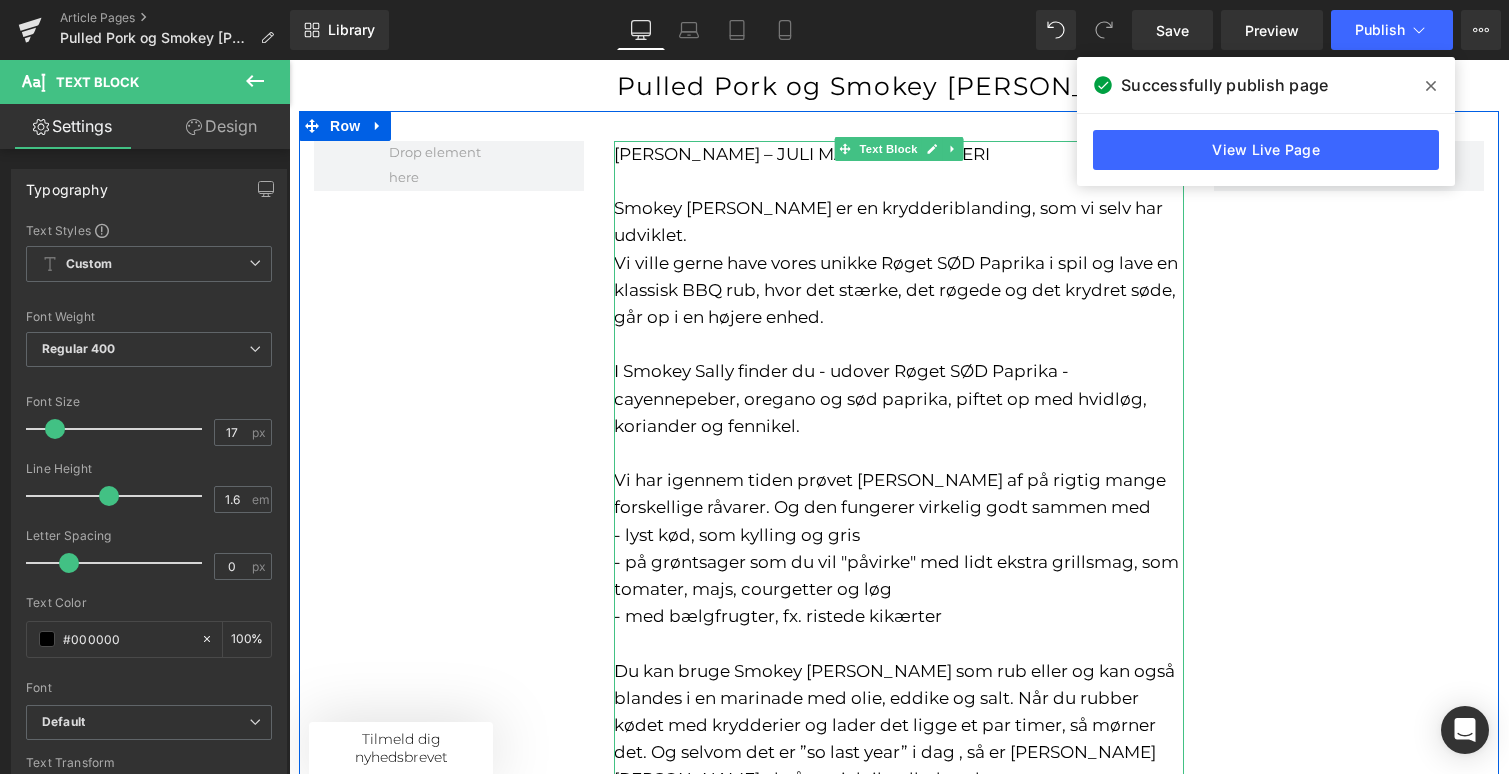 click at bounding box center [899, 453] 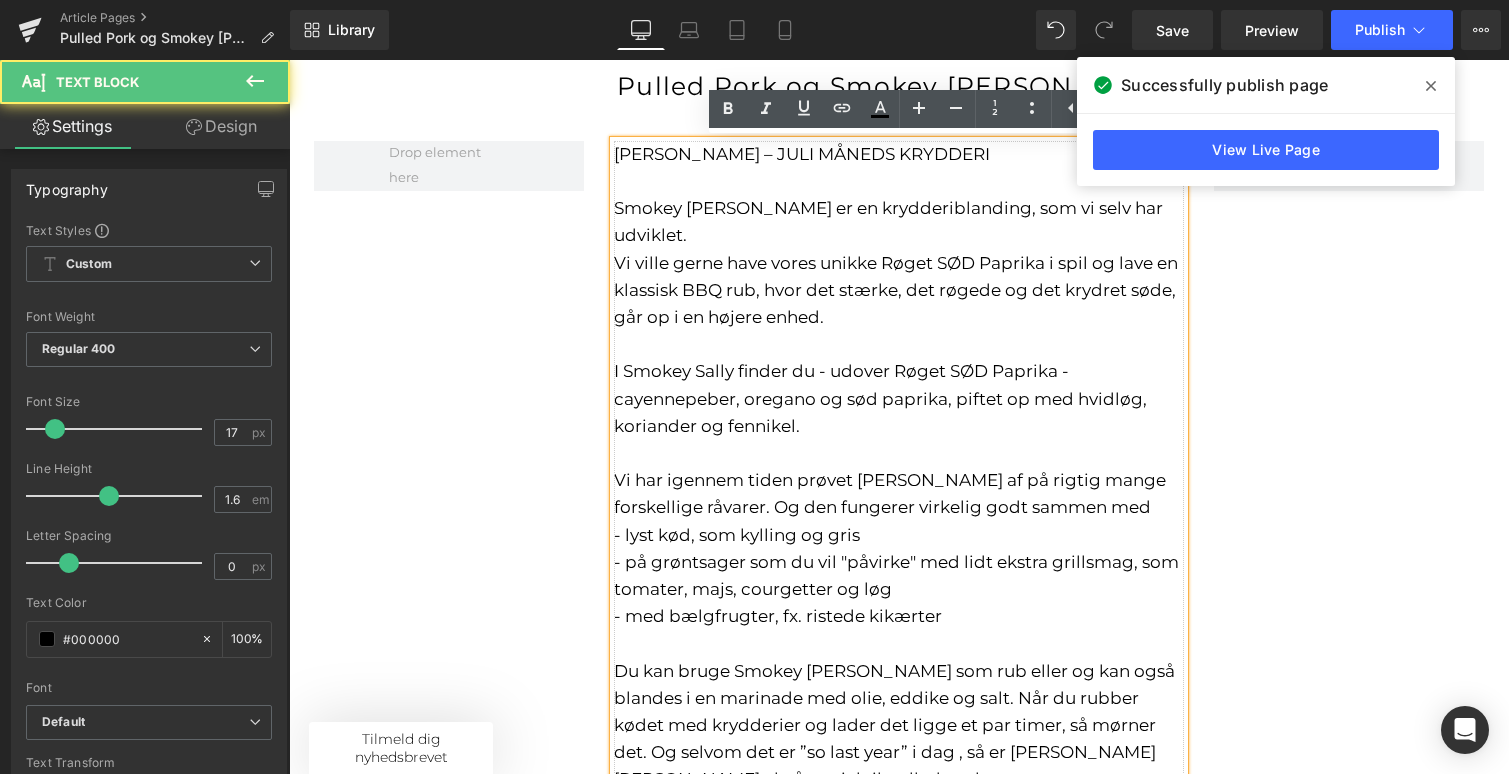 click on "- lyst kød, som kylling og gris" at bounding box center [899, 535] 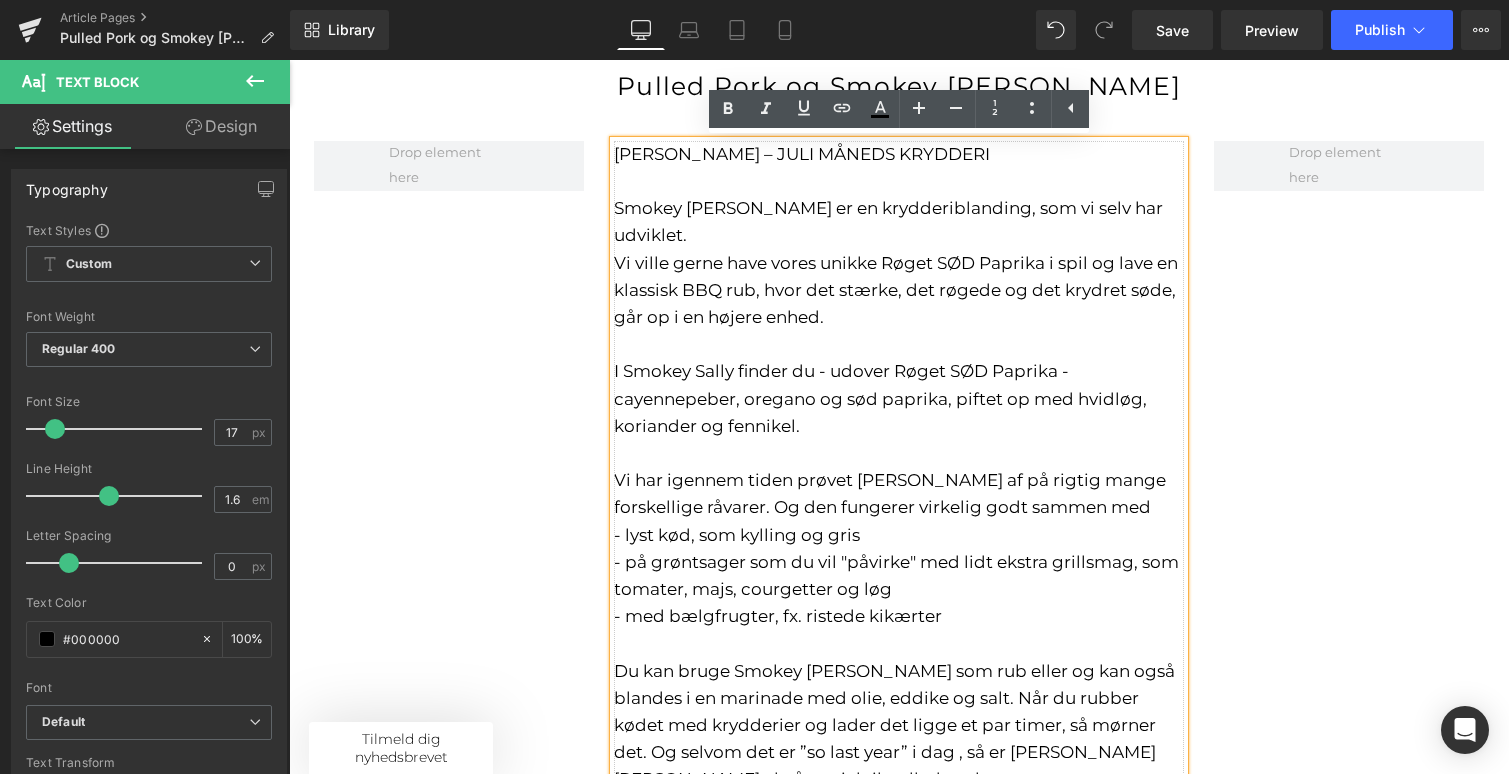 click on "- på grøntsager som du vil "påvirke" med lidt ekstra grillsmag, som tomater, majs, courgetter og løg" at bounding box center [896, 575] 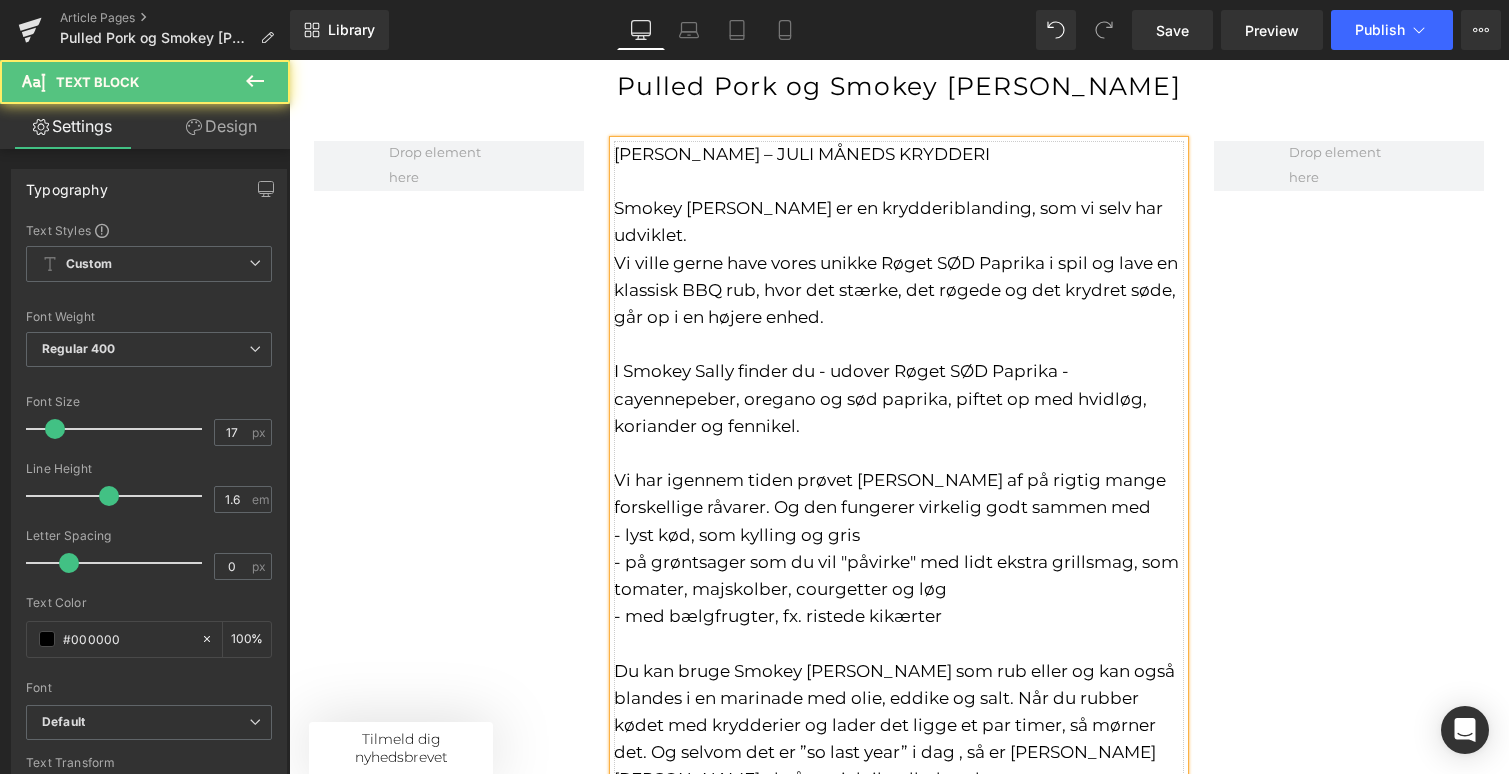 click on "- på grøntsager som du vil "påvirke" med lidt ekstra grillsmag, som tomater, majskolber, courgetter og løg" at bounding box center [896, 575] 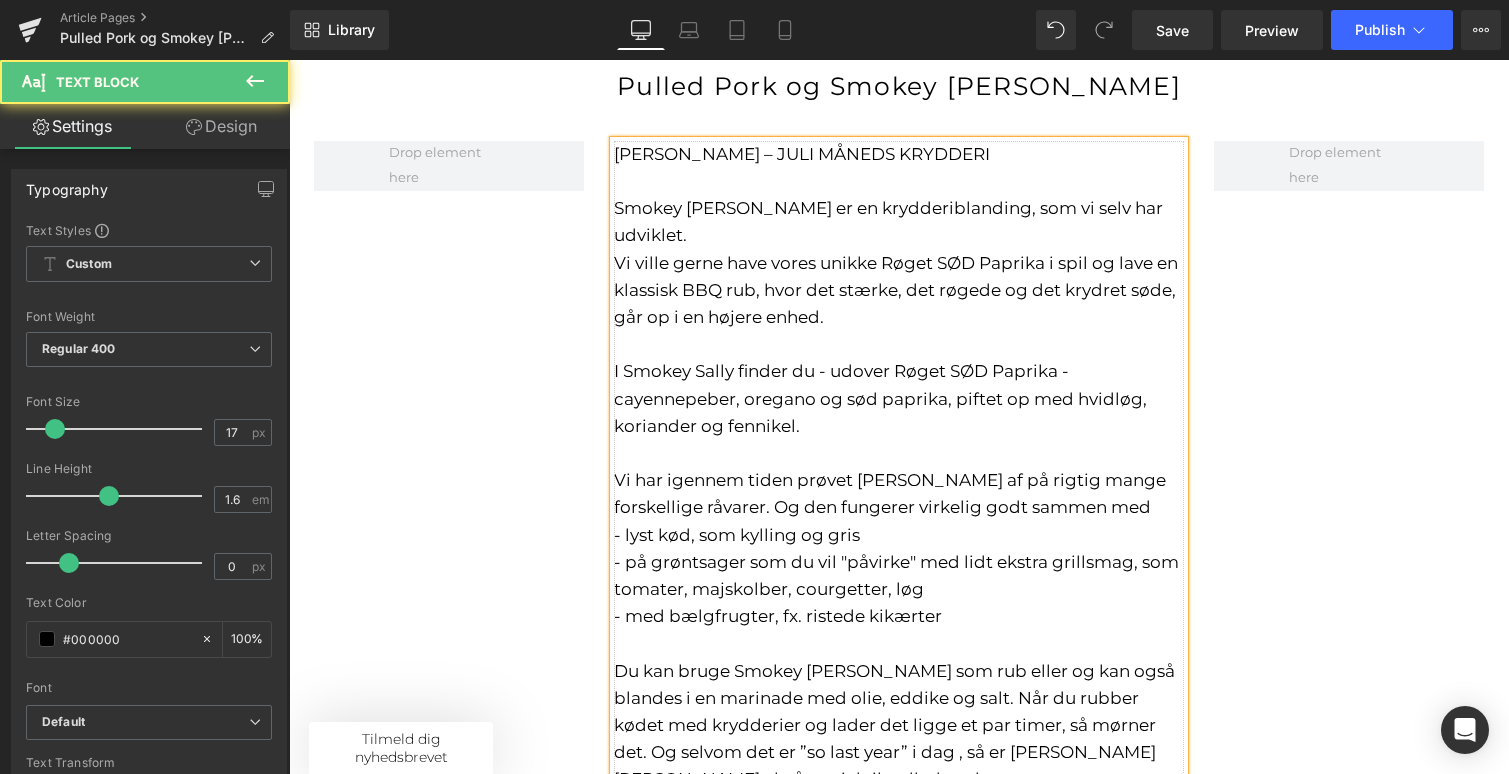 click on "- med bælgfrugter, fx. ristede kikærter" at bounding box center (899, 616) 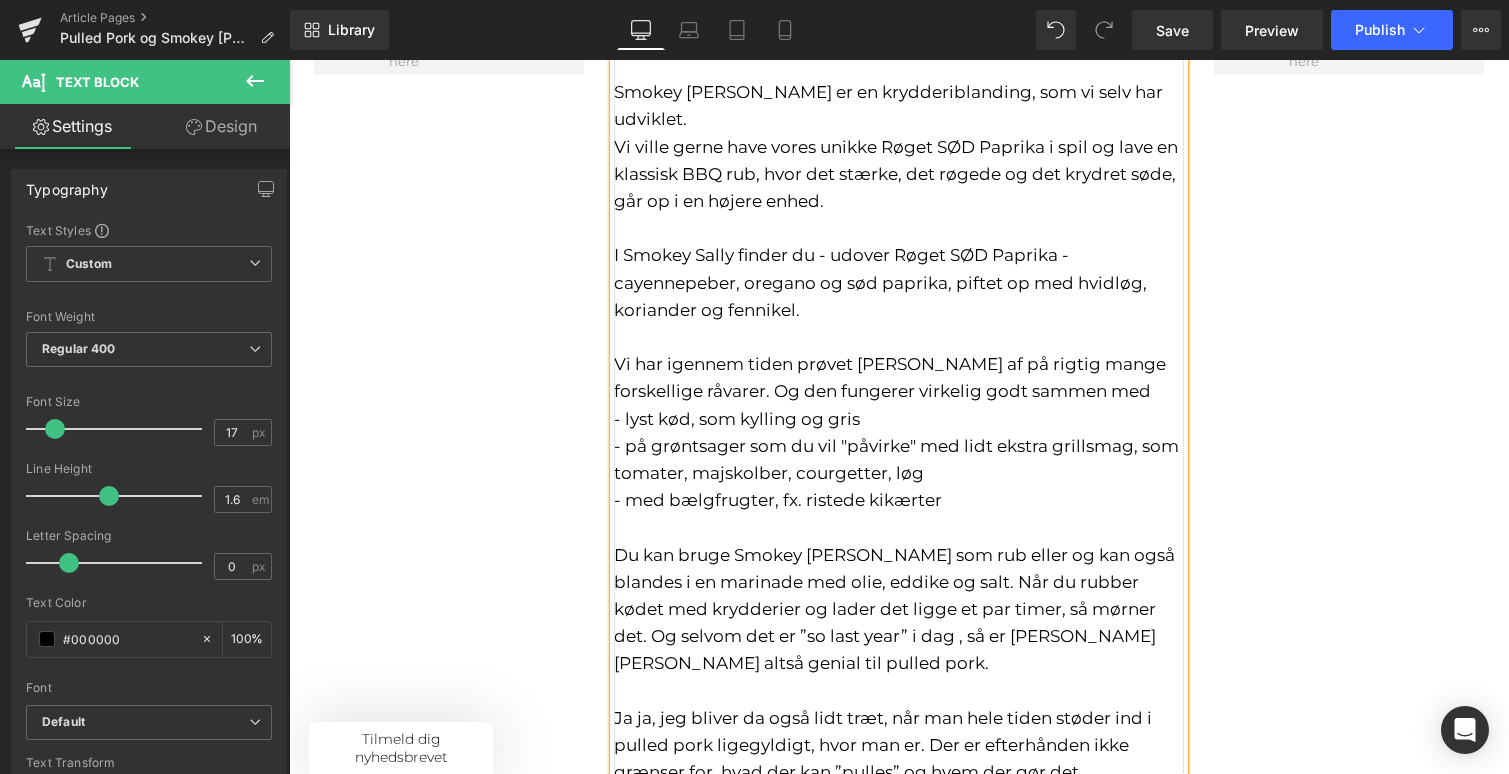scroll, scrollTop: 308, scrollLeft: 0, axis: vertical 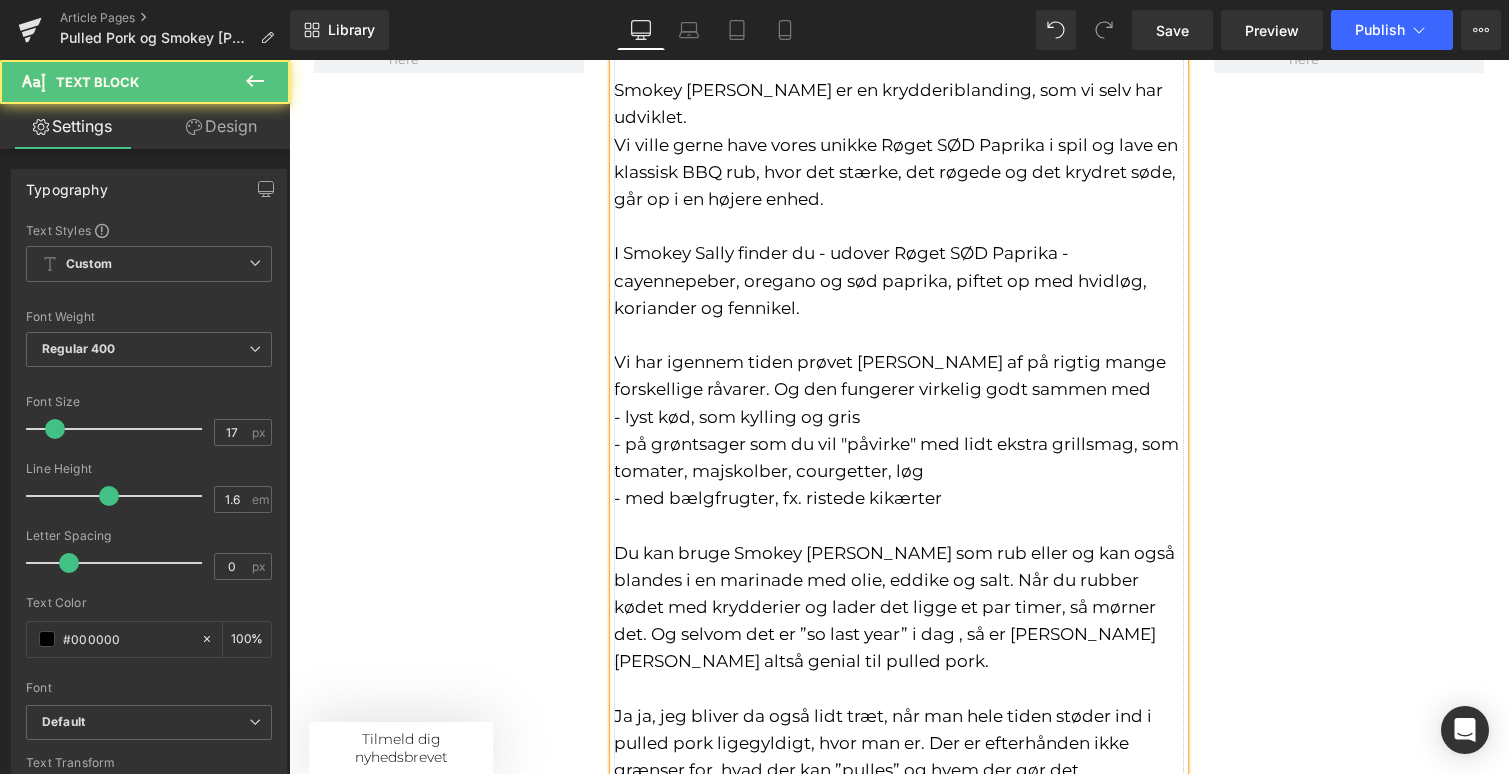 click on "Du kan bruge Smokey [PERSON_NAME] som rub eller og kan også blandes i en marinade med olie, eddike og salt. Når du rubber kødet med krydderier og lader det ligge et par timer, så mørner det. Og selvom det er ”so last year” i dag , så er [PERSON_NAME] [PERSON_NAME] altså genial til pulled pork." at bounding box center (899, 593) 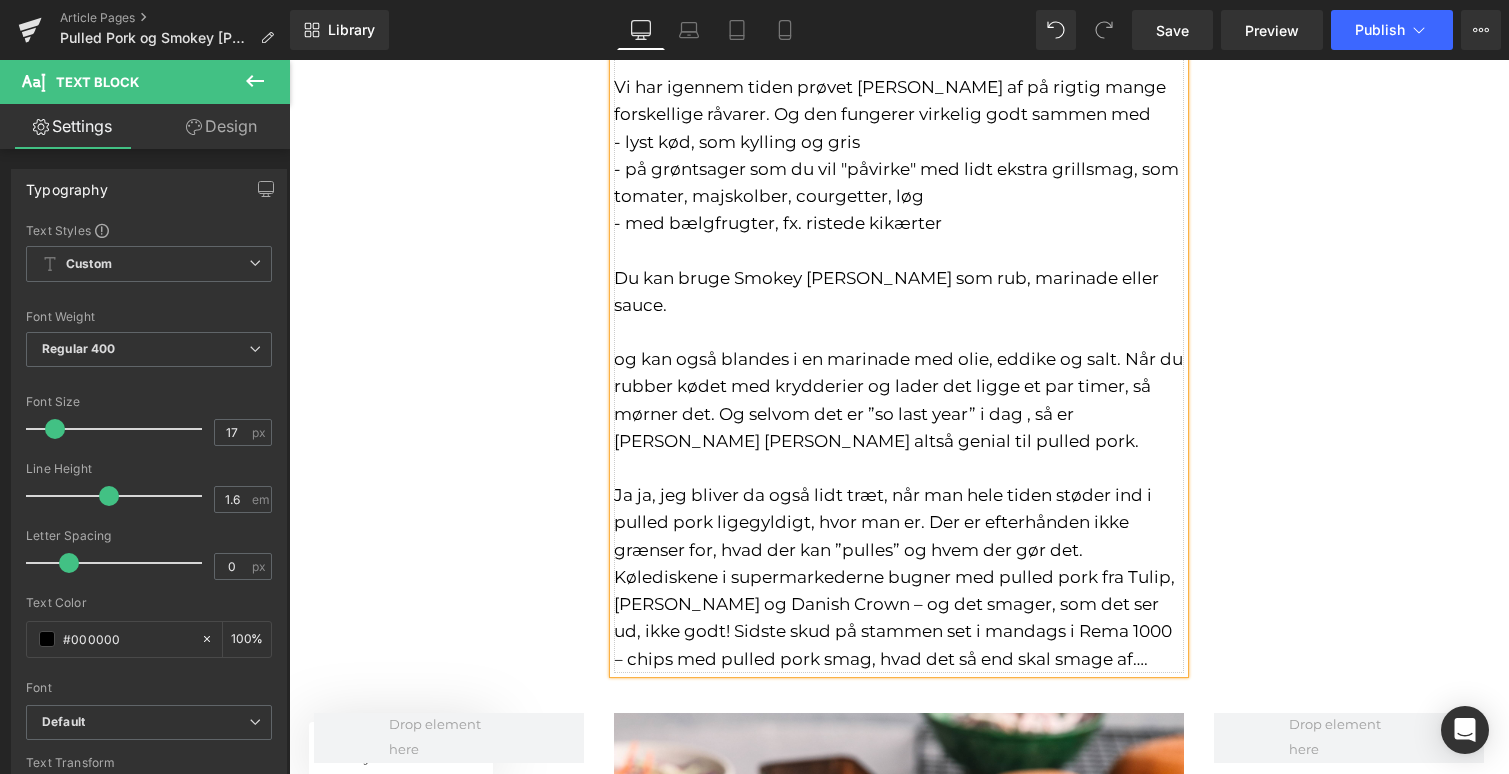 scroll, scrollTop: 603, scrollLeft: 0, axis: vertical 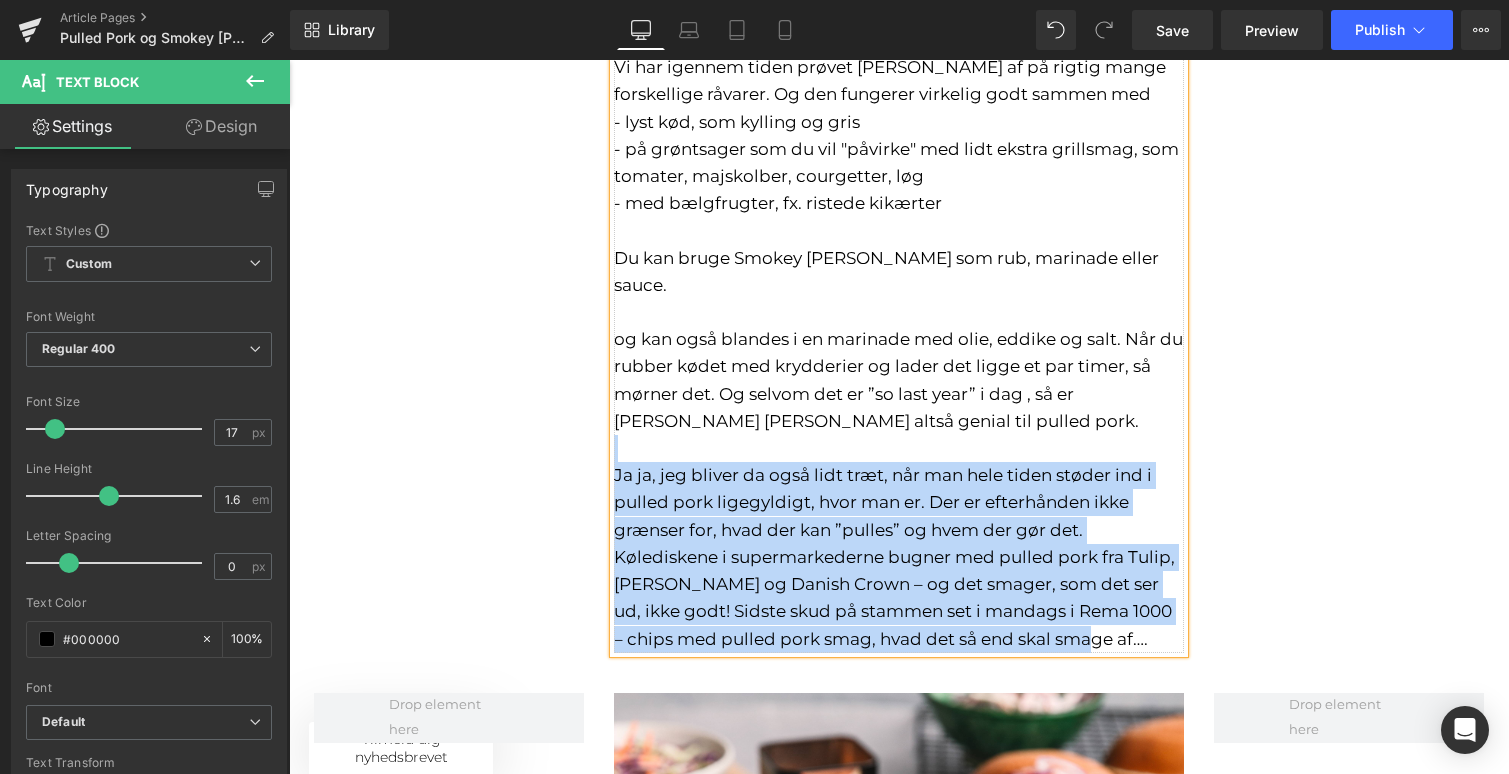 drag, startPoint x: 1107, startPoint y: 585, endPoint x: 619, endPoint y: 403, distance: 520.8339 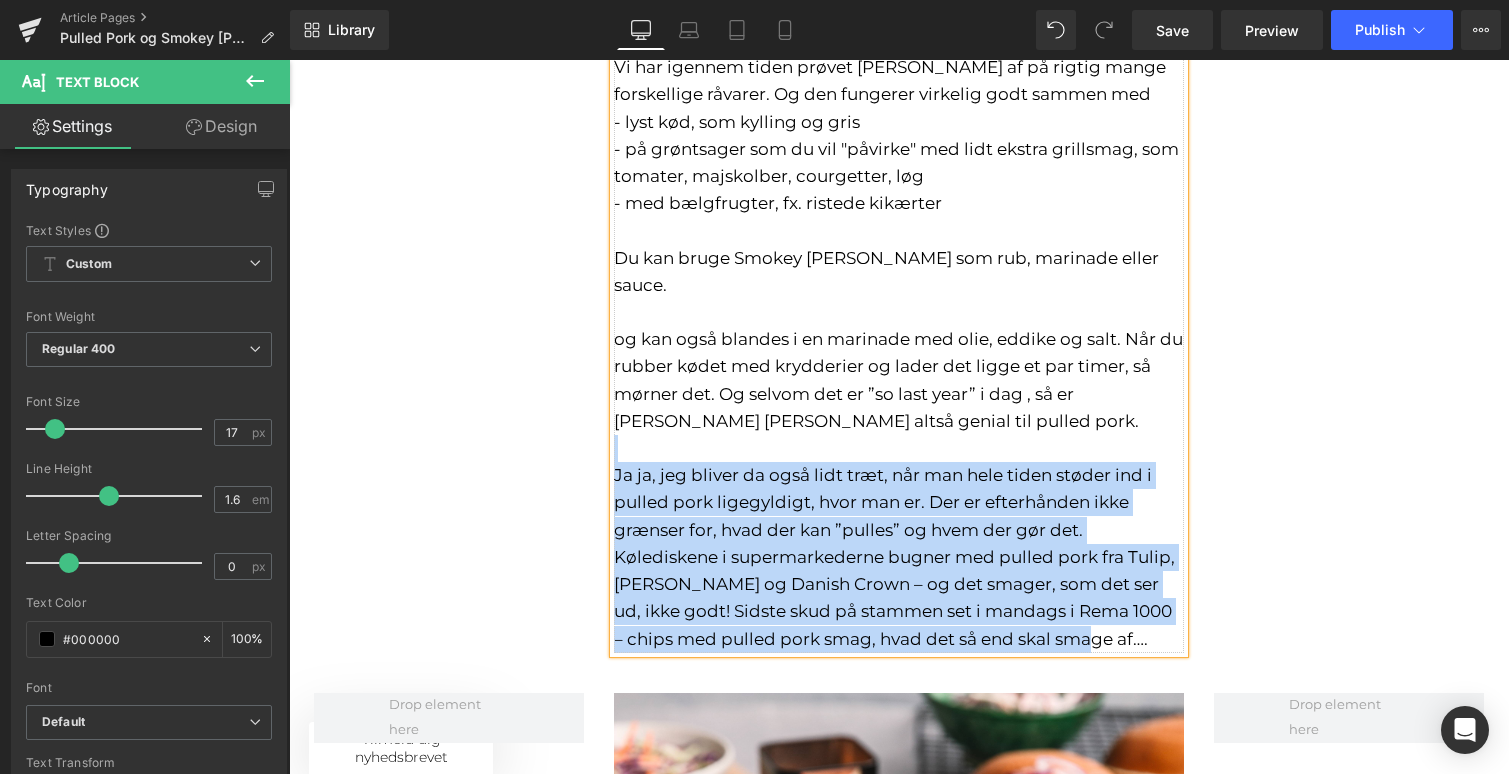click on "[PERSON_NAME] – JULI MÅNEDS KRYDDERI [PERSON_NAME] er en krydderiblanding, som vi selv har udviklet. Vi ville gerne have vores unikke Røget SØD Paprika i spil og lave en klassisk BBQ rub, hvor det stærke, det røgede og det krydret søde, går op i en højere enhed. I Smokey [PERSON_NAME] finder du - udover Røget SØD Paprika - cayennepeber, oregano og sød paprika, piftet op med hvidløg, koriander og fennikel. Vi har igennem tiden prøvet [PERSON_NAME] [PERSON_NAME] af på rigtig mange forskellige råvarer. Og den fungerer virkelig godt sammen med - lyst kød, som kylling og gris  - på grøntsager som du vil "påvirke" med lidt ekstra grillsmag, som tomater, majskolber, courgetter, løg - med bælgfrugter, fx. ristede kikærter Du kan bruge Smokey Sally som rub, marinade eller sauce." at bounding box center (899, 190) 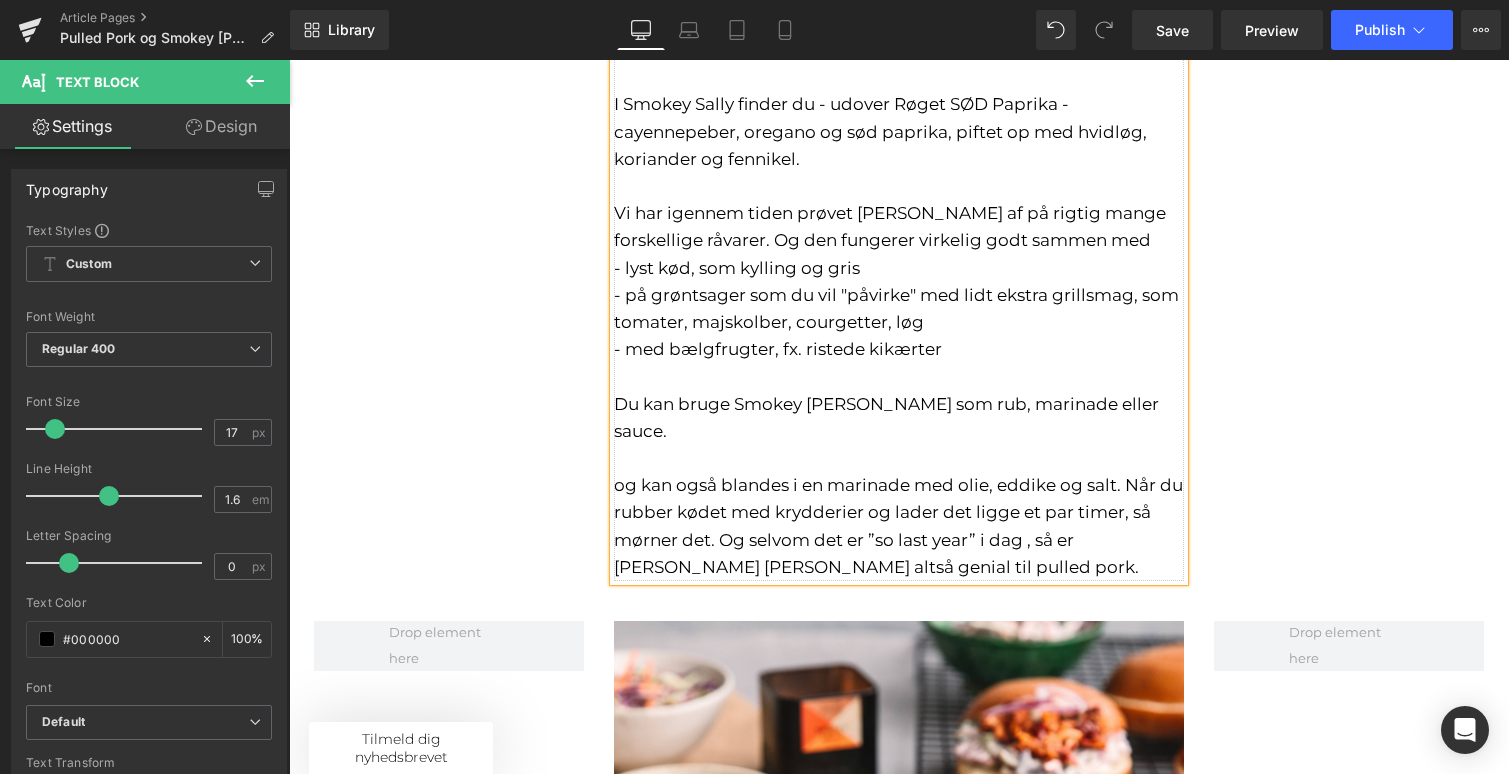 scroll, scrollTop: 455, scrollLeft: 0, axis: vertical 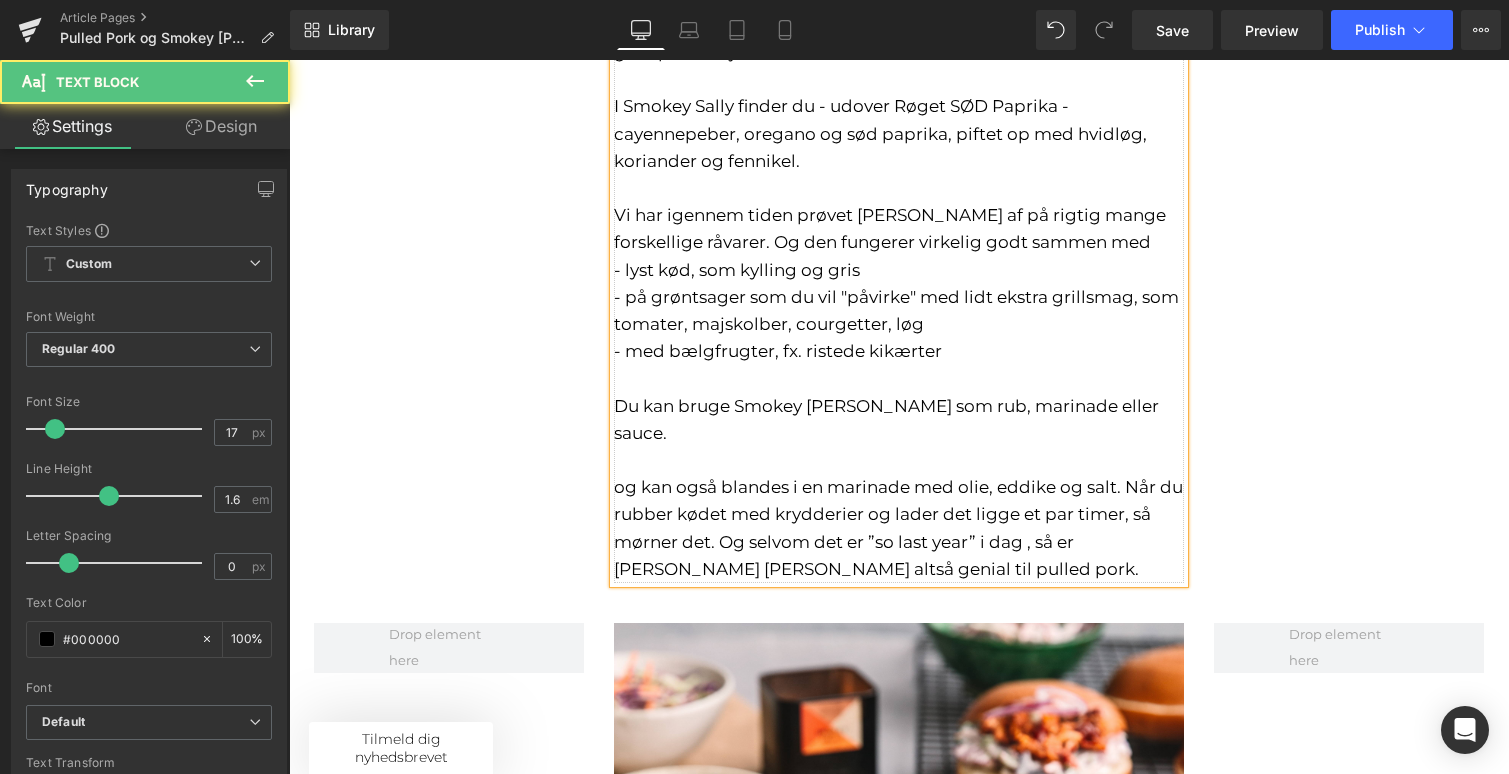 click on "Vi har igennem tiden prøvet [PERSON_NAME] af på rigtig mange forskellige råvarer. Og den fungerer virkelig godt sammen med" at bounding box center [899, 229] 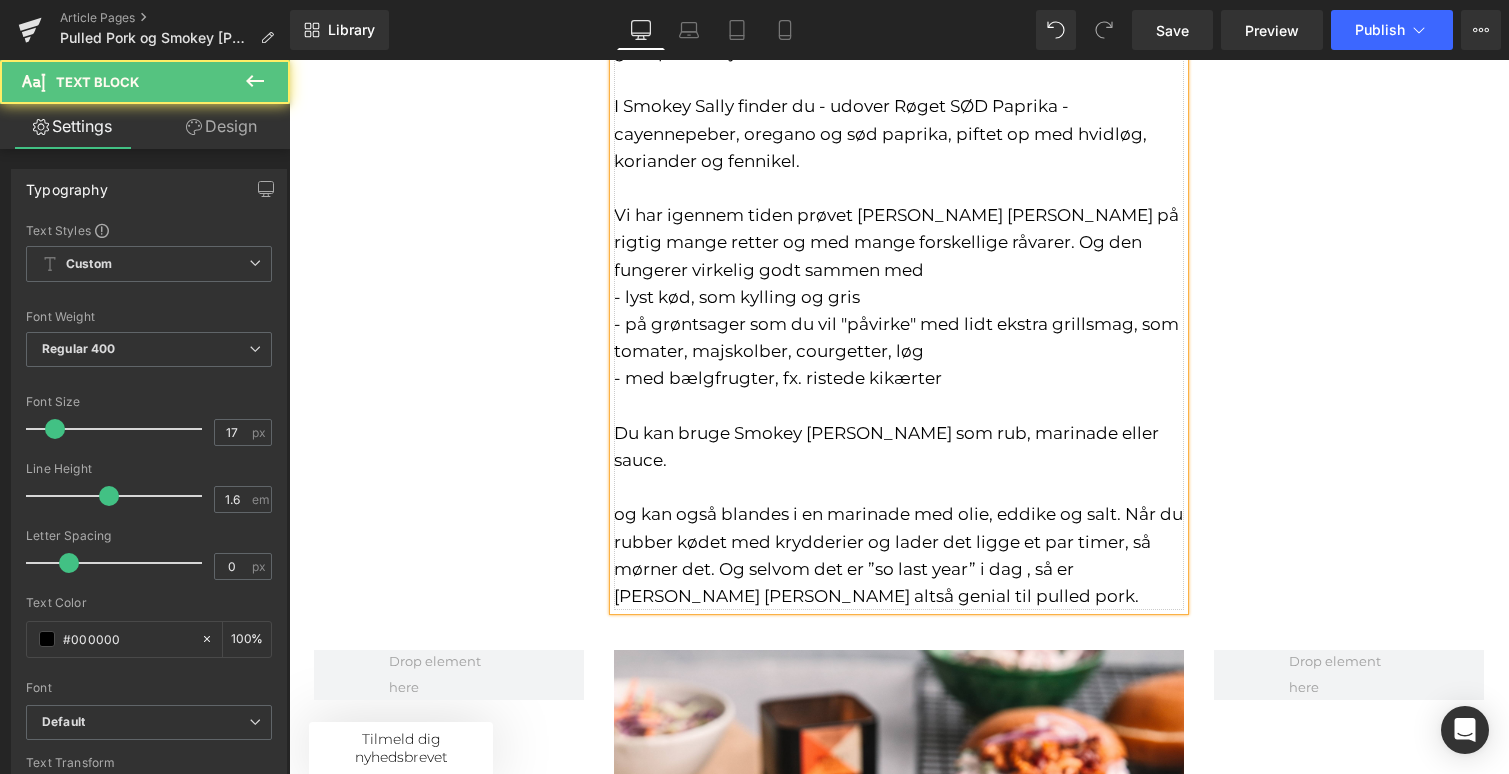 click on "Vi har igennem tiden prøvet [PERSON_NAME] [PERSON_NAME] på rigtig mange retter og med mange forskellige råvarer. Og den fungerer virkelig godt sammen med" at bounding box center [899, 243] 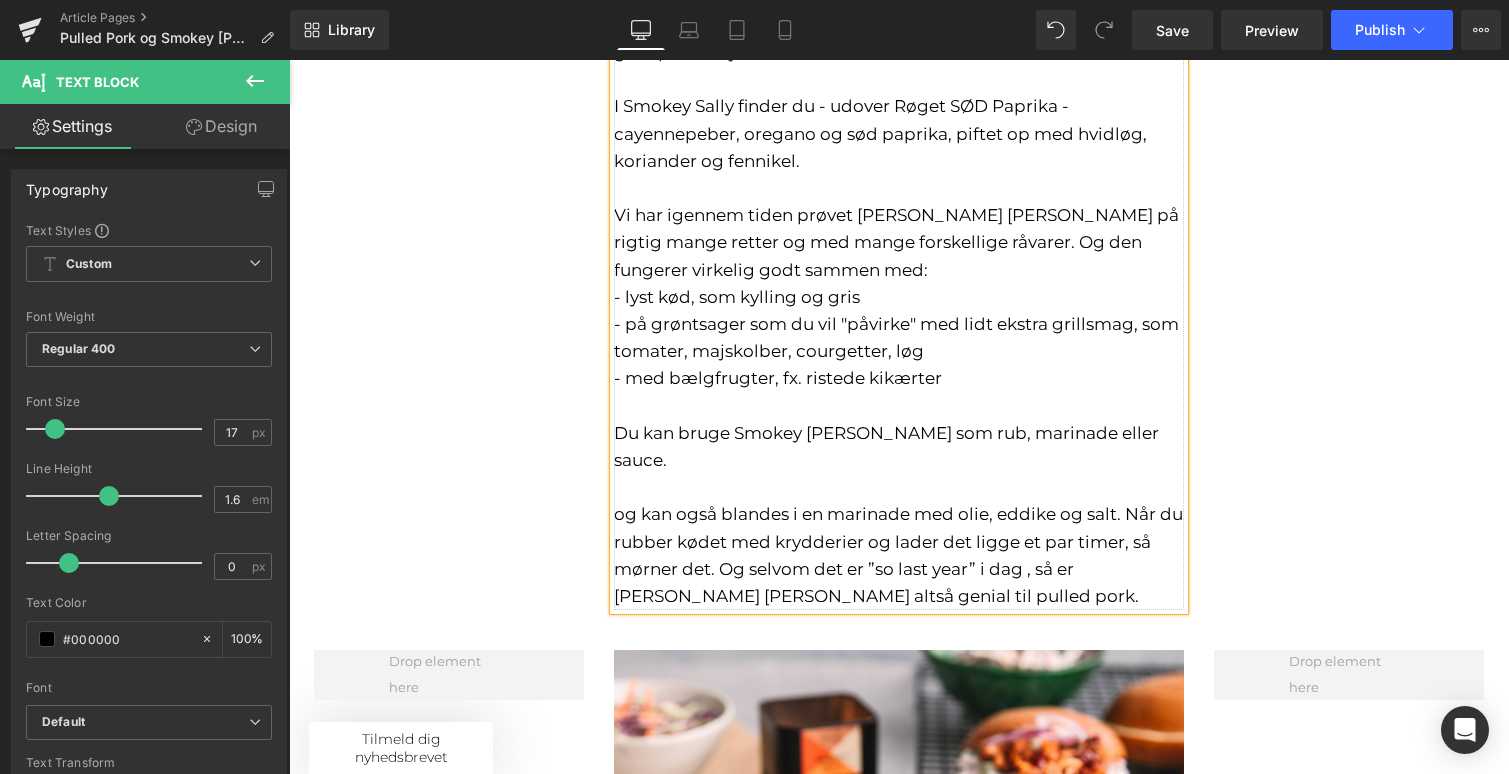 click on "- på grøntsager som du vil "påvirke" med lidt ekstra grillsmag, som tomater, majskolber, courgetter, løg" at bounding box center (899, 338) 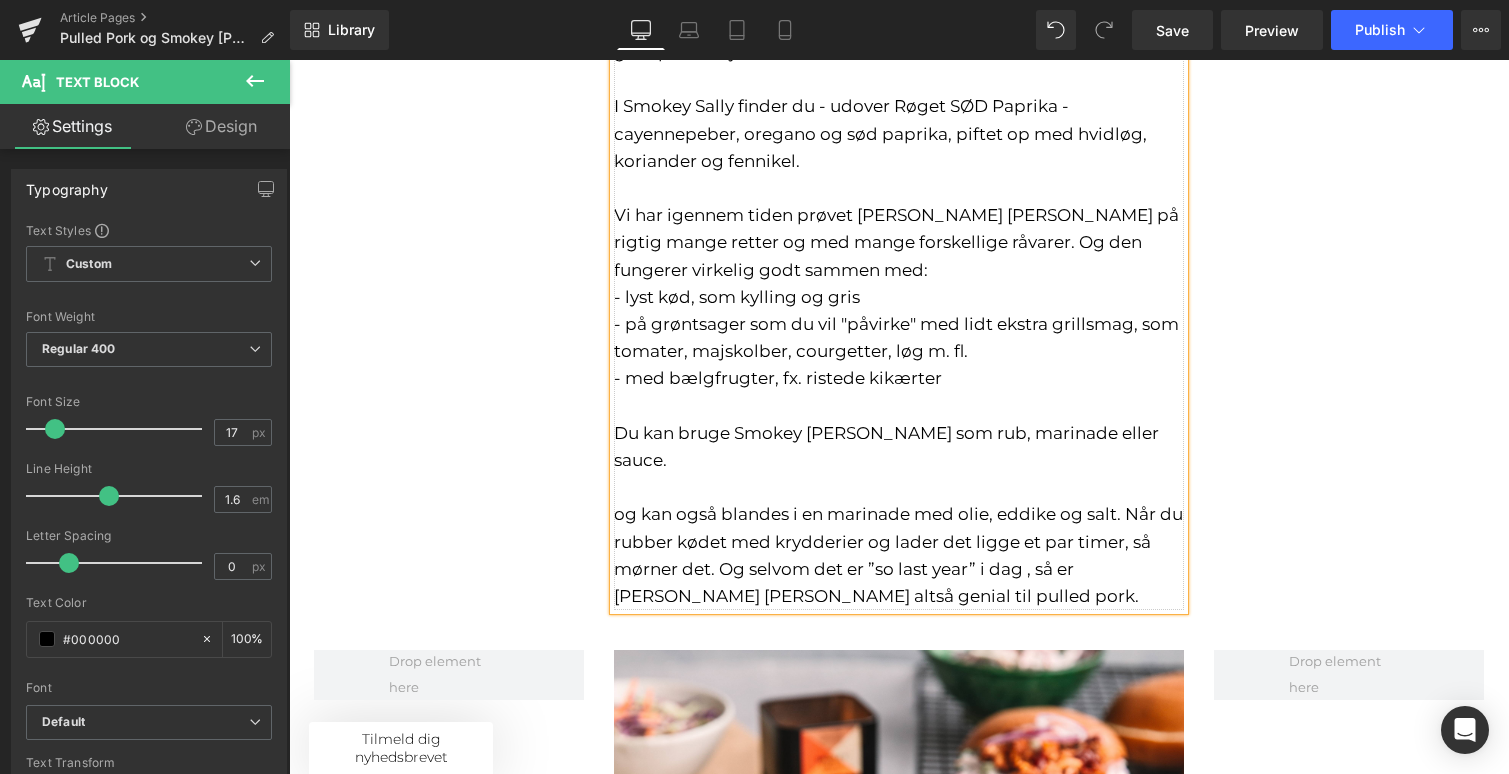 click on "- med bælgfrugter, fx. ristede kikærter" at bounding box center (899, 378) 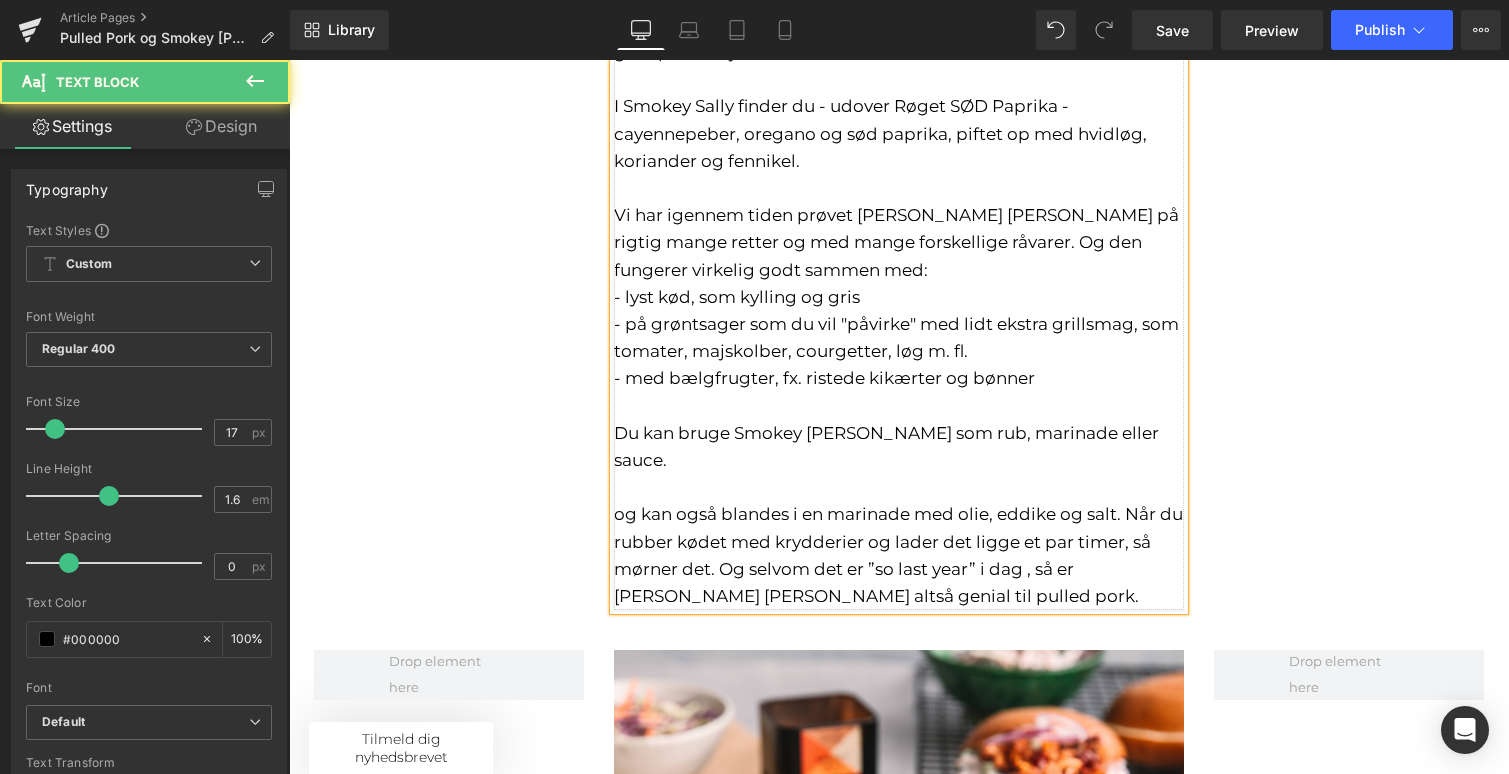 click on "- med bælgfrugter, fx. ristede kikærter og bønner" at bounding box center [824, 378] 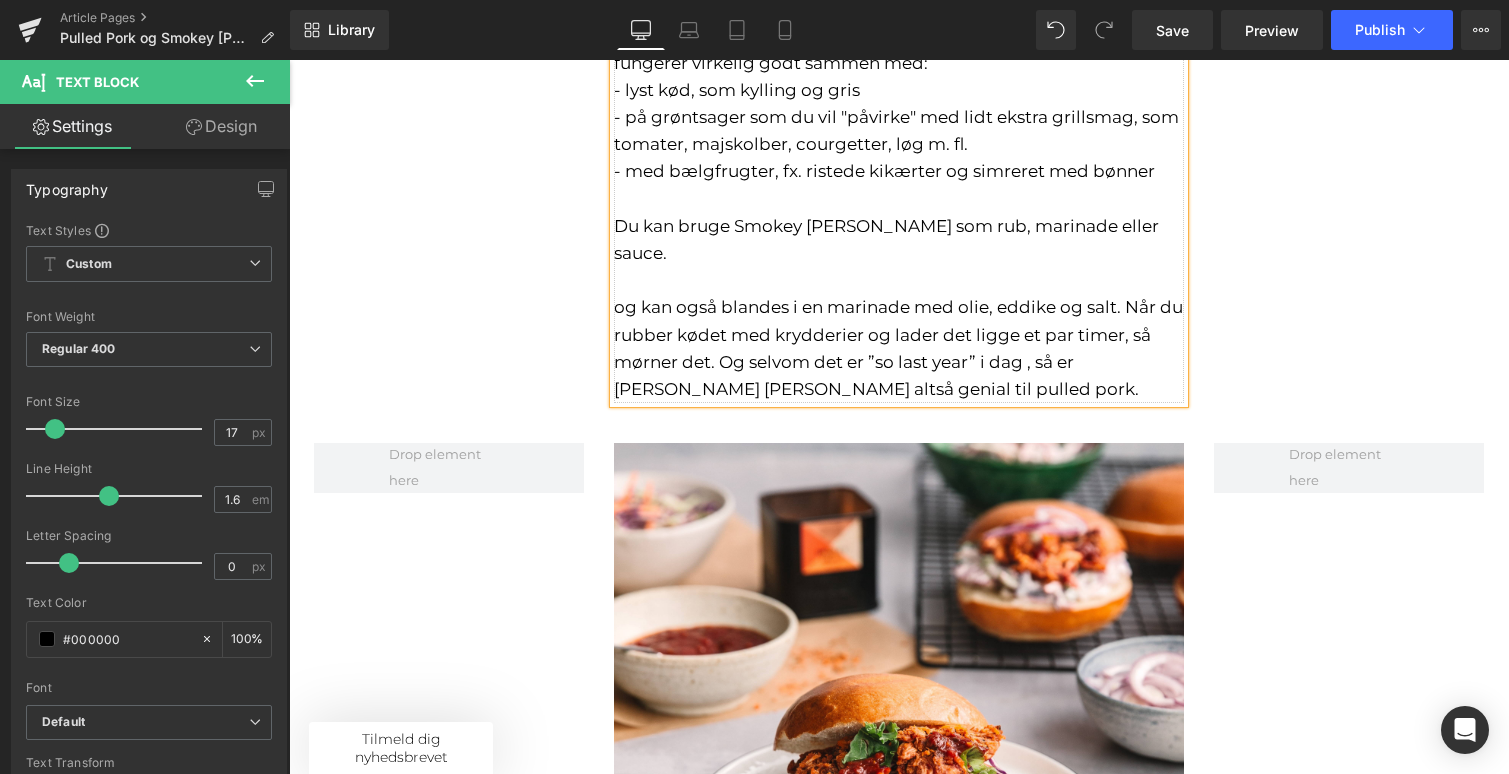 scroll, scrollTop: 612, scrollLeft: 0, axis: vertical 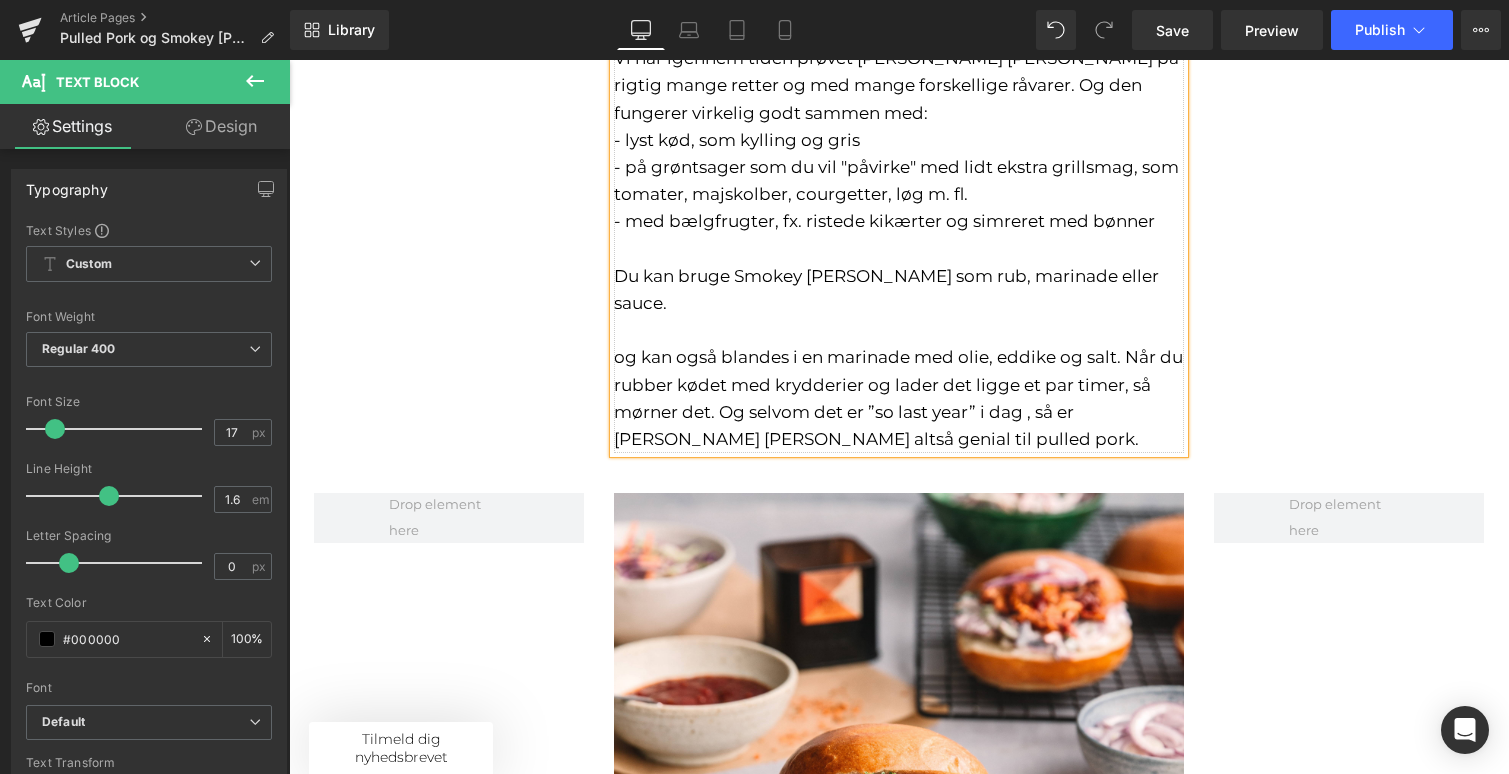 click on "og kan også blandes i en marinade med olie, eddike og salt. Når du rubber kødet med krydderier og lader det ligge et par timer, så mørner det. Og selvom det er ”so last year” i dag , så er [PERSON_NAME] [PERSON_NAME] altså genial til pulled pork." at bounding box center (899, 398) 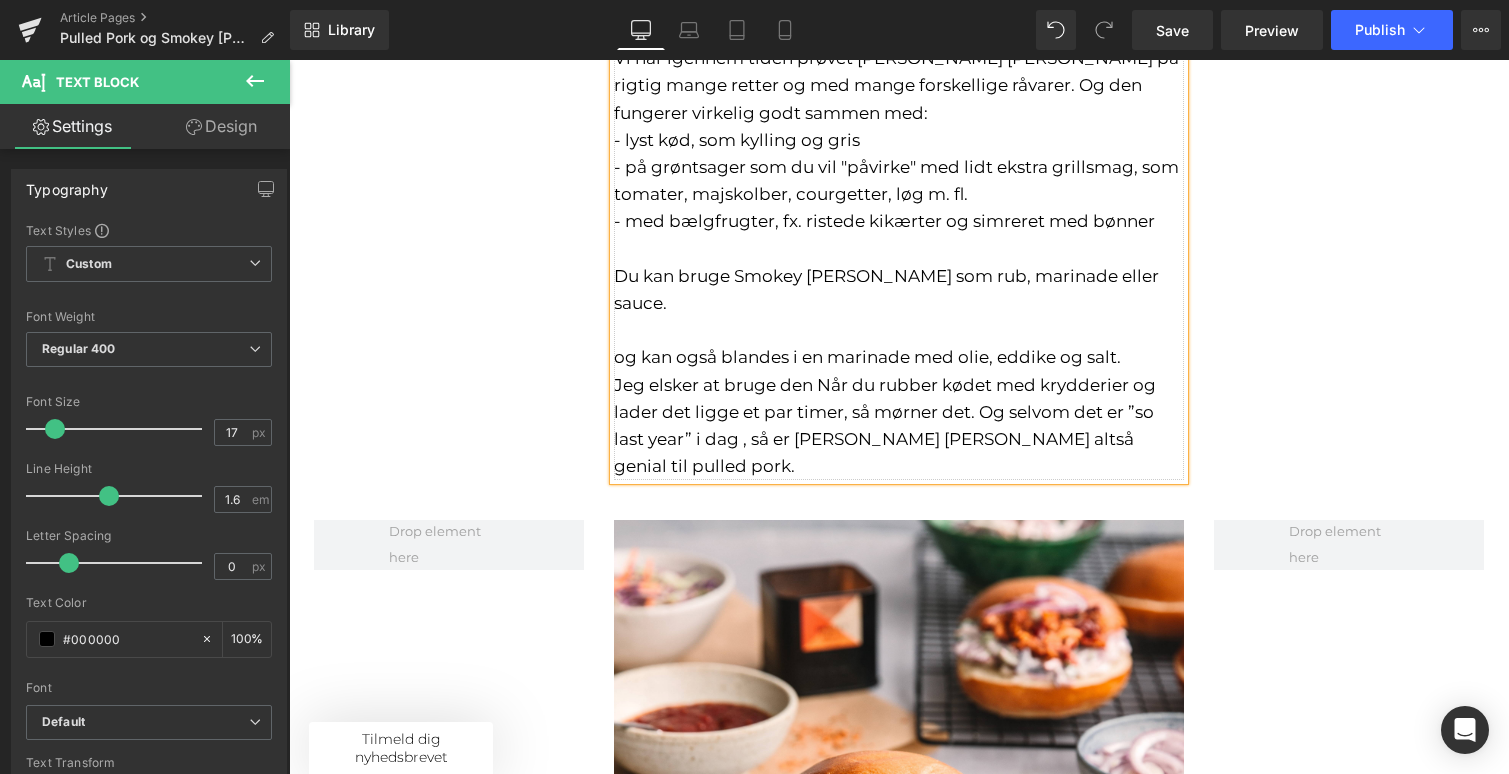 click on "Du kan bruge Smokey [PERSON_NAME] som rub, marinade eller sauce." at bounding box center (899, 277) 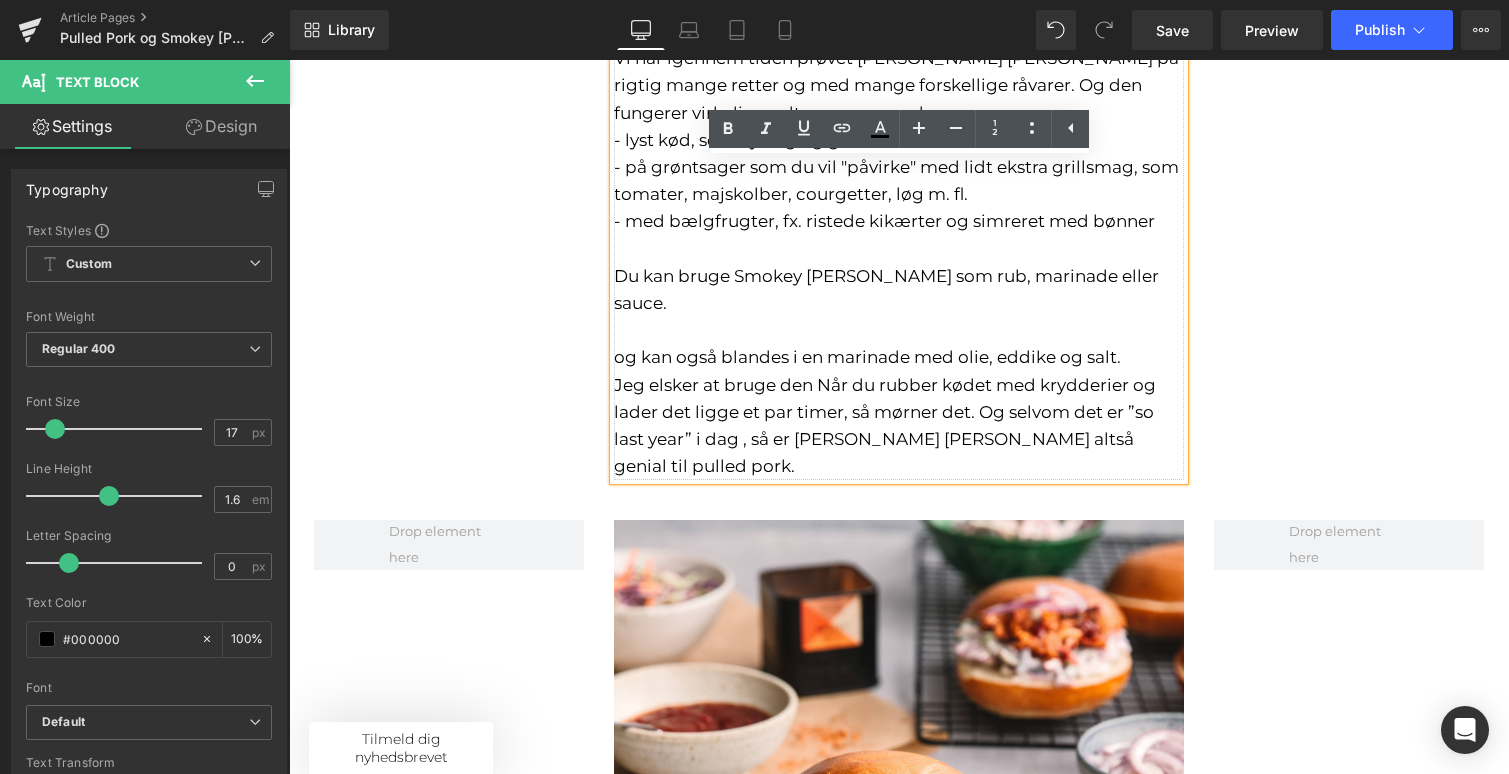 click on "Du kan bruge Smokey [PERSON_NAME] som rub, marinade eller sauce." at bounding box center (899, 277) 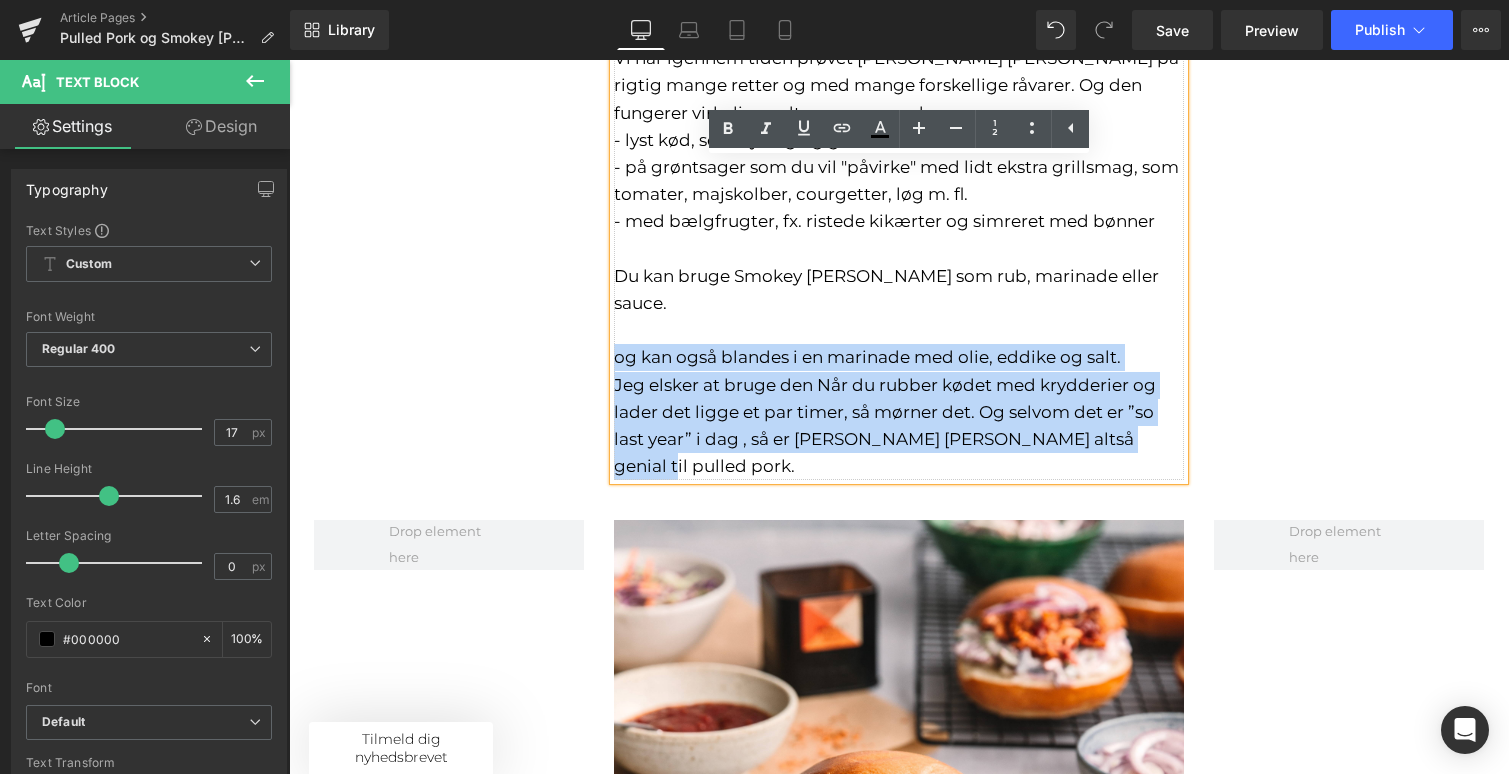 drag, startPoint x: 1133, startPoint y: 305, endPoint x: 612, endPoint y: 299, distance: 521.03455 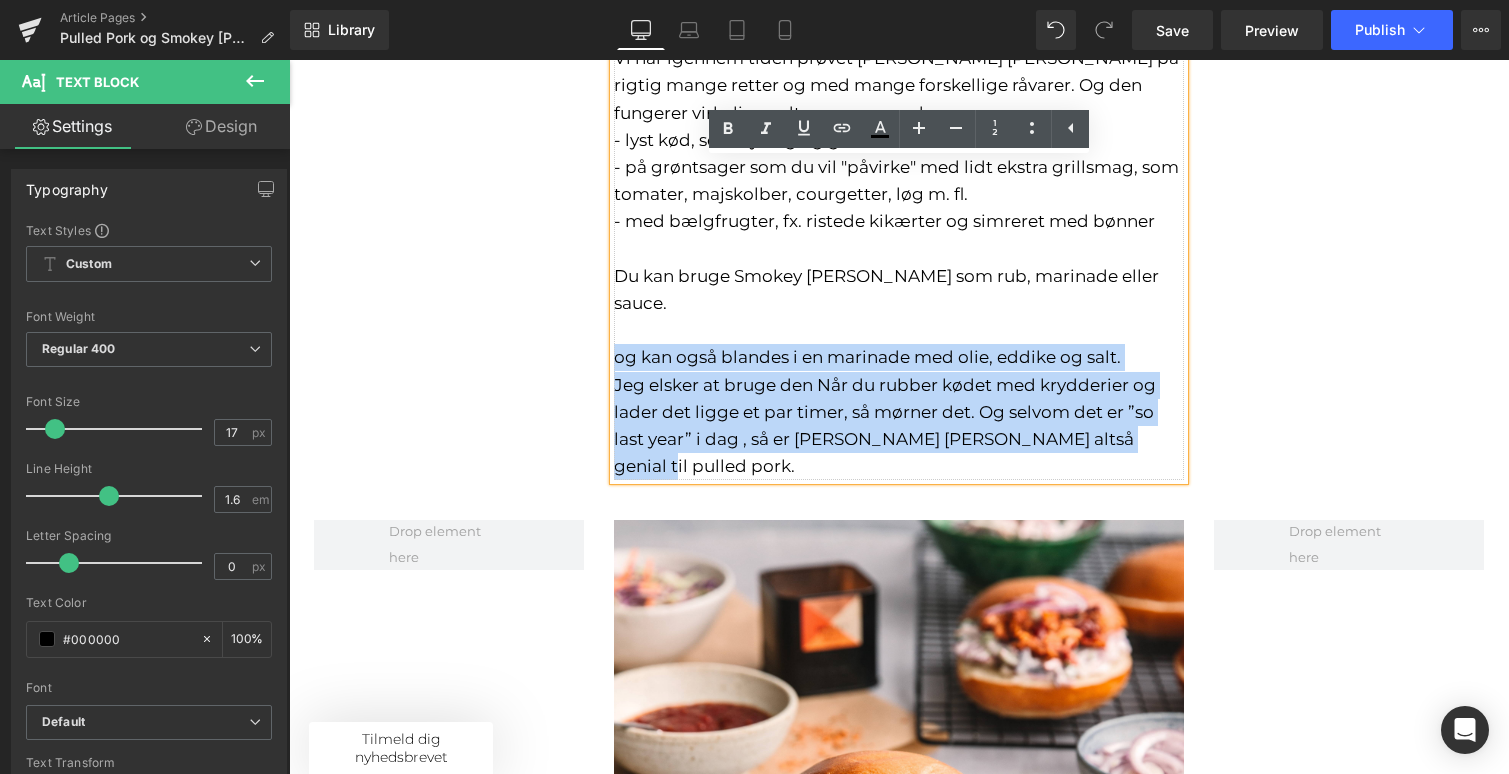 click on "[PERSON_NAME] – JULI MÅNEDS KRYDDERI [PERSON_NAME] er en krydderiblanding, som vi selv har udviklet. Vi ville gerne have vores unikke Røget SØD Paprika i spil og lave en klassisk BBQ rub, hvor det stærke, det røgede og det krydret søde, går op i en højere enhed. I Smokey [PERSON_NAME] finder du - udover Røget SØD Paprika - cayennepeber, oregano og sød paprika, piftet op med hvidløg, koriander og fennikel. Vi har igennem tiden prøvet [PERSON_NAME] [PERSON_NAME] på rigtig mange retter og med mange forskellige råvarer. Og den fungerer virkelig godt sammen med: - lyst kød, som kylling og gris  - på grøntsager som du vil "påvirke" med lidt ekstra grillsmag, som tomater, majskolber, courgetter, løg m. fl.  - med bælgfrugter, fx. ristede kikærter og simreret med bønner  Du kan bruge Smokey Sally som rub, marinade eller sauce.  og kan også blandes i en marinade med olie, eddike og salt." at bounding box center [899, 100] 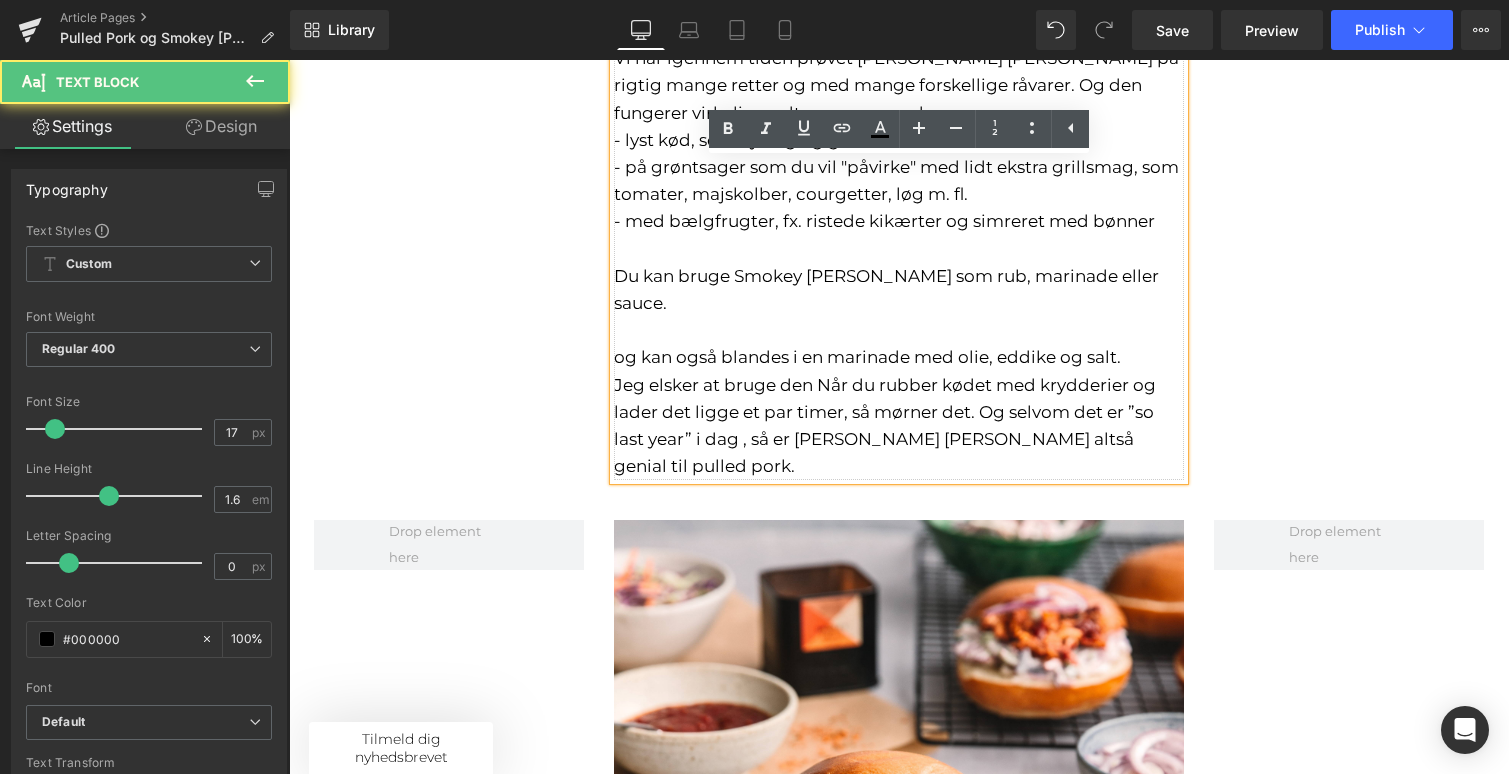 click on "og kan også blandes i en marinade med olie, eddike og salt.  Jeg elsker at bruge den Når du rubber kødet med krydderier og lader det ligge et par timer, så mørner det. Og selvom det er ”so last year” i dag , så er [PERSON_NAME] [PERSON_NAME] altså genial til pulled pork." at bounding box center [899, 412] 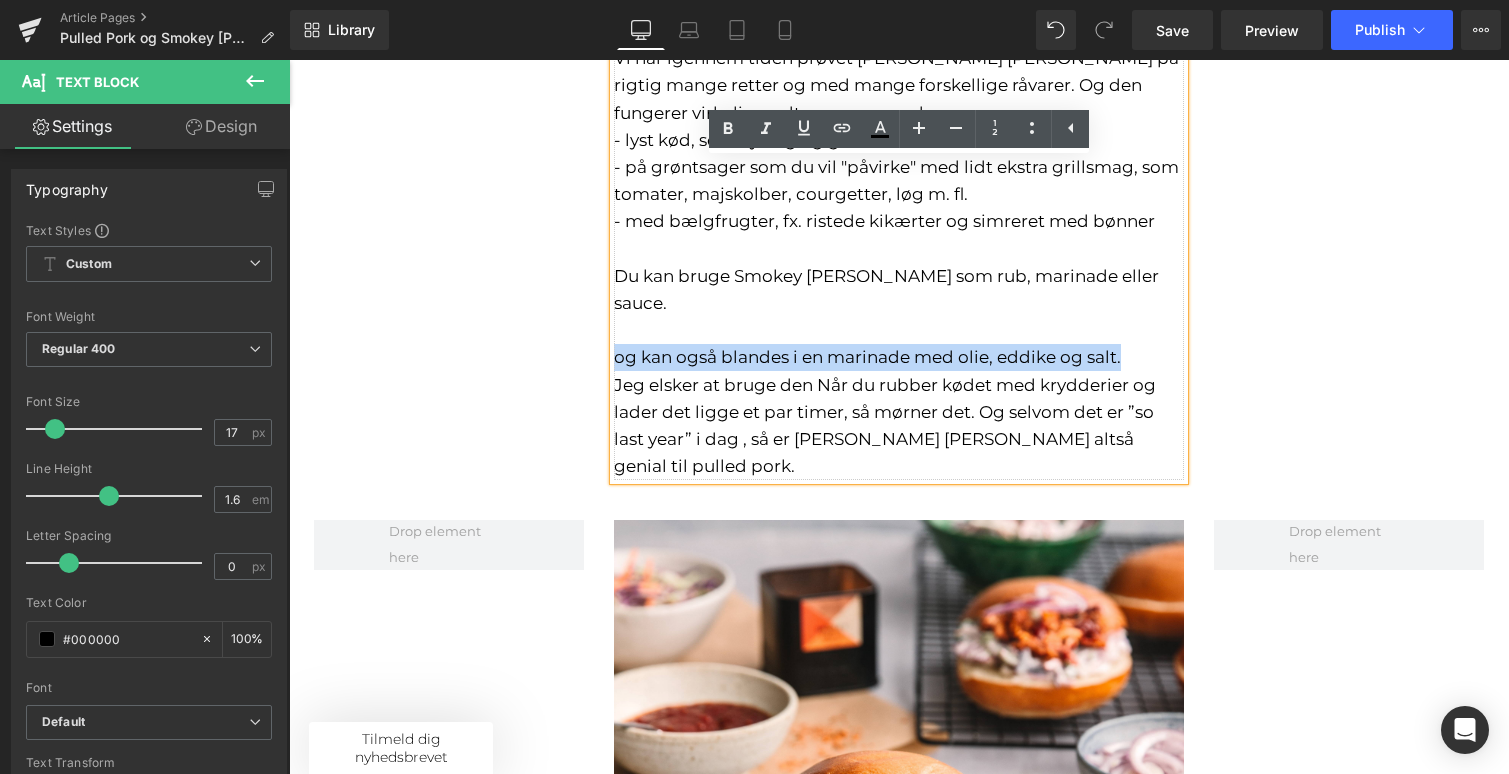 drag, startPoint x: 1129, startPoint y: 306, endPoint x: 618, endPoint y: 300, distance: 511.03522 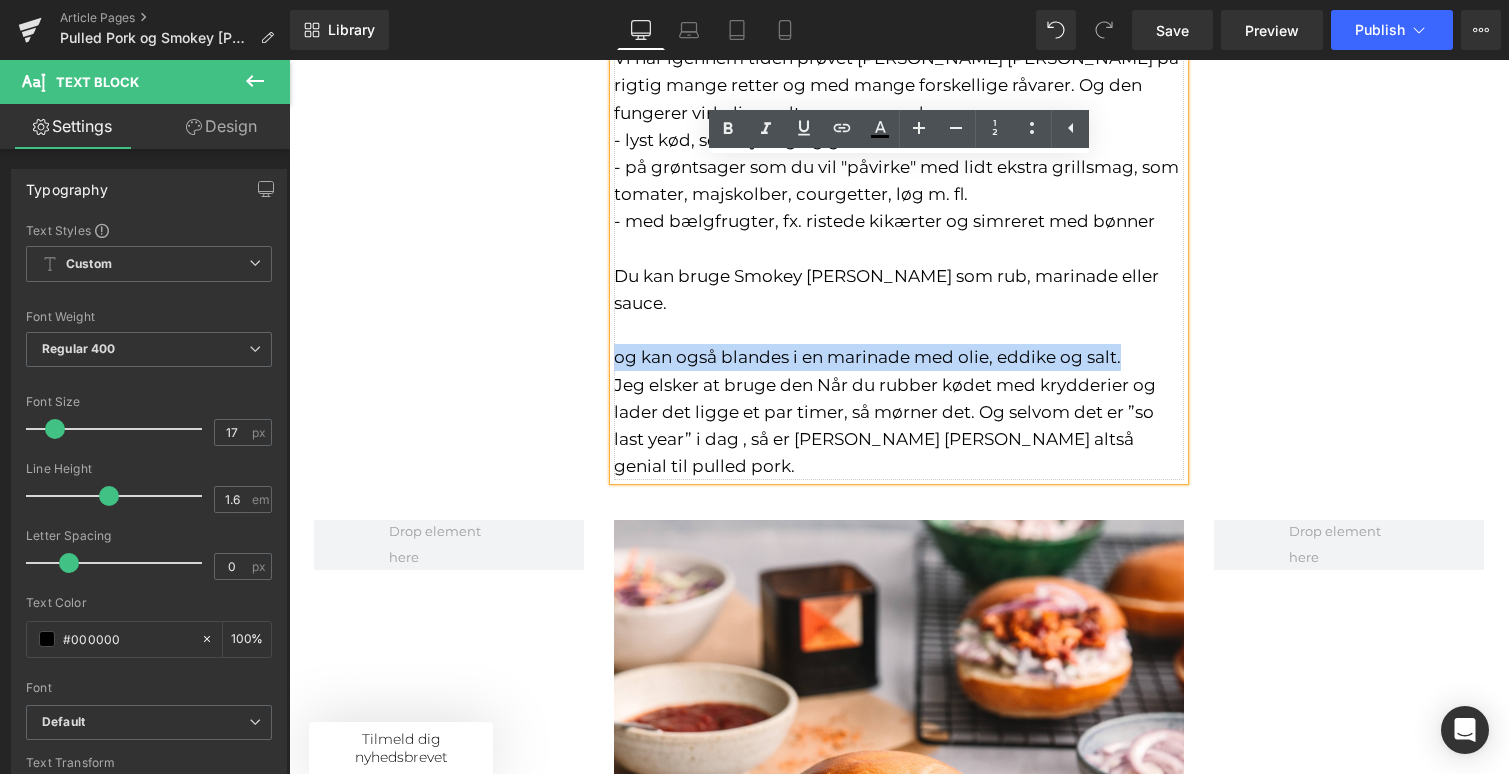 click on "og kan også blandes i en marinade med olie, eddike og salt.  Jeg elsker at bruge den Når du rubber kødet med krydderier og lader det ligge et par timer, så mørner det. Og selvom det er ”so last year” i dag , så er [PERSON_NAME] [PERSON_NAME] altså genial til pulled pork." at bounding box center [899, 412] 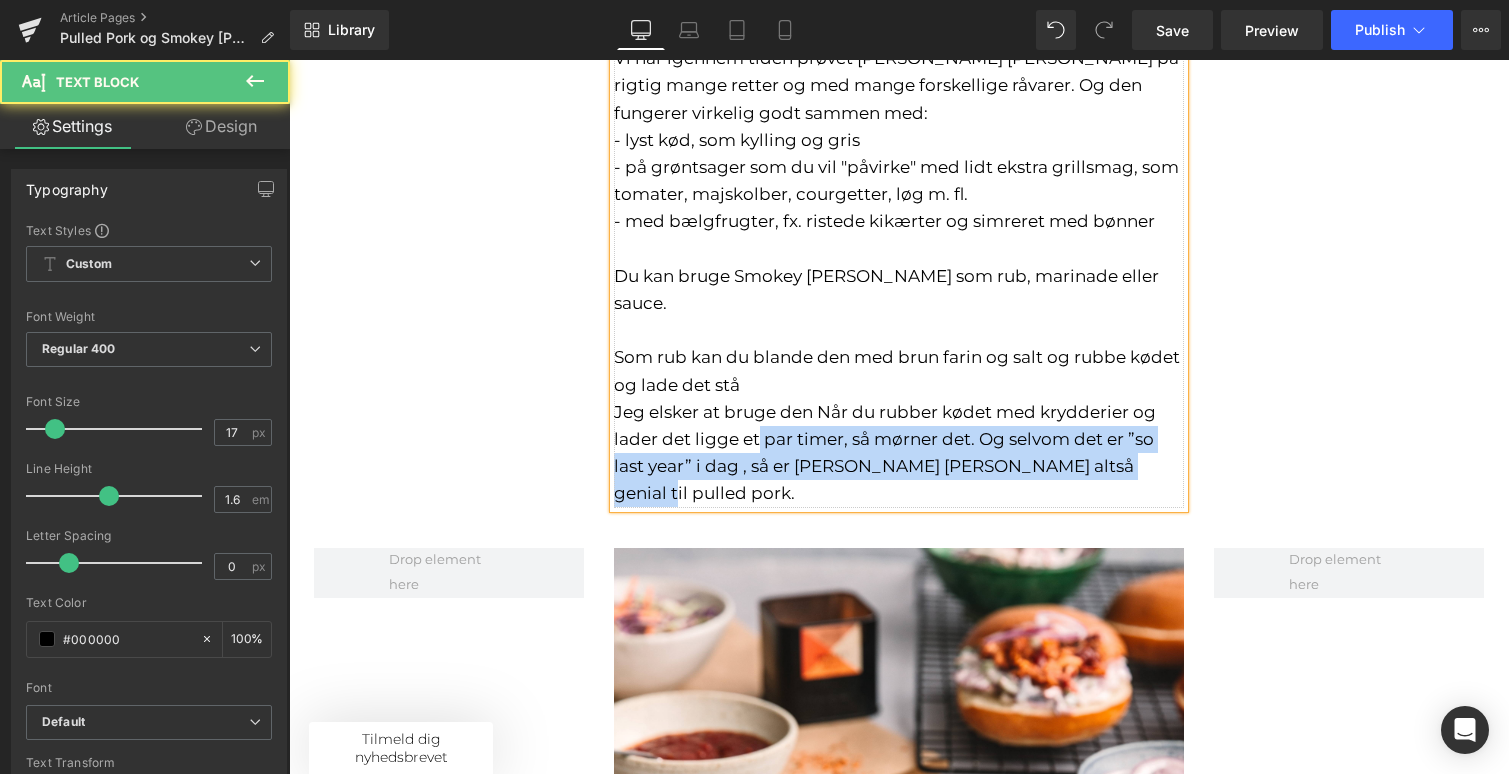drag, startPoint x: 759, startPoint y: 387, endPoint x: 609, endPoint y: 357, distance: 152.97058 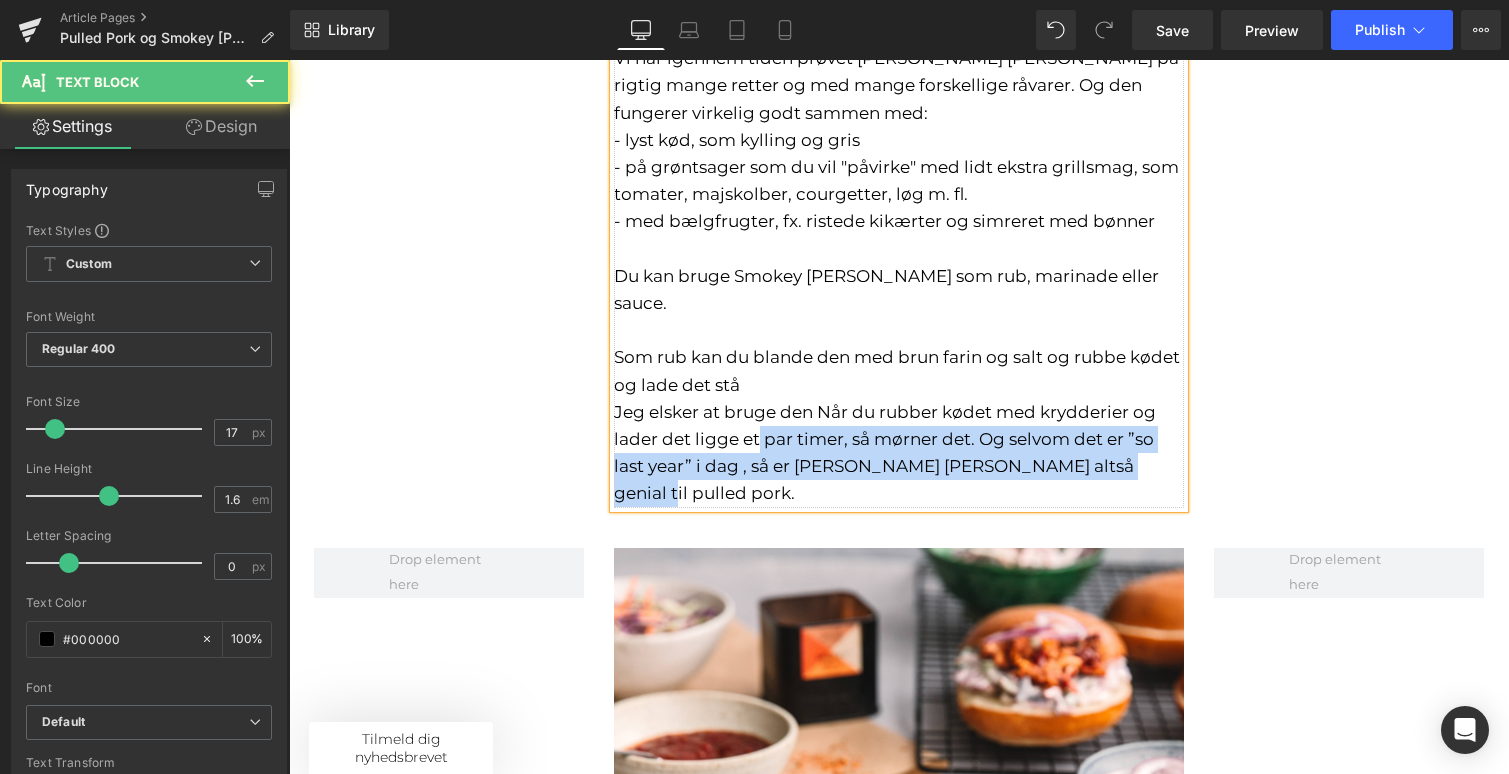 click on "[PERSON_NAME] – JULI MÅNEDS KRYDDERI [PERSON_NAME] er en krydderiblanding, som vi selv har udviklet. Vi ville gerne have vores unikke Røget SØD Paprika i spil og lave en klassisk BBQ rub, hvor det stærke, det røgede og det krydret søde, går op i en højere enhed. I Smokey [PERSON_NAME] finder du - udover Røget SØD Paprika - cayennepeber, oregano og sød paprika, piftet op med hvidløg, koriander og fennikel. Vi har igennem tiden prøvet [PERSON_NAME] [PERSON_NAME] på rigtig mange retter og med mange forskellige råvarer. Og den fungerer virkelig godt sammen med: - lyst kød, som kylling og gris  - på grøntsager som du vil "påvirke" med lidt ekstra grillsmag, som tomater, majskolber, courgetter, løg m. fl.  - med bælgfrugter, fx. ristede kikærter og simreret med bønner  Du kan bruge Smokey Sally som rub, marinade eller sauce.  Som rub kan du blande den med brun farin og salt og rubbe kødet og lade det stå" at bounding box center (899, 113) 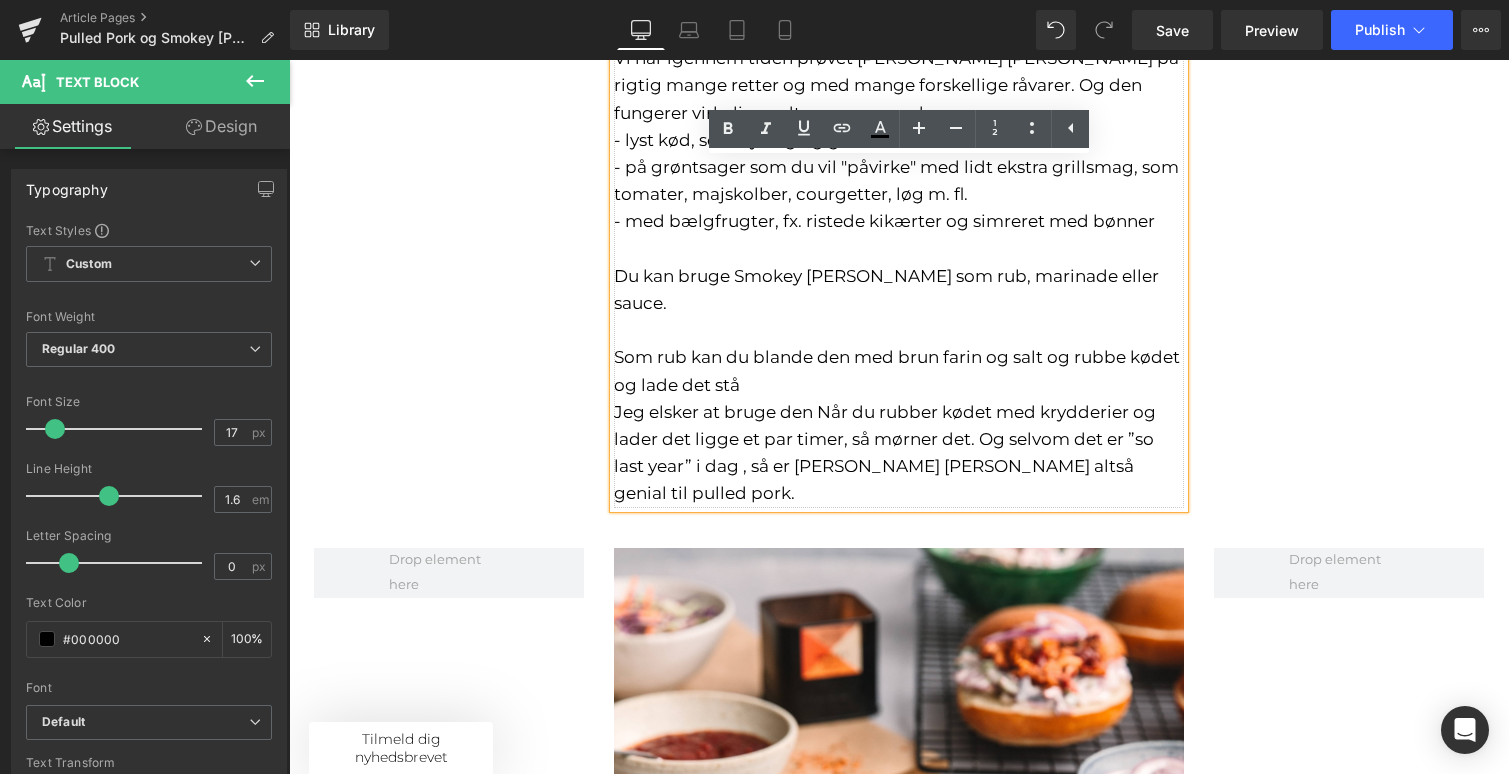 click on "Jeg elsker at bruge den Når du rubber kødet med krydderier og lader det ligge et par timer, så mørner det. Og selvom det er ”so last year” i dag , så er [PERSON_NAME] [PERSON_NAME] altså genial til pulled pork." at bounding box center [899, 453] 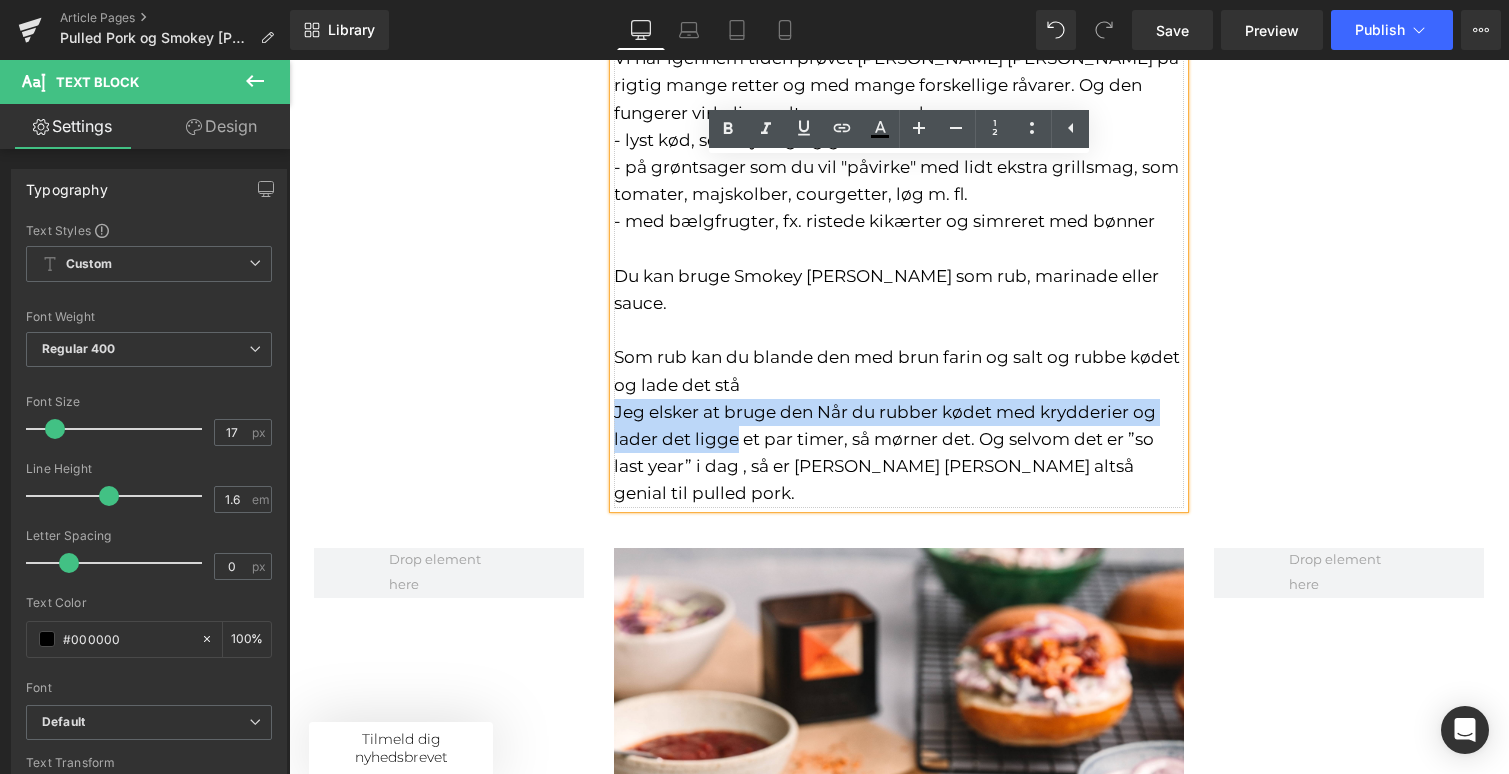 drag, startPoint x: 734, startPoint y: 389, endPoint x: 616, endPoint y: 353, distance: 123.36936 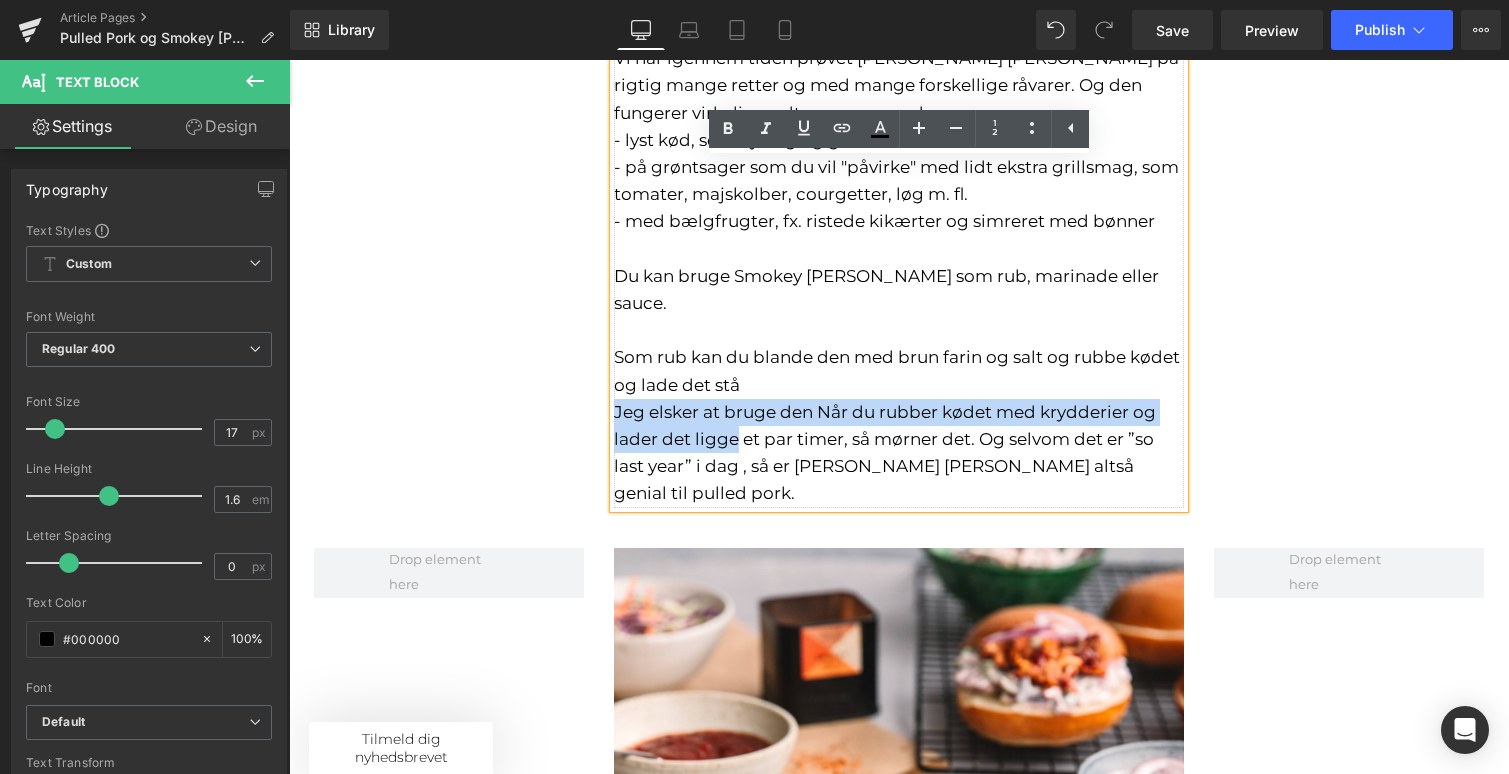 click on "Jeg elsker at bruge den Når du rubber kødet med krydderier og lader det ligge et par timer, så mørner det. Og selvom det er ”so last year” i dag , så er [PERSON_NAME] [PERSON_NAME] altså genial til pulled pork." at bounding box center [899, 453] 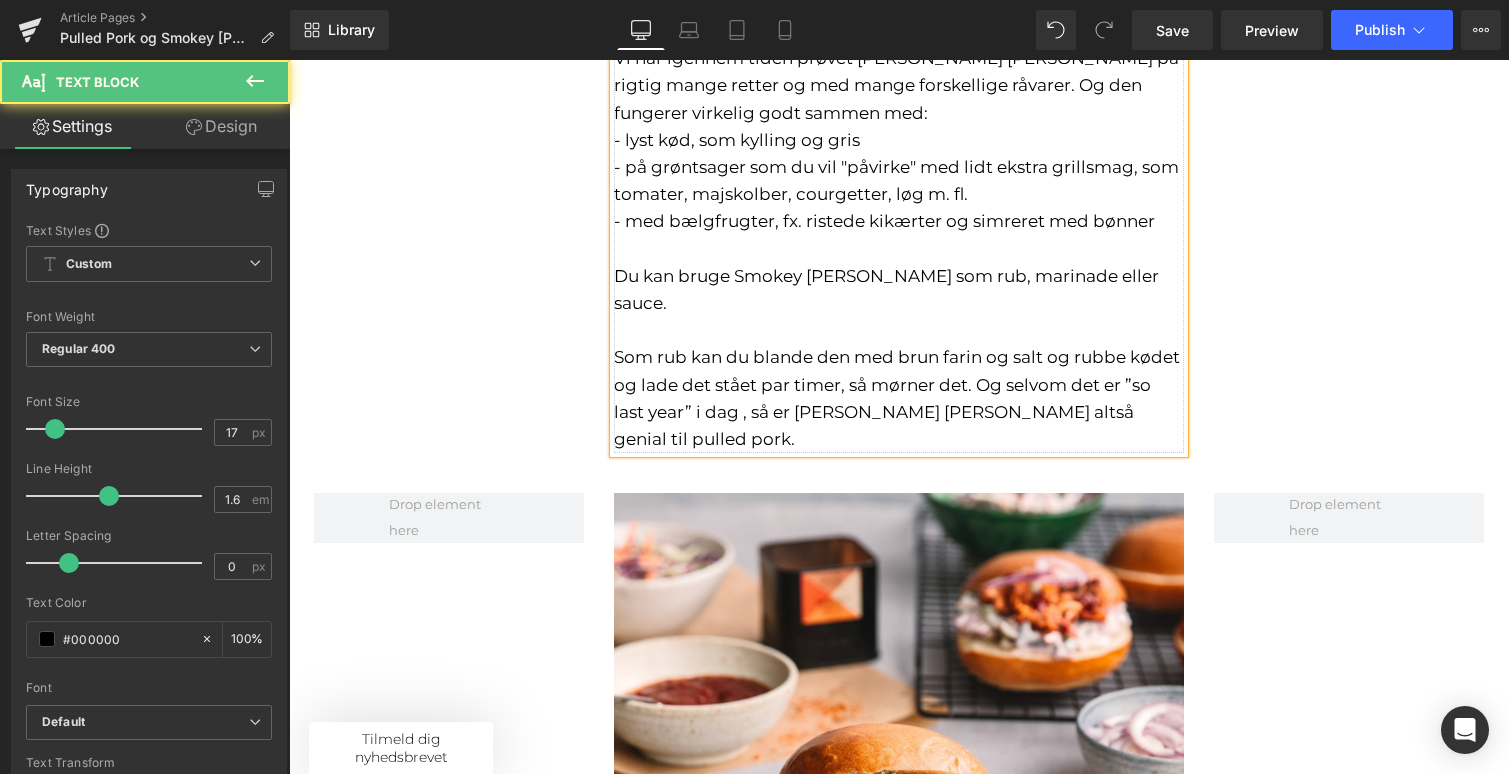 click on "et par timer, så mørner det. Og selvom det er ”so last year” i dag , så er [PERSON_NAME] [PERSON_NAME] altså genial til pulled pork." at bounding box center (882, 412) 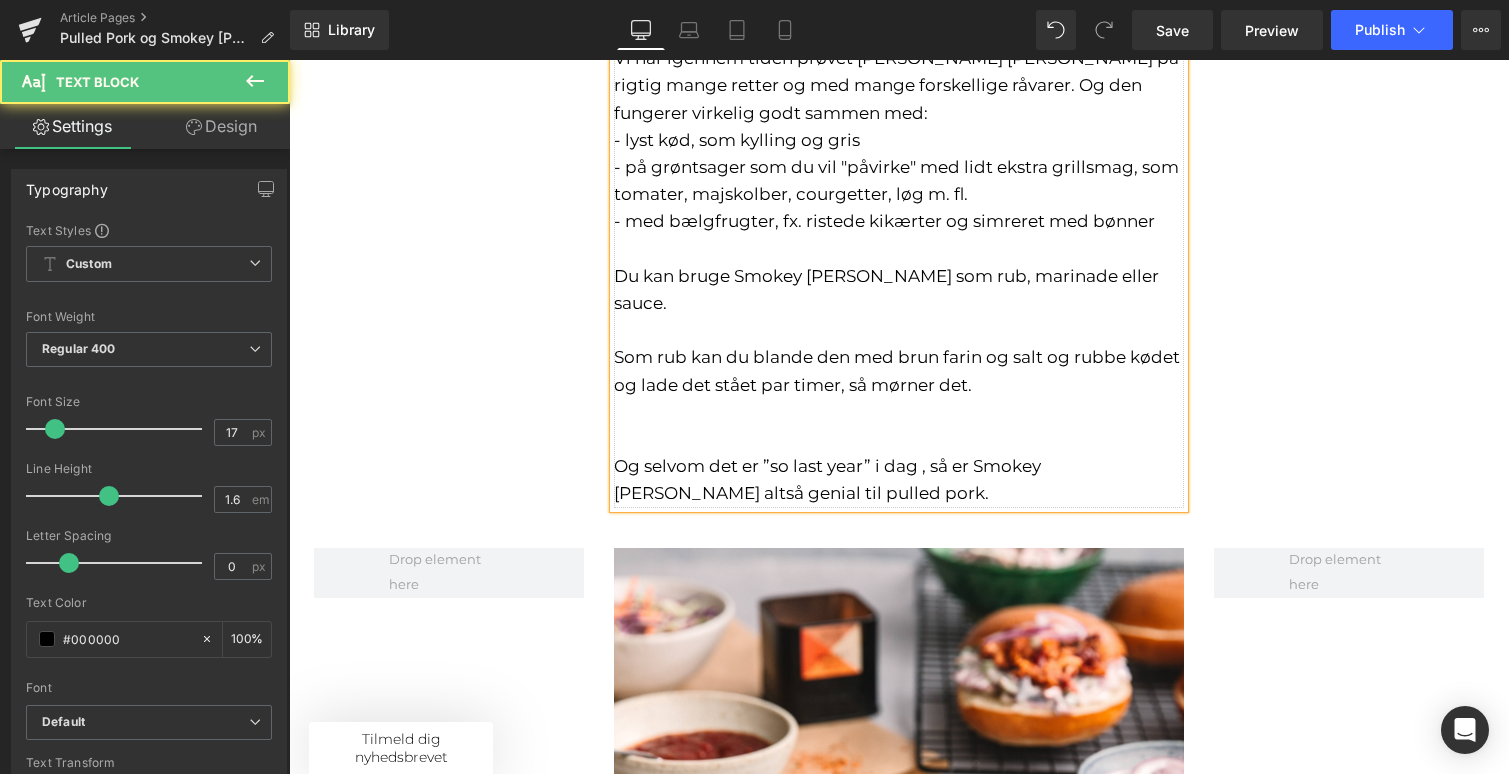 click at bounding box center (899, 412) 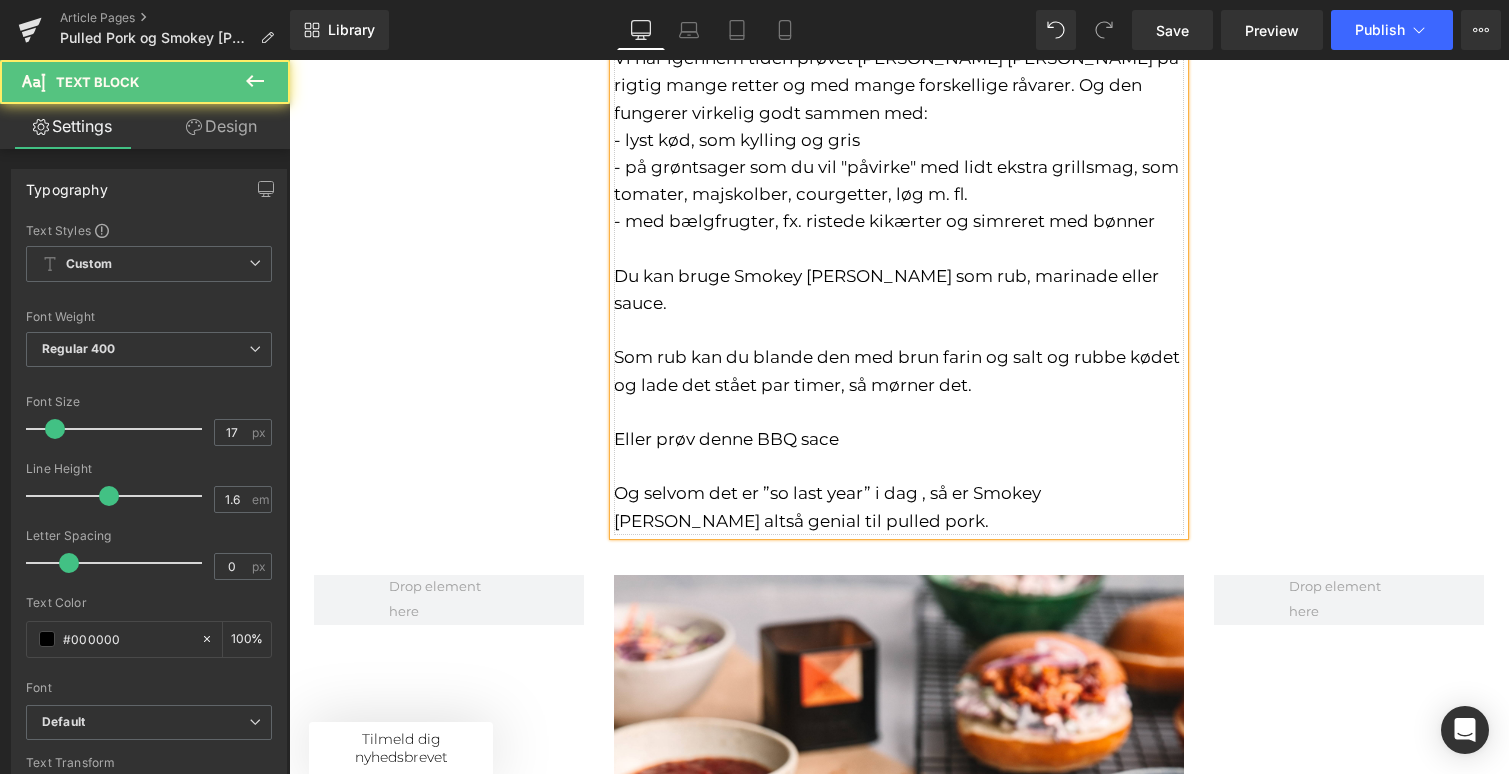 click on "Eller prøv denne BBQ sace" at bounding box center [899, 439] 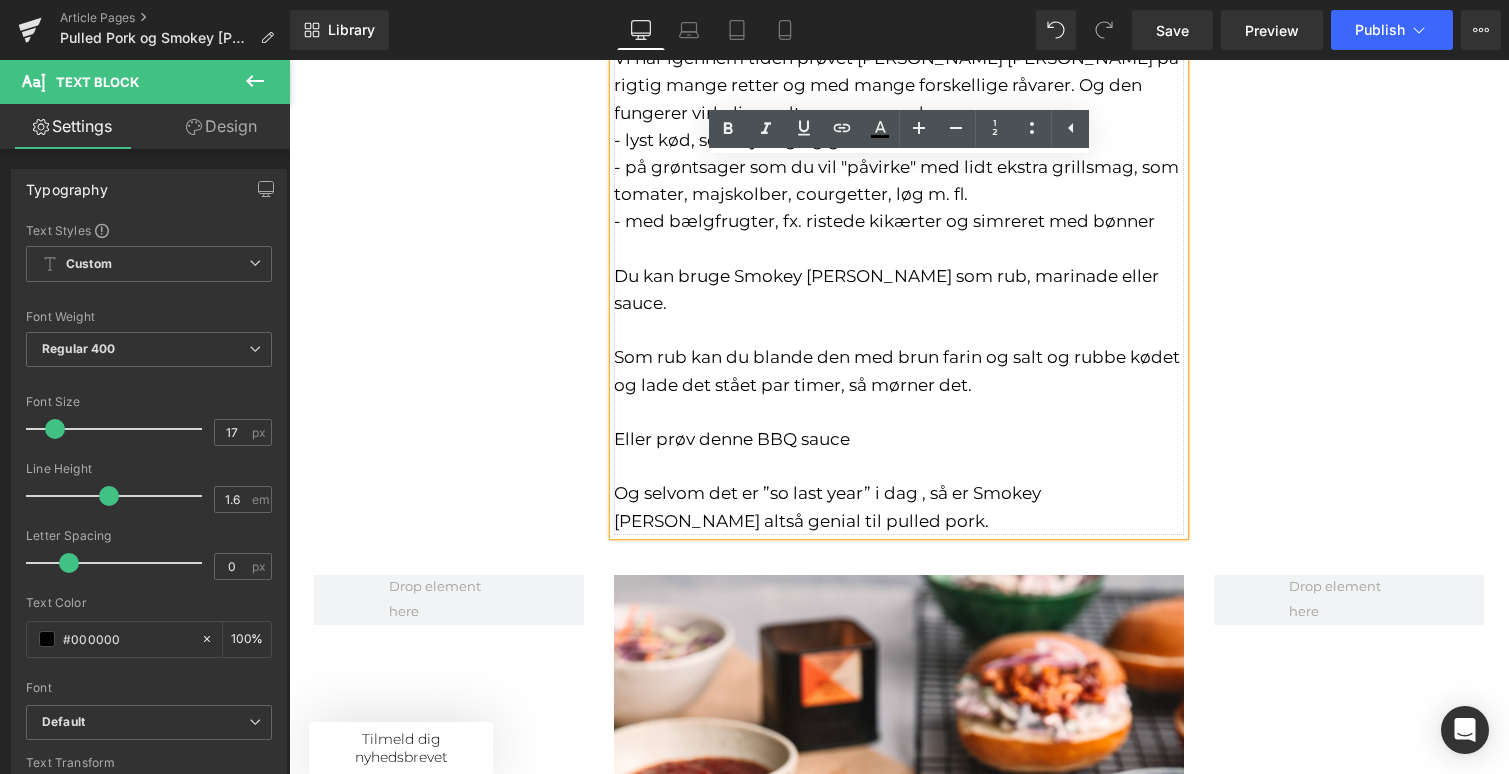 drag, startPoint x: 874, startPoint y: 384, endPoint x: 758, endPoint y: 388, distance: 116.06895 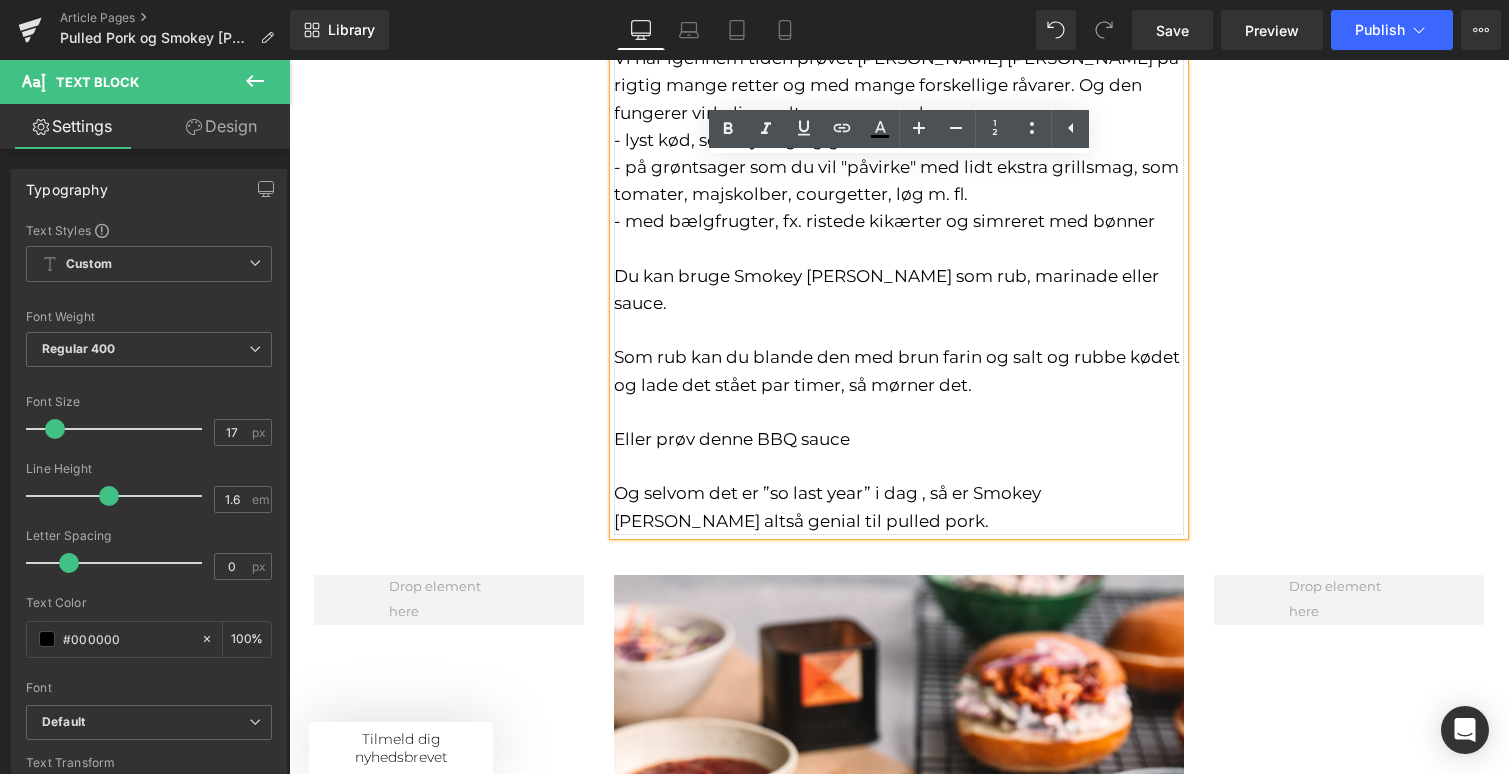 click on "Eller prøv denne BBQ sauce" at bounding box center [899, 439] 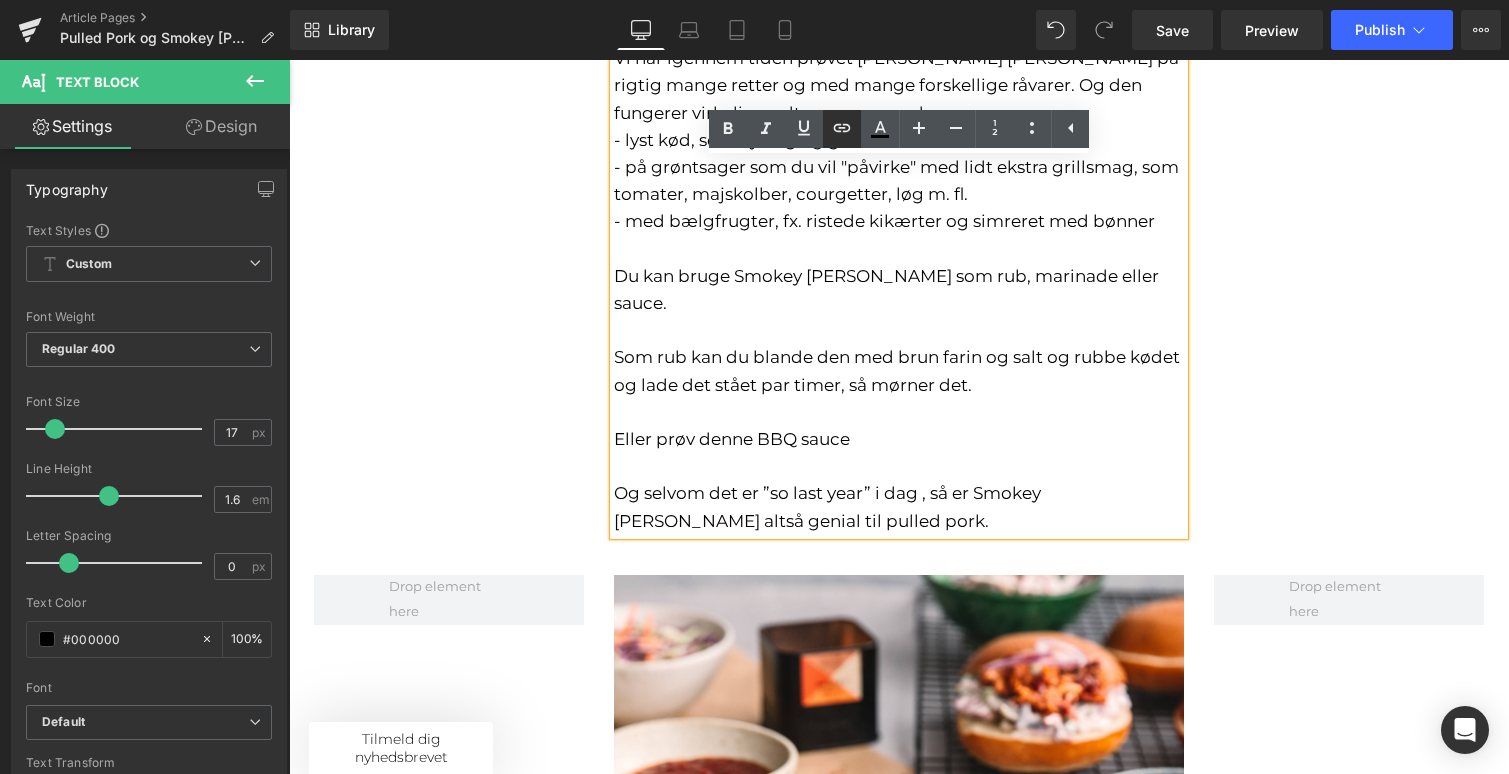 click 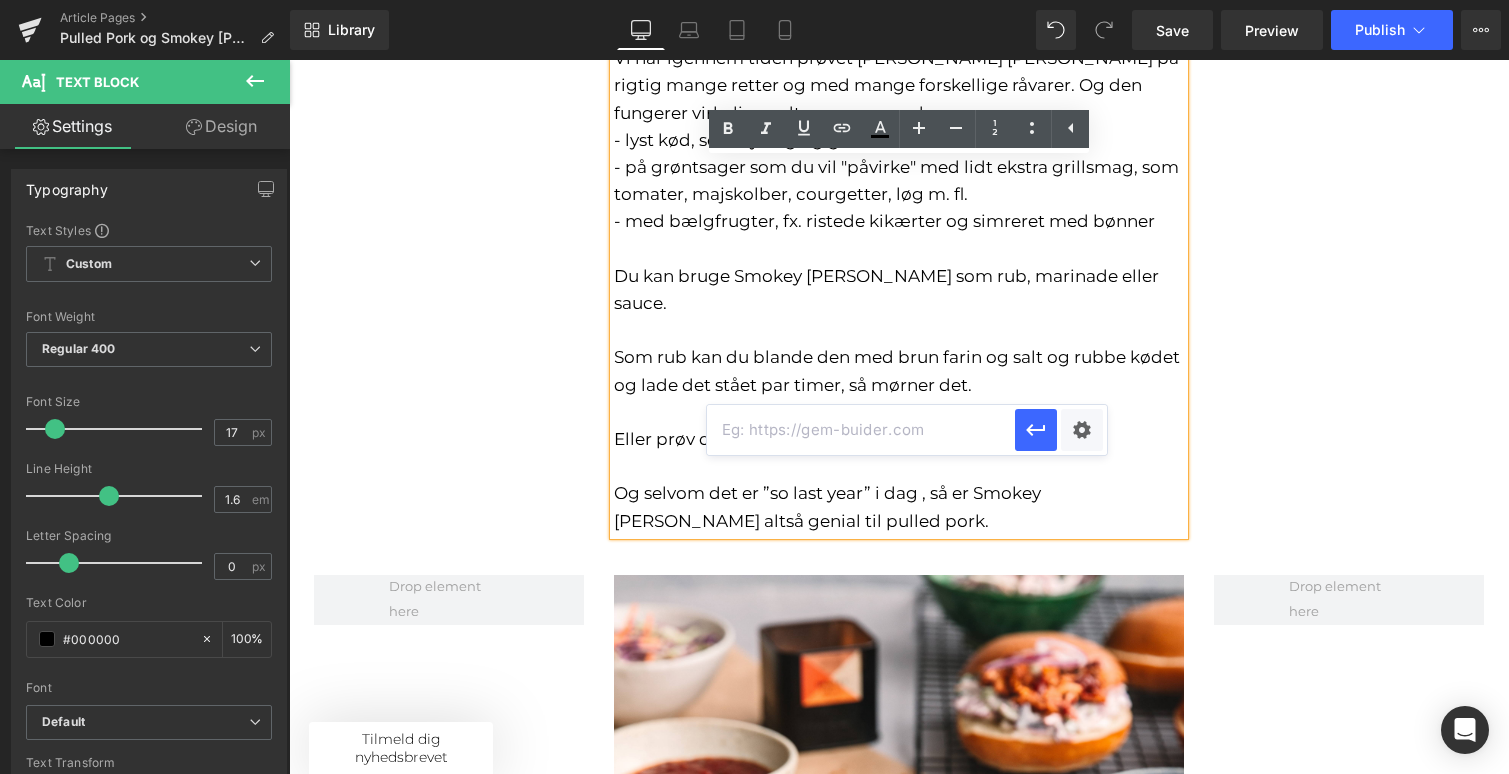 click at bounding box center [861, 430] 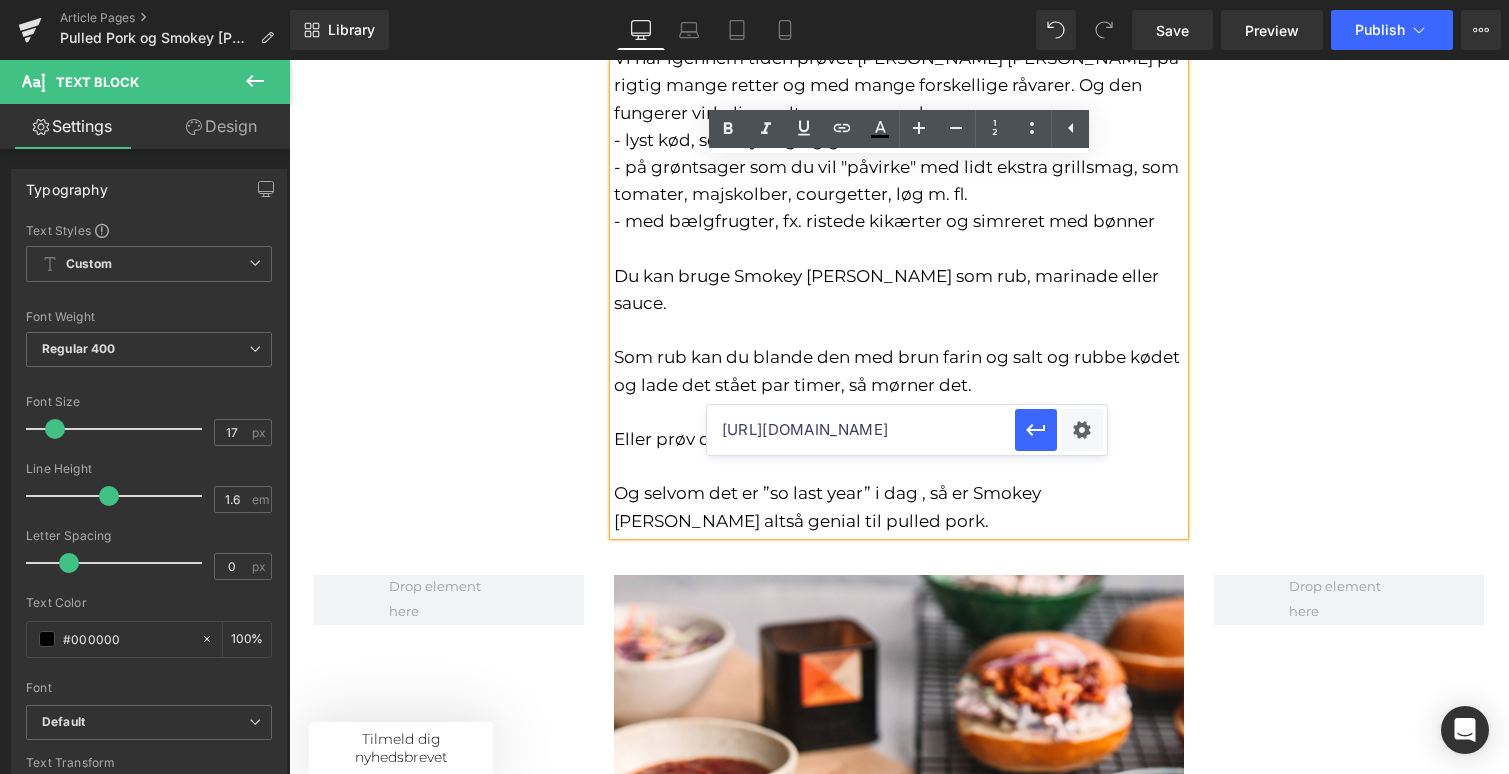 scroll, scrollTop: 0, scrollLeft: 343, axis: horizontal 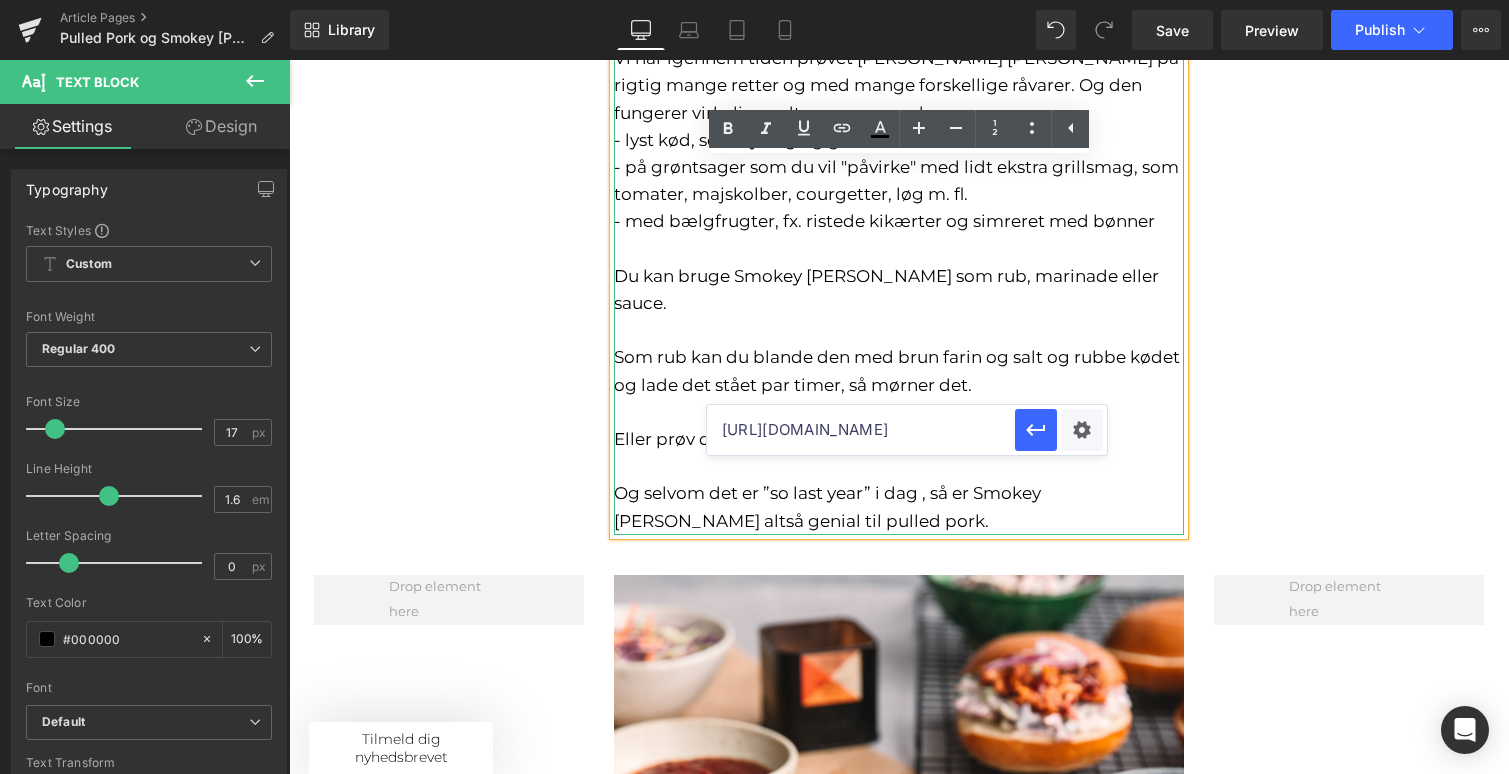type on "[URL][DOMAIN_NAME]" 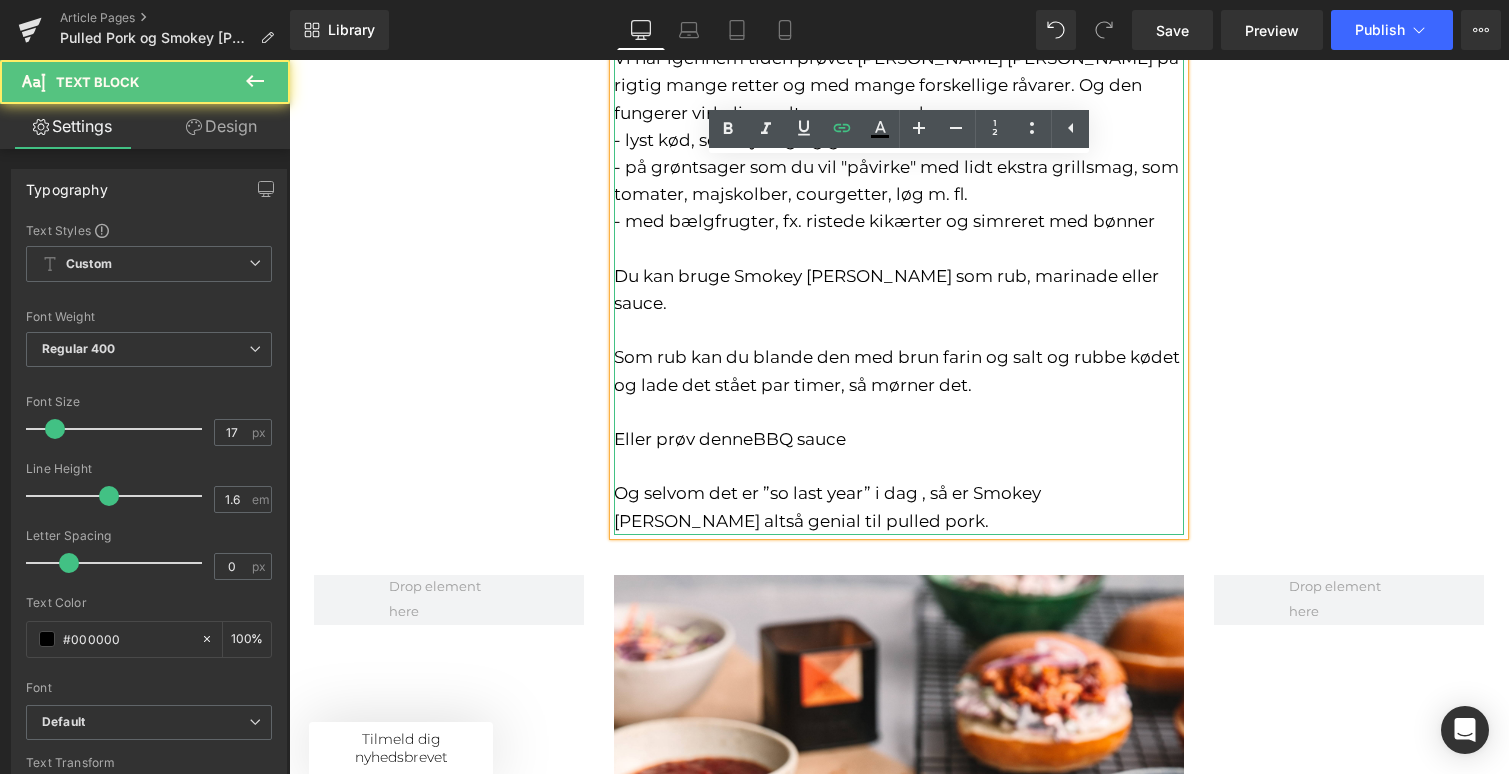 click at bounding box center [899, 466] 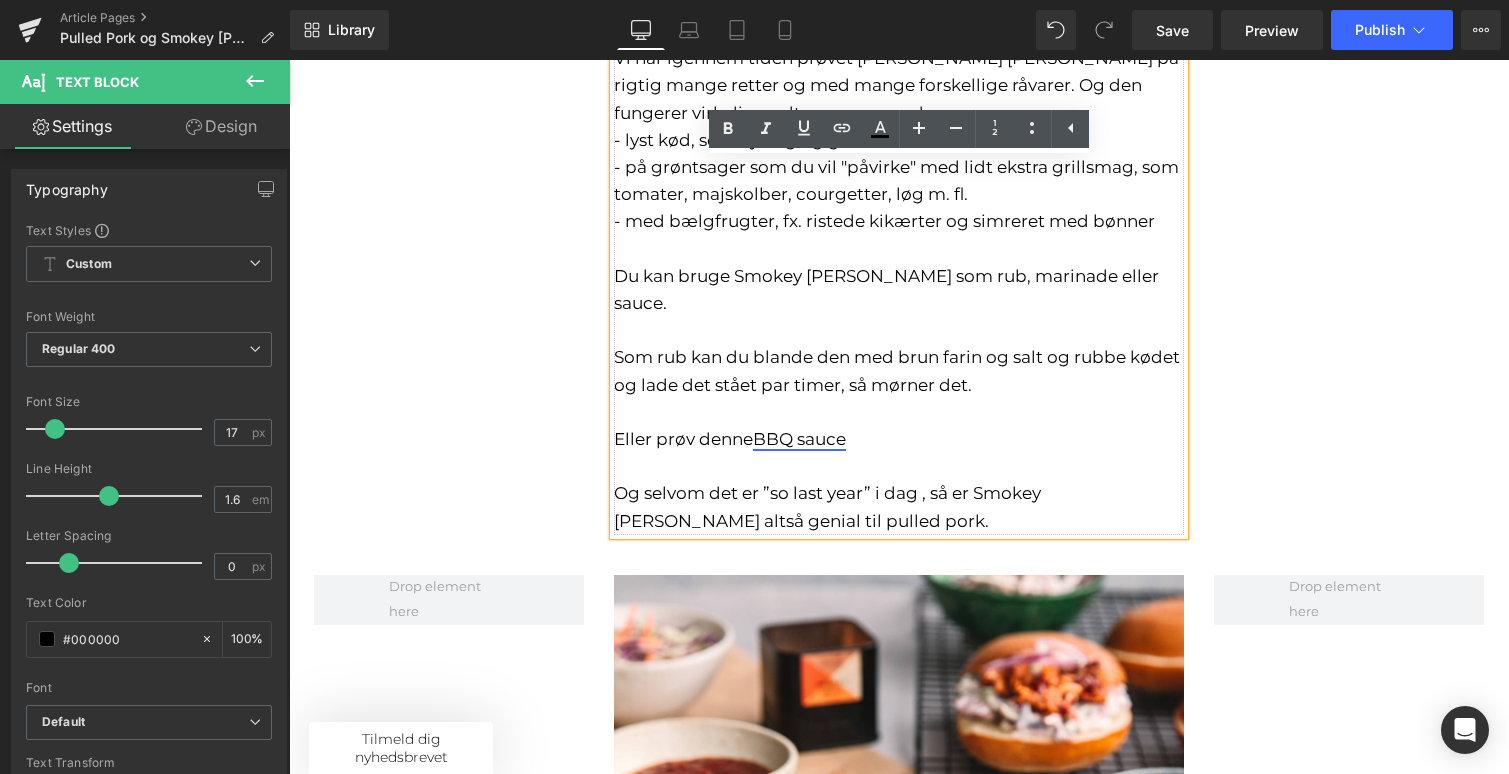 click on "BBQ sauce" at bounding box center (799, 439) 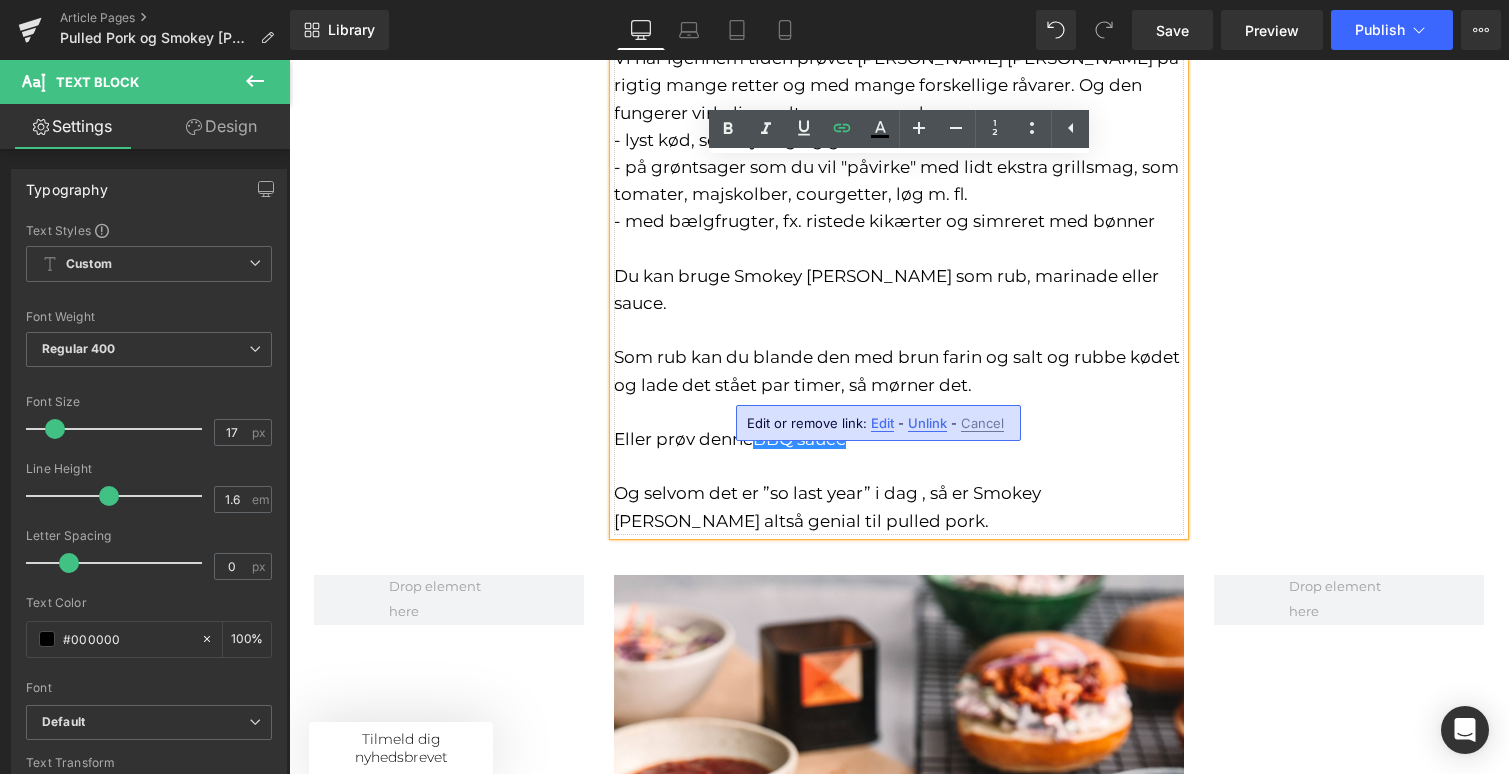 click on "Eller prøv denne  BBQ sauce" at bounding box center (899, 439) 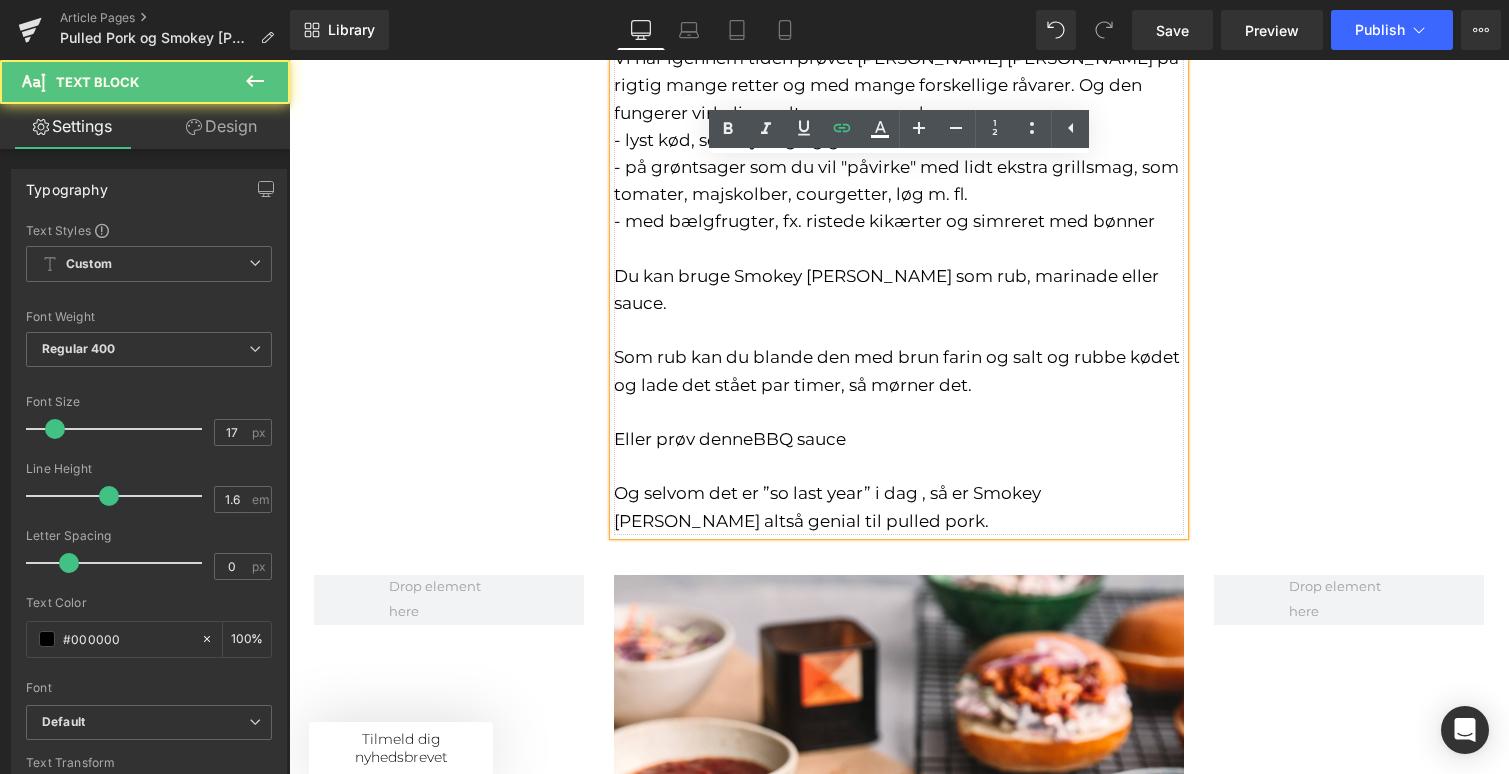 drag, startPoint x: 758, startPoint y: 388, endPoint x: 921, endPoint y: 390, distance: 163.01227 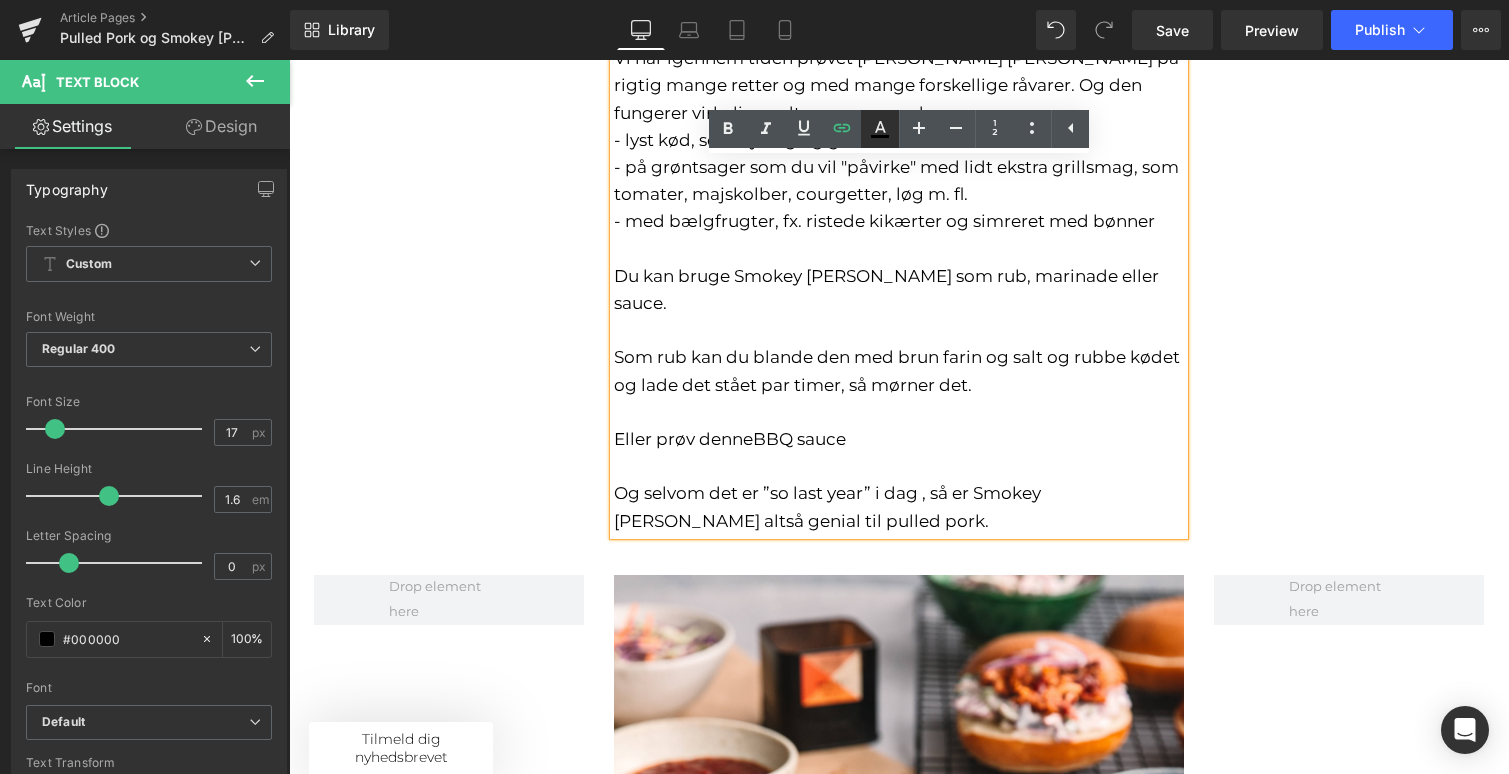 click 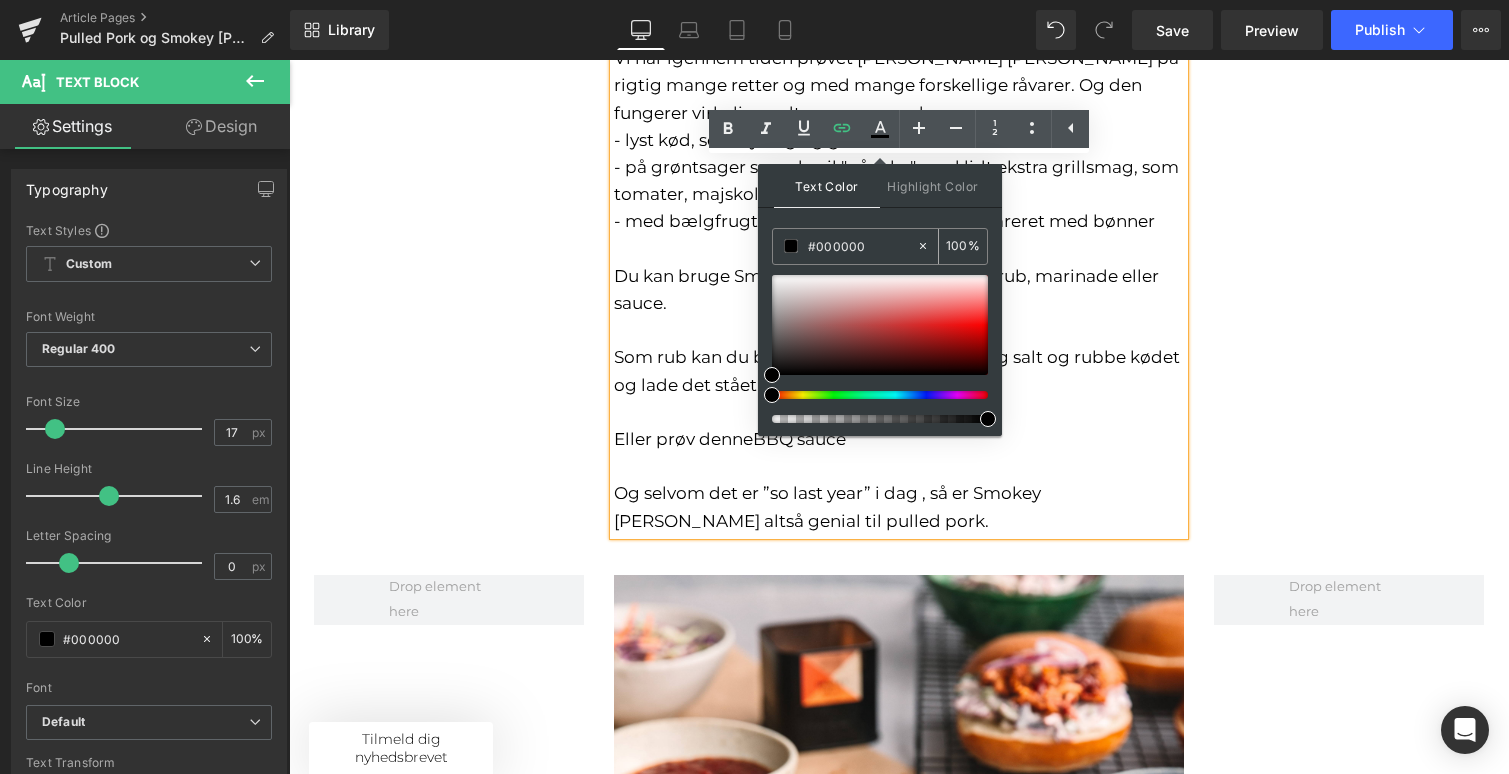 click on "#000000" at bounding box center [862, 246] 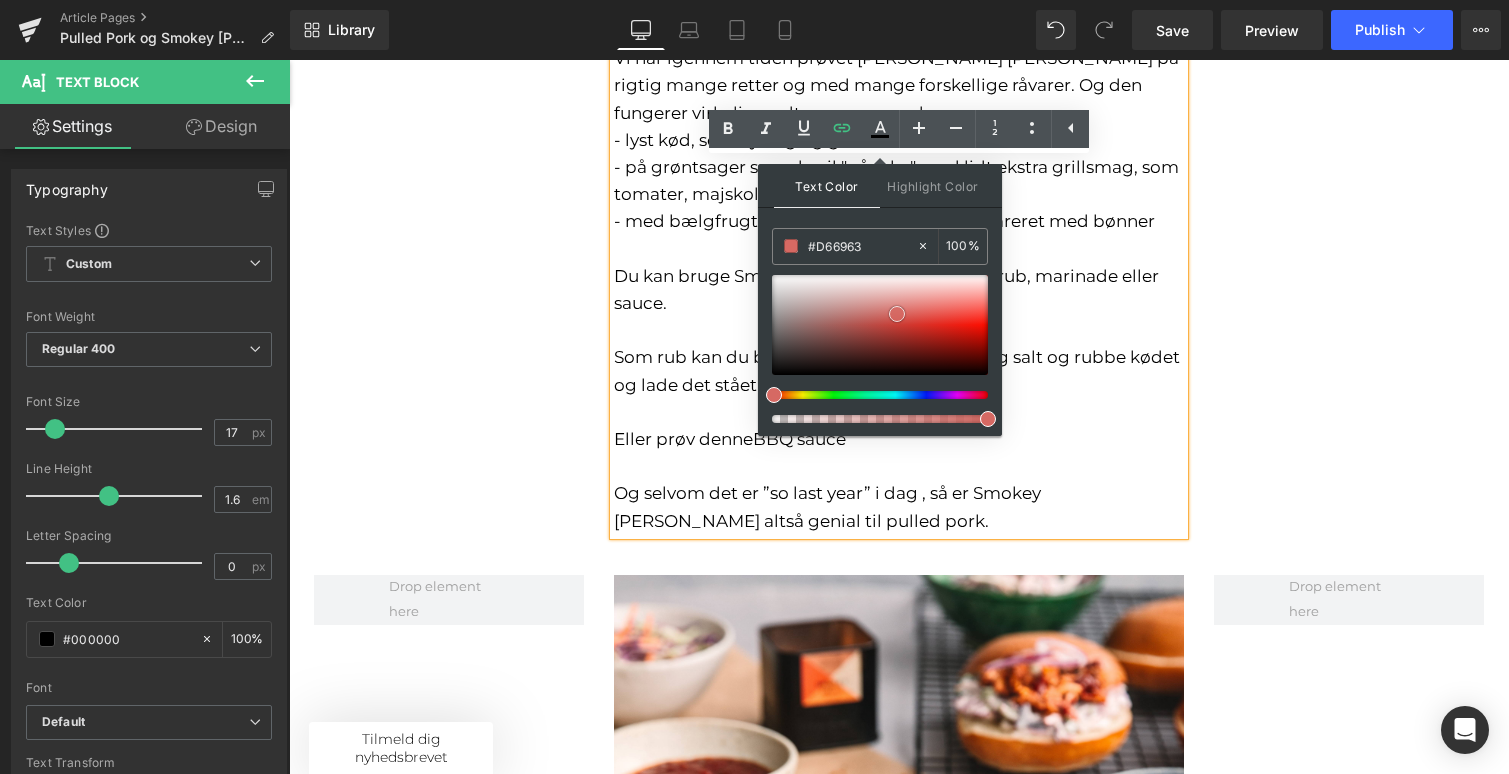 click at bounding box center [897, 314] 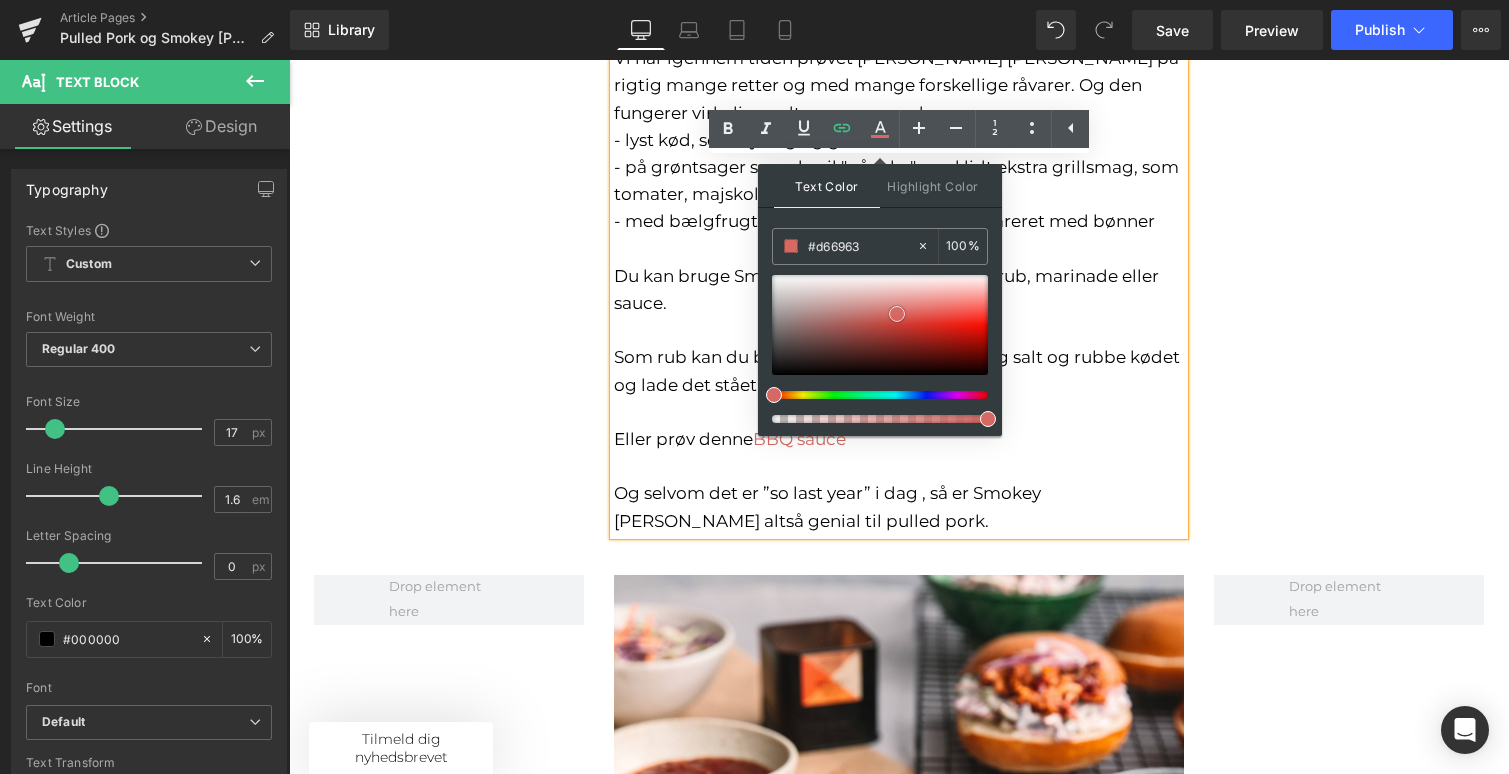 click at bounding box center (897, 314) 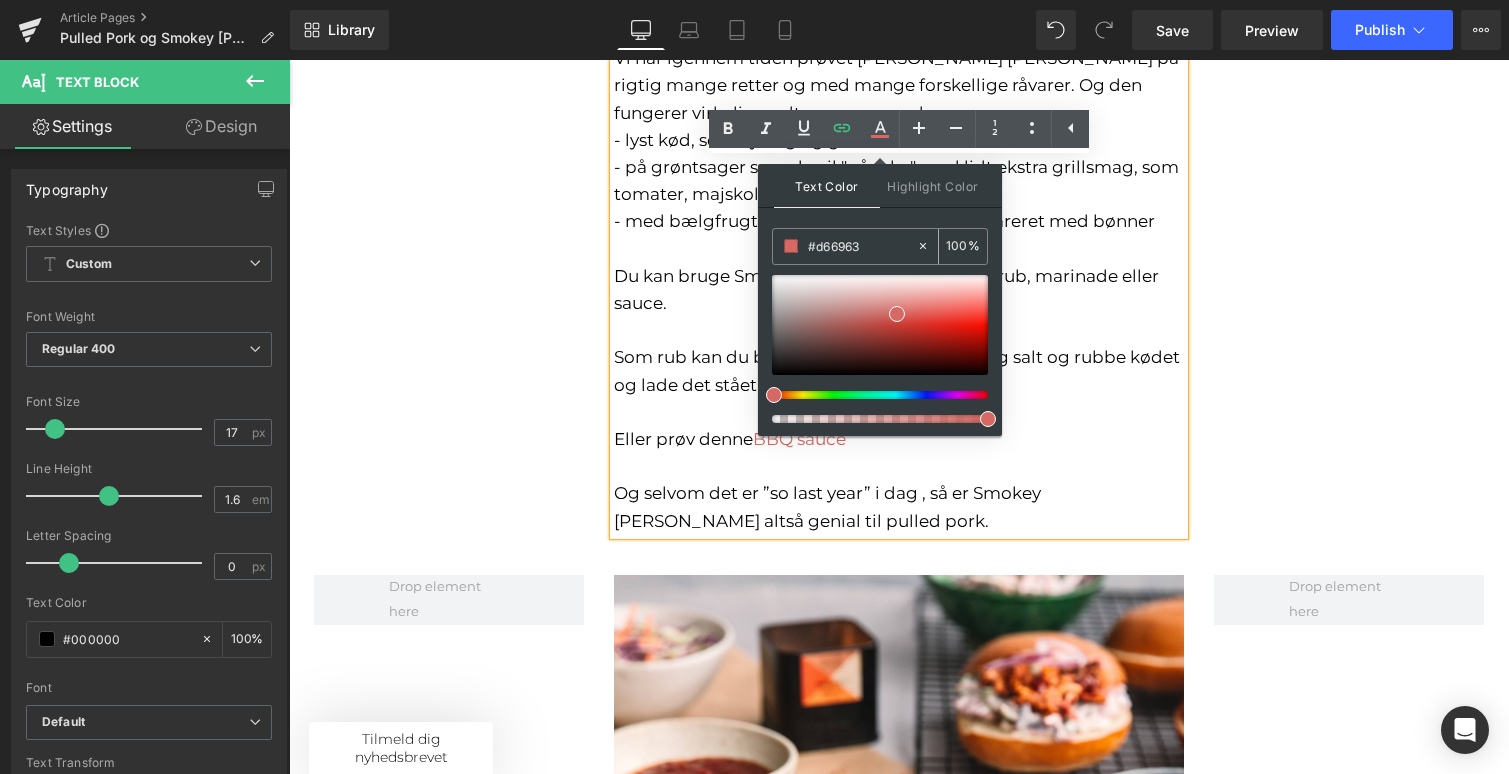 drag, startPoint x: 874, startPoint y: 247, endPoint x: 788, endPoint y: 249, distance: 86.023254 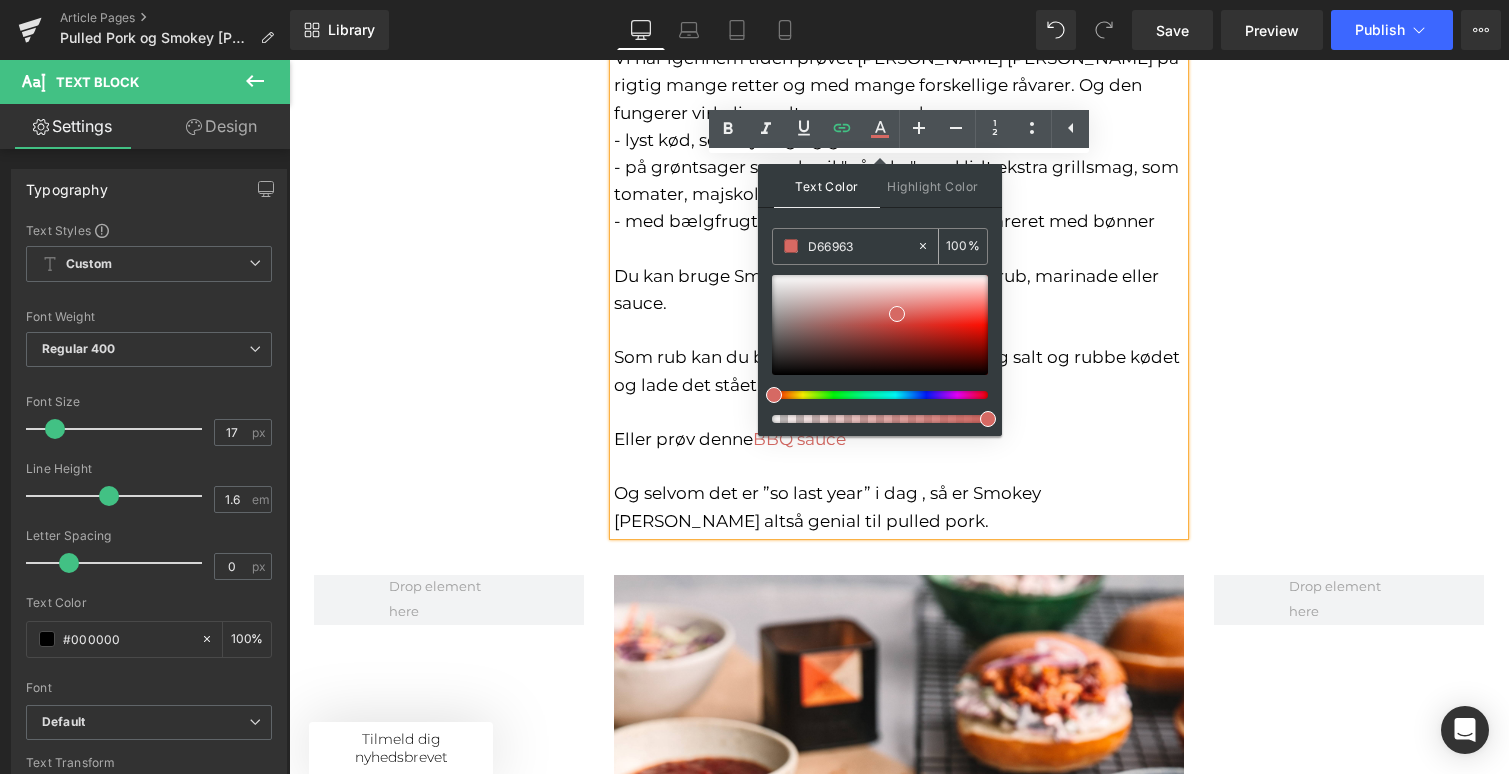type on "D66963" 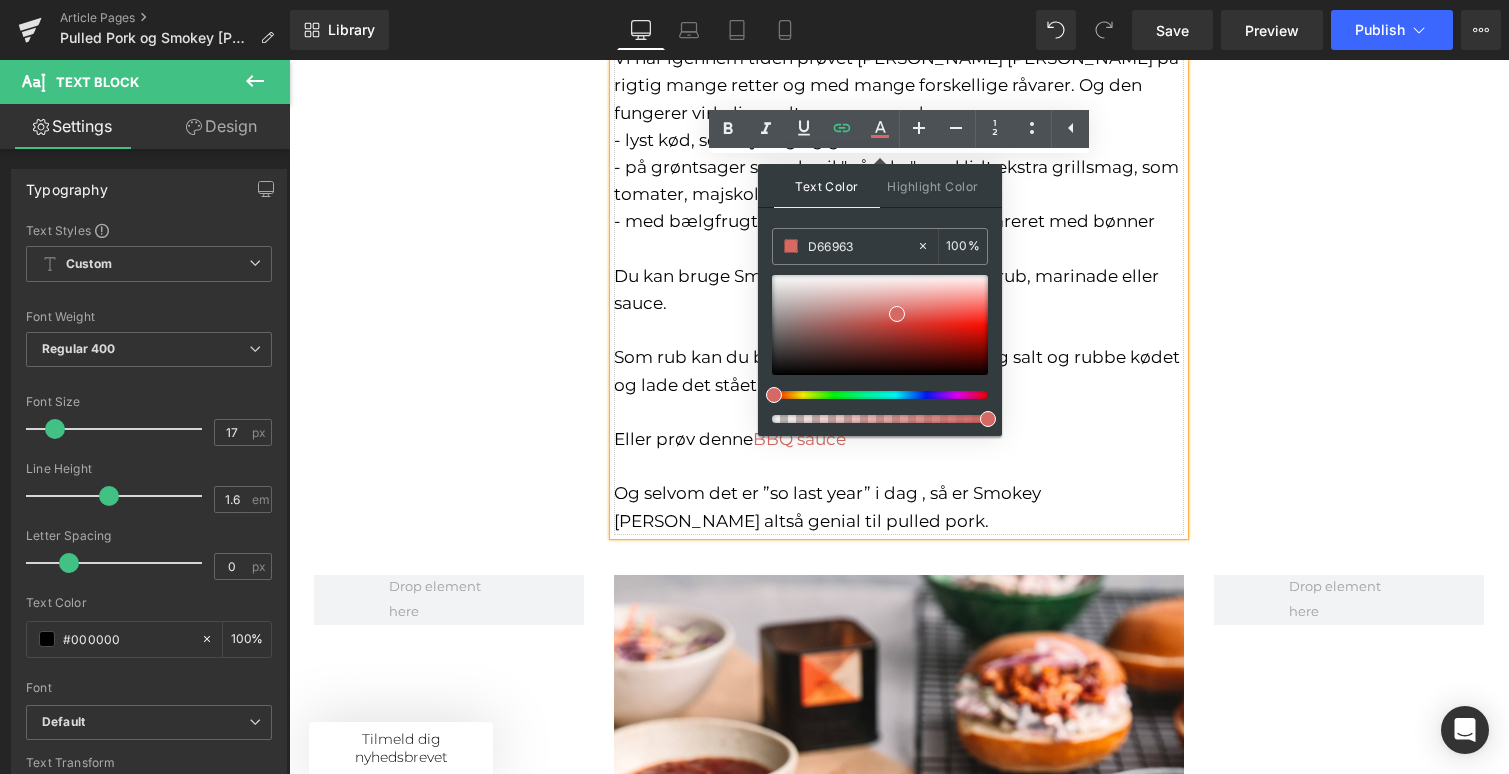 click at bounding box center (899, 412) 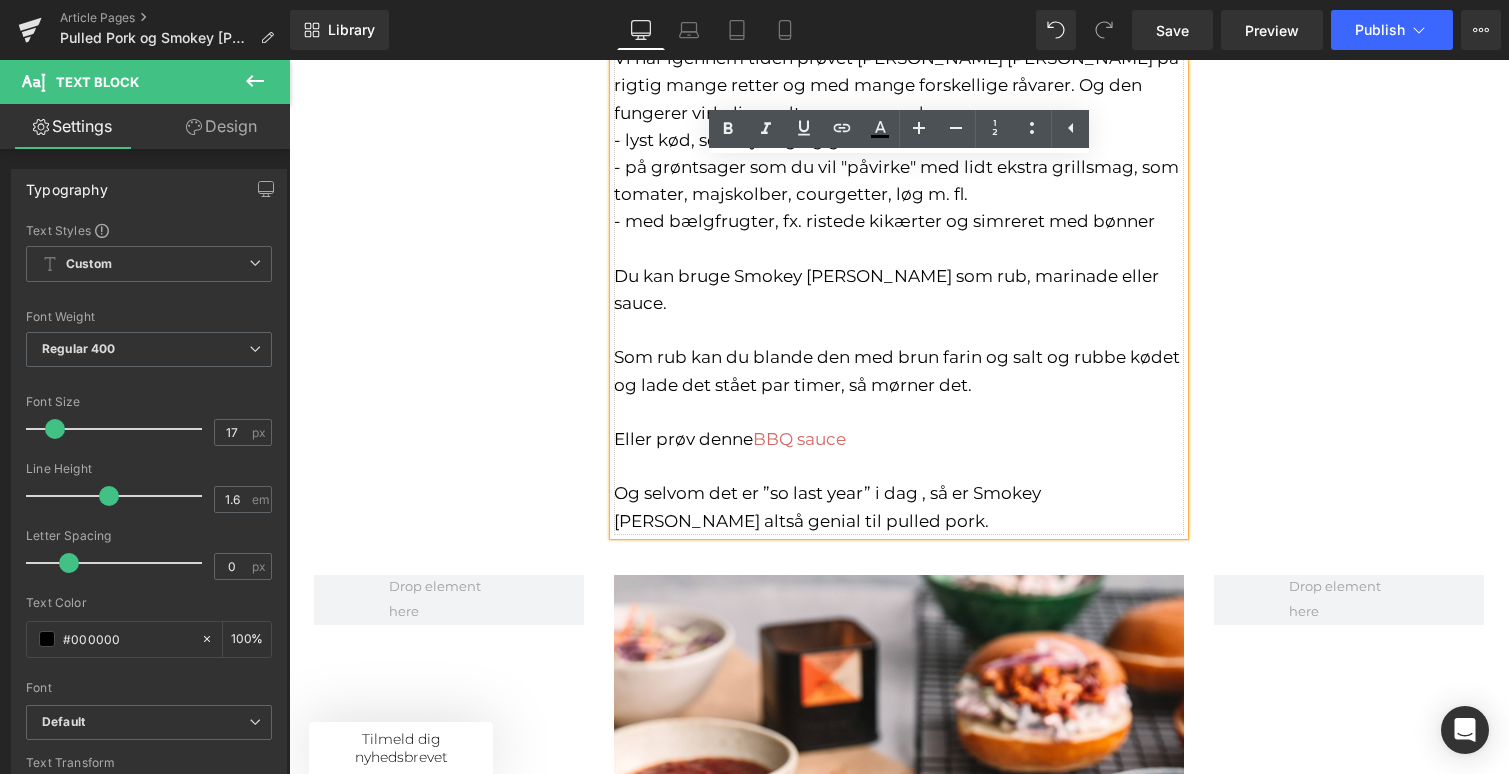 click on "Eller prøv denne  BBQ sauce" at bounding box center (899, 439) 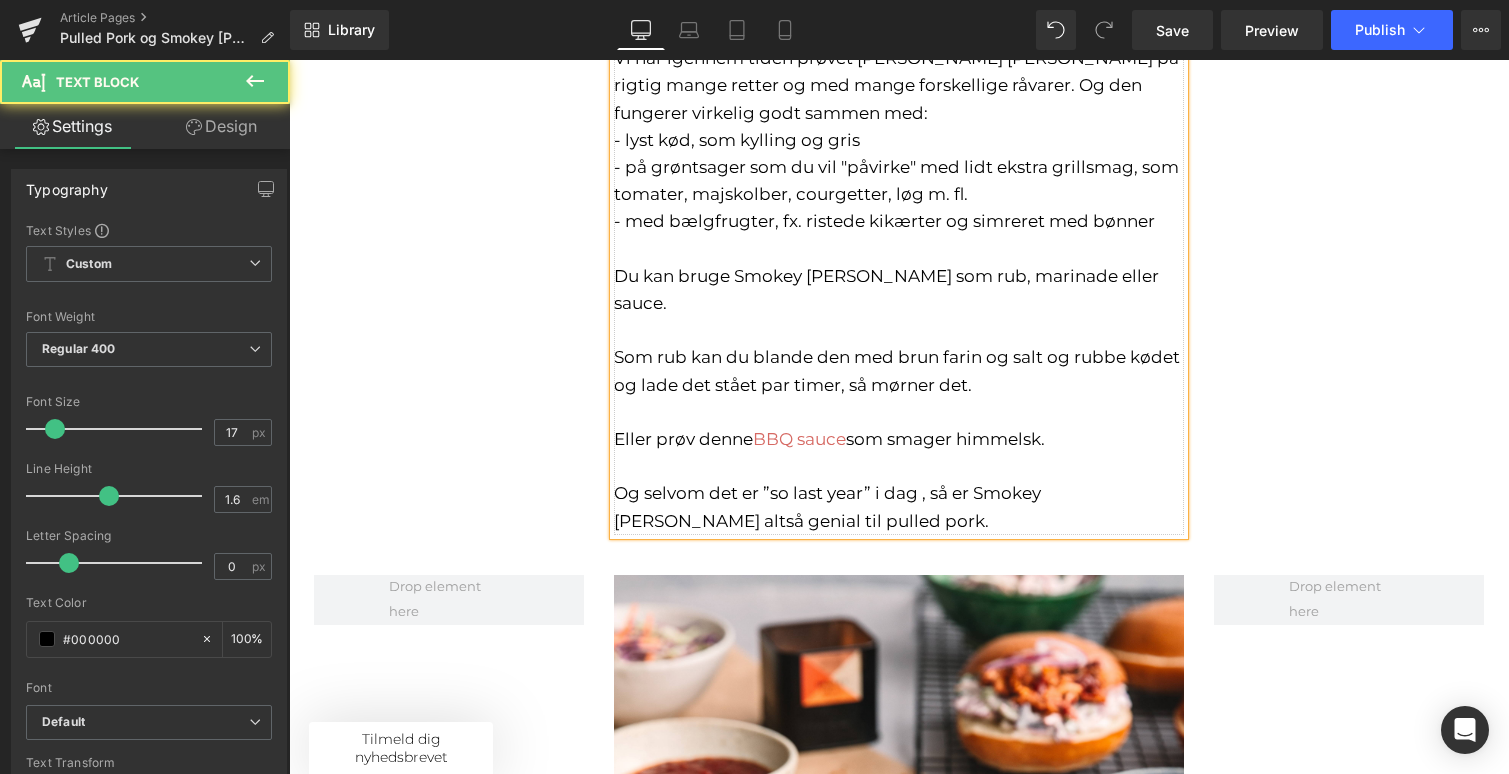 click on "Som rub kan du blande den med brun farin og salt og rubbe kødet og lade det stå  et par timer, så mørner det." at bounding box center (899, 371) 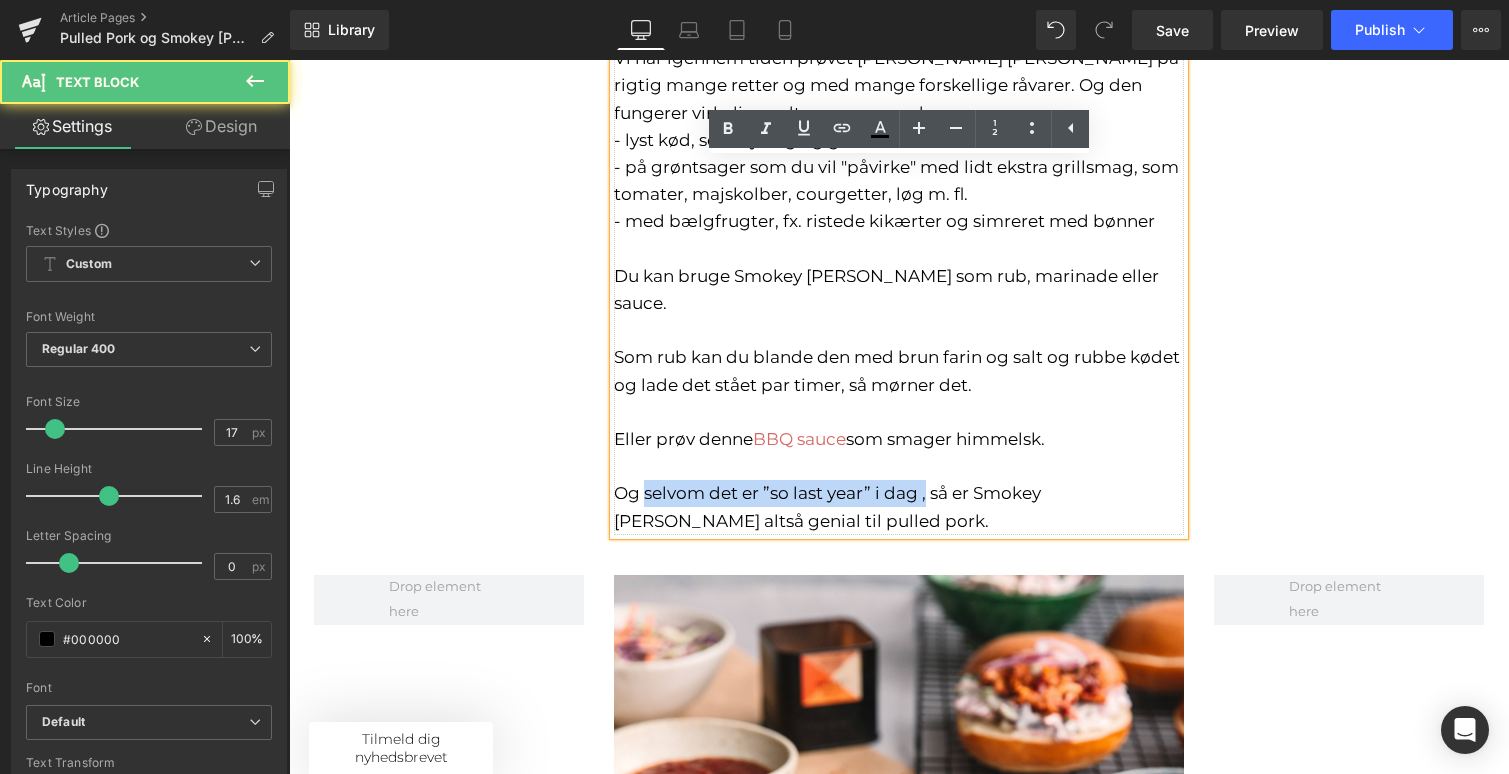 drag, startPoint x: 645, startPoint y: 443, endPoint x: 926, endPoint y: 445, distance: 281.0071 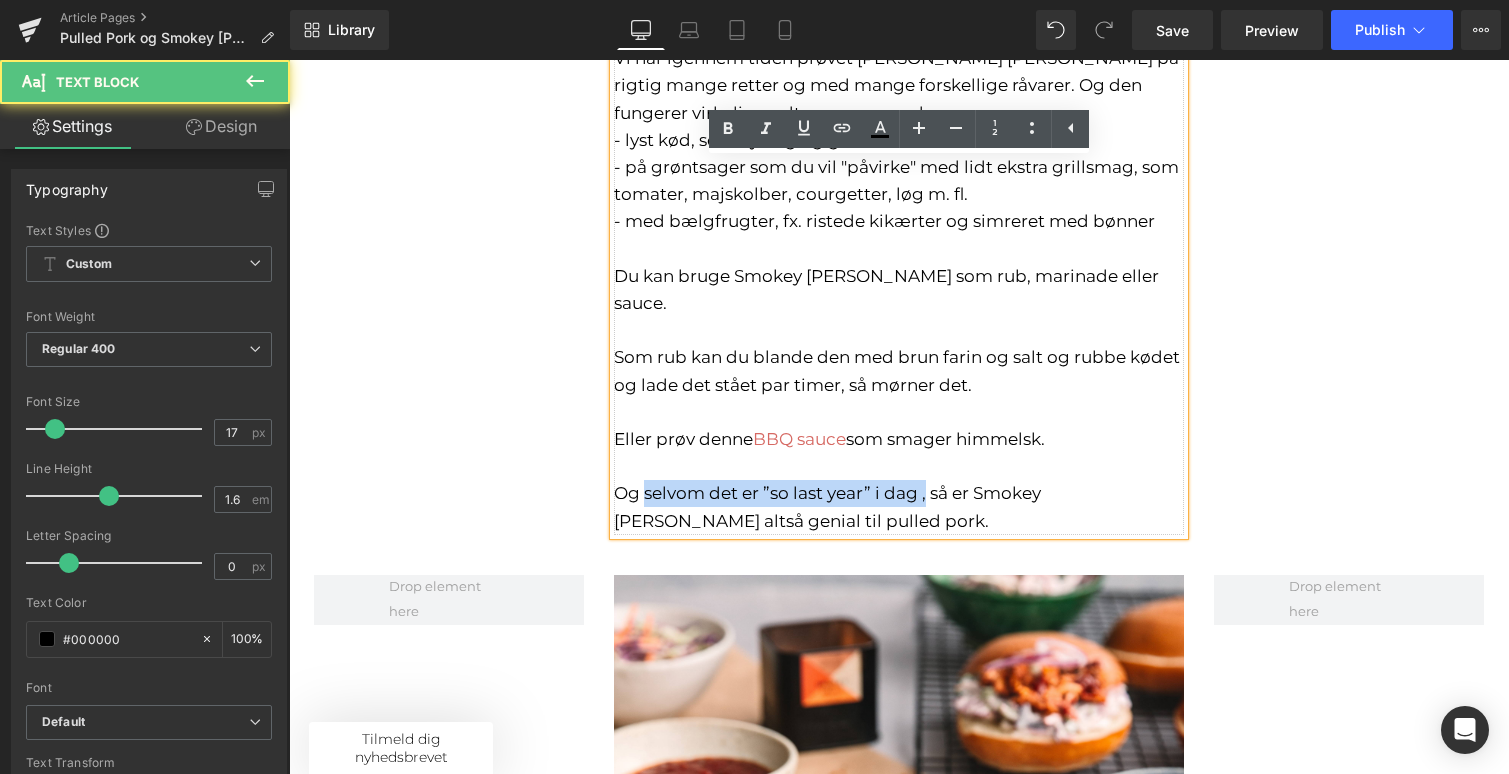 click on "Og selvom det er ”so last year” i dag , så er Smokey [PERSON_NAME] altså genial til pulled pork." at bounding box center [827, 506] 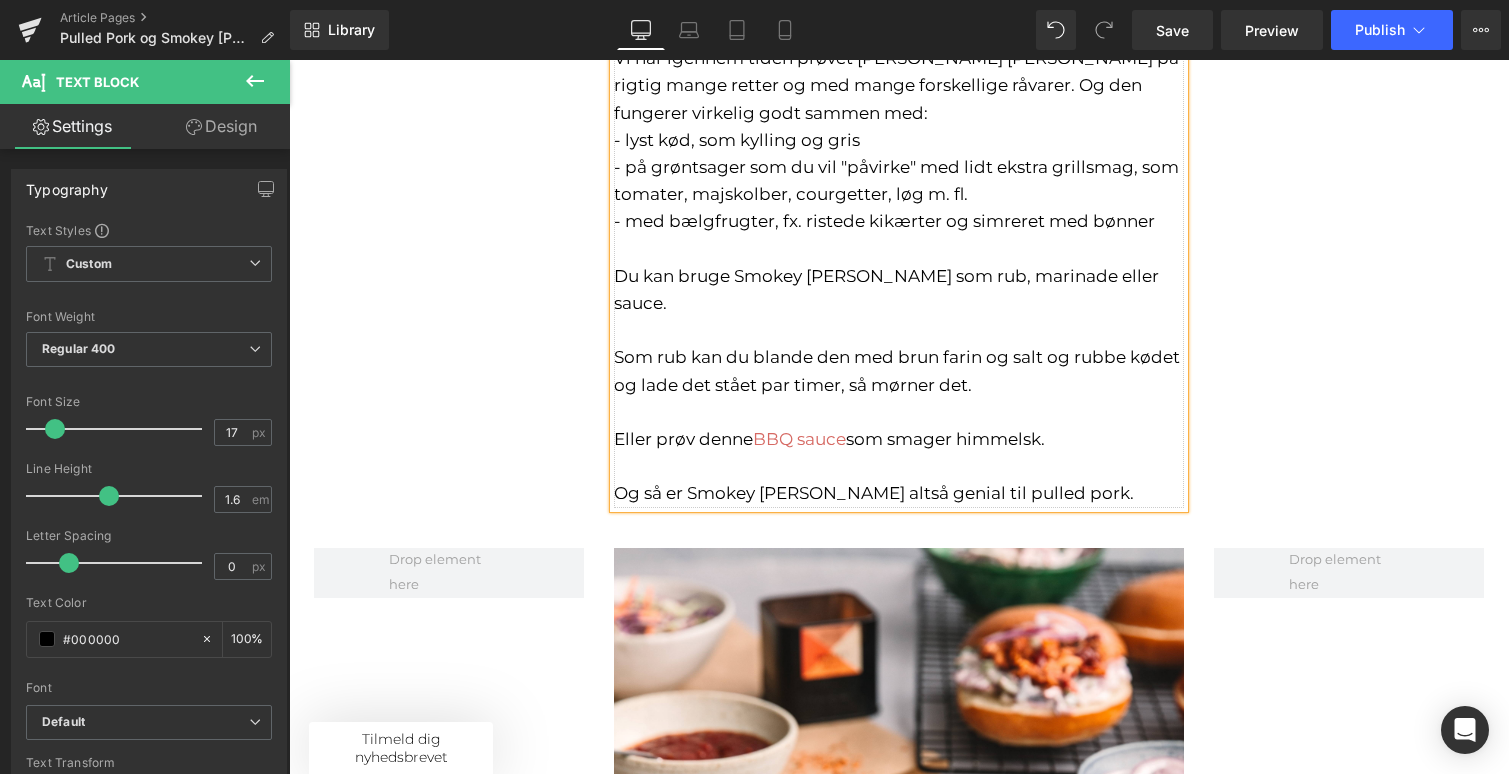 click on "Og så er Smokey [PERSON_NAME] altså genial til pulled pork." at bounding box center (899, 493) 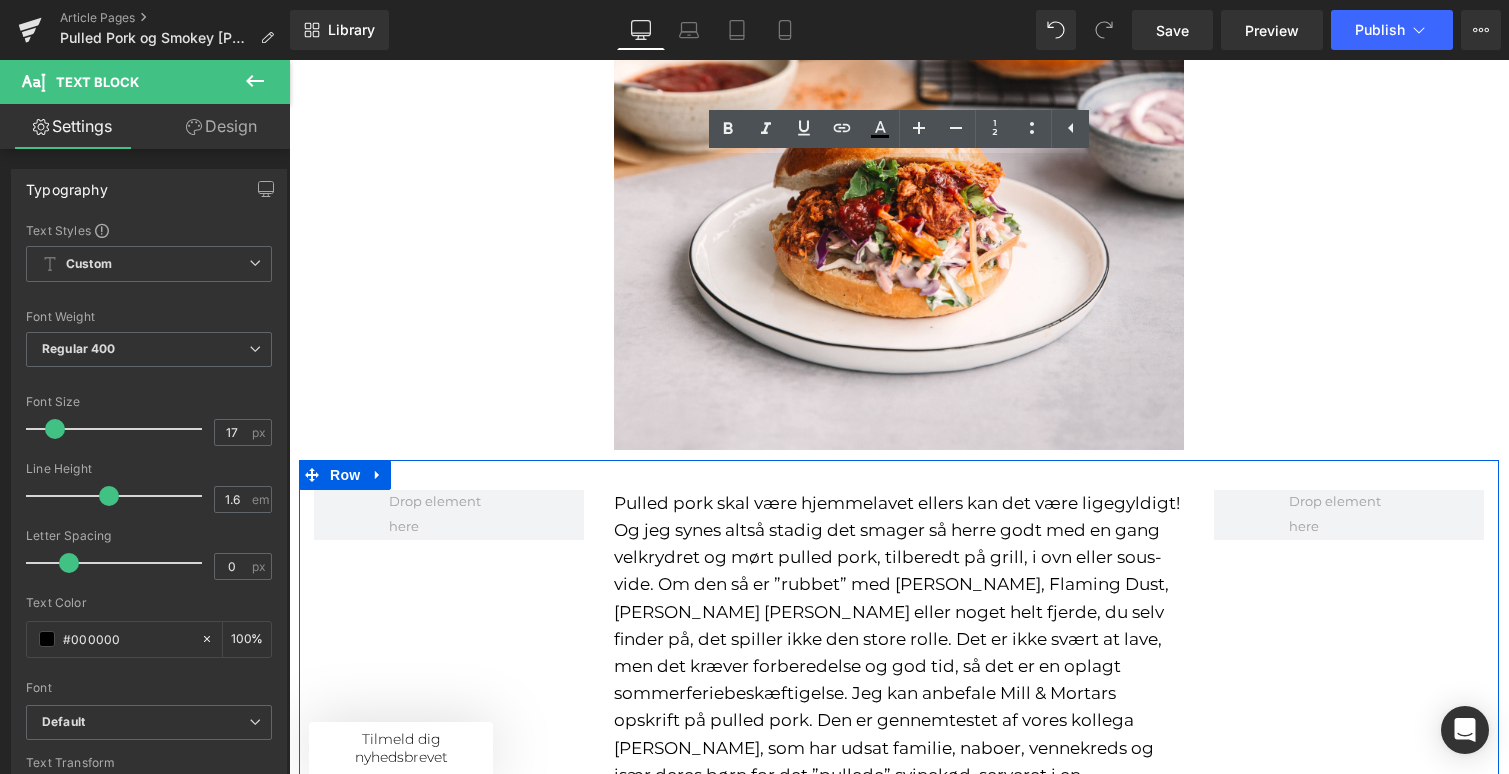scroll, scrollTop: 1282, scrollLeft: 0, axis: vertical 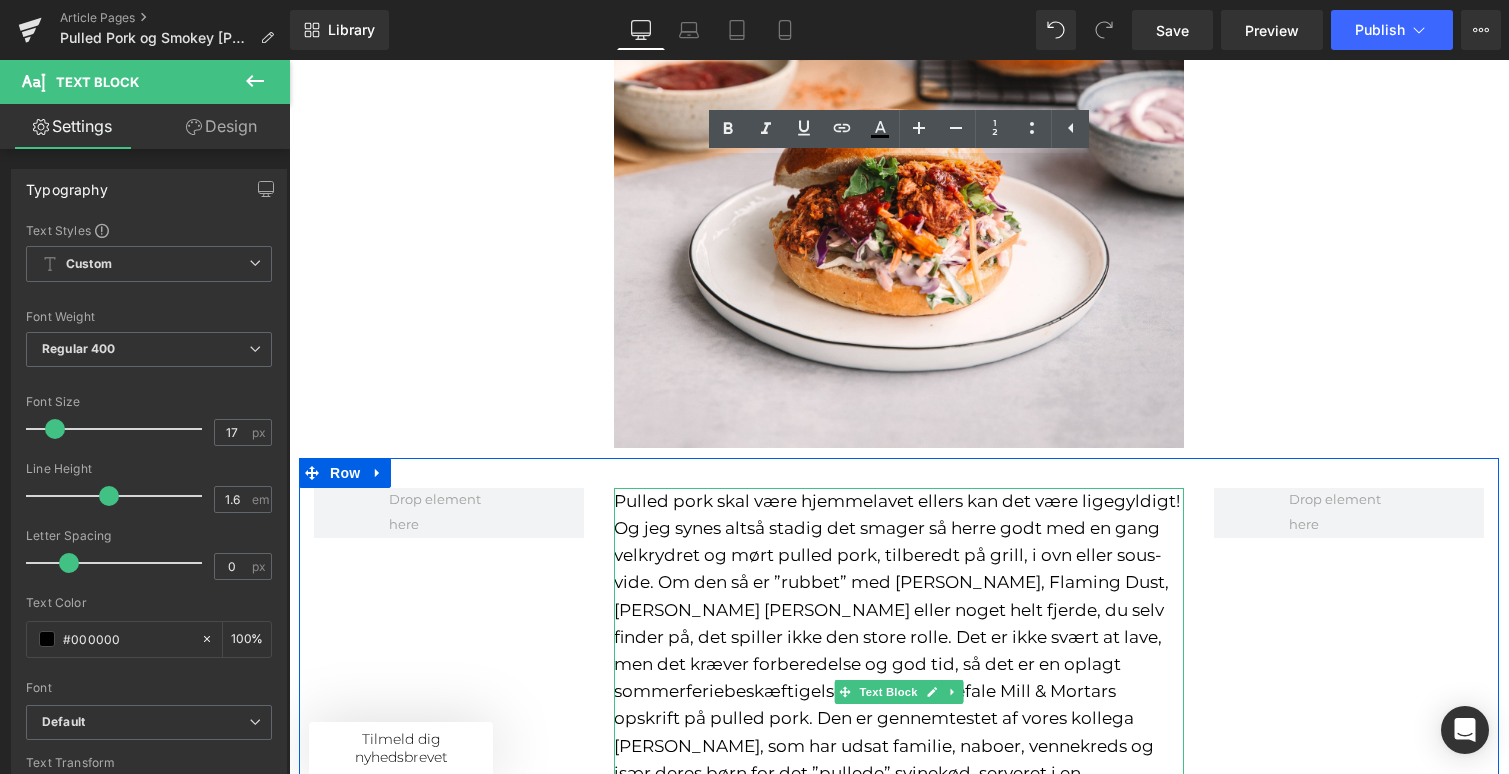 click on "Pulled pork skal være hjemmelavet ellers kan det være ligegyldigt! Og jeg synes altså stadig det smager så herre godt med en gang velkrydret og mørt pulled pork, tilberedt på grill, i ovn eller sous-vide. Om den så er ”rubbet” med [PERSON_NAME], Flaming Dust, [PERSON_NAME] [PERSON_NAME] eller noget helt fjerde, du selv finder på, det spiller ikke den store rolle. Det er ikke svært at lave, men det kræver forberedelse og god tid, så det er en oplagt sommerferiebeskæftigelse. Jeg kan anbefale Mill & Mortars opskrift på pulled pork. Den er gennemtestet af vores kollega [PERSON_NAME], som har udsat familie, naboer, vennekreds og især deres børn for det ”pullede” svinekød, serveret i en burgerbolle med hjemmelavet BBQ-sauce og coleslaw til… Og hvis du giver dig i kast med pulled pork, så husk at lave rigeligt, når du er i gang, for selvom kødet svinder lidt, er det stadig en lækker og virkelig billig ret til mange mennesker." at bounding box center [899, 692] 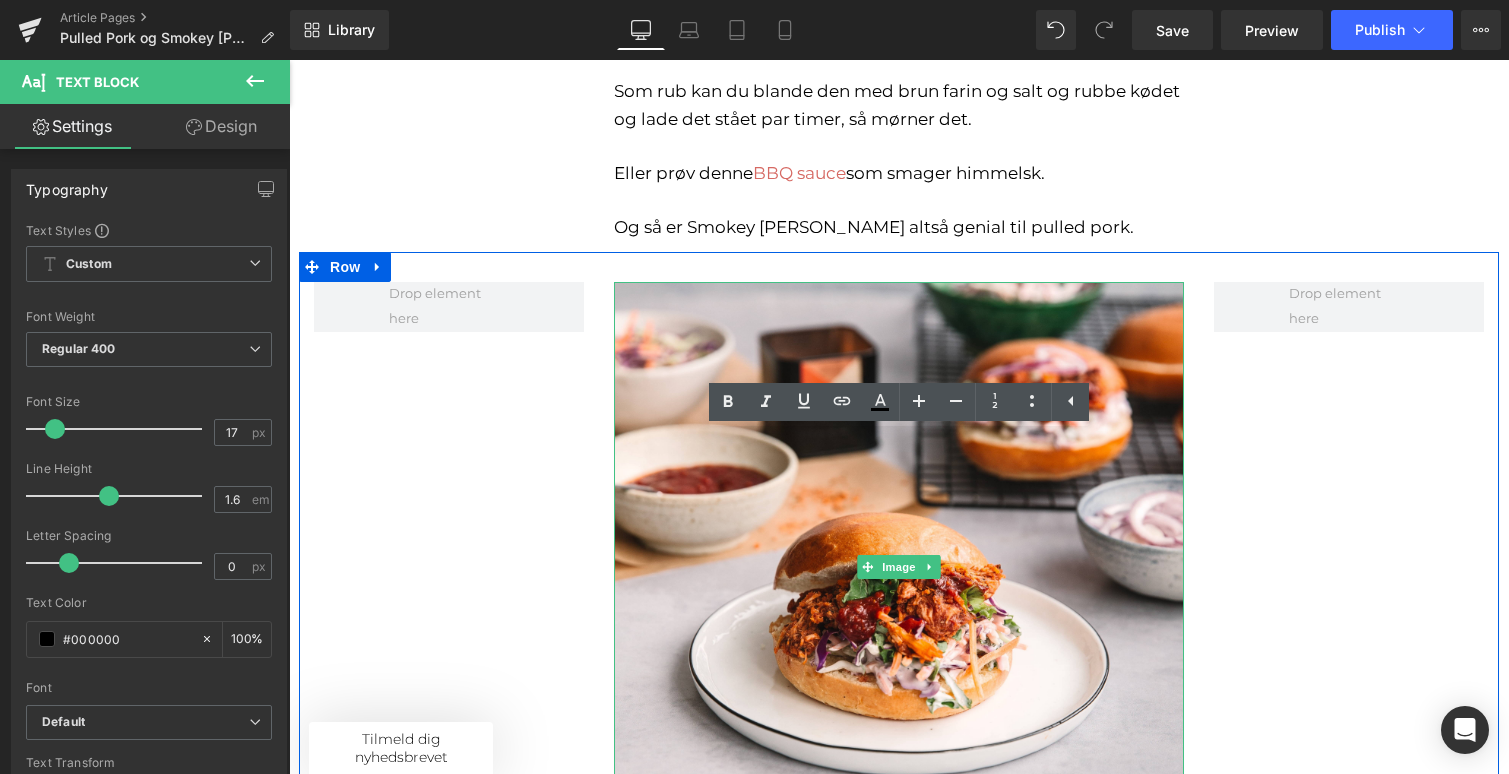 scroll, scrollTop: 858, scrollLeft: 0, axis: vertical 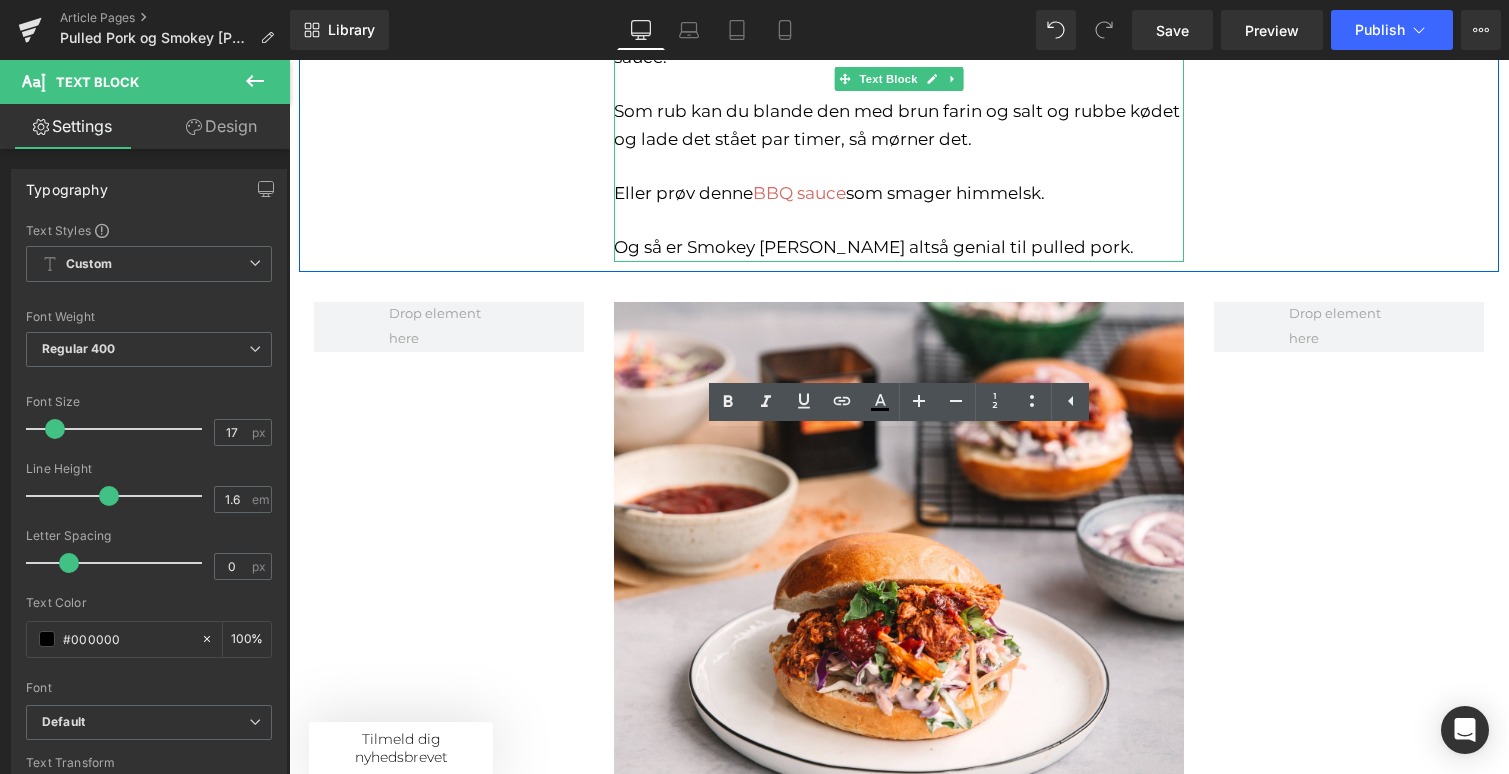click on "Og så er Smokey [PERSON_NAME] altså genial til pulled pork." at bounding box center (899, 247) 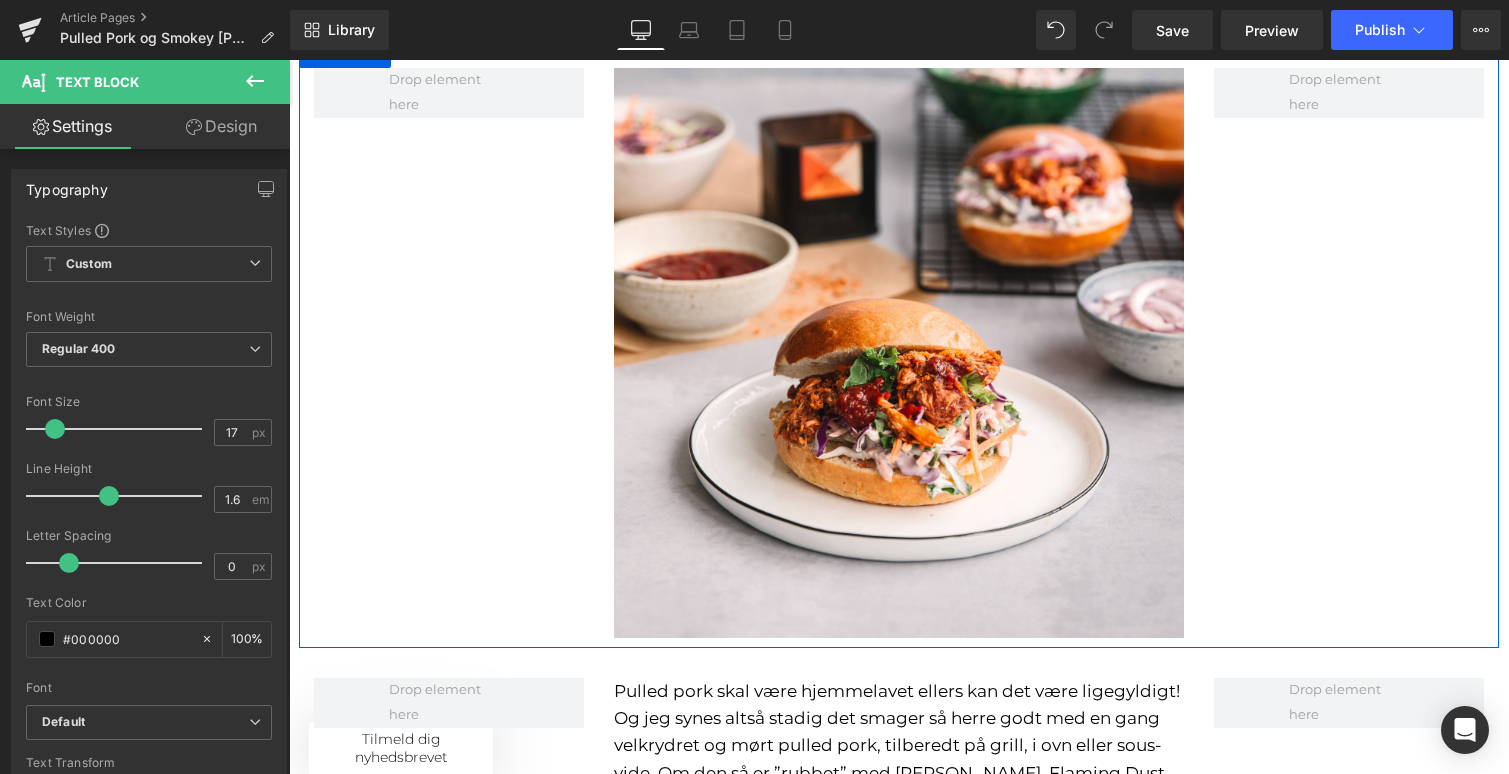 scroll, scrollTop: 1167, scrollLeft: 0, axis: vertical 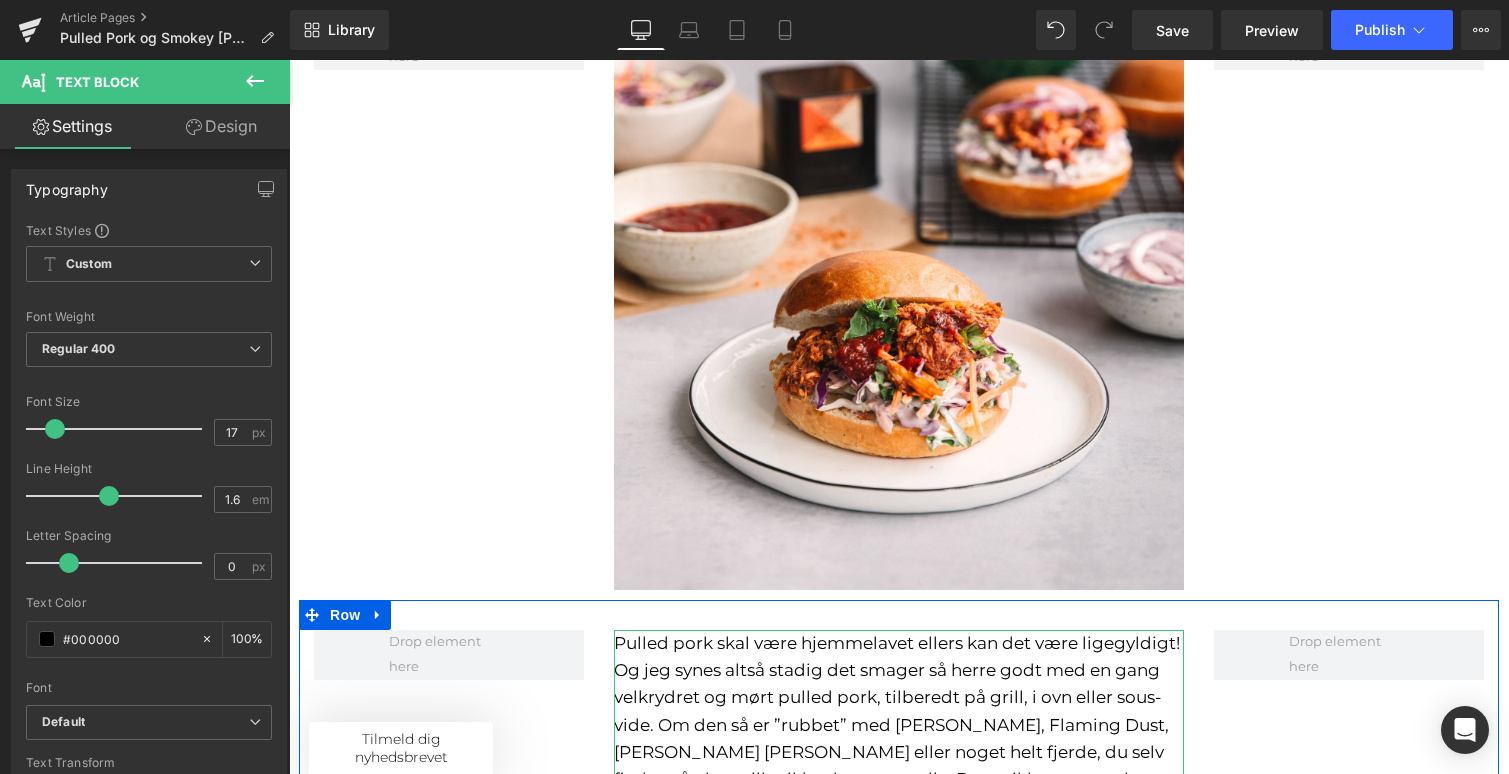 click on "Pulled pork skal være hjemmelavet ellers kan det være ligegyldigt! Og jeg synes altså stadig det smager så herre godt med en gang velkrydret og mørt pulled pork, tilberedt på grill, i ovn eller sous-vide. Om den så er ”rubbet” med [PERSON_NAME], Flaming Dust, [PERSON_NAME] [PERSON_NAME] eller noget helt fjerde, du selv finder på, det spiller ikke den store rolle. Det er ikke svært at lave, men det kræver forberedelse og god tid, så det er en oplagt sommerferiebeskæftigelse. Jeg kan anbefale Mill & Mortars opskrift på pulled pork. Den er gennemtestet af vores kollega [PERSON_NAME], som har udsat familie, naboer, vennekreds og især deres børn for det ”pullede” svinekød, serveret i en burgerbolle med hjemmelavet BBQ-sauce og coleslaw til… Og hvis du giver dig i kast med pulled pork, så husk at lave rigeligt, når du er i gang, for selvom kødet svinder lidt, er det stadig en lækker og virkelig billig ret til mange mennesker." at bounding box center [897, 833] 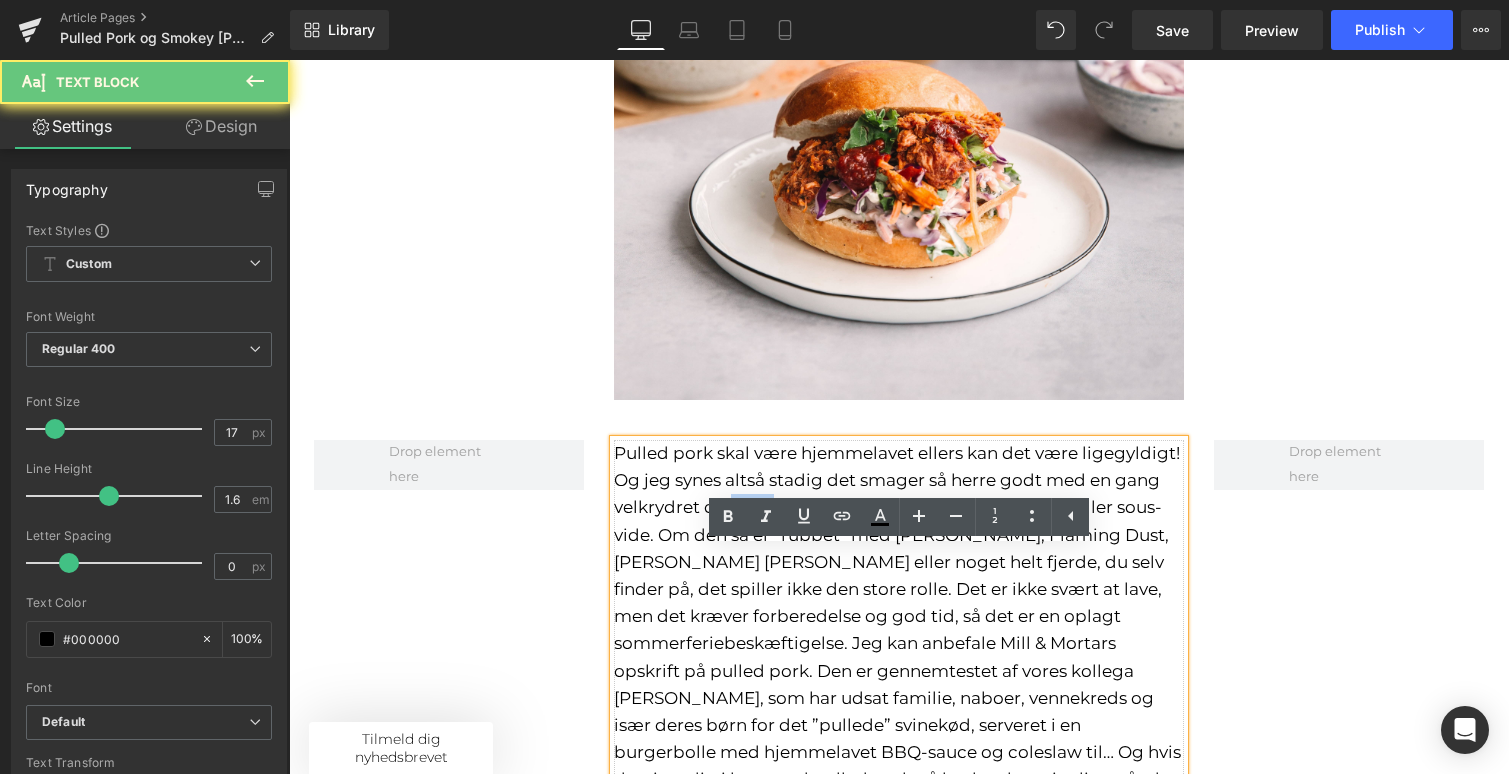 scroll, scrollTop: 1423, scrollLeft: 0, axis: vertical 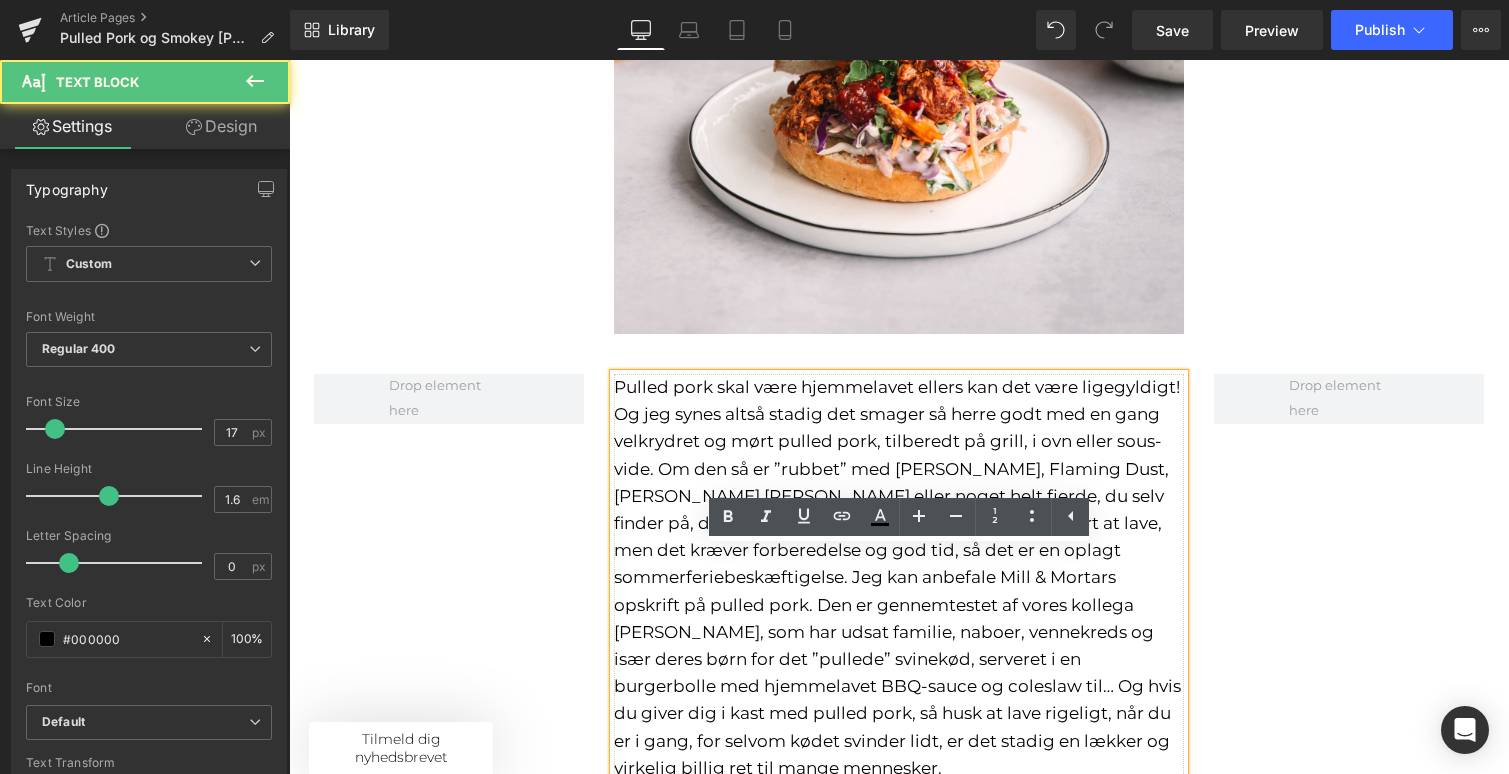 click on "Pulled pork skal være hjemmelavet ellers kan det være ligegyldigt! Og jeg synes altså stadig det smager så herre godt med en gang velkrydret og mørt pulled pork, tilberedt på grill, i ovn eller sous-vide. Om den så er ”rubbet” med [PERSON_NAME], Flaming Dust, [PERSON_NAME] [PERSON_NAME] eller noget helt fjerde, du selv finder på, det spiller ikke den store rolle. Det er ikke svært at lave, men det kræver forberedelse og god tid, så det er en oplagt sommerferiebeskæftigelse. Jeg kan anbefale Mill & Mortars opskrift på pulled pork. Den er gennemtestet af vores kollega [PERSON_NAME], som har udsat familie, naboer, vennekreds og især deres børn for det ”pullede” svinekød, serveret i en burgerbolle med hjemmelavet BBQ-sauce og coleslaw til… Og hvis du giver dig i kast med pulled pork, så husk at lave rigeligt, når du er i gang, for selvom kødet svinder lidt, er det stadig en lækker og virkelig billig ret til mange mennesker." at bounding box center (897, 577) 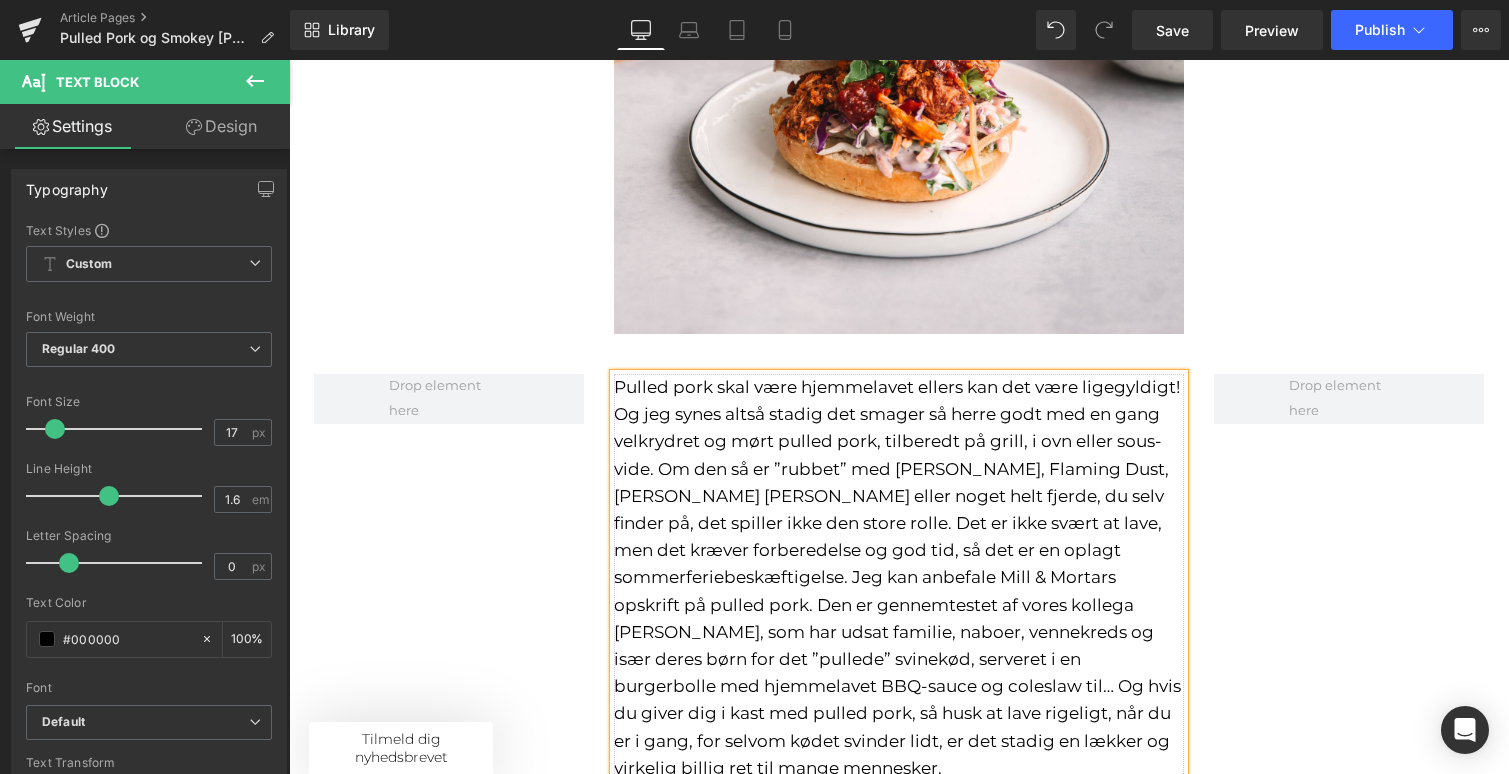 type 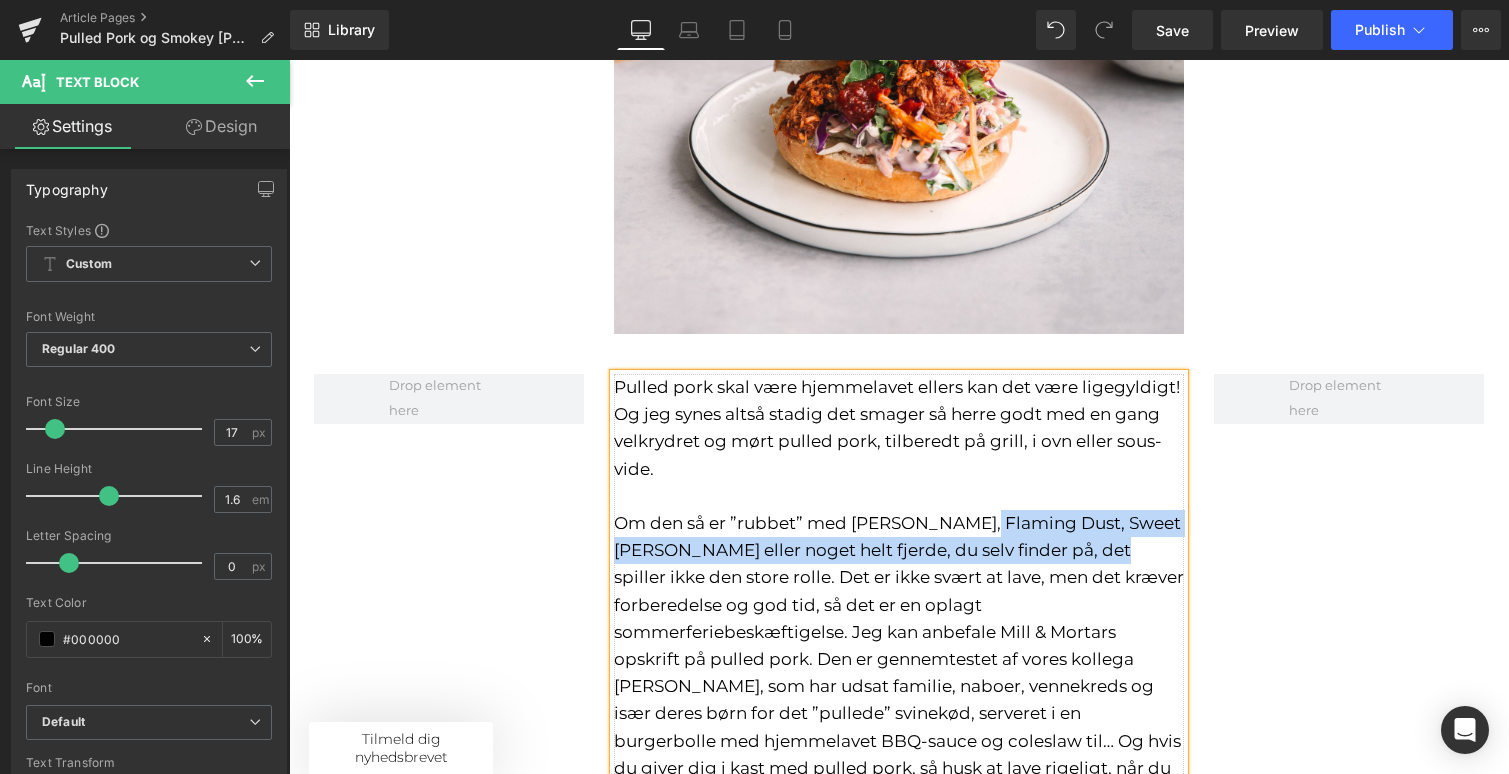 drag, startPoint x: 972, startPoint y: 446, endPoint x: 1086, endPoint y: 459, distance: 114.73883 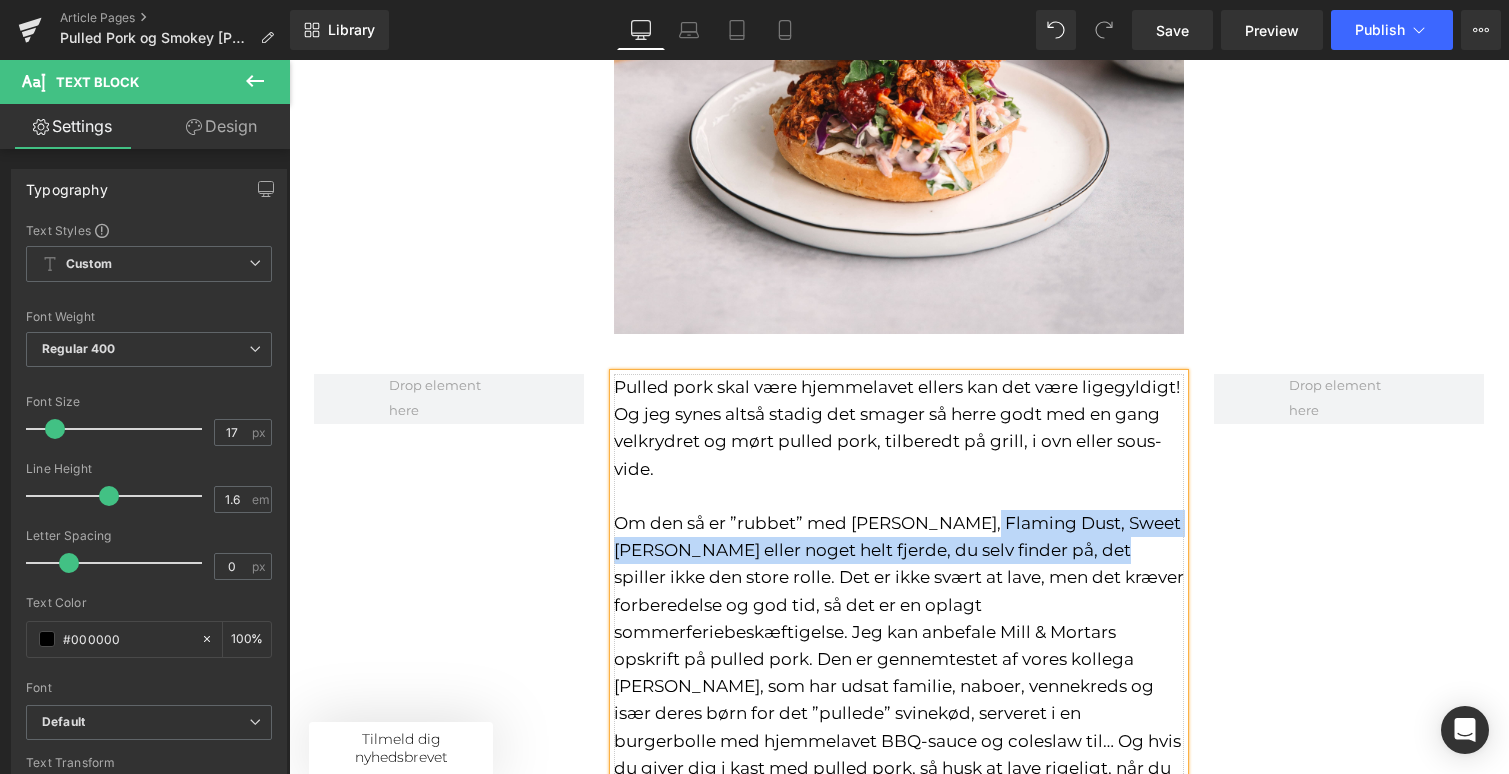 click on "Pulled pork skal være hjemmelavet ellers kan det være ligegyldigt! Og jeg synes altså stadig det smager så herre godt med en gang velkrydret og mørt pulled pork, tilberedt på grill, i ovn eller sous-vide.  Om den så er ”rubbet” med [PERSON_NAME], Flaming Dust, [PERSON_NAME] [PERSON_NAME] eller noget helt fjerde, du selv finder på, det spiller ikke den store rolle. Det er ikke svært at lave, men det kræver forberedelse og god tid, så det er en oplagt sommerferiebeskæftigelse. Jeg kan anbefale Mill & Mortars opskrift på pulled pork. Den er gennemtestet af vores kollega [PERSON_NAME], som har udsat familie, naboer, vennekreds og især deres børn for det ”pullede” svinekød, serveret i en burgerbolle med hjemmelavet BBQ-sauce og coleslaw til… Og hvis du giver dig i kast med pulled pork, så husk at lave rigeligt, når du er i gang, for selvom kødet svinder lidt, er det stadig en lækker og virkelig billig ret til mange mennesker." at bounding box center (899, 604) 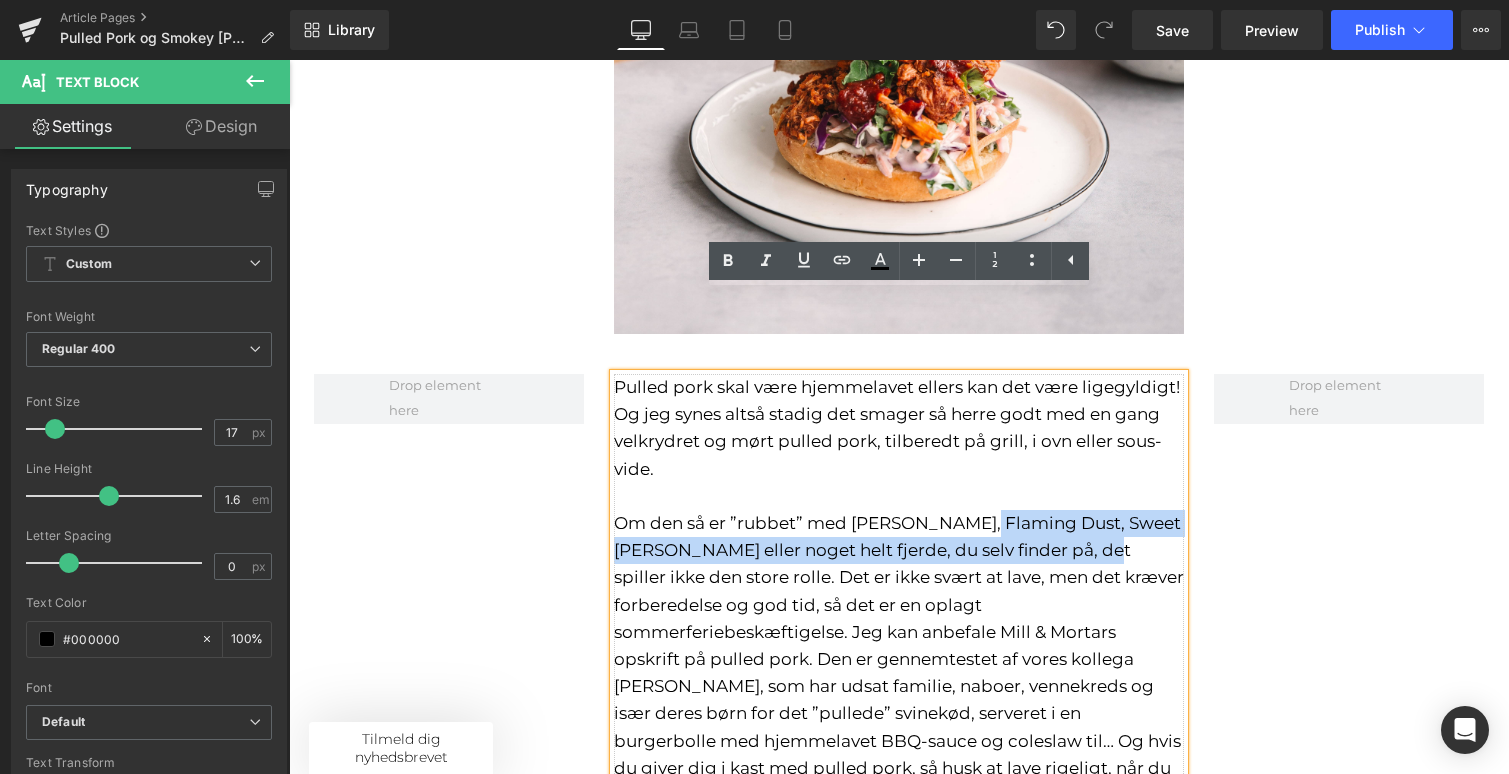 click on "Pulled pork skal være hjemmelavet ellers kan det være ligegyldigt! Og jeg synes altså stadig det smager så herre godt med en gang velkrydret og mørt pulled pork, tilberedt på grill, i ovn eller sous-vide.  Om den så er ”rubbet” med [PERSON_NAME], Flaming Dust, [PERSON_NAME] [PERSON_NAME] eller noget helt fjerde, du selv finder på, det spiller ikke den store rolle. Det er ikke svært at lave, men det kræver forberedelse og god tid, så det er en oplagt sommerferiebeskæftigelse. Jeg kan anbefale Mill & Mortars opskrift på pulled pork. Den er gennemtestet af vores kollega [PERSON_NAME], som har udsat familie, naboer, vennekreds og især deres børn for det ”pullede” svinekød, serveret i en burgerbolle med hjemmelavet BBQ-sauce og coleslaw til… Og hvis du giver dig i kast med pulled pork, så husk at lave rigeligt, når du er i gang, for selvom kødet svinder lidt, er det stadig en lækker og virkelig billig ret til mange mennesker." at bounding box center (899, 604) 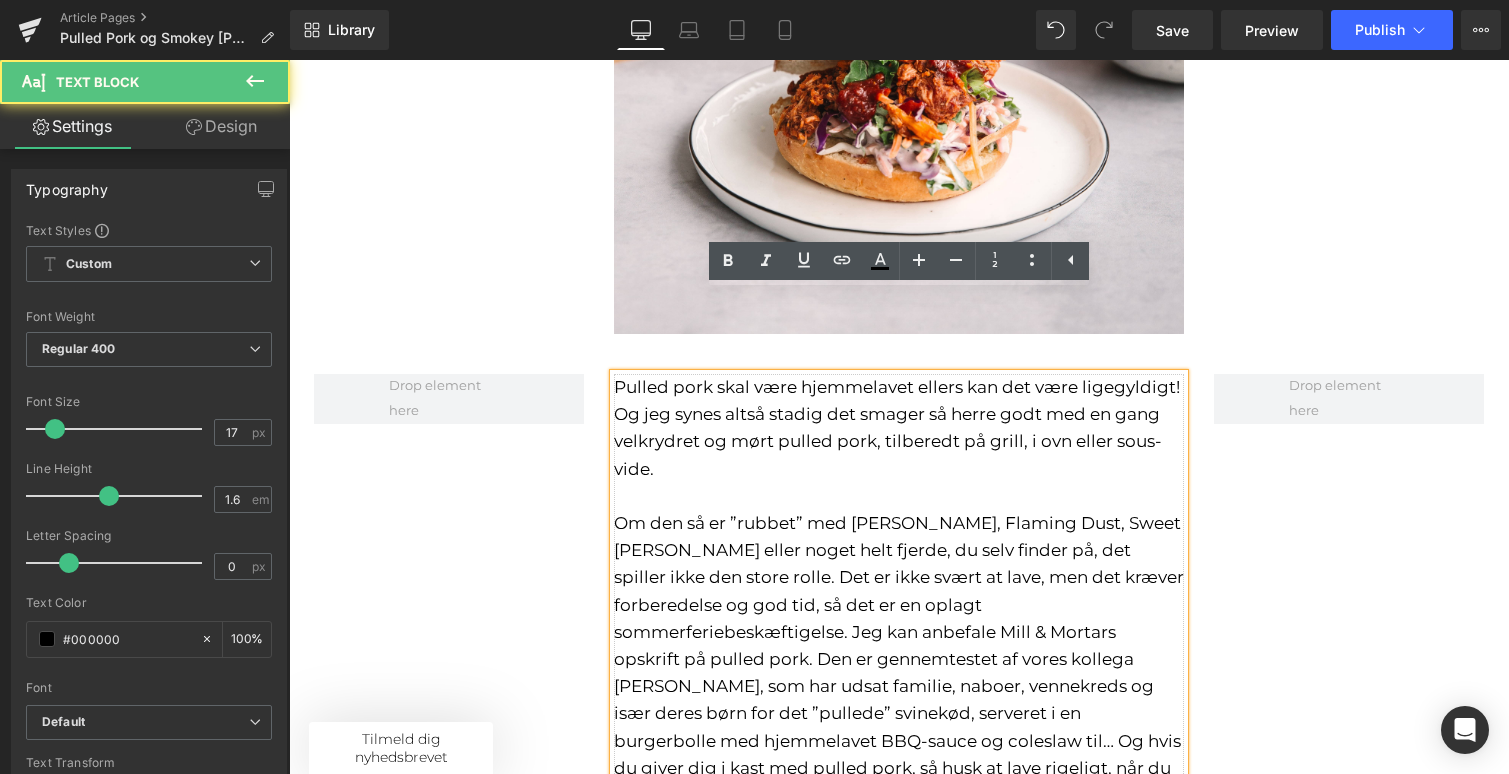 click on "Pulled pork skal være hjemmelavet ellers kan det være ligegyldigt! Og jeg synes altså stadig det smager så herre godt med en gang velkrydret og mørt pulled pork, tilberedt på grill, i ovn eller sous-vide.  Om den så er ”rubbet” med [PERSON_NAME], Flaming Dust, [PERSON_NAME] [PERSON_NAME] eller noget helt fjerde, du selv finder på, det spiller ikke den store rolle. Det er ikke svært at lave, men det kræver forberedelse og god tid, så det er en oplagt sommerferiebeskæftigelse. Jeg kan anbefale Mill & Mortars opskrift på pulled pork. Den er gennemtestet af vores kollega [PERSON_NAME], som har udsat familie, naboer, vennekreds og især deres børn for det ”pullede” svinekød, serveret i en burgerbolle med hjemmelavet BBQ-sauce og coleslaw til… Og hvis du giver dig i kast med pulled pork, så husk at lave rigeligt, når du er i gang, for selvom kødet svinder lidt, er det stadig en lækker og virkelig billig ret til mange mennesker." at bounding box center (899, 605) 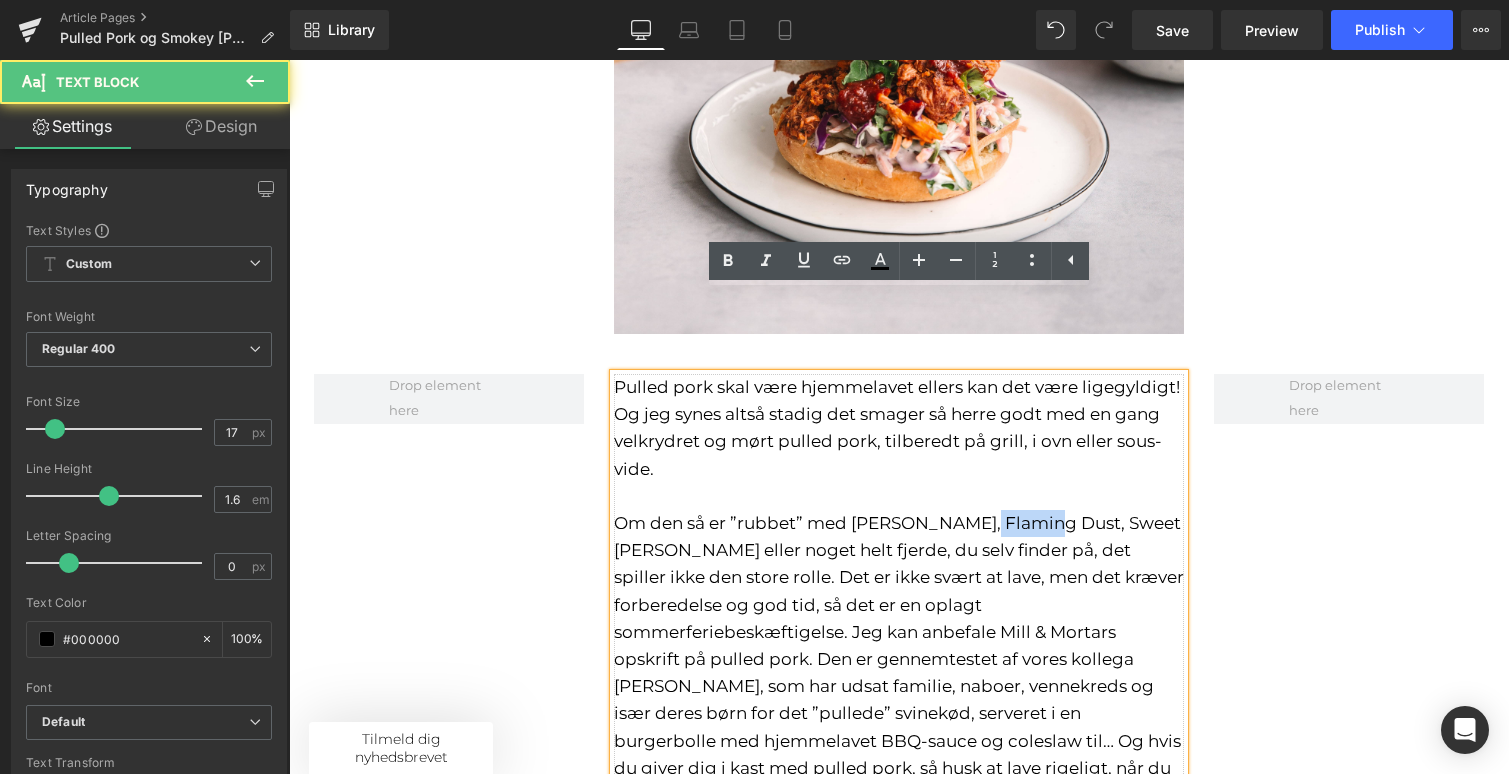 click on "Pulled pork skal være hjemmelavet ellers kan det være ligegyldigt! Og jeg synes altså stadig det smager så herre godt med en gang velkrydret og mørt pulled pork, tilberedt på grill, i ovn eller sous-vide.  Om den så er ”rubbet” med [PERSON_NAME], Flaming Dust, [PERSON_NAME] [PERSON_NAME] eller noget helt fjerde, du selv finder på, det spiller ikke den store rolle. Det er ikke svært at lave, men det kræver forberedelse og god tid, så det er en oplagt sommerferiebeskæftigelse. Jeg kan anbefale Mill & Mortars opskrift på pulled pork. Den er gennemtestet af vores kollega [PERSON_NAME], som har udsat familie, naboer, vennekreds og især deres børn for det ”pullede” svinekød, serveret i en burgerbolle med hjemmelavet BBQ-sauce og coleslaw til… Og hvis du giver dig i kast med pulled pork, så husk at lave rigeligt, når du er i gang, for selvom kødet svinder lidt, er det stadig en lækker og virkelig billig ret til mange mennesker." at bounding box center [899, 604] 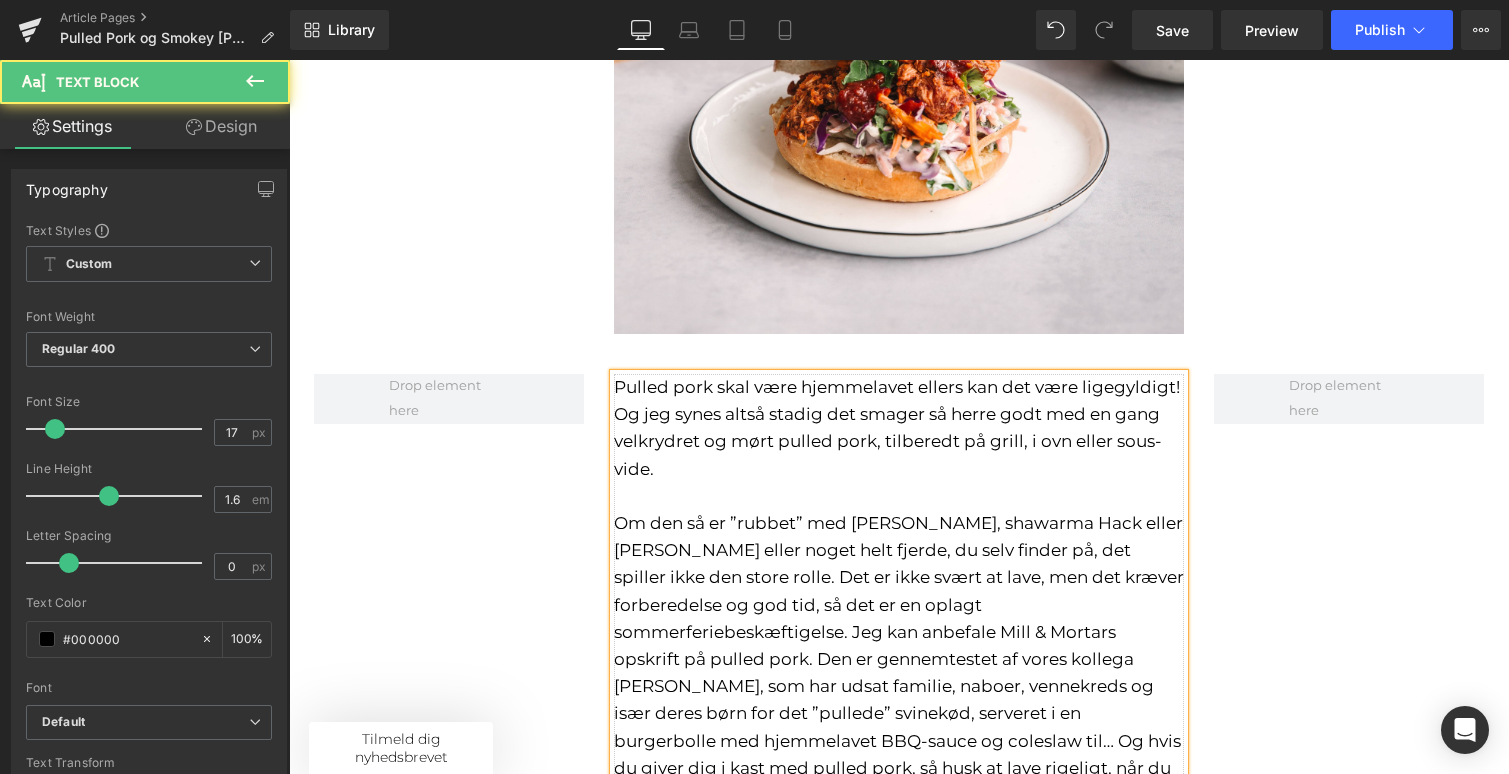 click on "Pulled pork skal være hjemmelavet ellers kan det være ligegyldigt! Og jeg synes altså stadig det smager så herre godt med en gang velkrydret og mørt pulled pork, tilberedt på grill, i ovn eller sous-vide.  Om den så er ”rubbet” med [PERSON_NAME], shawarma Hack eller [PERSON_NAME] eller noget helt fjerde, du selv finder på, det spiller ikke den store rolle. Det er ikke svært at lave, men det kræver forberedelse og god tid, så det er en oplagt sommerferiebeskæftigelse. Jeg kan anbefale Mill & Mortars opskrift på pulled pork. Den er gennemtestet af vores kollega [PERSON_NAME], som har udsat familie, naboer, vennekreds og især deres børn for det ”pullede” svinekød, serveret i en burgerbolle med hjemmelavet BBQ-sauce og coleslaw til… Og hvis du giver dig i kast med pulled pork, så husk at lave rigeligt, når du er i gang, for selvom kødet svinder lidt, er det stadig en lækker og virkelig billig ret til mange mennesker." at bounding box center (899, 604) 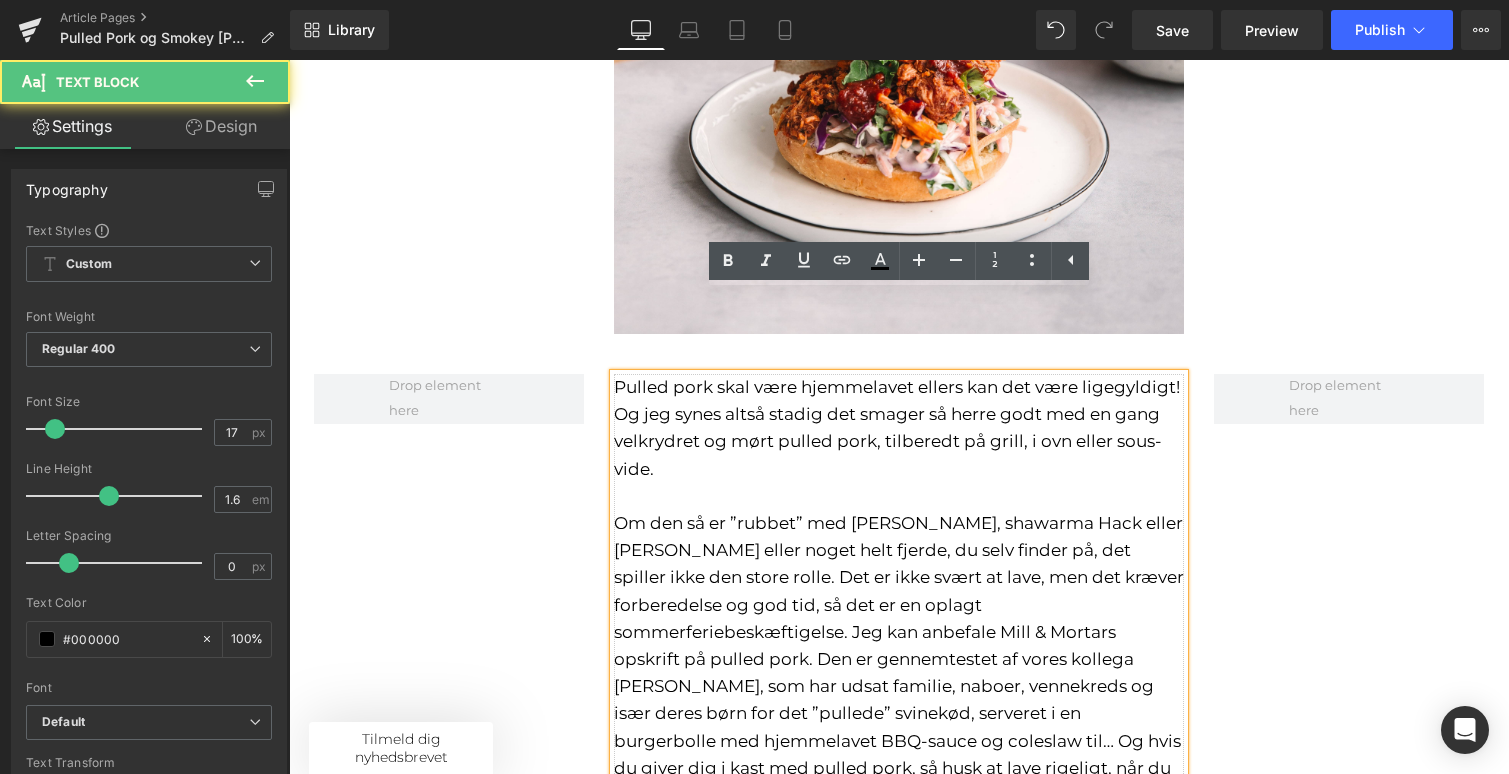 click on "Pulled pork skal være hjemmelavet ellers kan det være ligegyldigt! Og jeg synes altså stadig det smager så herre godt med en gang velkrydret og mørt pulled pork, tilberedt på grill, i ovn eller sous-vide.  Om den så er ”rubbet” med [PERSON_NAME], shawarma Hack eller [PERSON_NAME] eller noget helt fjerde, du selv finder på, det spiller ikke den store rolle. Det er ikke svært at lave, men det kræver forberedelse og god tid, så det er en oplagt sommerferiebeskæftigelse. Jeg kan anbefale Mill & Mortars opskrift på pulled pork. Den er gennemtestet af vores kollega [PERSON_NAME], som har udsat familie, naboer, vennekreds og især deres børn for det ”pullede” svinekød, serveret i en burgerbolle med hjemmelavet BBQ-sauce og coleslaw til… Og hvis du giver dig i kast med pulled pork, så husk at lave rigeligt, når du er i gang, for selvom kødet svinder lidt, er det stadig en lækker og virkelig billig ret til mange mennesker." at bounding box center (899, 605) 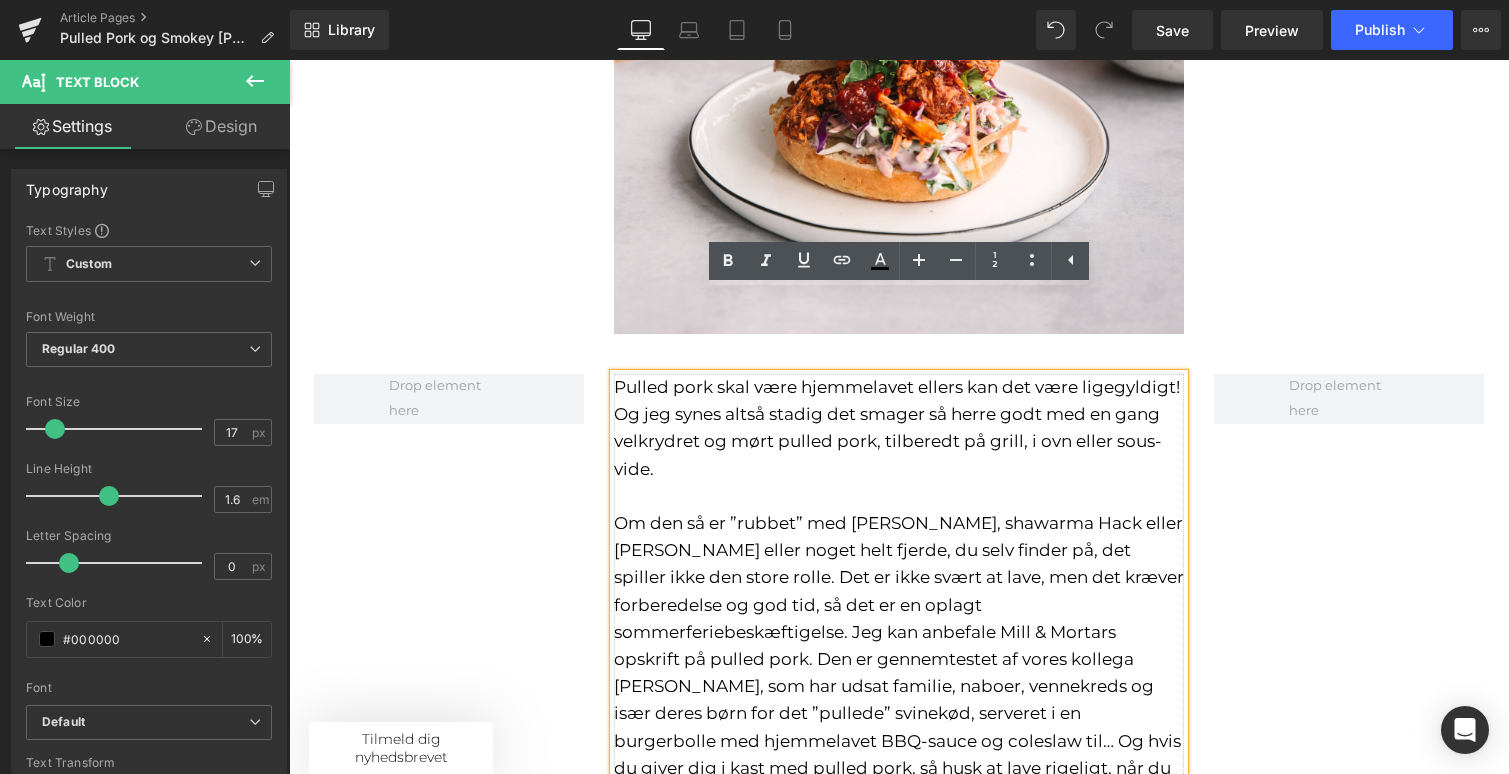 click on "Pulled pork skal være hjemmelavet ellers kan det være ligegyldigt! Og jeg synes altså stadig det smager så herre godt med en gang velkrydret og mørt pulled pork, tilberedt på grill, i ovn eller sous-vide.  Om den så er ”rubbet” med [PERSON_NAME], shawarma Hack eller [PERSON_NAME] eller noget helt fjerde, du selv finder på, det spiller ikke den store rolle. Det er ikke svært at lave, men det kræver forberedelse og god tid, så det er en oplagt sommerferiebeskæftigelse. Jeg kan anbefale Mill & Mortars opskrift på pulled pork. Den er gennemtestet af vores kollega [PERSON_NAME], som har udsat familie, naboer, vennekreds og især deres børn for det ”pullede” svinekød, serveret i en burgerbolle med hjemmelavet BBQ-sauce og coleslaw til… Og hvis du giver dig i kast med pulled pork, så husk at lave rigeligt, når du er i gang, for selvom kødet svinder lidt, er det stadig en lækker og virkelig billig ret til mange mennesker." at bounding box center (899, 604) 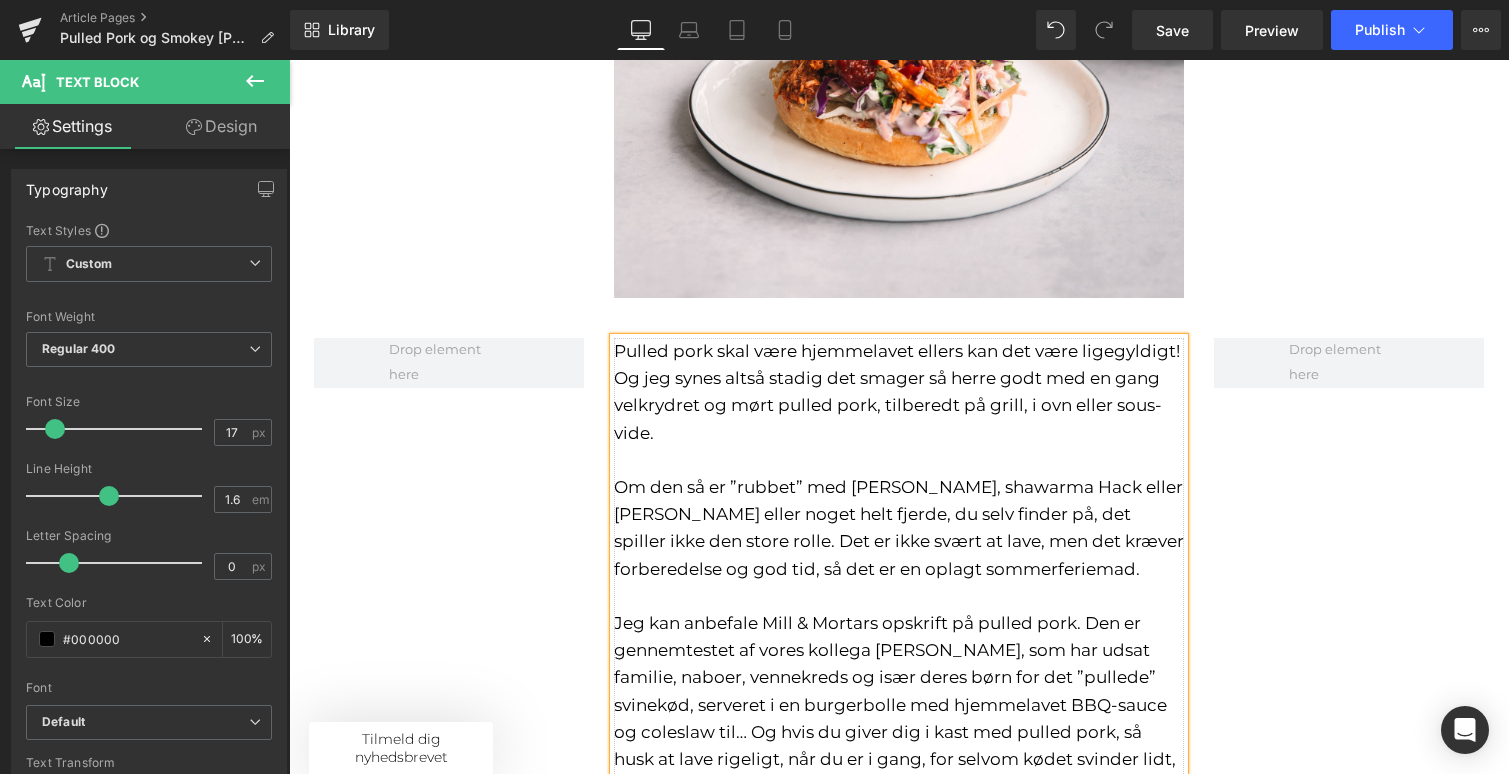 scroll, scrollTop: 1488, scrollLeft: 0, axis: vertical 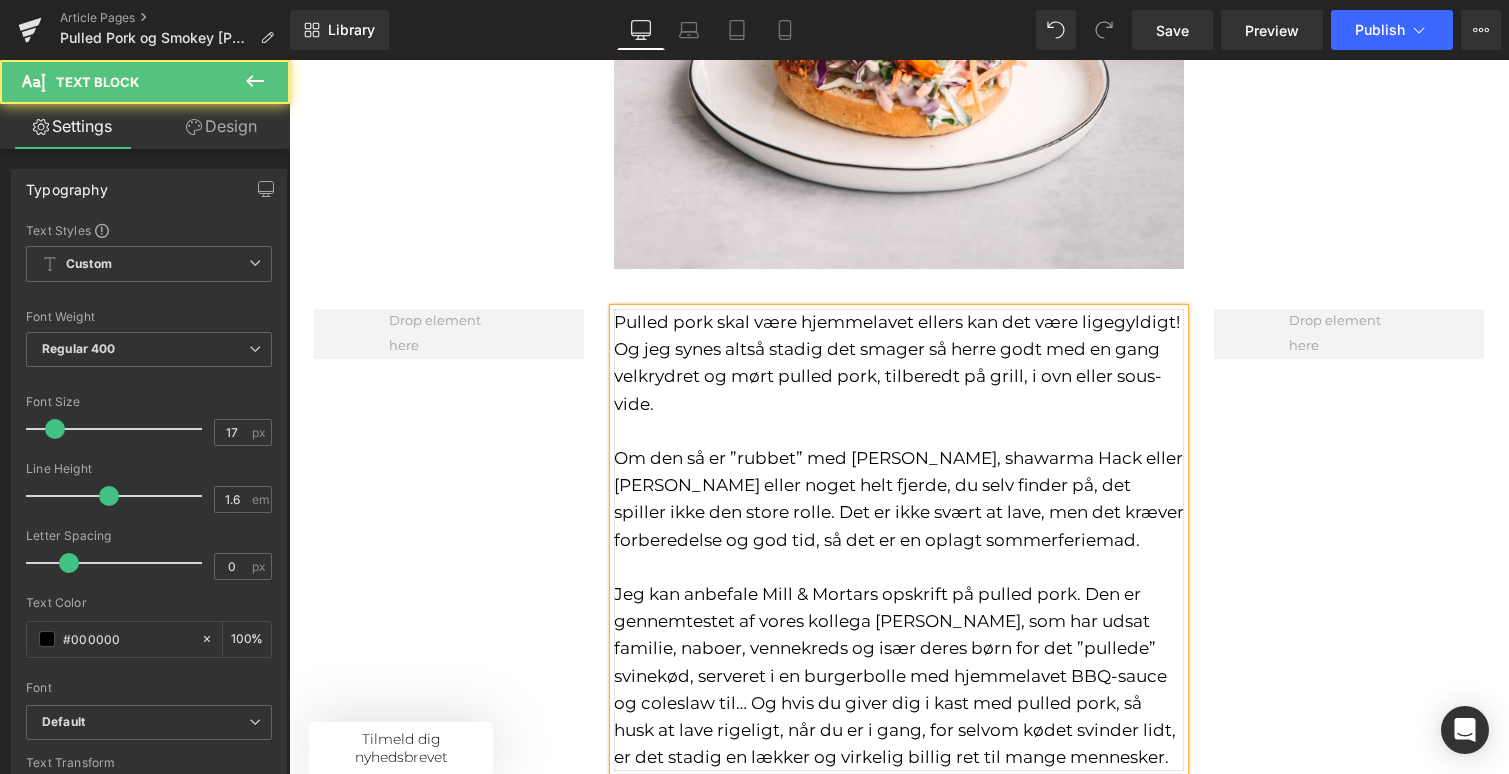 click on "Pulled pork skal være hjemmelavet ellers kan det være ligegyldigt! Og jeg synes altså stadig det smager så herre godt med en gang velkrydret og mørt pulled pork, tilberedt på grill, i ovn eller sous-vide.  Om den så er ”rubbet” med [PERSON_NAME], shawarma Hack eller [PERSON_NAME] eller noget helt fjerde, du selv finder på, det spiller ikke den store rolle. Det er ikke svært at lave, men det kræver forberedelse og god tid, så det er en oplagt sommerferiemad.  Jeg kan anbefale Mill & Mortars opskrift på pulled pork. Den er gennemtestet af vores kollega [PERSON_NAME], som har udsat familie, naboer, vennekreds og især deres børn for det ”pullede” svinekød, serveret i en burgerbolle med hjemmelavet BBQ-sauce og coleslaw til… Og hvis du giver dig i kast med pulled pork, så husk at lave rigeligt, når du er i gang, for selvom kødet svinder lidt, er det stadig en lækker og virkelig billig ret til mange mennesker." at bounding box center (899, 539) 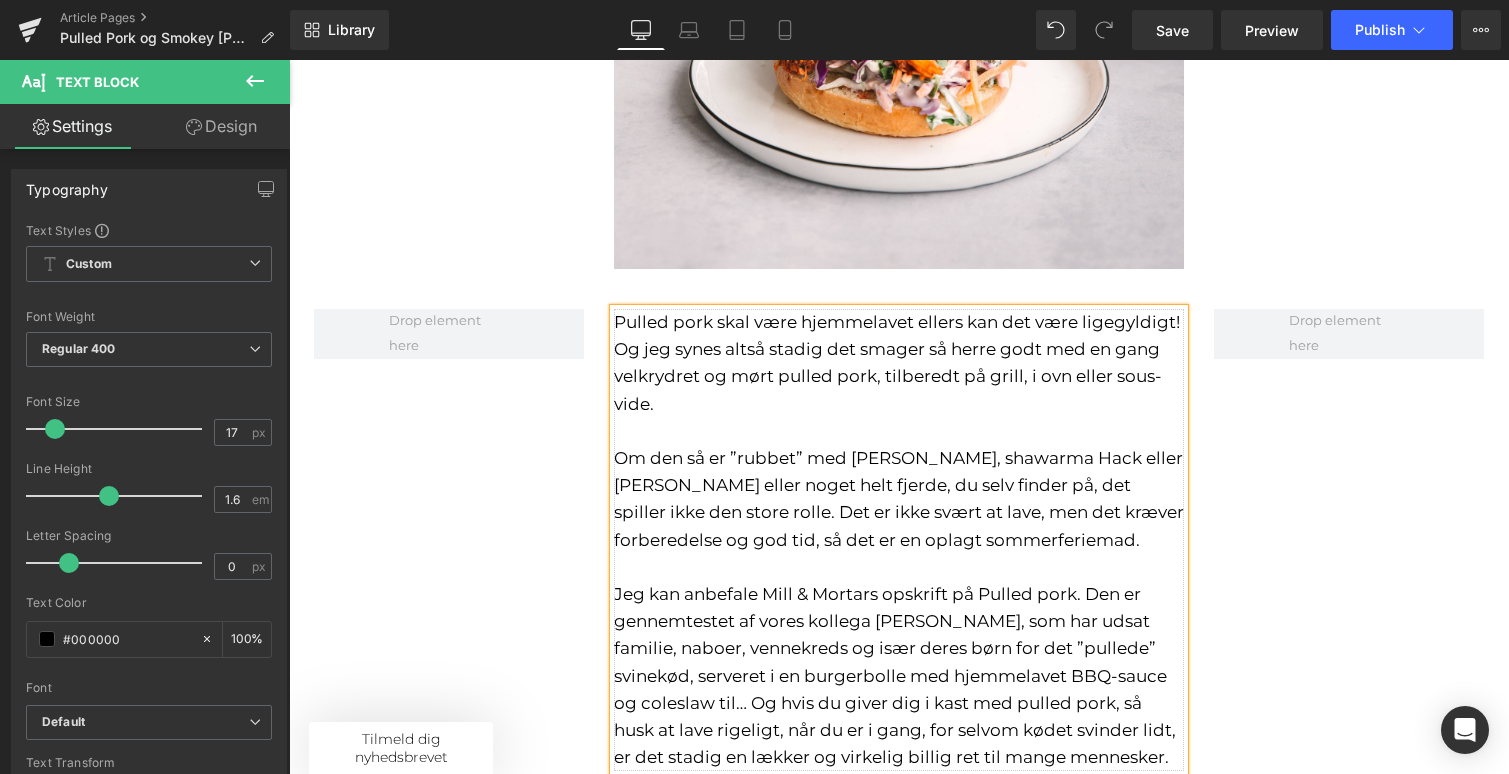 click on "Pulled pork skal være hjemmelavet ellers kan det være ligegyldigt! Og jeg synes altså stadig det smager så herre godt med en gang velkrydret og mørt pulled pork, tilberedt på grill, i ovn eller sous-vide.  Om den så er ”rubbet” med [PERSON_NAME], shawarma Hack eller [PERSON_NAME] eller noget helt fjerde, du selv finder på, det spiller ikke den store rolle. Det er ikke svært at lave, men det kræver forberedelse og god tid, så det er en oplagt sommerferiemad.  Jeg kan anbefale Mill & Mortars opskrift på Pulled pork. Den er gennemtestet af vores kollega [PERSON_NAME], som har udsat familie, naboer, vennekreds og især deres børn for det ”pullede” svinekød, serveret i en burgerbolle med hjemmelavet BBQ-sauce og coleslaw til… Og hvis du giver dig i kast med pulled pork, så husk at lave rigeligt, når du er i gang, for selvom kødet svinder lidt, er det stadig en lækker og virkelig billig ret til mange mennesker." at bounding box center (899, 539) 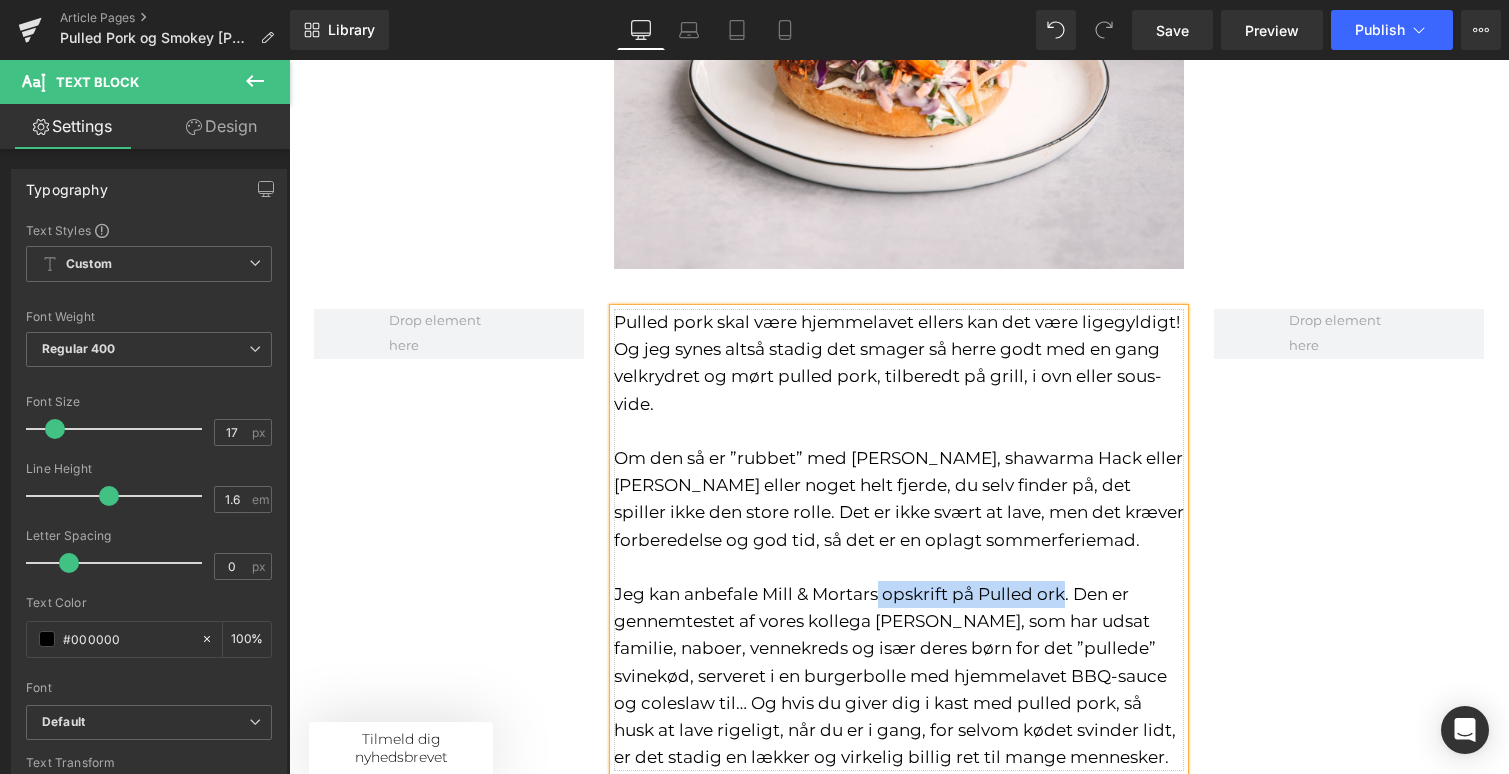 drag, startPoint x: 880, startPoint y: 513, endPoint x: 1060, endPoint y: 518, distance: 180.06943 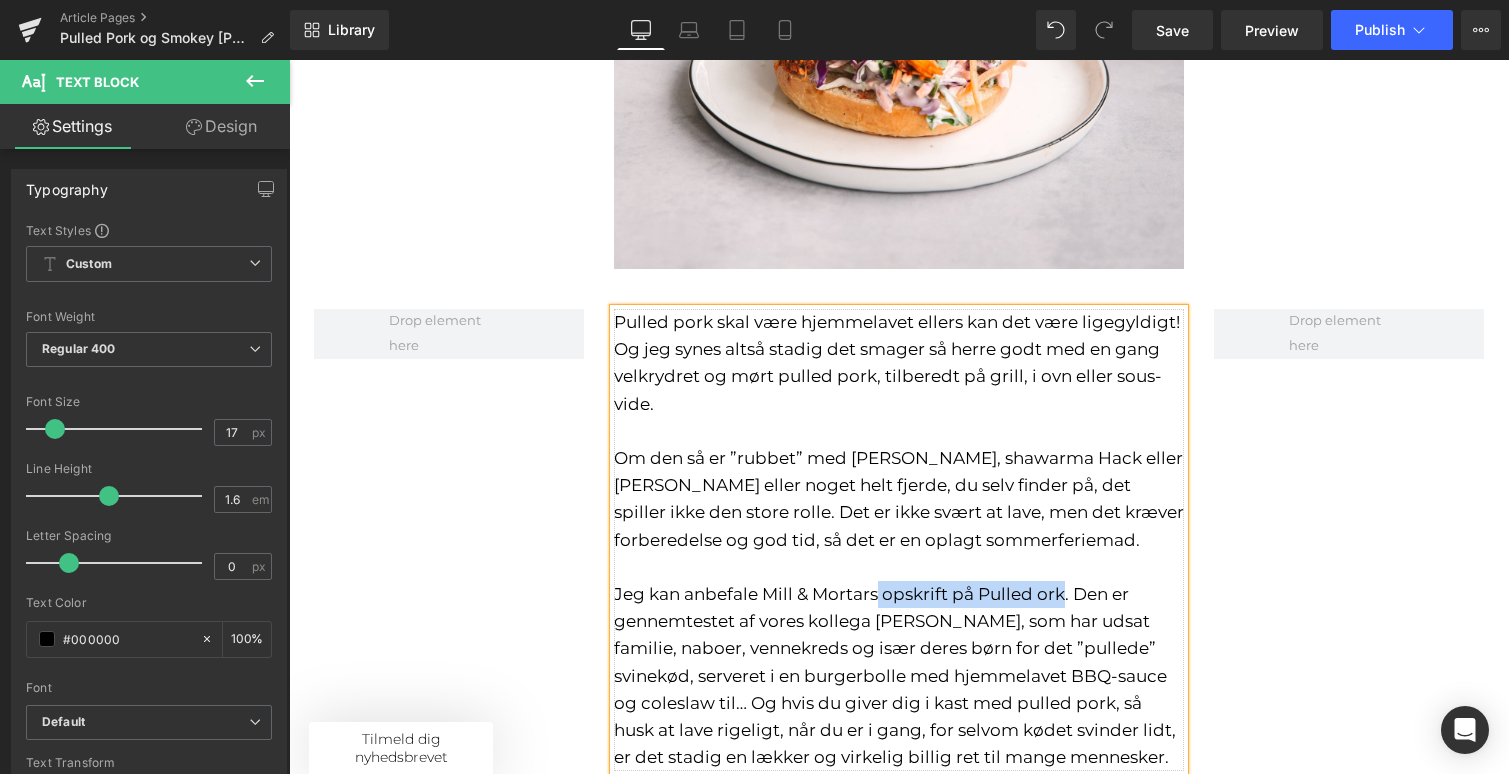 click on "Pulled pork skal være hjemmelavet ellers kan det være ligegyldigt! Og jeg synes altså stadig det smager så herre godt med en gang velkrydret og mørt pulled pork, tilberedt på grill, i ovn eller sous-vide.  Om den så er ”rubbet” med [PERSON_NAME], shawarma Hack eller [PERSON_NAME] eller noget helt fjerde, du selv finder på, det spiller ikke den store rolle. Det er ikke svært at lave, men det kræver forberedelse og god tid, så det er en oplagt sommerferiemad.  Jeg kan anbefale Mill & Mortars opskrift på Pulled ork. Den er gennemtestet af vores kollega [PERSON_NAME], som har udsat familie, naboer, vennekreds og især deres børn for det ”pullede” svinekød, serveret i en burgerbolle med hjemmelavet BBQ-sauce og coleslaw til… Og hvis du giver dig i kast med pulled pork, så husk at lave rigeligt, når du er i gang, for selvom kødet svinder lidt, er det stadig en lækker og virkelig billig ret til mange mennesker." at bounding box center [899, 539] 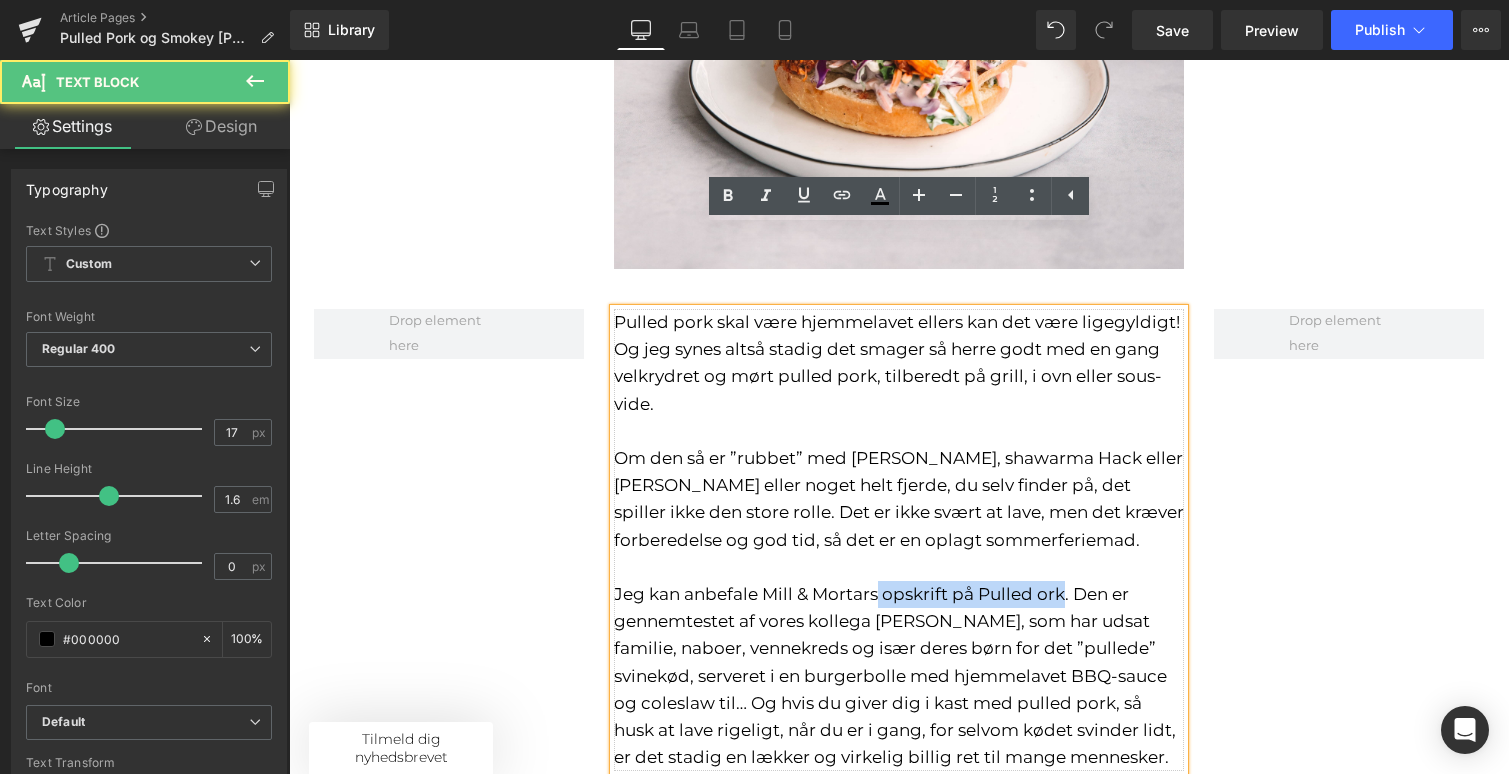 click on "Pulled pork skal være hjemmelavet ellers kan det være ligegyldigt! Og jeg synes altså stadig det smager så herre godt med en gang velkrydret og mørt pulled pork, tilberedt på grill, i ovn eller sous-vide.  Om den så er ”rubbet” med [PERSON_NAME], shawarma Hack eller [PERSON_NAME] eller noget helt fjerde, du selv finder på, det spiller ikke den store rolle. Det er ikke svært at lave, men det kræver forberedelse og god tid, så det er en oplagt sommerferiemad.  Jeg kan anbefale Mill & Mortars opskrift på Pulled ork. Den er gennemtestet af vores kollega [PERSON_NAME], som har udsat familie, naboer, vennekreds og især deres børn for det ”pullede” svinekød, serveret i en burgerbolle med hjemmelavet BBQ-sauce og coleslaw til… Og hvis du giver dig i kast med pulled pork, så husk at lave rigeligt, når du er i gang, for selvom kødet svinder lidt, er det stadig en lækker og virkelig billig ret til mange mennesker." at bounding box center [899, 539] 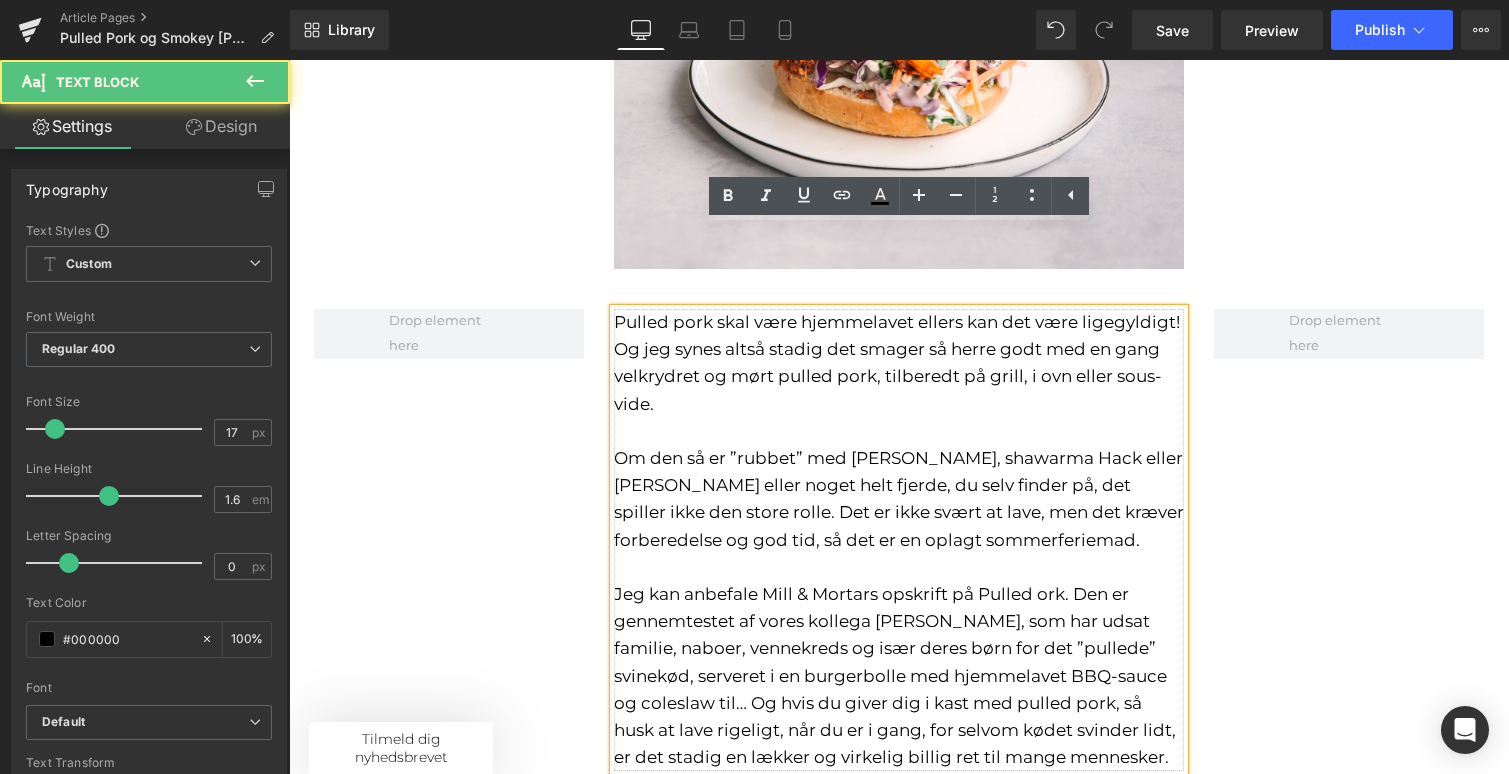 click on "Pulled pork skal være hjemmelavet ellers kan det være ligegyldigt! Og jeg synes altså stadig det smager så herre godt med en gang velkrydret og mørt pulled pork, tilberedt på grill, i ovn eller sous-vide.  Om den så er ”rubbet” med [PERSON_NAME], shawarma Hack eller [PERSON_NAME] eller noget helt fjerde, du selv finder på, det spiller ikke den store rolle. Det er ikke svært at lave, men det kræver forberedelse og god tid, så det er en oplagt sommerferiemad.  Jeg kan anbefale Mill & Mortars opskrift på Pulled ork. Den er gennemtestet af vores kollega [PERSON_NAME], som har udsat familie, naboer, vennekreds og især deres børn for det ”pullede” svinekød, serveret i en burgerbolle med hjemmelavet BBQ-sauce og coleslaw til… Og hvis du giver dig i kast med pulled pork, så husk at lave rigeligt, når du er i gang, for selvom kødet svinder lidt, er det stadig en lækker og virkelig billig ret til mange mennesker." at bounding box center (899, 539) 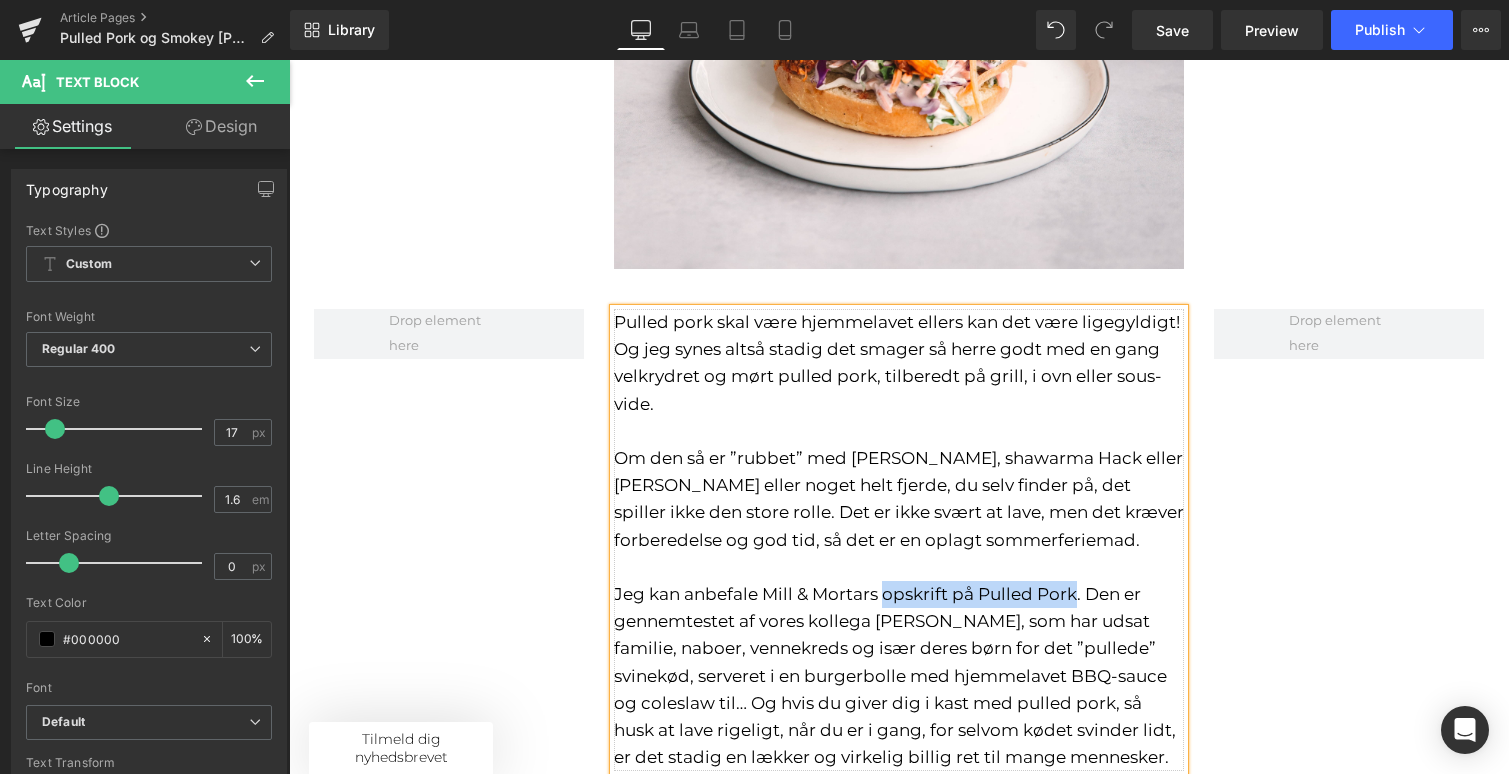 drag, startPoint x: 882, startPoint y: 514, endPoint x: 1073, endPoint y: 518, distance: 191.04189 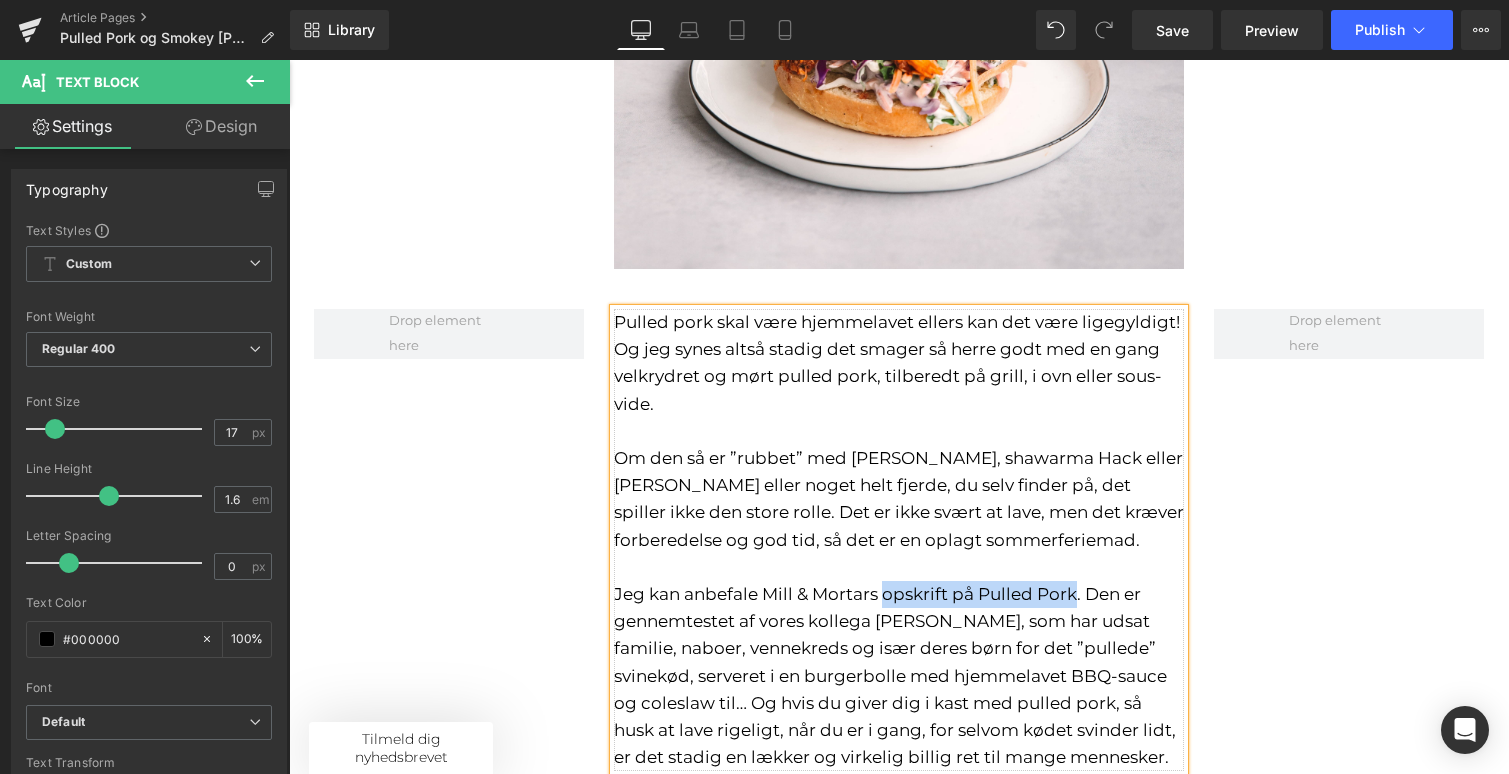 click on "Pulled pork skal være hjemmelavet ellers kan det være ligegyldigt! Og jeg synes altså stadig det smager så herre godt med en gang velkrydret og mørt pulled pork, tilberedt på grill, i ovn eller sous-vide.  Om den så er ”rubbet” med [PERSON_NAME], shawarma Hack eller [PERSON_NAME] eller noget helt fjerde, du selv finder på, det spiller ikke den store rolle. Det er ikke svært at lave, men det kræver forberedelse og god tid, så det er en oplagt sommerferiemad.  Jeg kan anbefale Mill & Mortars opskrift på Pulled Pork. Den er gennemtestet af vores kollega [PERSON_NAME], som har udsat familie, naboer, vennekreds og især deres børn for det ”pullede” svinekød, serveret i en burgerbolle med hjemmelavet BBQ-sauce og coleslaw til… Og hvis du giver dig i kast med pulled pork, så husk at lave rigeligt, når du er i gang, for selvom kødet svinder lidt, er det stadig en lækker og virkelig billig ret til mange mennesker." at bounding box center [899, 539] 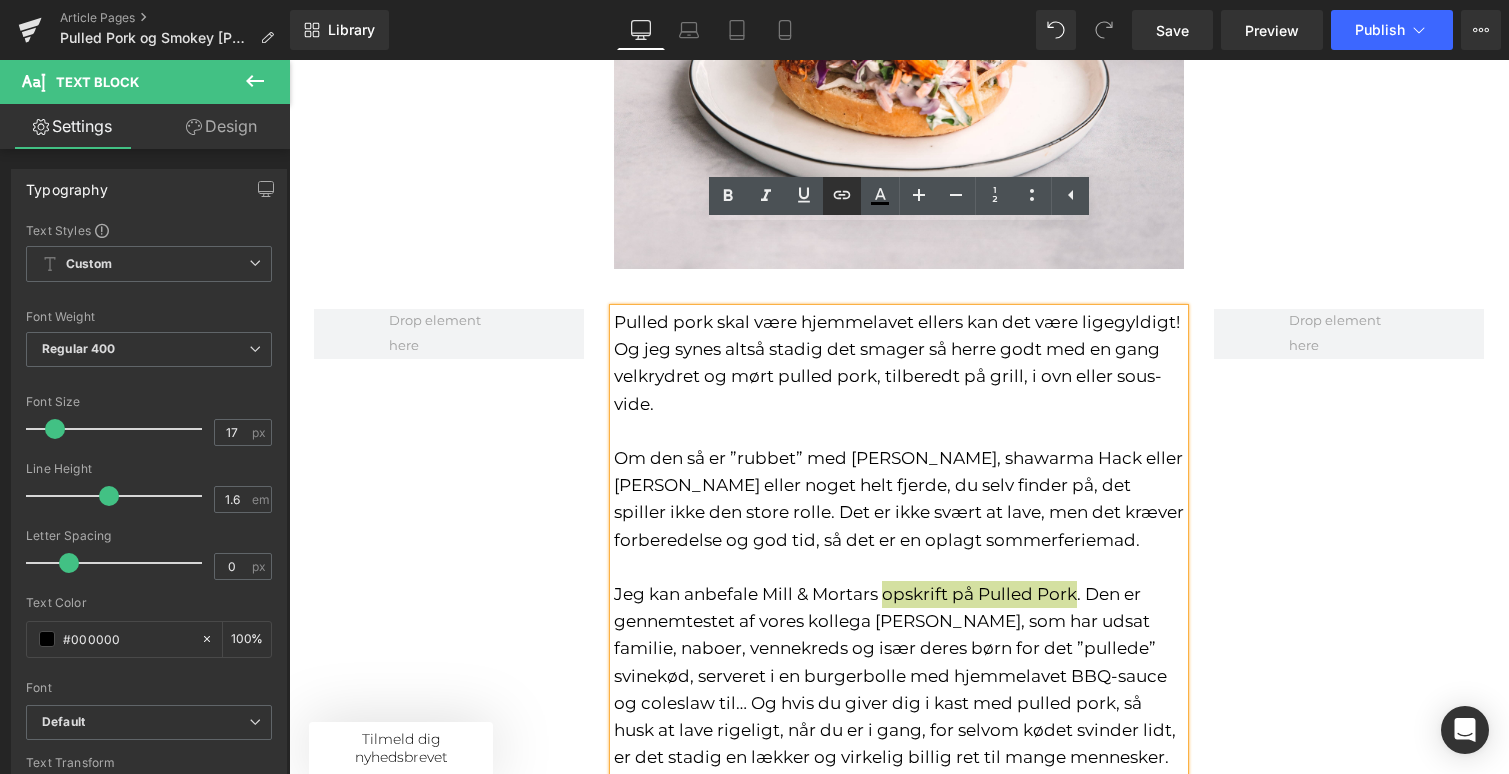 click 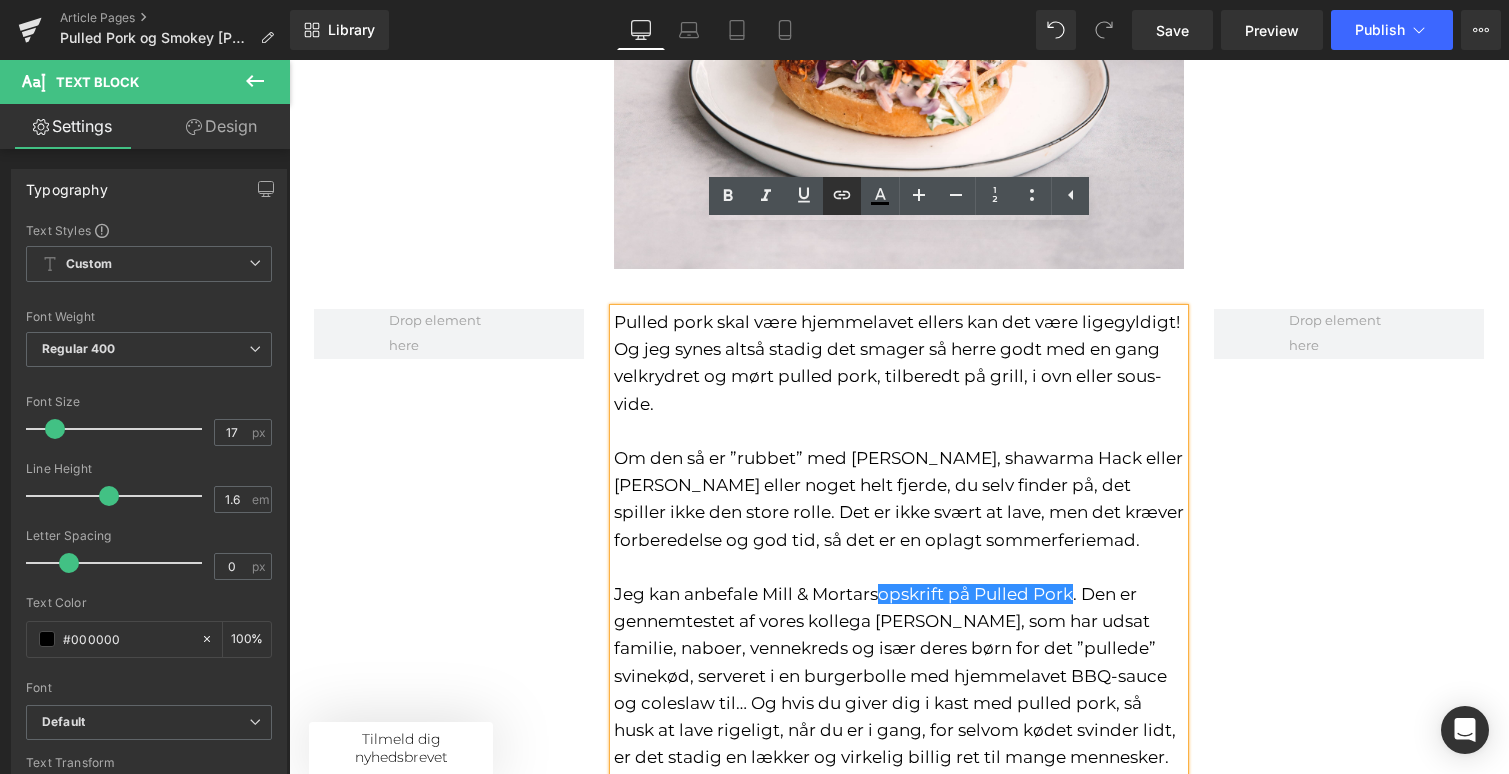 scroll, scrollTop: 0, scrollLeft: 0, axis: both 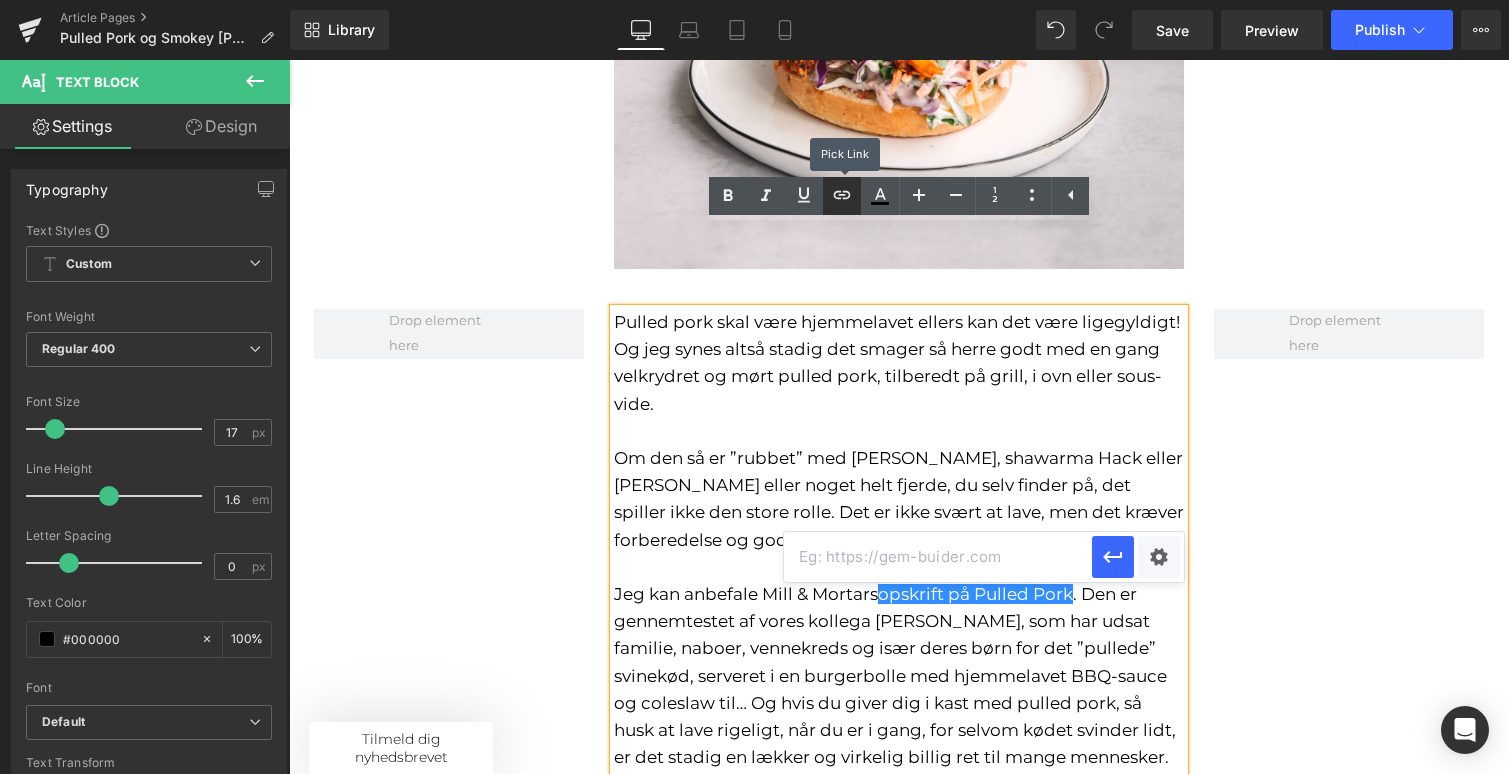 click 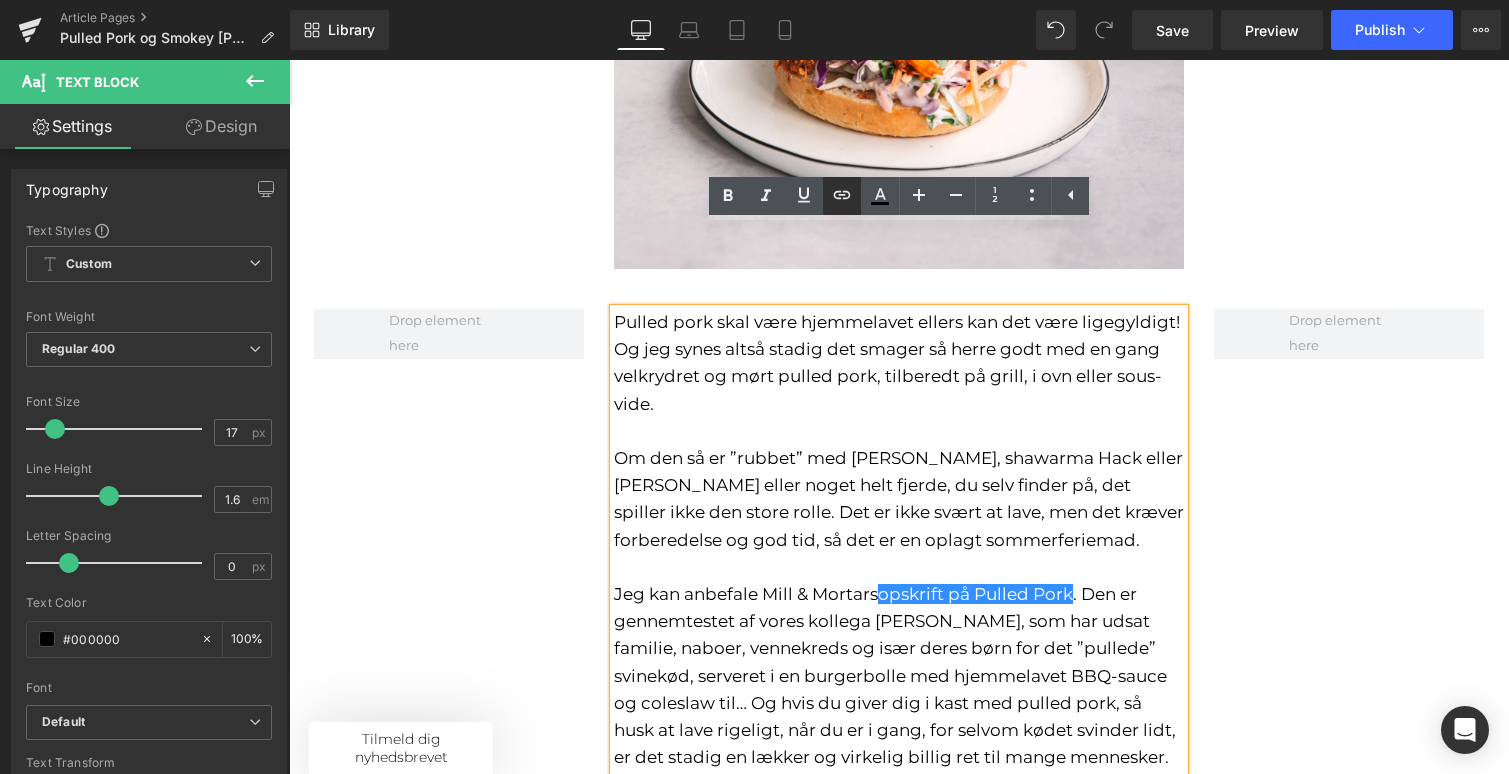 click 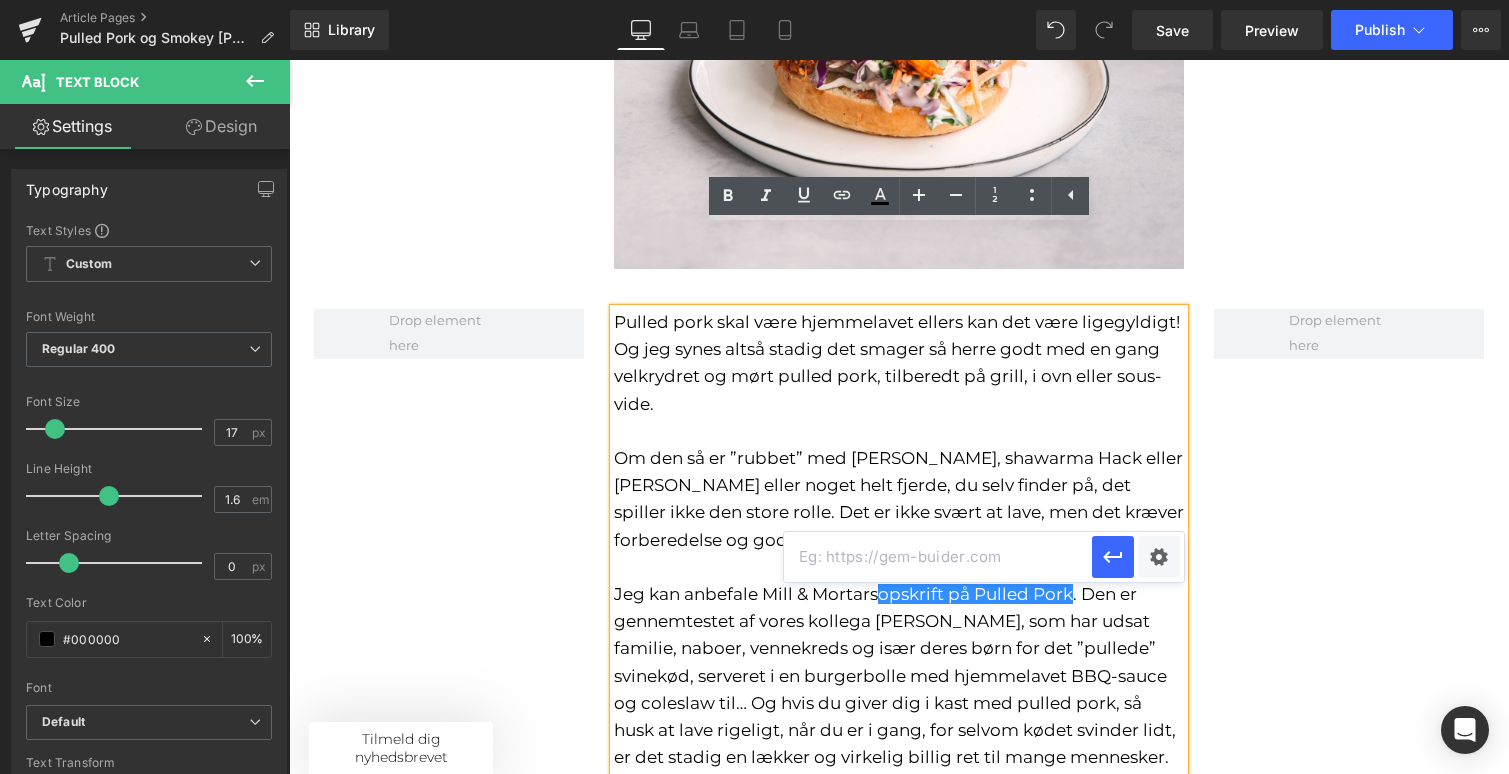 click at bounding box center [938, 557] 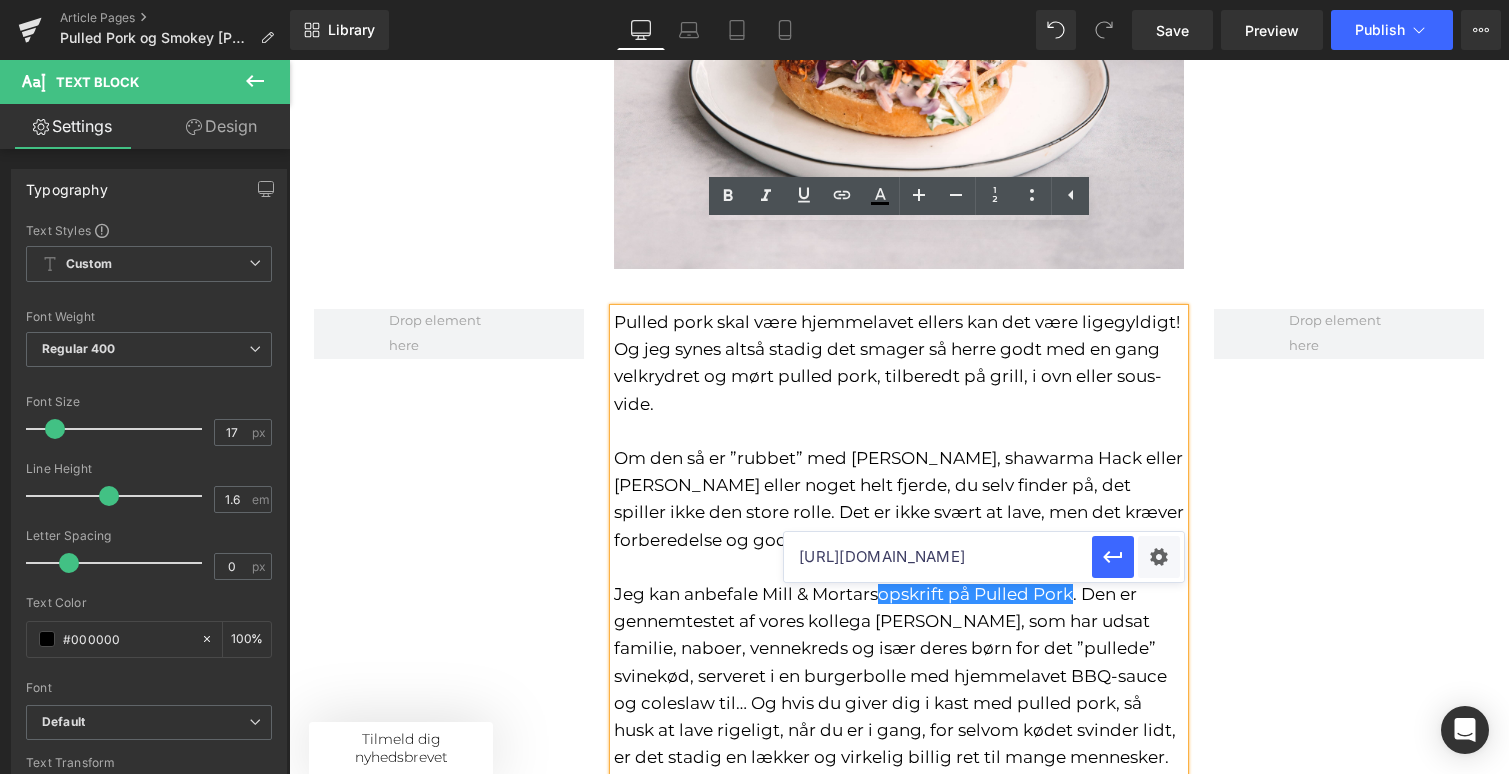 scroll, scrollTop: 0, scrollLeft: 231, axis: horizontal 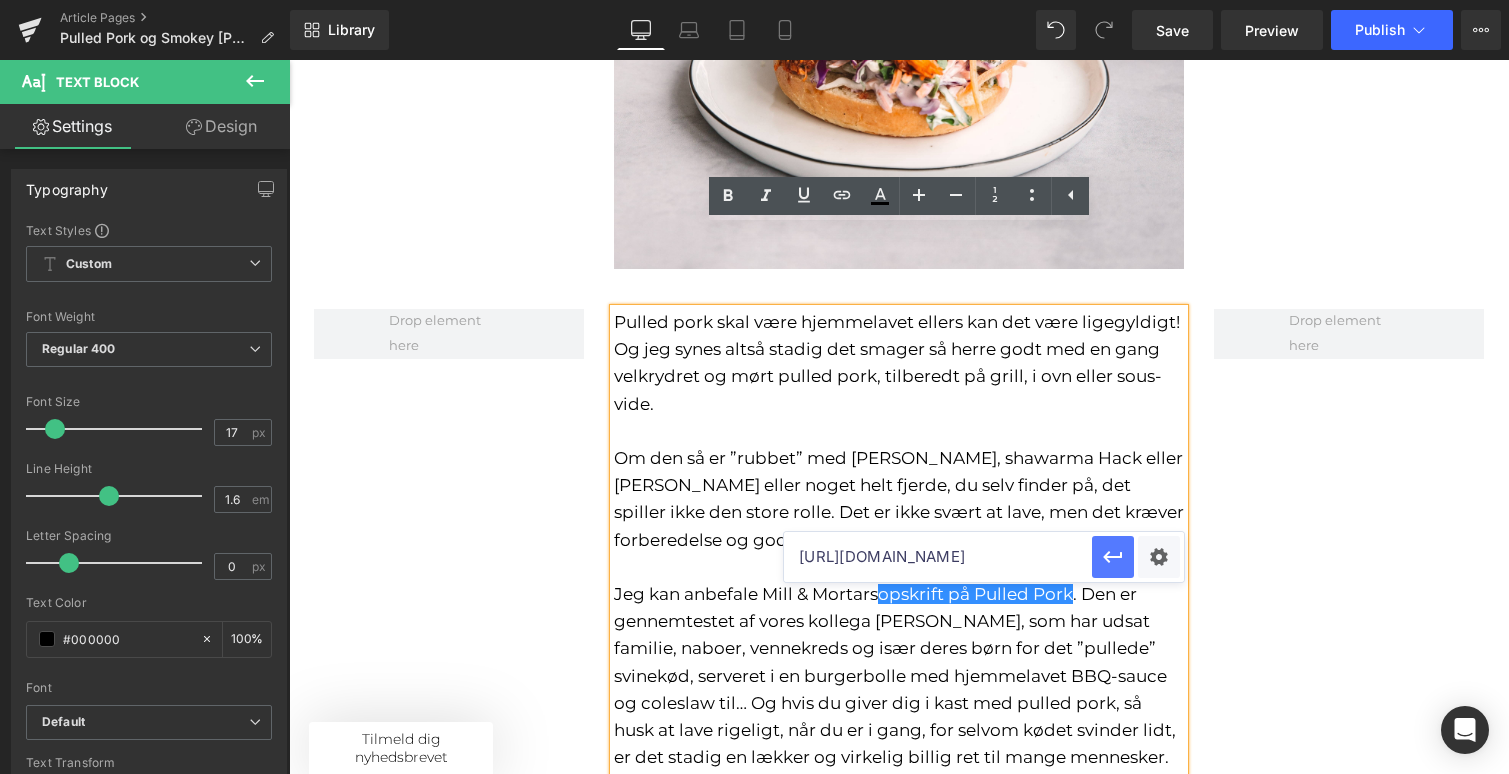type on "[URL][DOMAIN_NAME]" 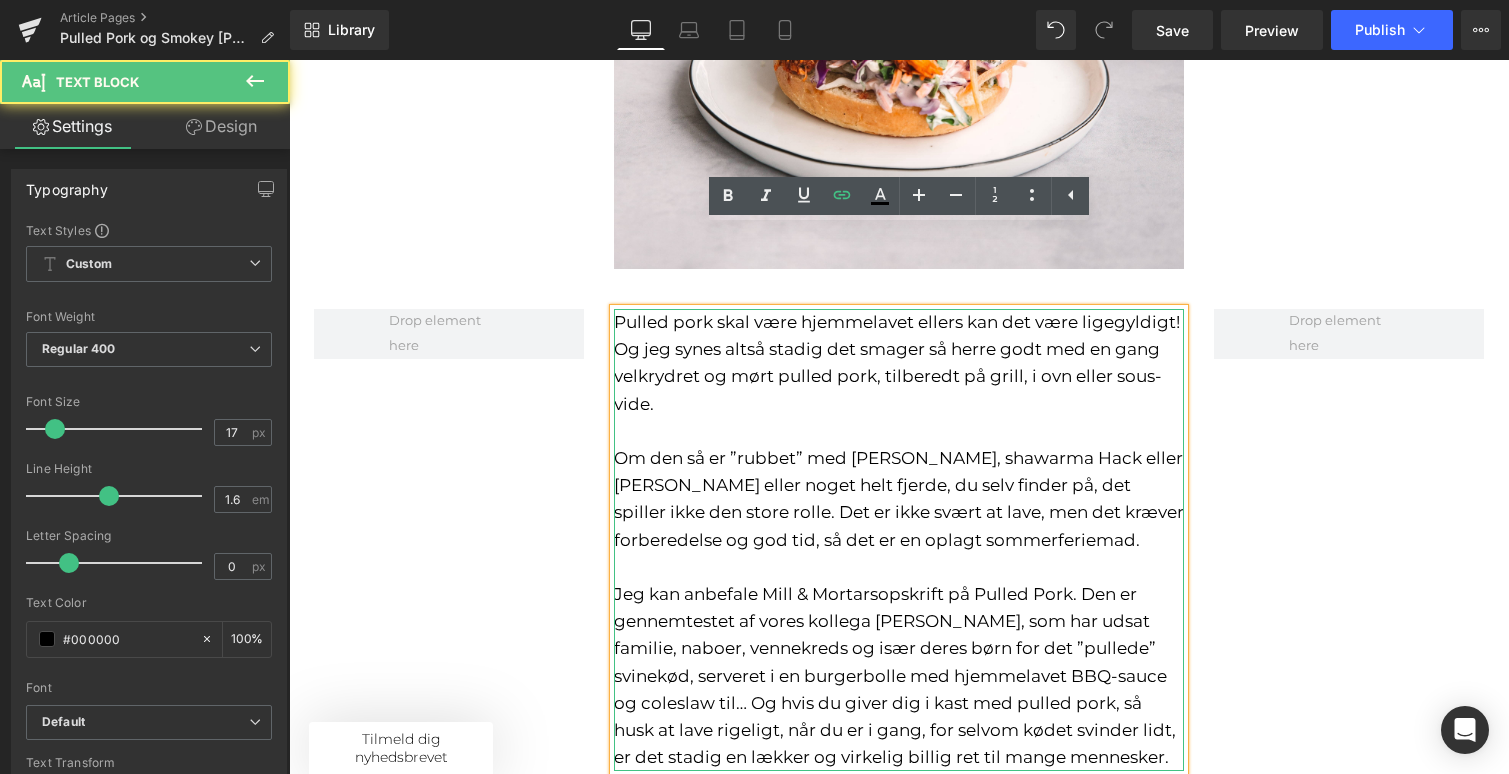 click on "Pulled pork skal være hjemmelavet ellers kan det være ligegyldigt! Og jeg synes altså stadig det smager så herre godt med en gang velkrydret og mørt pulled pork, tilberedt på grill, i ovn eller sous-vide.  Om den så er ”rubbet” med [PERSON_NAME], shawarma Hack eller [PERSON_NAME] eller noget helt fjerde, du selv finder på, det spiller ikke den store rolle. Det er ikke svært at lave, men det kræver forberedelse og god tid, så det er en oplagt sommerferiemad.  Jeg kan anbefale Mill & Mortars  opskrift på Pulled Pork . Den er gennemtestet af vores kollega [PERSON_NAME], som har udsat familie, naboer, vennekreds og især deres børn for det ”pullede” svinekød, serveret i en burgerbolle med hjemmelavet BBQ-sauce og coleslaw til… Og hvis du giver dig i kast med pulled pork, så husk at lave rigeligt, når du er i gang, for selvom kødet svinder lidt, er det stadig en lækker og virkelig billig ret til mange mennesker." at bounding box center [899, 539] 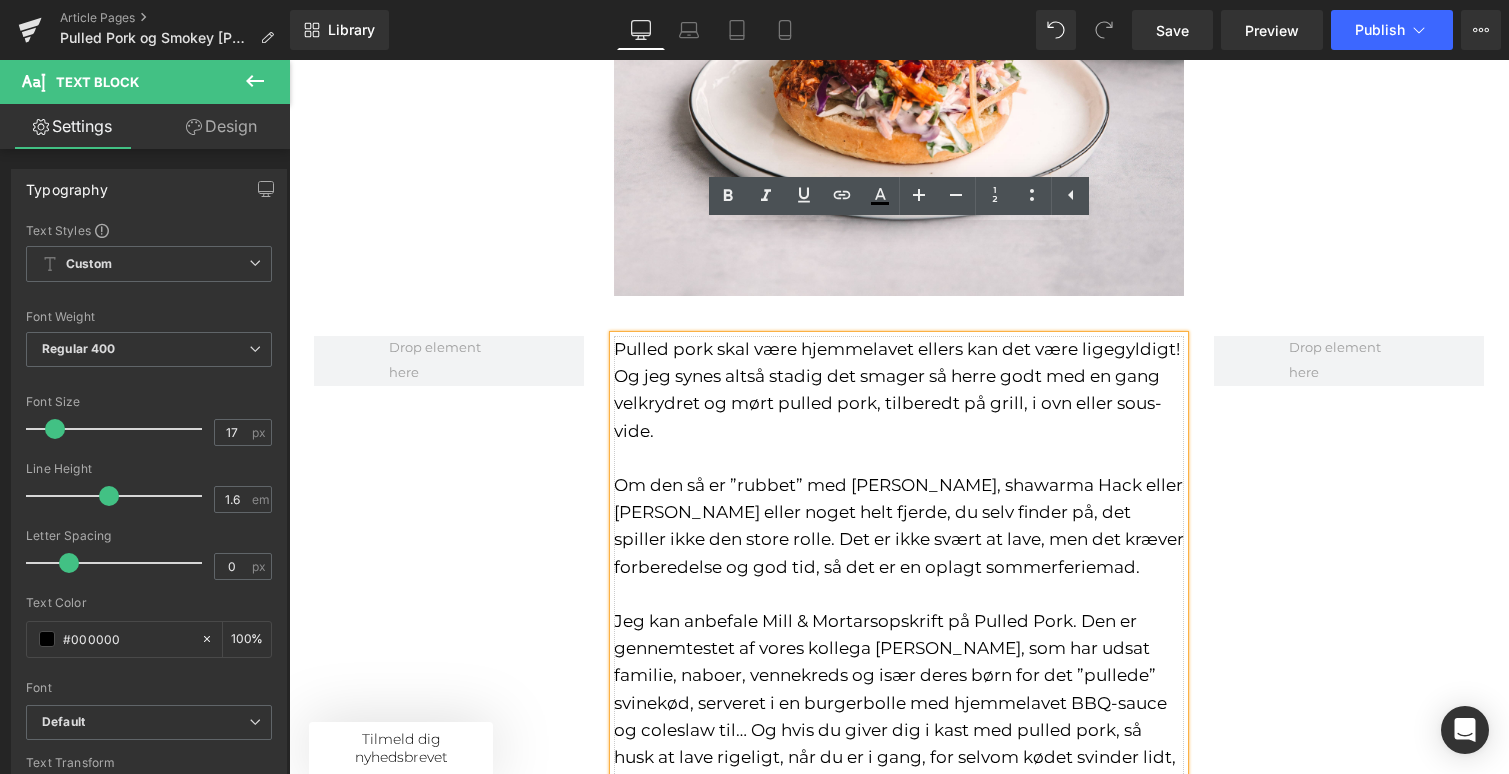 scroll, scrollTop: 1514, scrollLeft: 0, axis: vertical 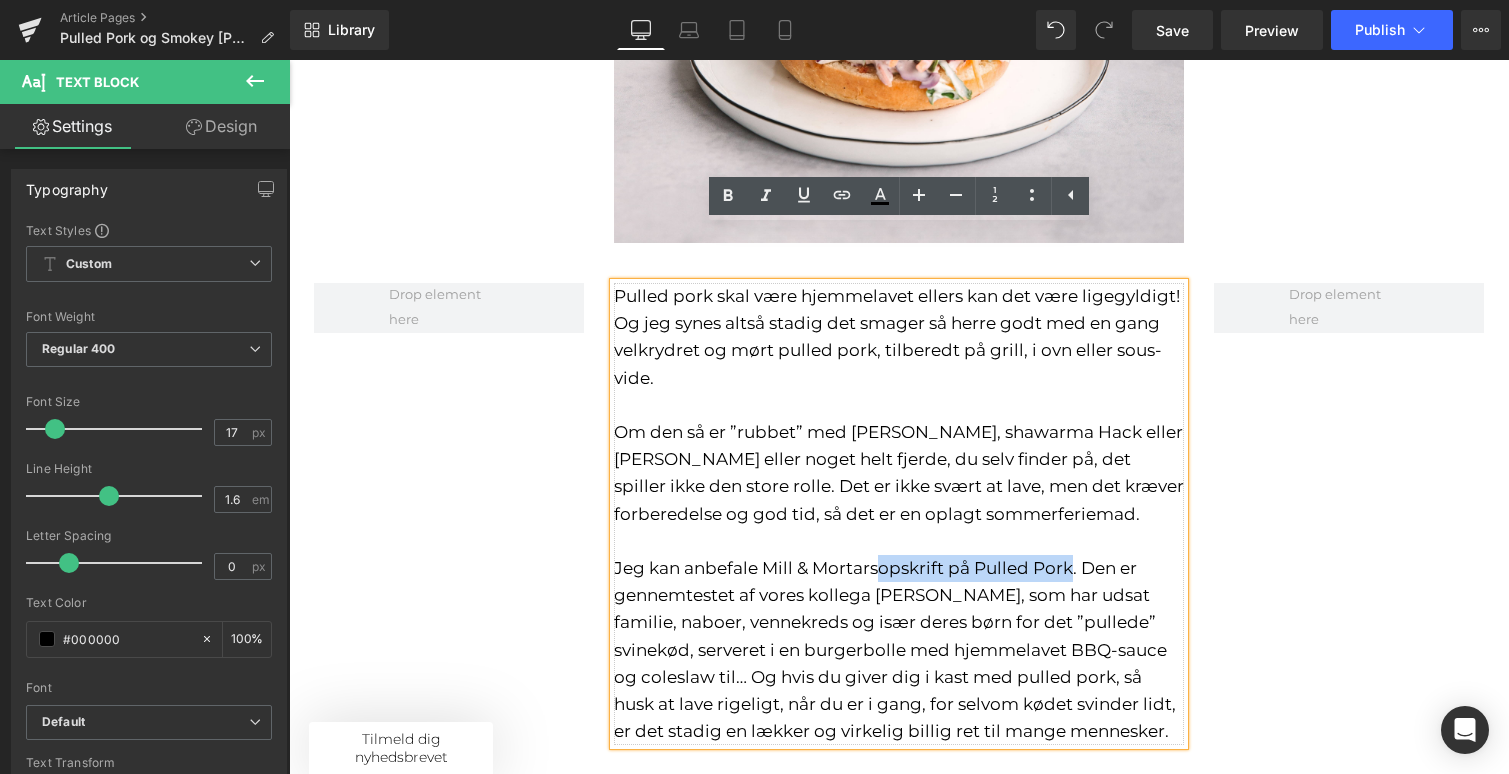 drag, startPoint x: 885, startPoint y: 493, endPoint x: 1078, endPoint y: 497, distance: 193.04144 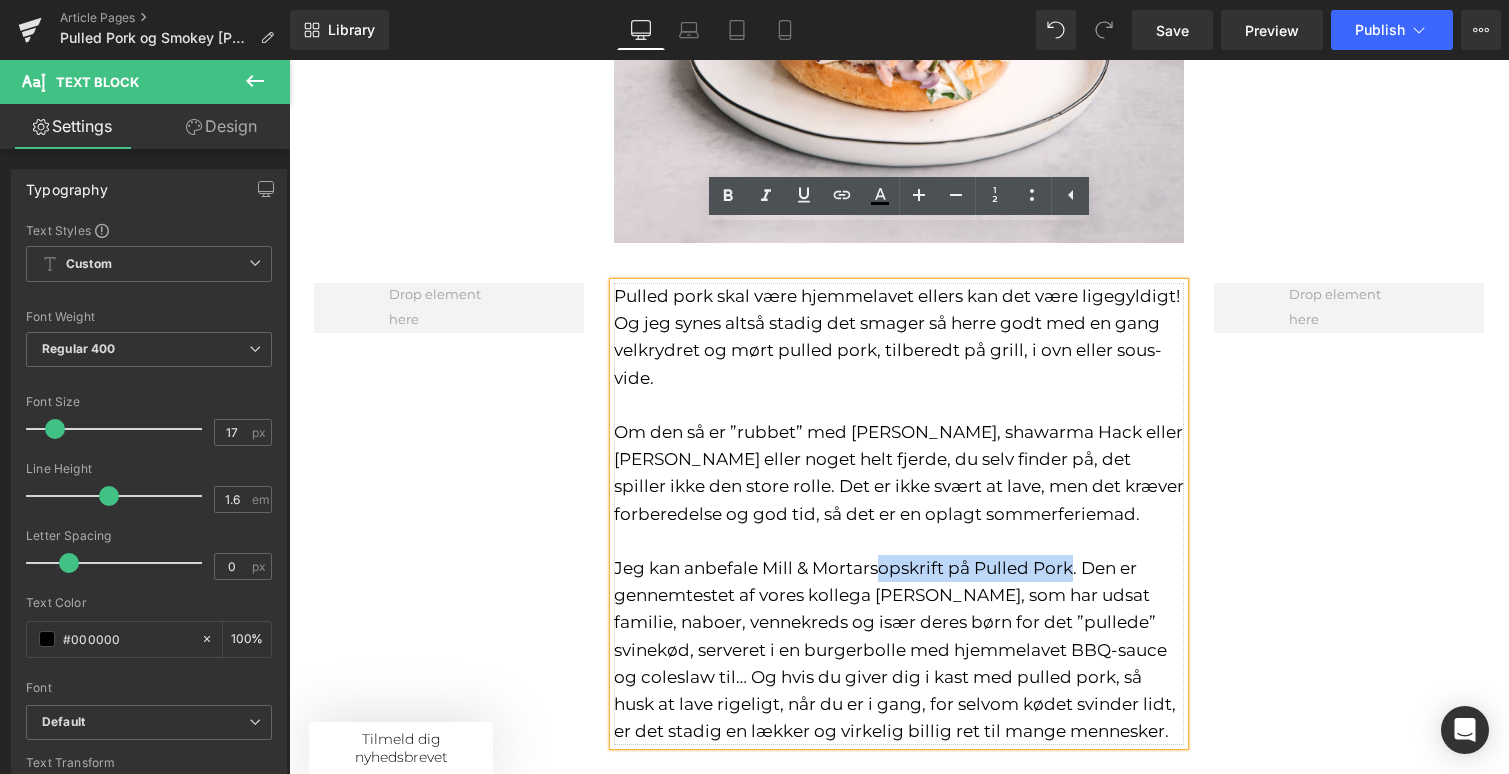 click on "Pulled pork skal være hjemmelavet ellers kan det være ligegyldigt! Og jeg synes altså stadig det smager så herre godt med en gang velkrydret og mørt pulled pork, tilberedt på grill, i ovn eller sous-vide.  Om den så er ”rubbet” med [PERSON_NAME], shawarma Hack eller [PERSON_NAME] eller noget helt fjerde, du selv finder på, det spiller ikke den store rolle. Det er ikke svært at lave, men det kræver forberedelse og god tid, så det er en oplagt sommerferiemad.  Jeg kan anbefale Mill & Mortars  opskrift på Pulled Pork . Den er gennemtestet af vores kollega [PERSON_NAME], som har udsat familie, naboer, vennekreds og især deres børn for det ”pullede” svinekød, serveret i en burgerbolle med hjemmelavet BBQ-sauce og coleslaw til… Og hvis du giver dig i kast med pulled pork, så husk at lave rigeligt, når du er i gang, for selvom kødet svinder lidt, er det stadig en lækker og virkelig billig ret til mange mennesker." at bounding box center [899, 513] 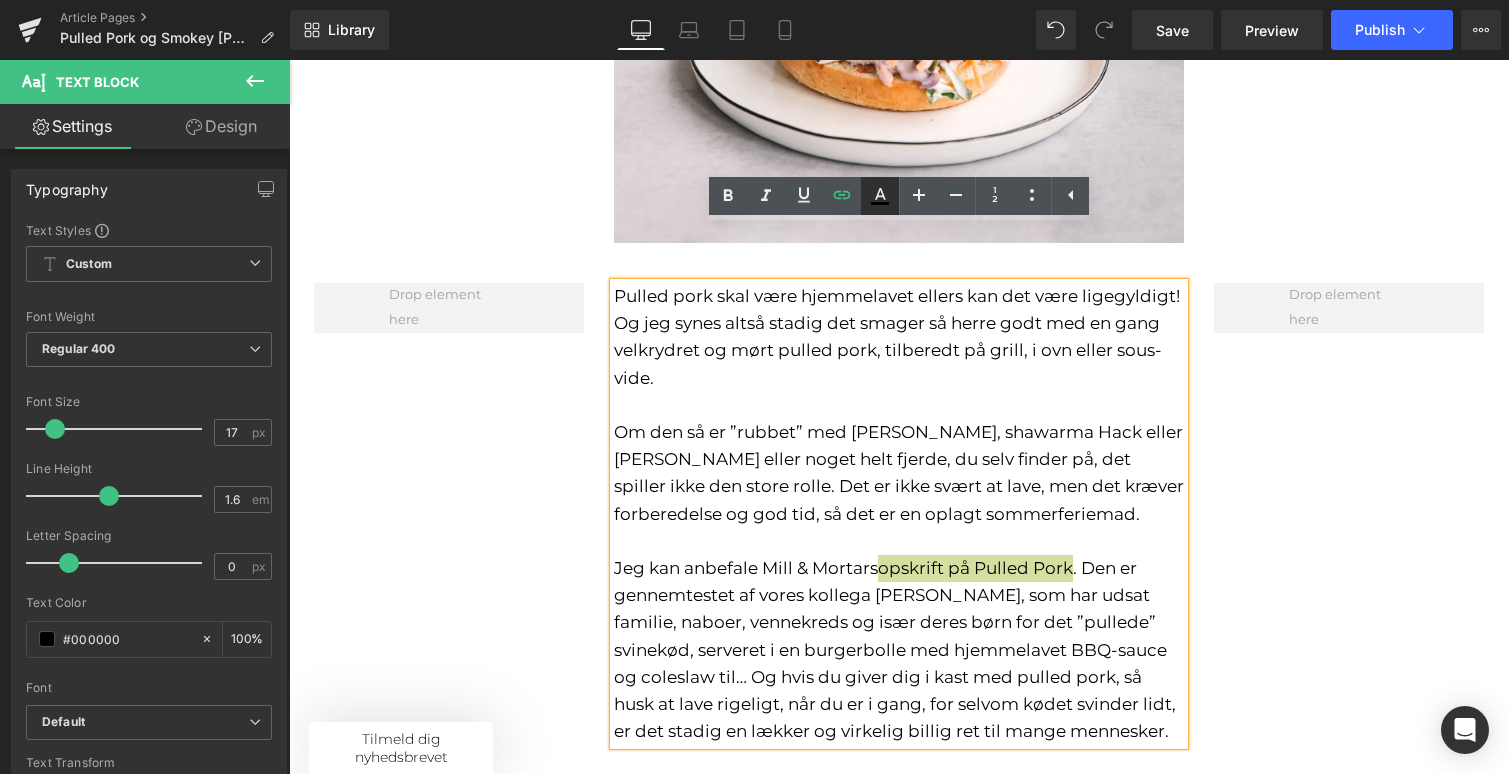 click 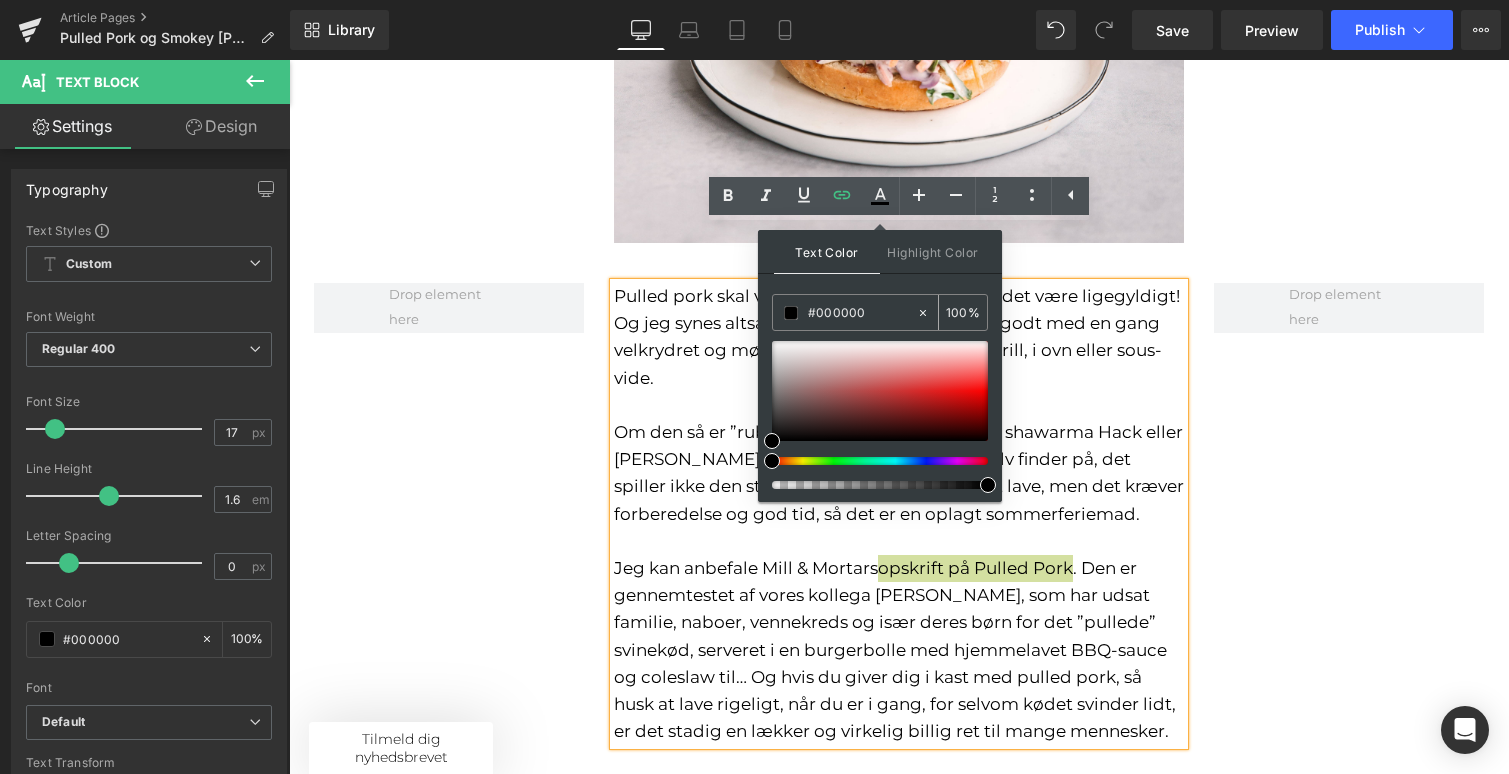 click on "#000000" at bounding box center [862, 313] 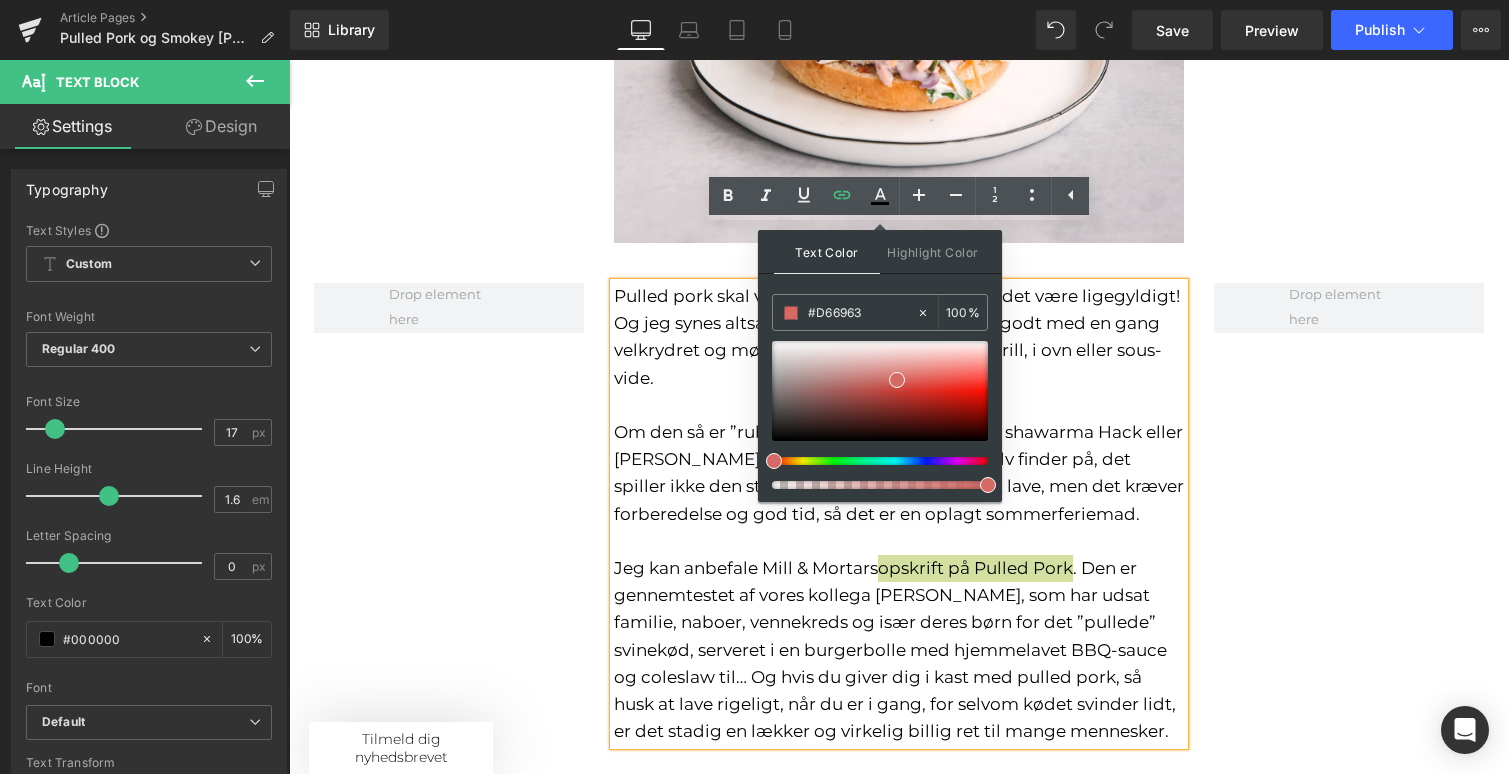 click at bounding box center [988, 485] 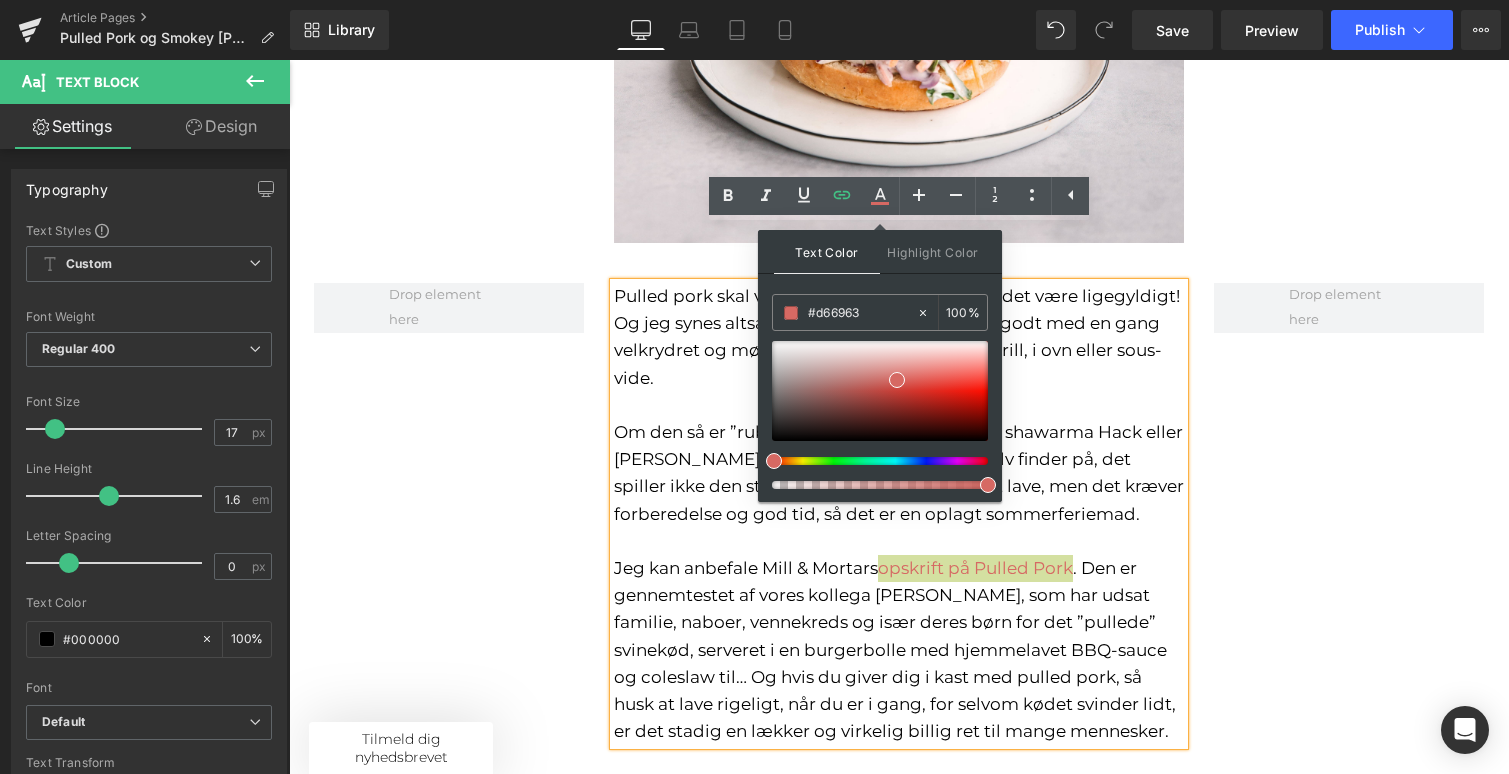 click at bounding box center [988, 485] 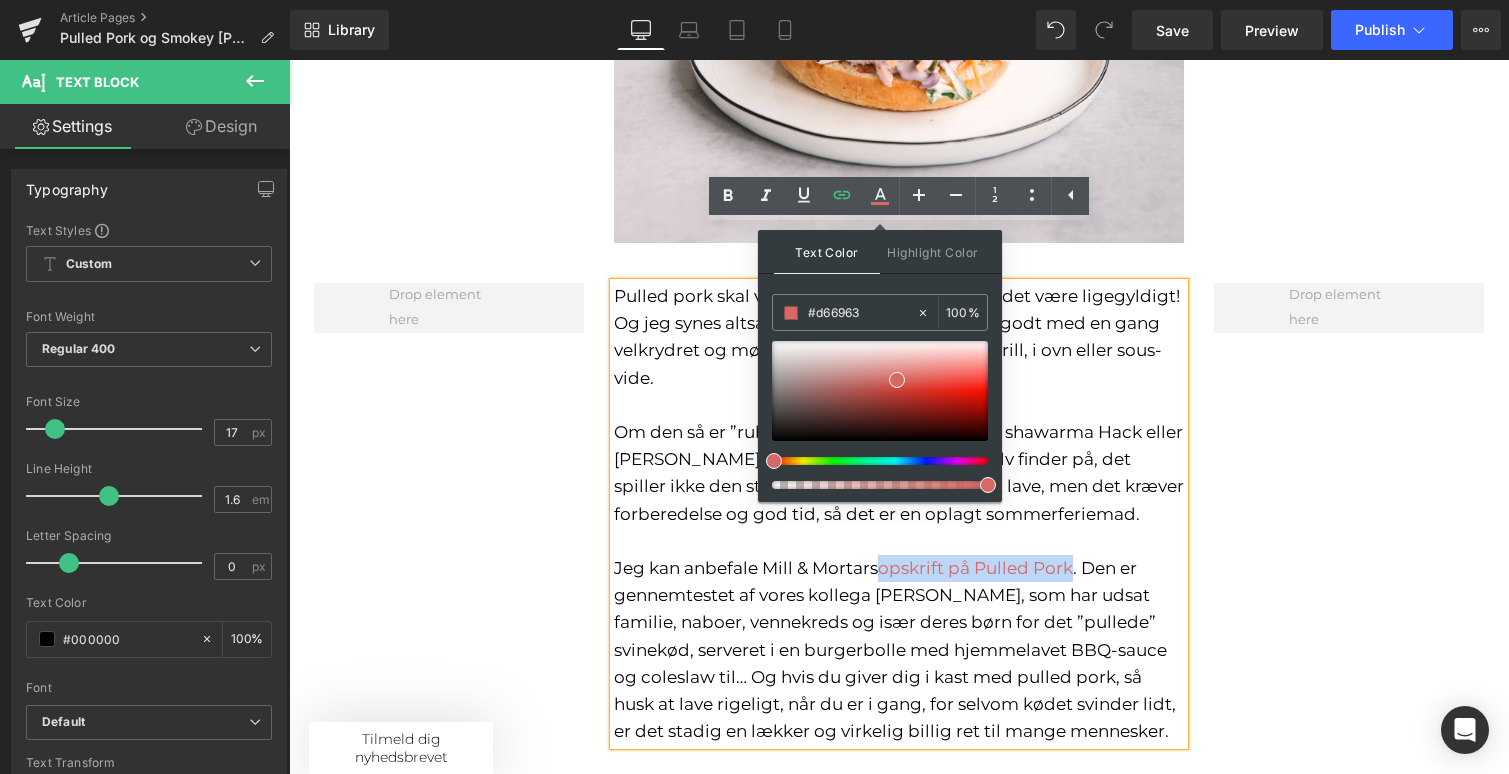 click on "Pulled pork skal være hjemmelavet ellers kan det være ligegyldigt! Og jeg synes altså stadig det smager så herre godt med en gang velkrydret og mørt pulled pork, tilberedt på grill, i ovn eller sous-vide.  Om den så er ”rubbet” med [PERSON_NAME], shawarma Hack eller [PERSON_NAME] eller noget helt fjerde, du selv finder på, det spiller ikke den store rolle. Det er ikke svært at lave, men det kræver forberedelse og god tid, så det er en oplagt sommerferiemad.  Jeg kan anbefale Mill & Mortars  opskrift på Pulled Pork . Den er gennemtestet af vores kollega [PERSON_NAME], som har udsat familie, naboer, vennekreds og især deres børn for det ”pullede” svinekød, serveret i en burgerbolle med hjemmelavet BBQ-sauce og coleslaw til… Og hvis du giver dig i kast med pulled pork, så husk at lave rigeligt, når du er i gang, for selvom kødet svinder lidt, er det stadig en lækker og virkelig billig ret til mange mennesker. Text Block         Row" at bounding box center (899, 504) 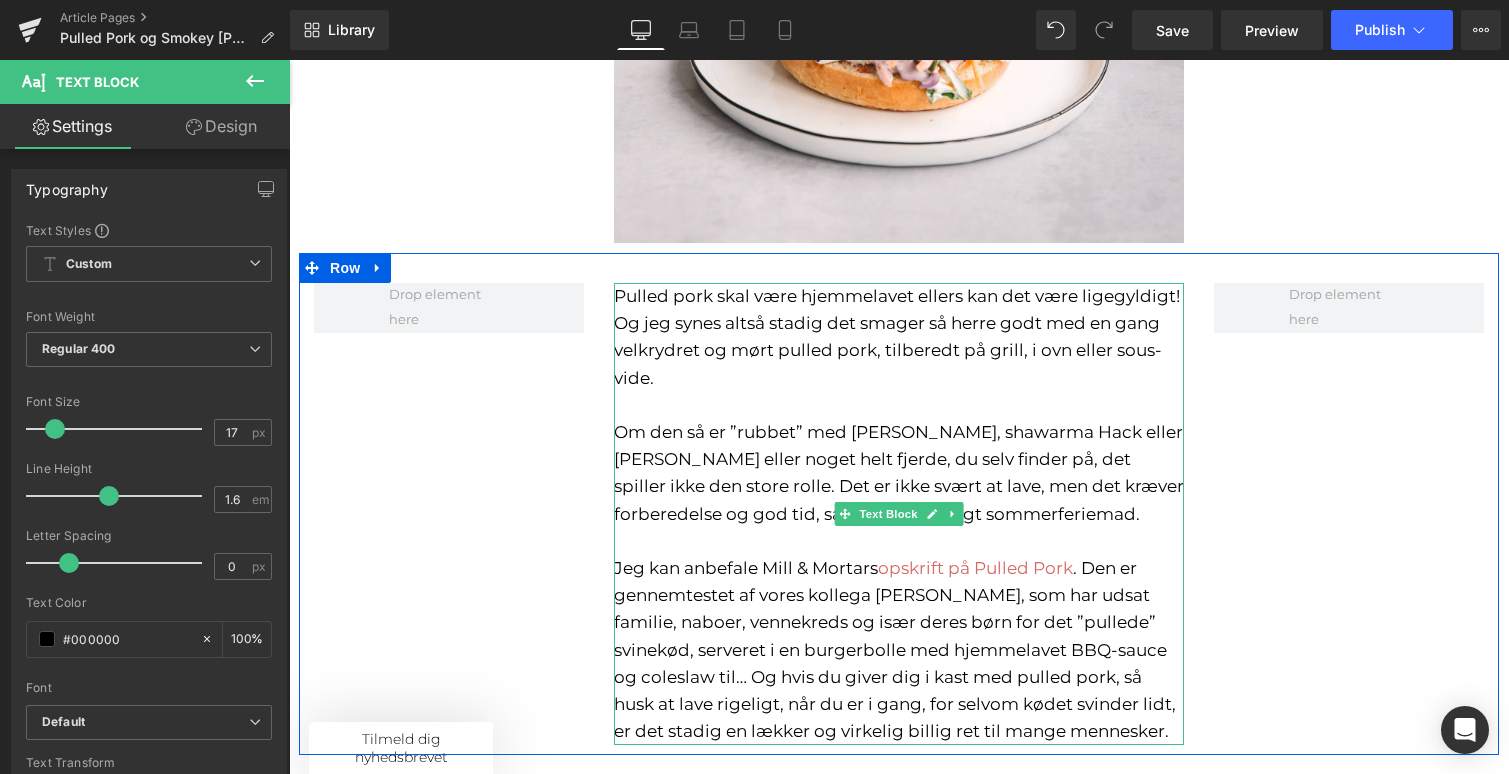 drag, startPoint x: 766, startPoint y: 488, endPoint x: 880, endPoint y: 491, distance: 114.03947 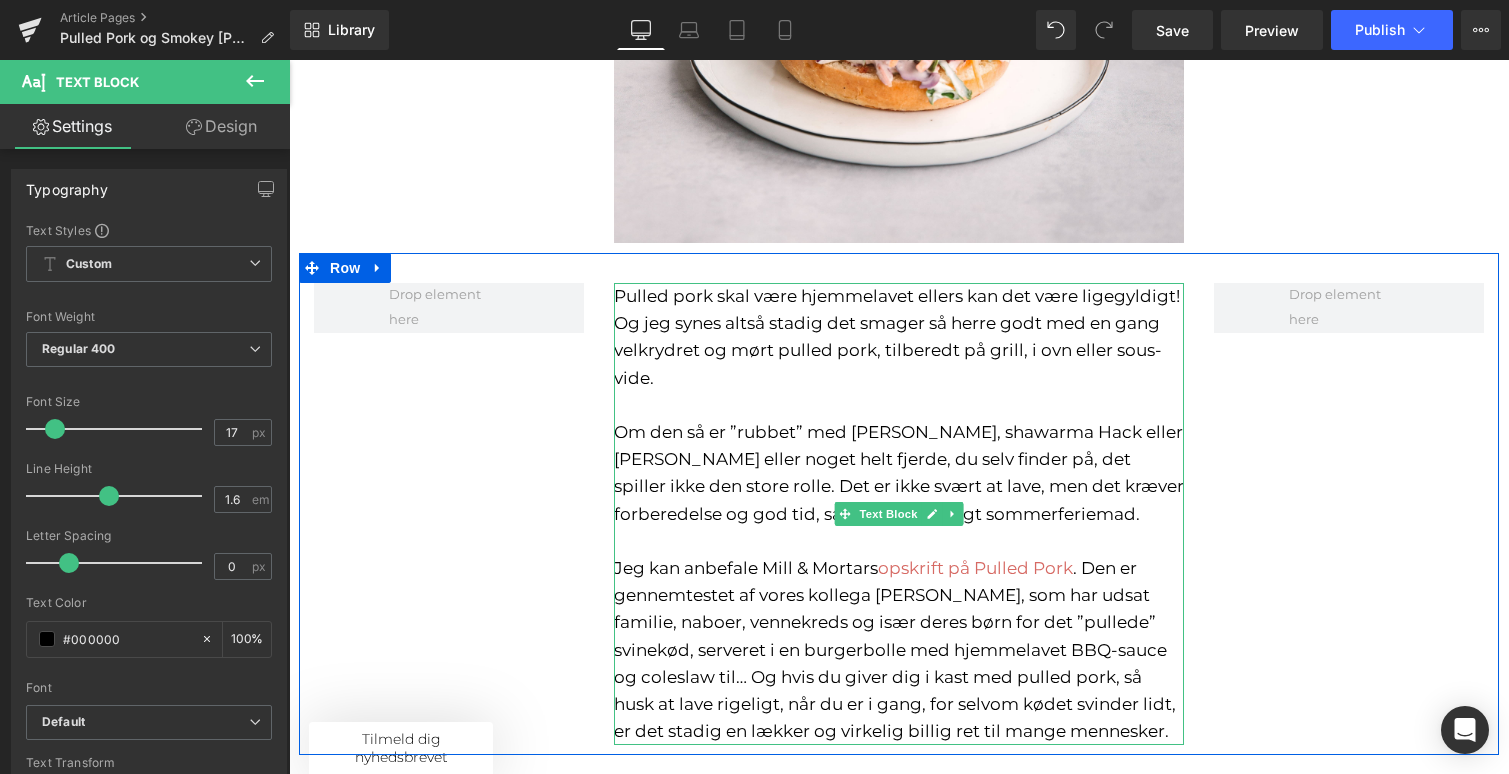 click on "Jeg kan anbefale Mill & Mortars" at bounding box center [746, 568] 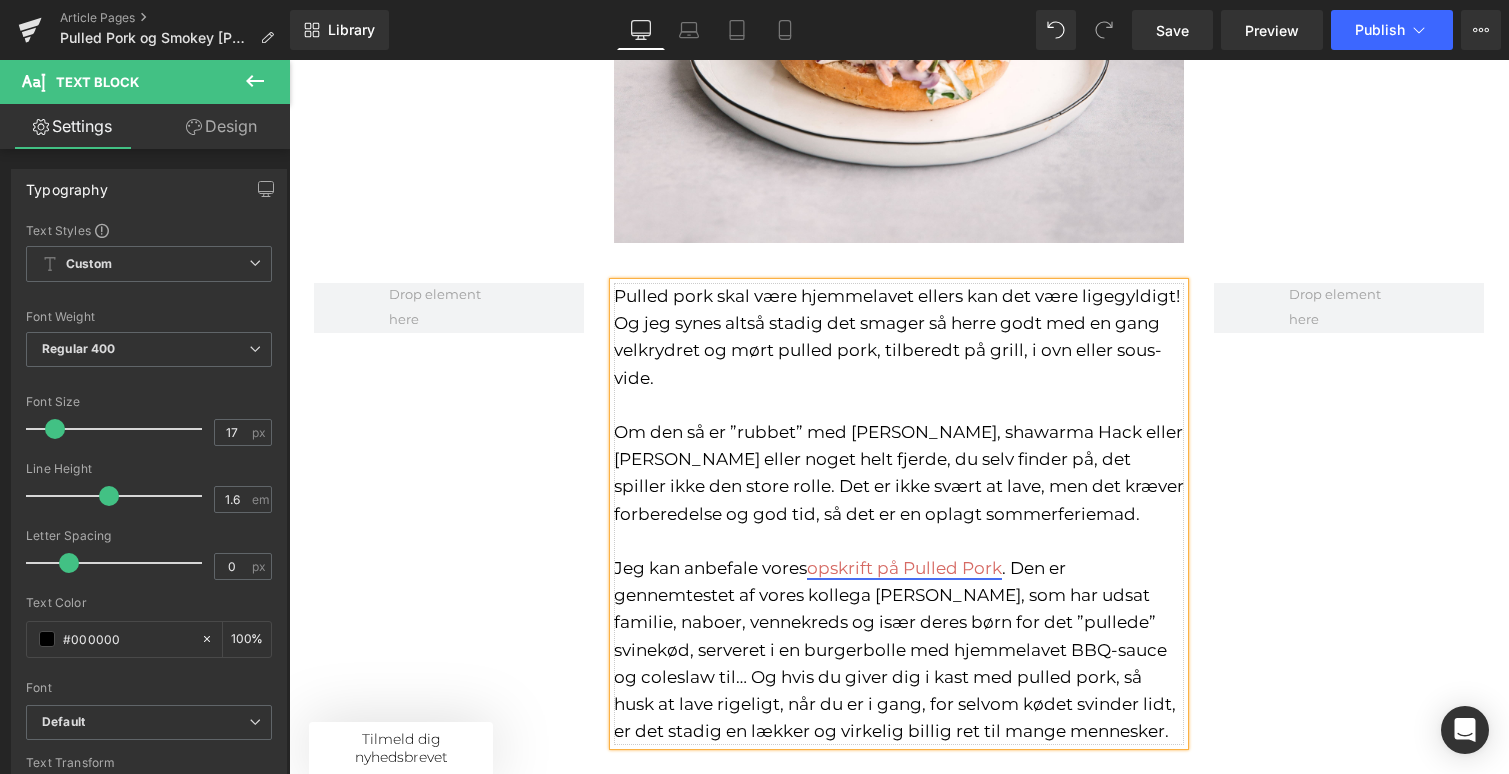 click on "opskrift på Pulled Pork" at bounding box center (904, 568) 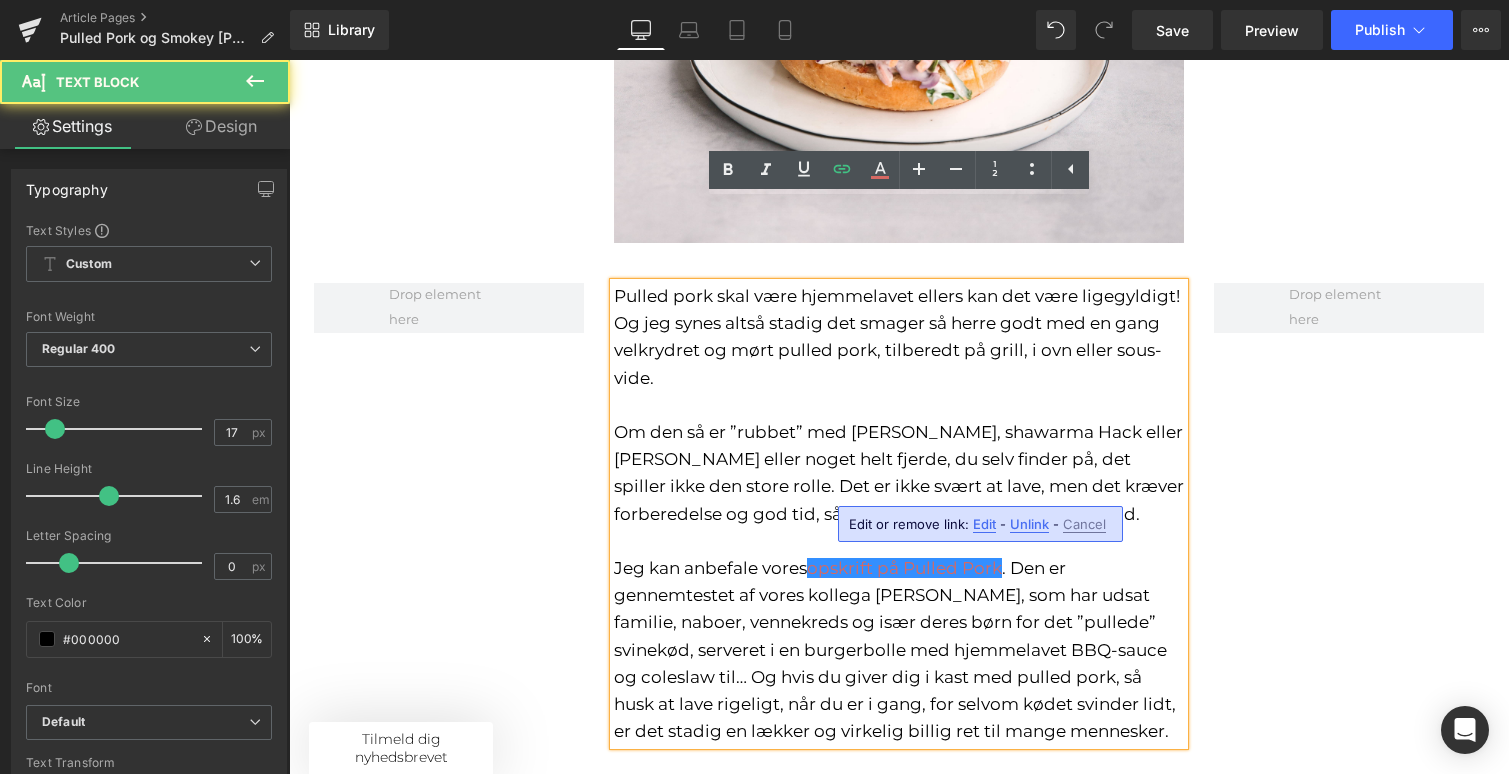 click on "Pulled pork skal være hjemmelavet ellers kan det være ligegyldigt! Og jeg synes altså stadig det smager så herre godt med en gang velkrydret og mørt pulled pork, tilberedt på grill, i ovn eller sous-vide.  Om den så er ”rubbet” med [PERSON_NAME], shawarma Hack eller [PERSON_NAME] eller noget helt fjerde, du selv finder på, det spiller ikke den store rolle. Det er ikke svært at lave, men det kræver forberedelse og god tid, så det er en oplagt sommerferiemad.  Jeg kan anbefale vores  opskrift på Pulled Pork . Den er gennemtestet af vores kollega [PERSON_NAME], som har udsat familie, naboer, vennekreds og især deres børn for det ”pullede” svinekød, serveret i en burgerbolle med hjemmelavet BBQ-sauce og coleslaw til… Og hvis du giver dig i kast med pulled pork, så husk at lave rigeligt, når du er i gang, for selvom kødet svinder lidt, er det stadig en lækker og virkelig billig ret til mange mennesker. Text Block         Row" at bounding box center [899, 504] 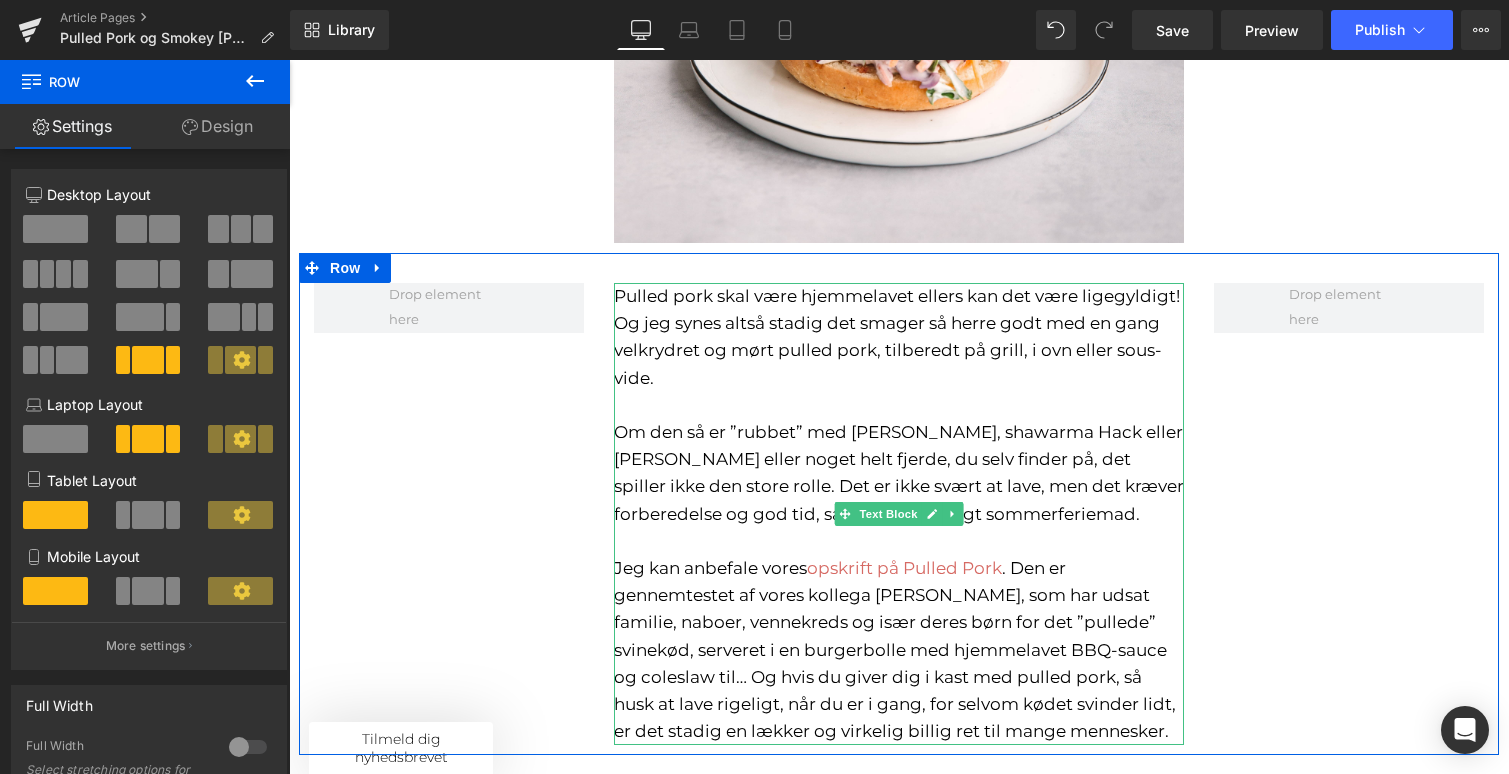 click on ". Den er gennemtestet af vores kollega [PERSON_NAME], som har udsat familie, naboer, vennekreds og især deres børn for det ”pullede” svinekød, serveret i en burgerbolle med hjemmelavet BBQ-sauce og coleslaw til… Og hvis du giver dig i kast med pulled pork, så husk at lave rigeligt, når du er i gang, for selvom kødet svinder lidt, er det stadig en lækker og virkelig billig ret til mange mennesker." at bounding box center [895, 649] 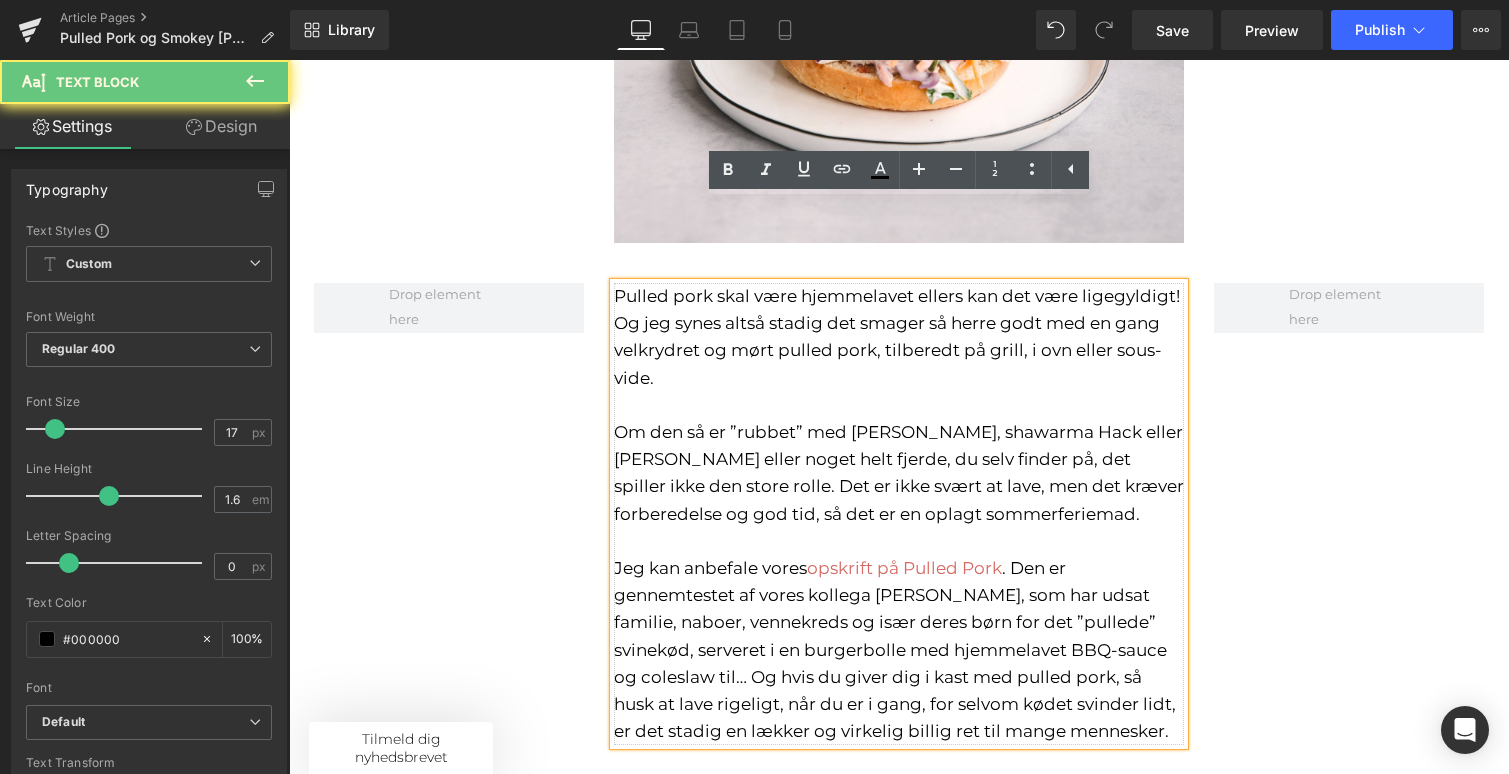 click on ". Den er gennemtestet af vores kollega [PERSON_NAME], som har udsat familie, naboer, vennekreds og især deres børn for det ”pullede” svinekød, serveret i en burgerbolle med hjemmelavet BBQ-sauce og coleslaw til… Og hvis du giver dig i kast med pulled pork, så husk at lave rigeligt, når du er i gang, for selvom kødet svinder lidt, er det stadig en lækker og virkelig billig ret til mange mennesker." at bounding box center (895, 649) 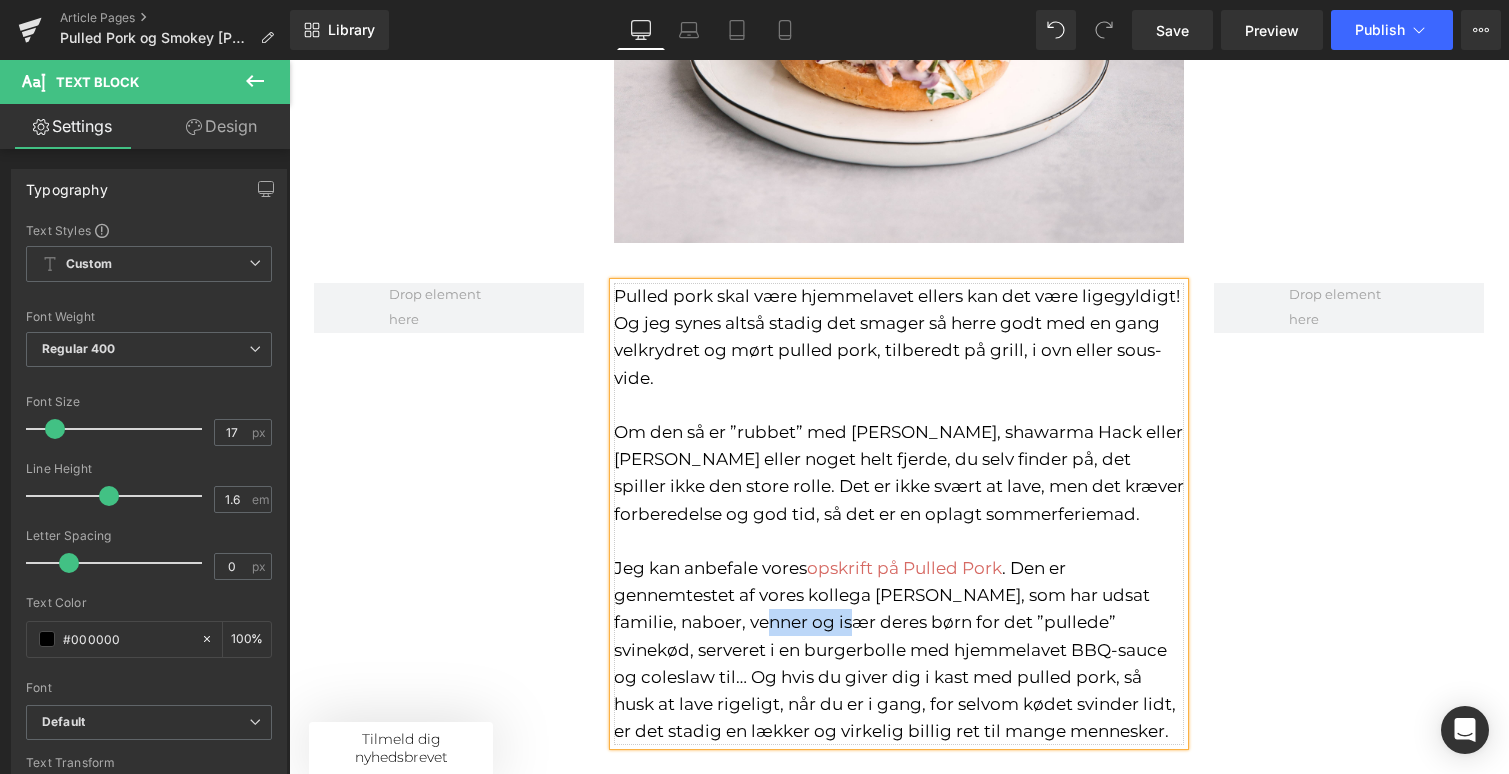drag, startPoint x: 791, startPoint y: 544, endPoint x: 708, endPoint y: 537, distance: 83.294655 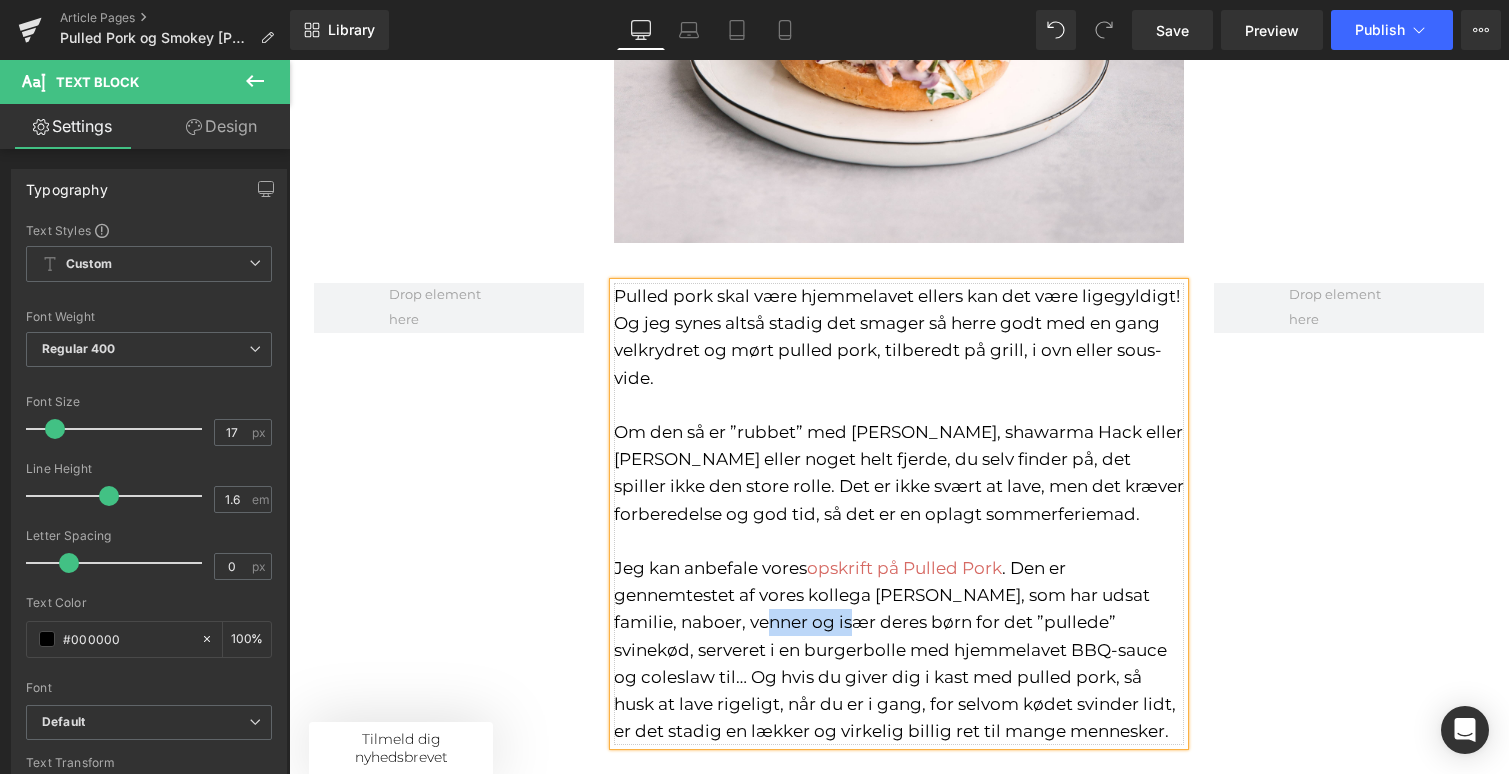 click on ". Den er gennemtestet af vores kollega [PERSON_NAME], som har udsat familie, naboer, venner og især deres børn for det ”pullede” svinekød, serveret i en burgerbolle med hjemmelavet BBQ-sauce og coleslaw til… Og hvis du giver dig i kast med pulled pork, så husk at lave rigeligt, når du er i gang, for selvom kødet svinder lidt, er det stadig en lækker og virkelig billig ret til mange mennesker." at bounding box center [895, 649] 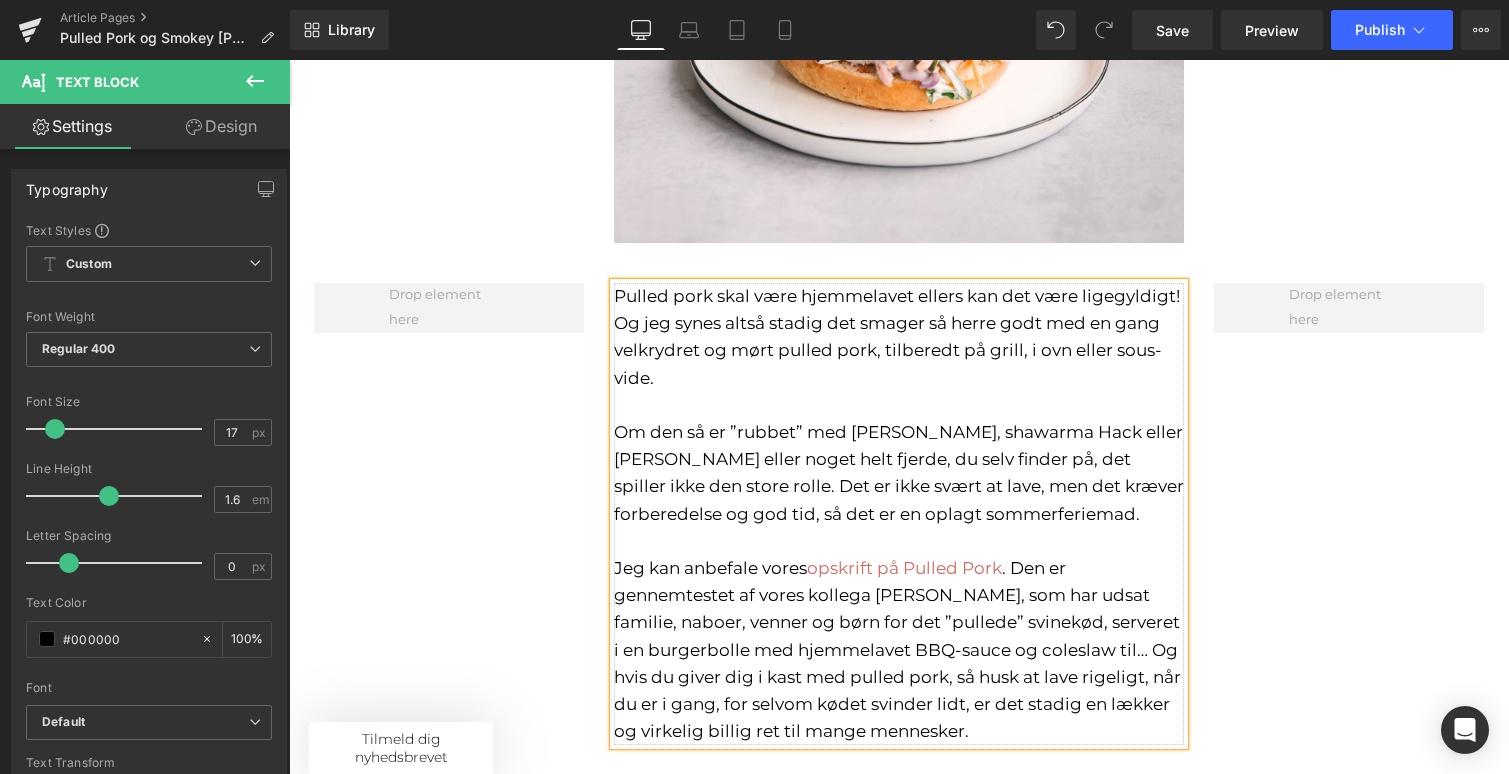 click on ". Den er gennemtestet af vores kollega [PERSON_NAME], som har udsat familie, naboer, venner og børn for det ”pullede” svinekød, serveret i en burgerbolle med hjemmelavet BBQ-sauce og coleslaw til… Og hvis du giver dig i kast med pulled pork, så husk at lave rigeligt, når du er i gang, for selvom kødet svinder lidt, er det stadig en lækker og virkelig billig ret til mange mennesker." at bounding box center [897, 649] 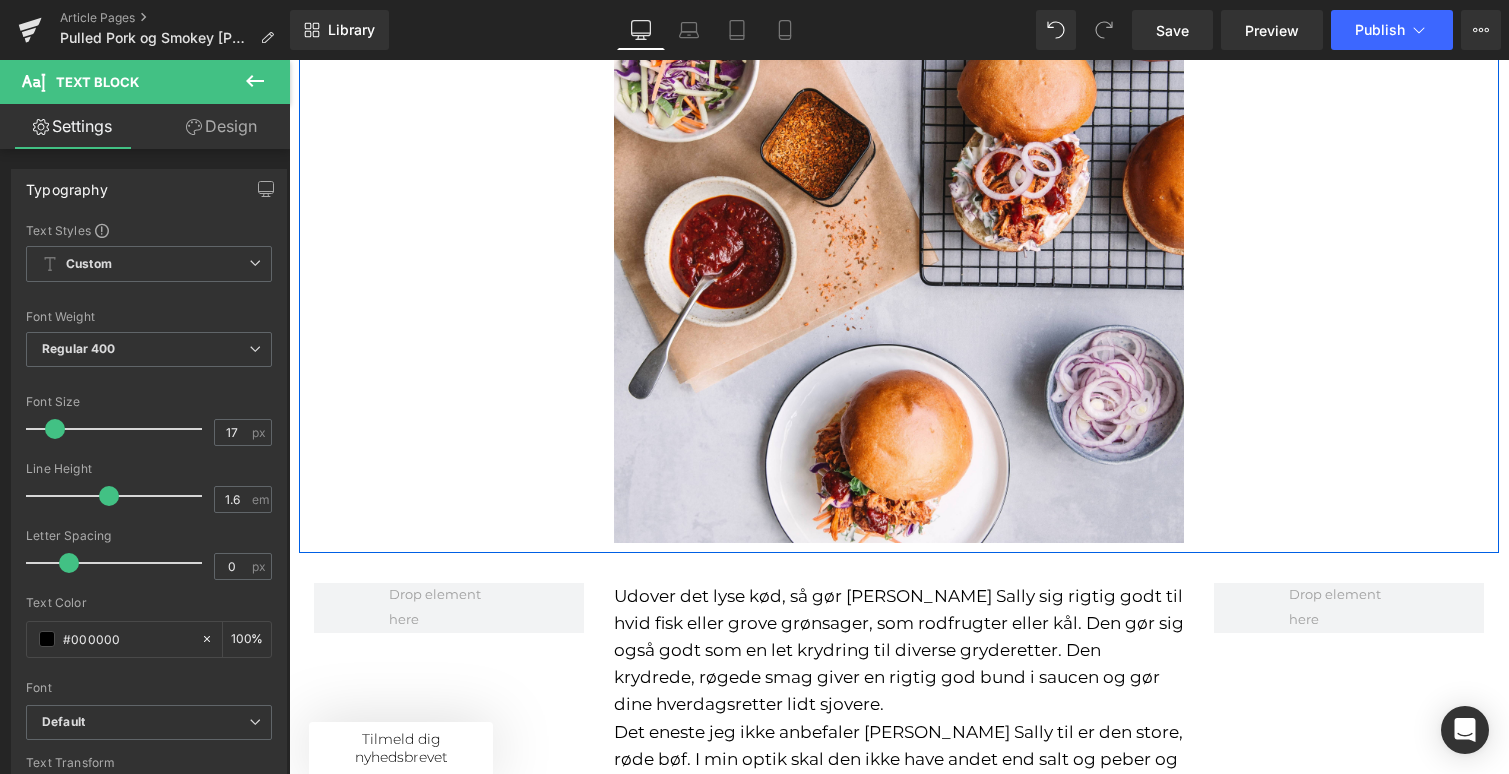 scroll, scrollTop: 2408, scrollLeft: 0, axis: vertical 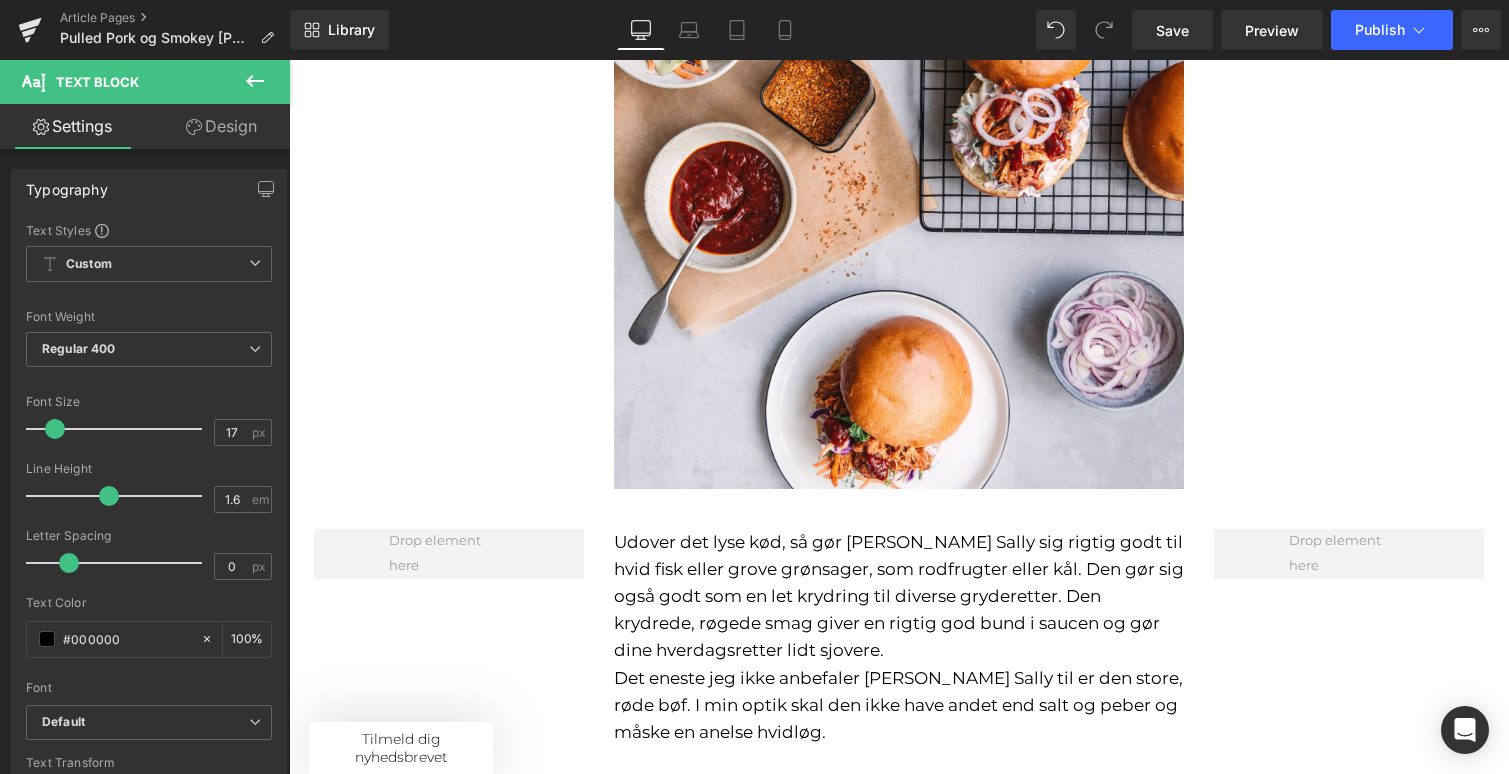 click on "Loading Product Data" at bounding box center (755, 695) 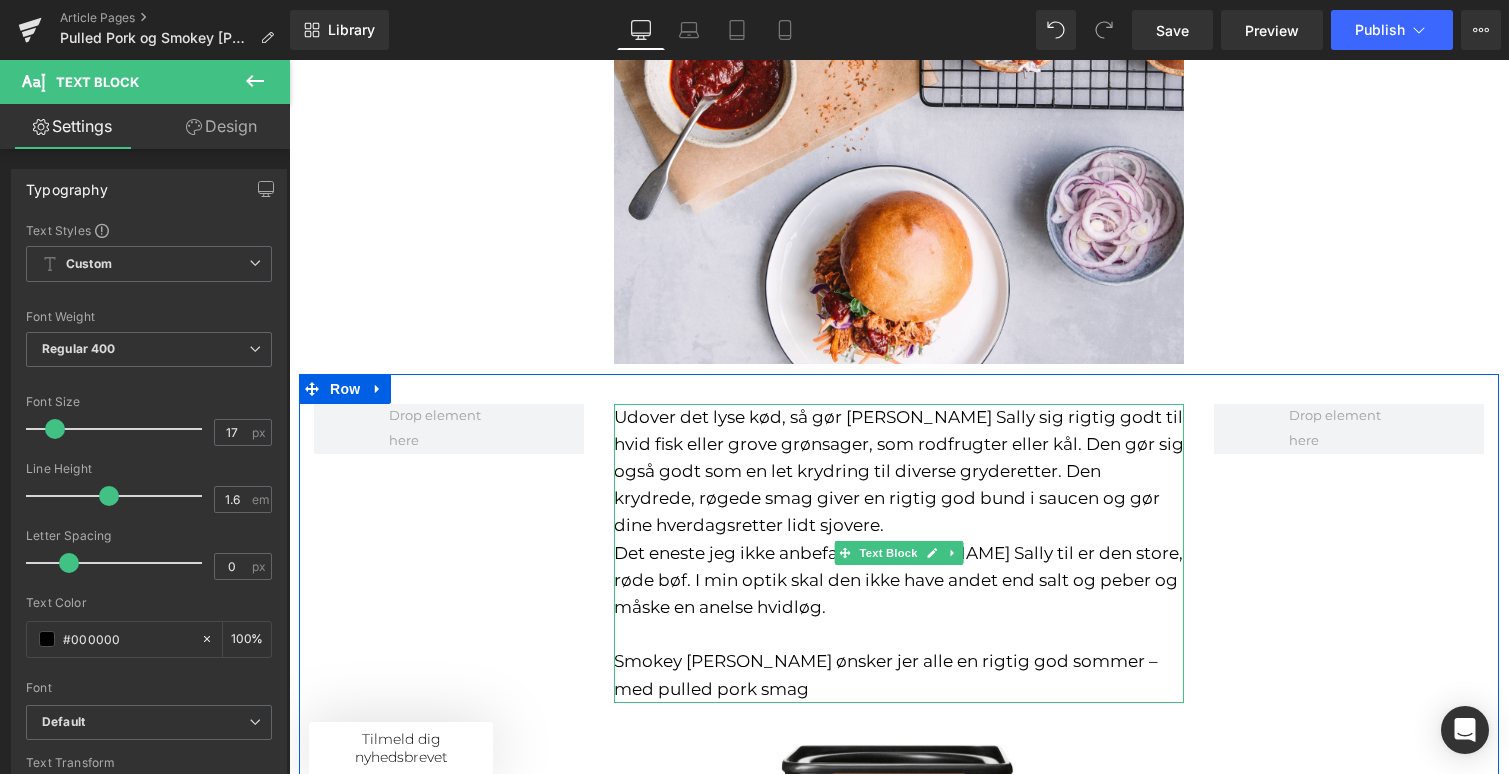 scroll, scrollTop: 2554, scrollLeft: 0, axis: vertical 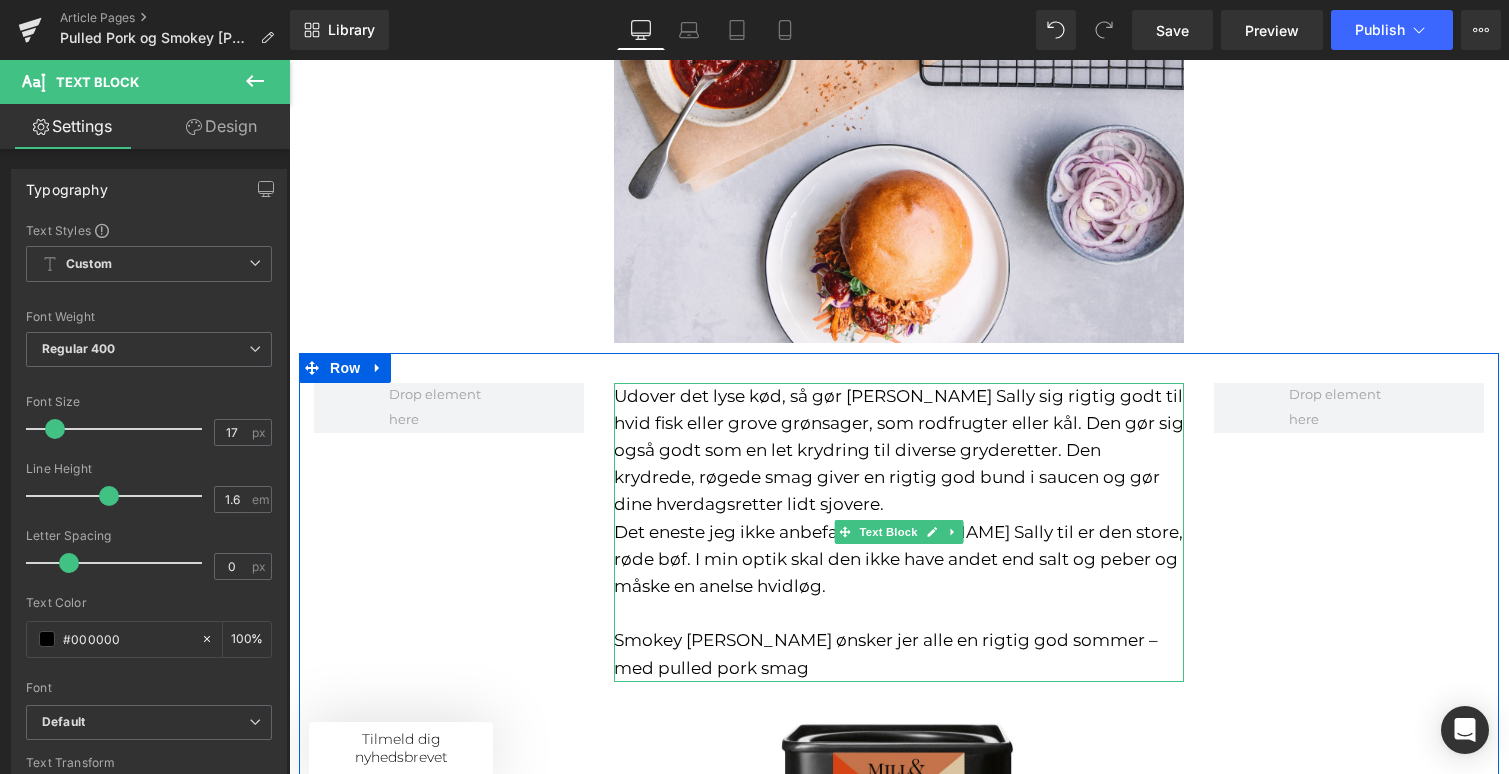 click at bounding box center [899, 613] 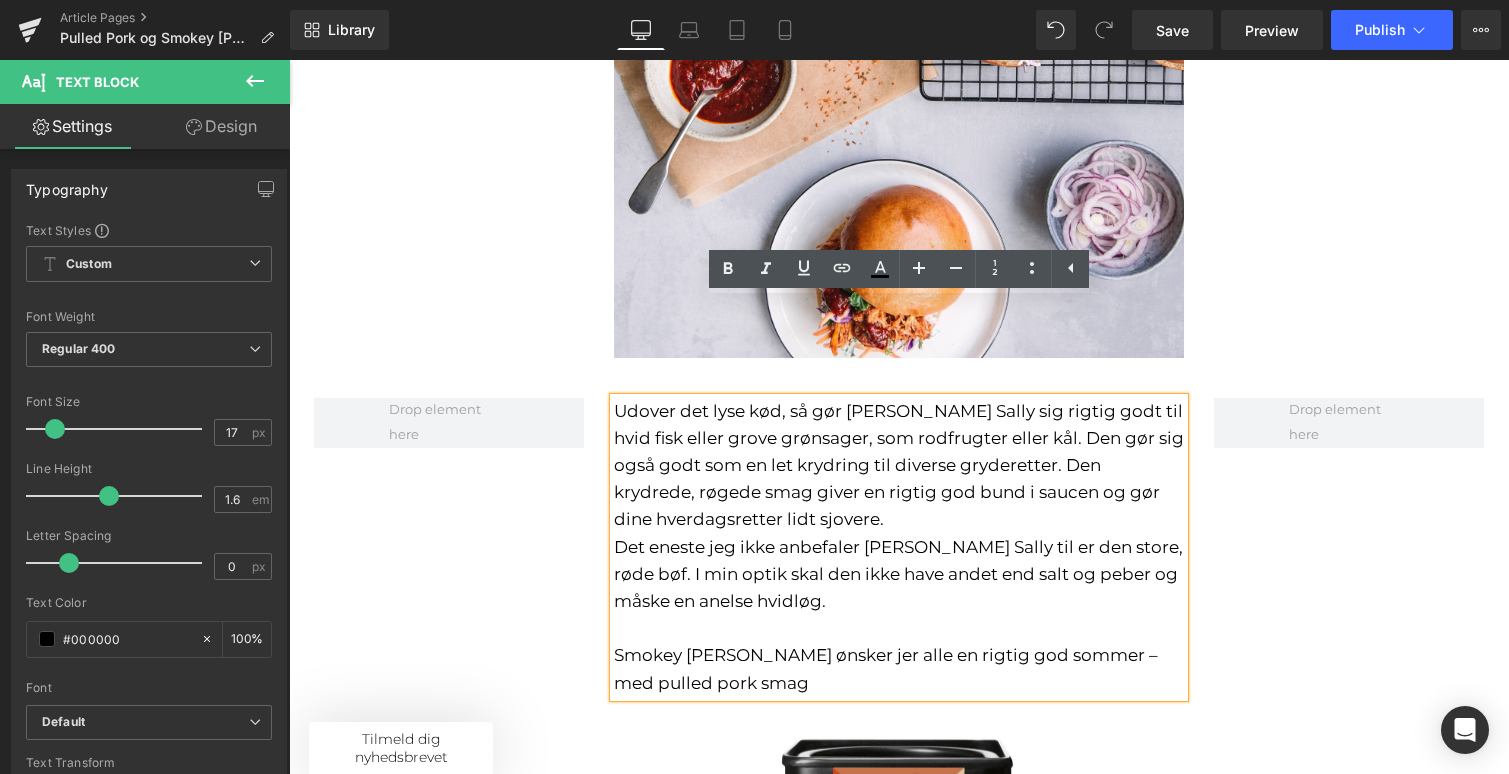 scroll, scrollTop: 2536, scrollLeft: 0, axis: vertical 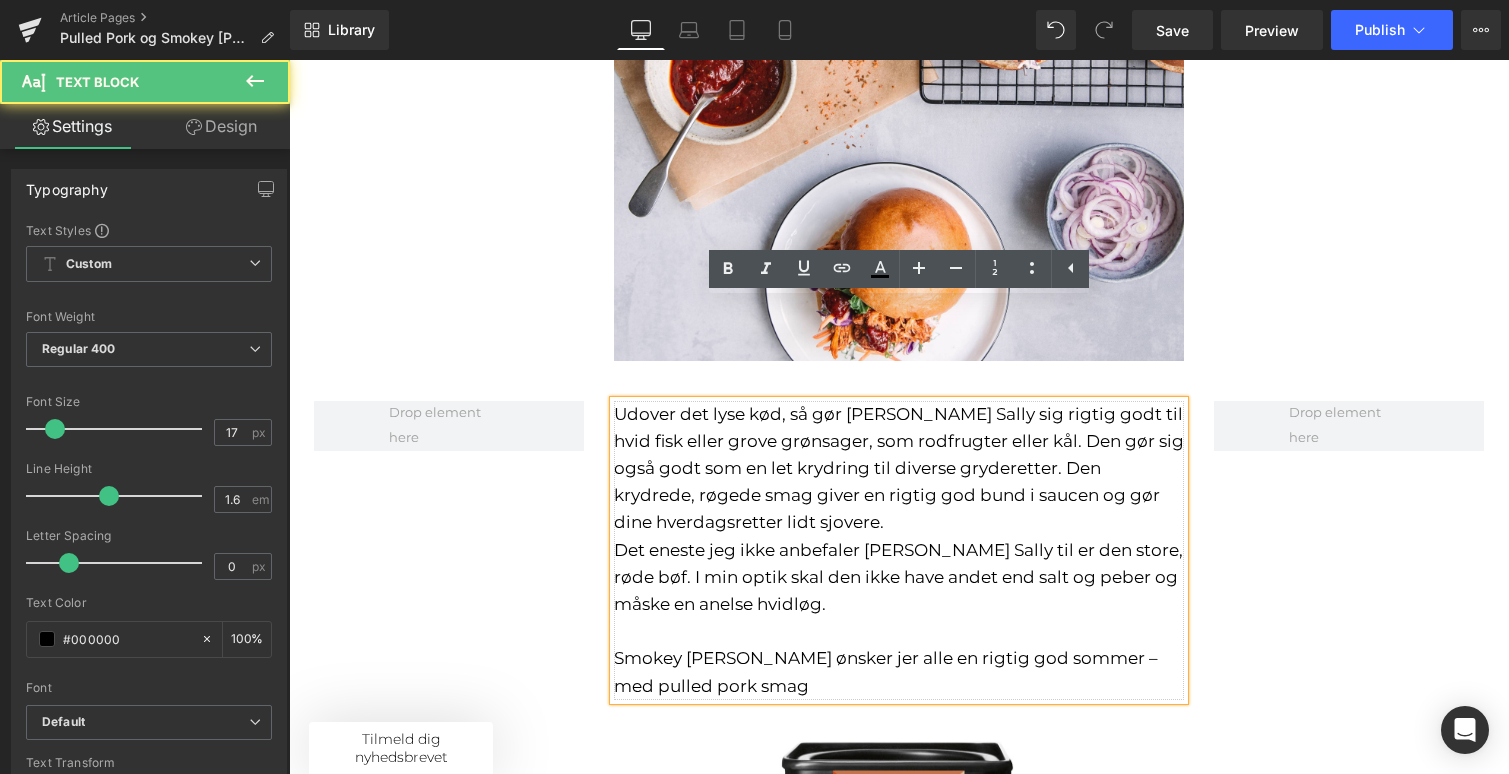 click on "Smokey [PERSON_NAME] ønsker jer alle en rigtig god sommer – med pulled pork smag" at bounding box center (899, 672) 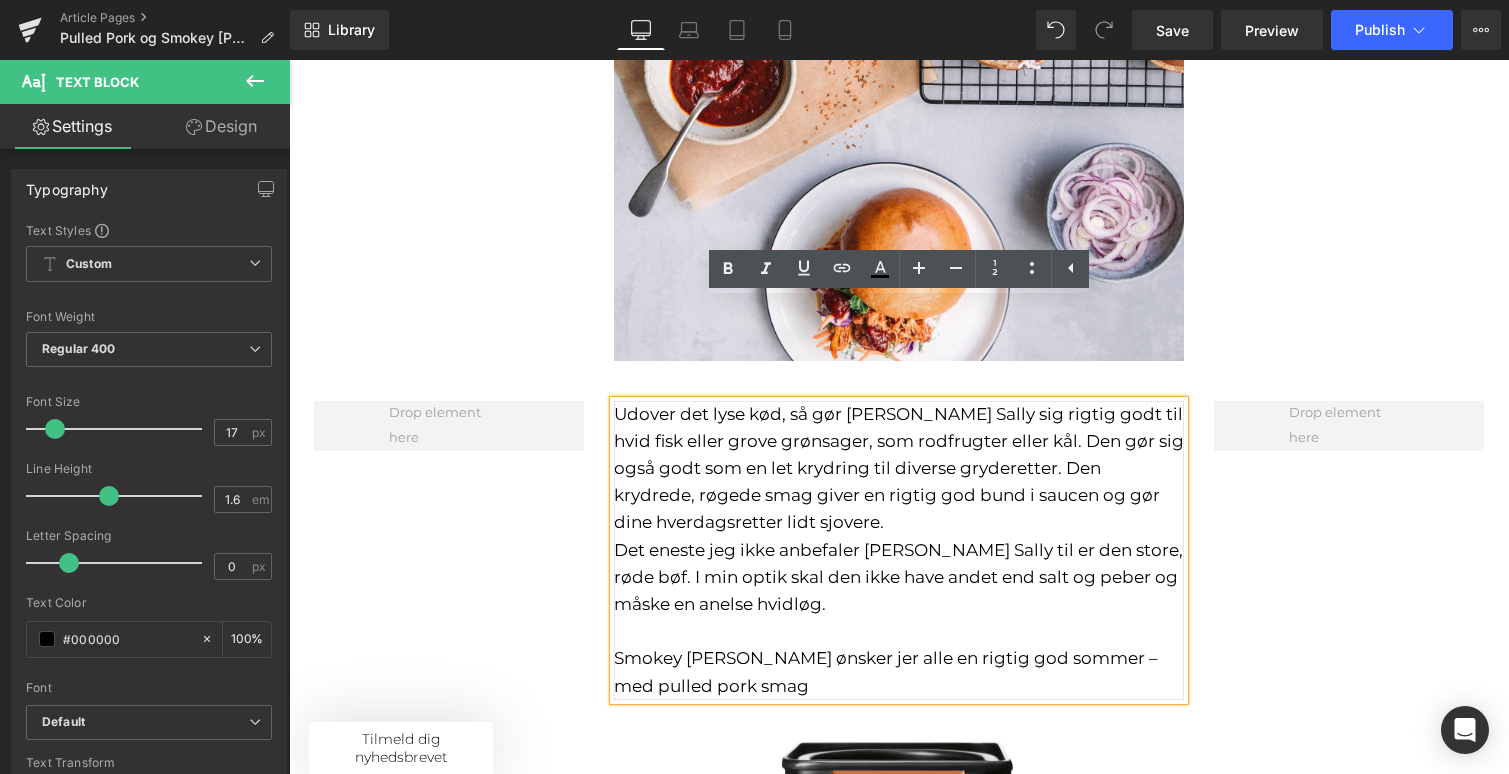 click on "Smokey [PERSON_NAME] ønsker jer alle en rigtig god sommer – med pulled pork smag" at bounding box center [899, 672] 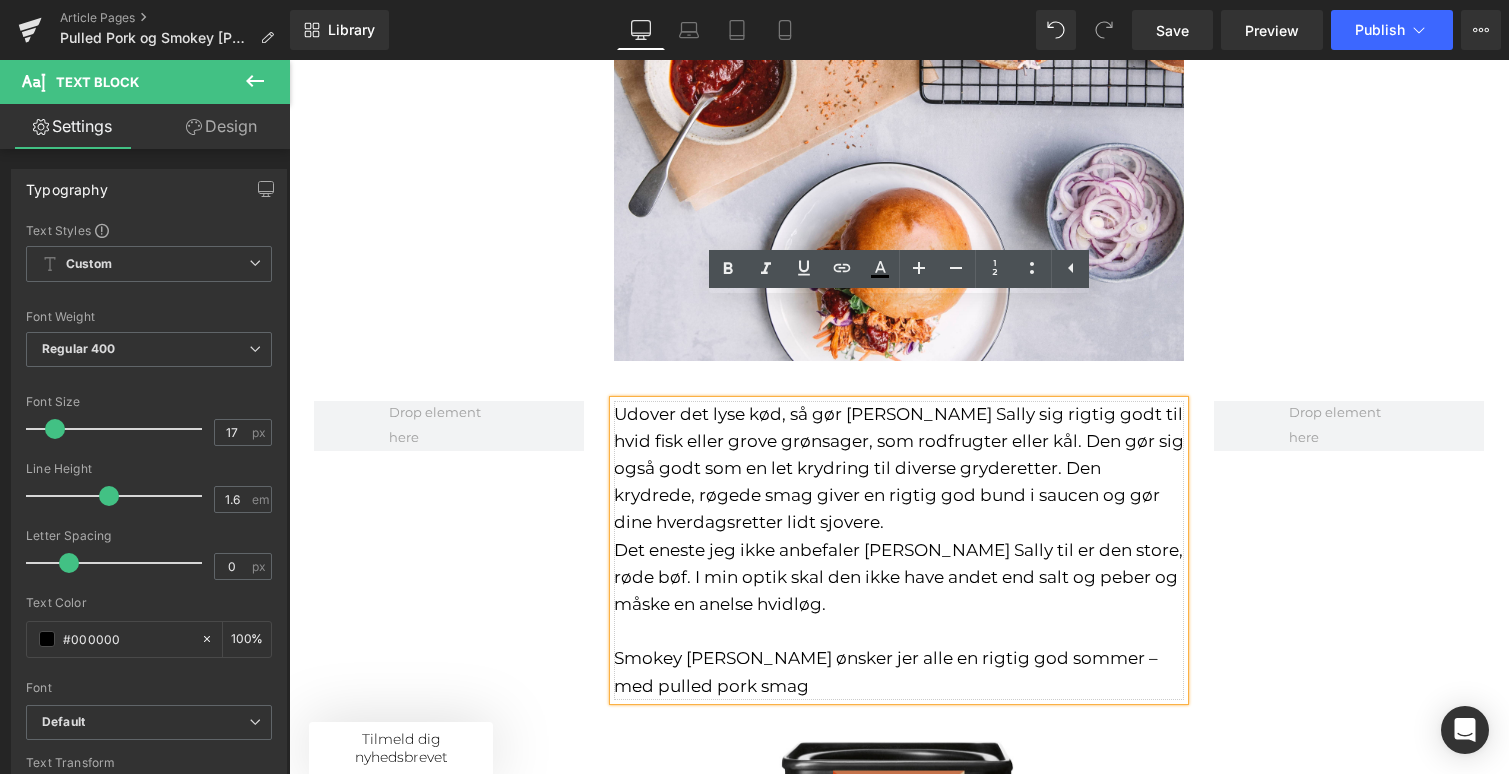 type 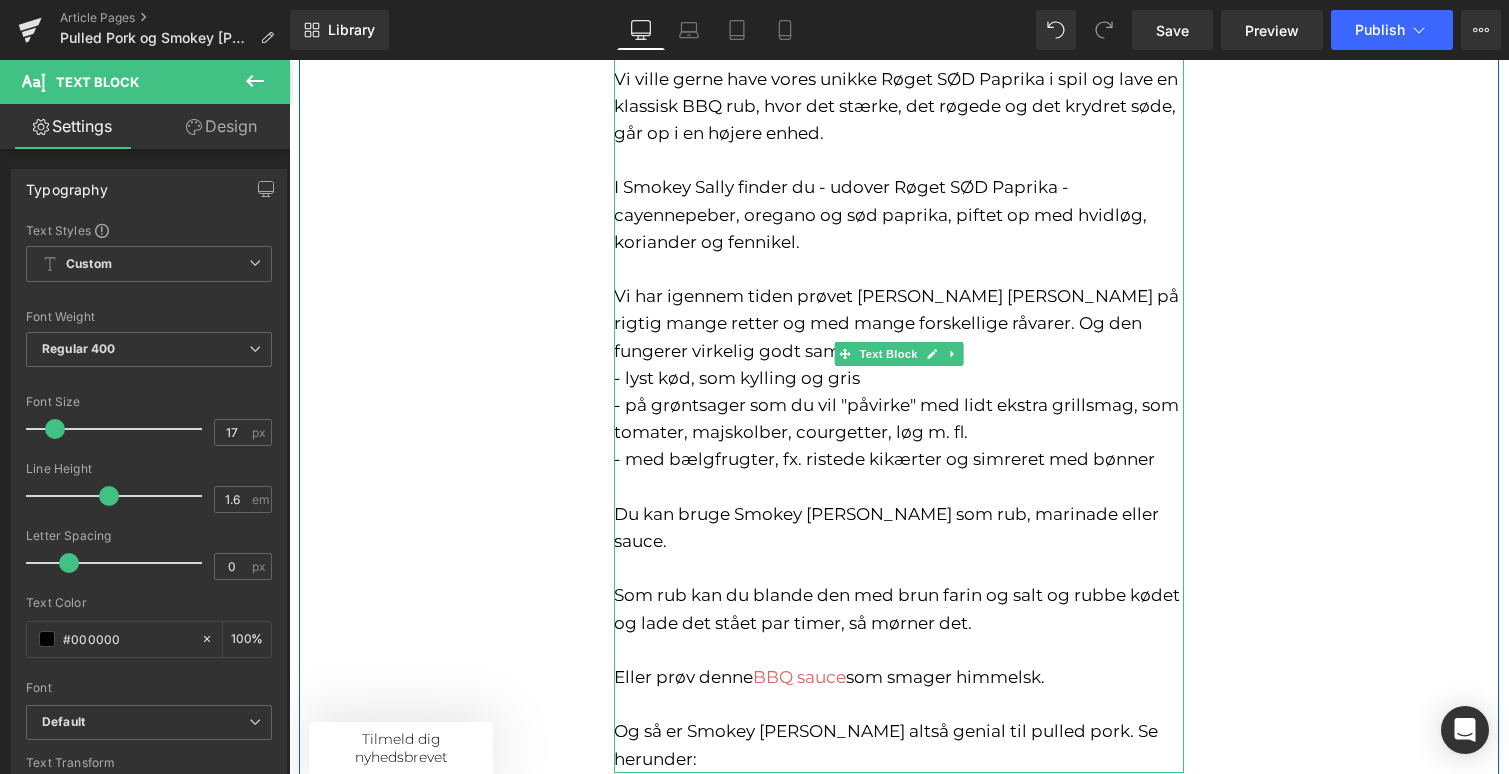 scroll, scrollTop: 313, scrollLeft: 0, axis: vertical 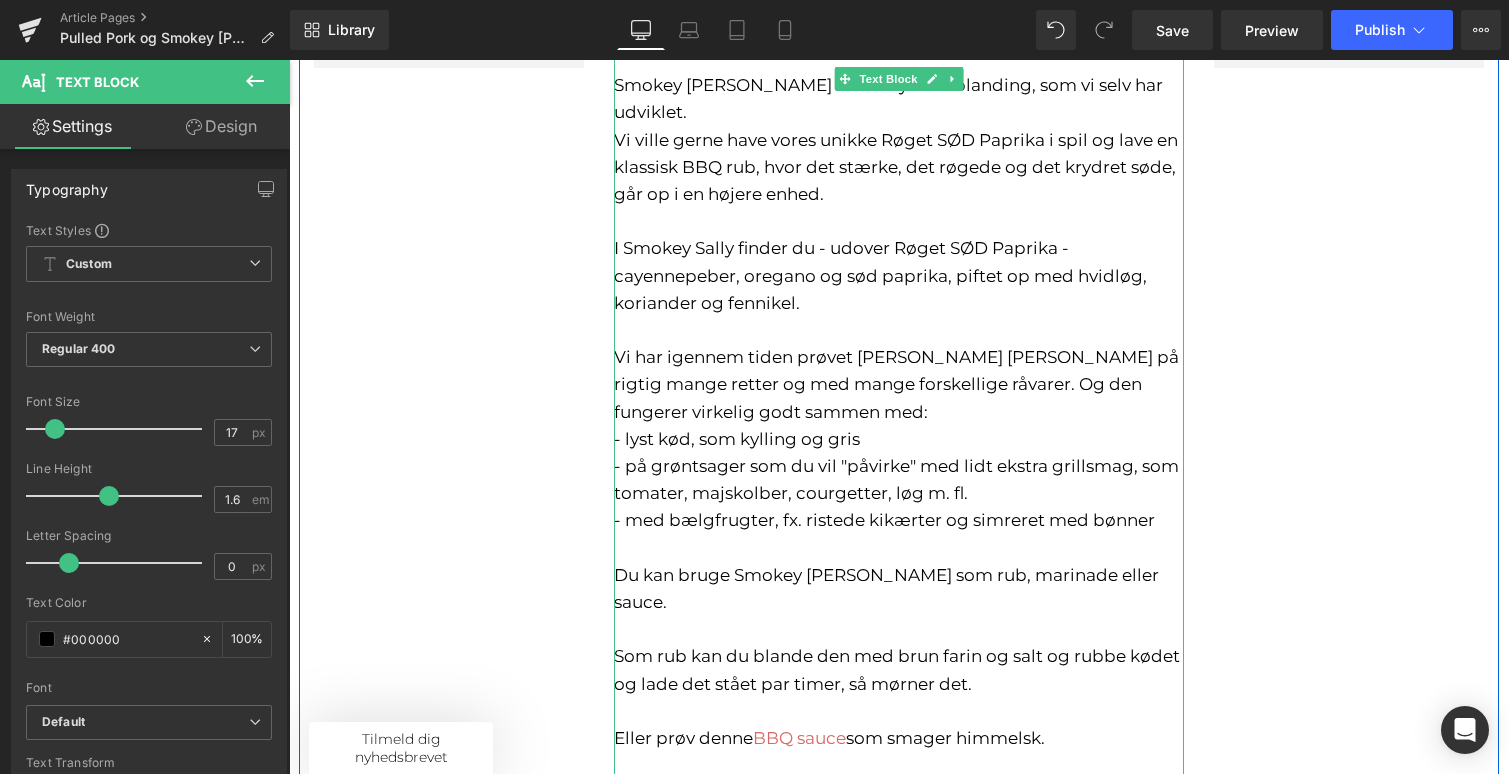click on "- lyst kød, som kylling og gris" at bounding box center [899, 439] 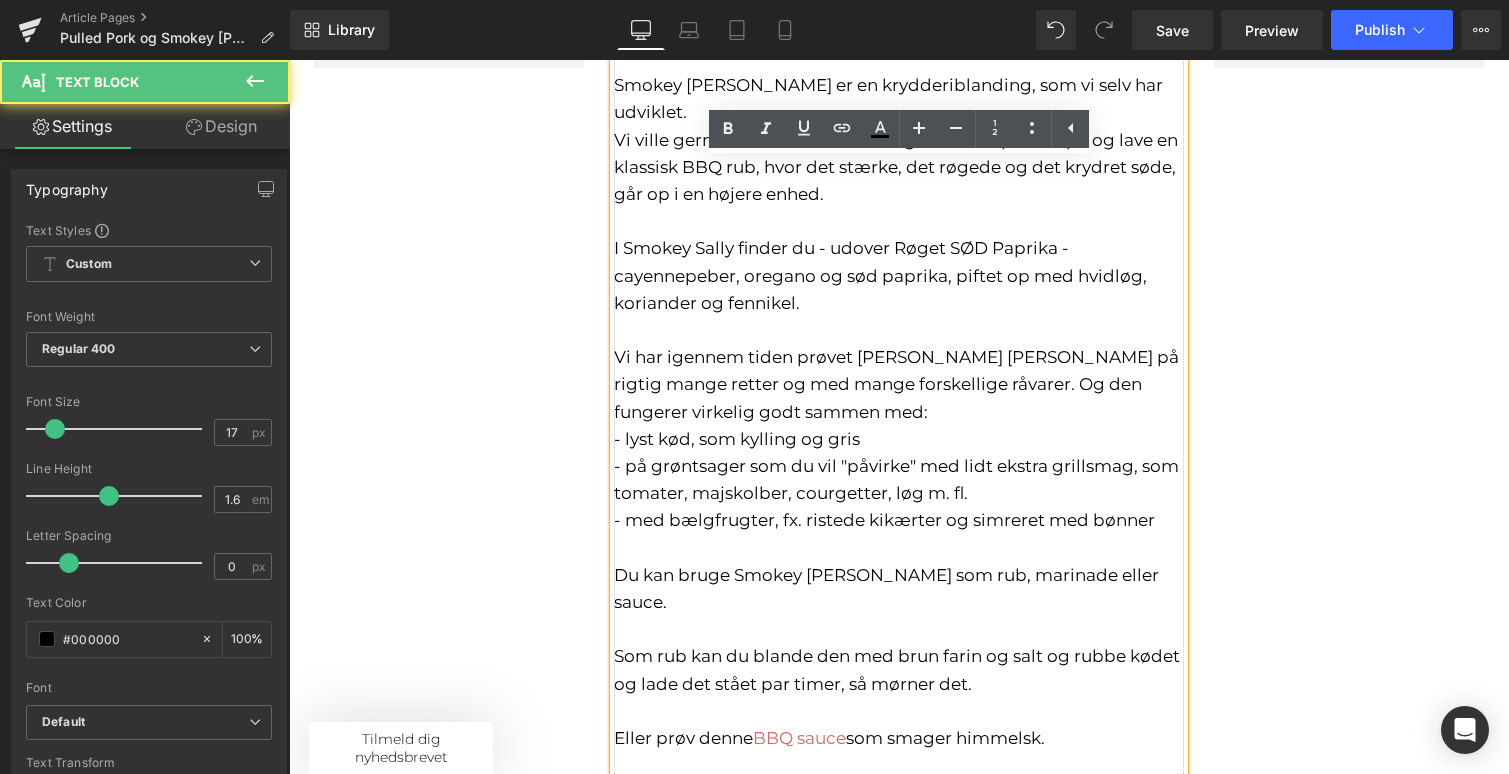 click on "- med bælgfrugter, fx. ristede kikærter og simreret med bønner" at bounding box center (899, 520) 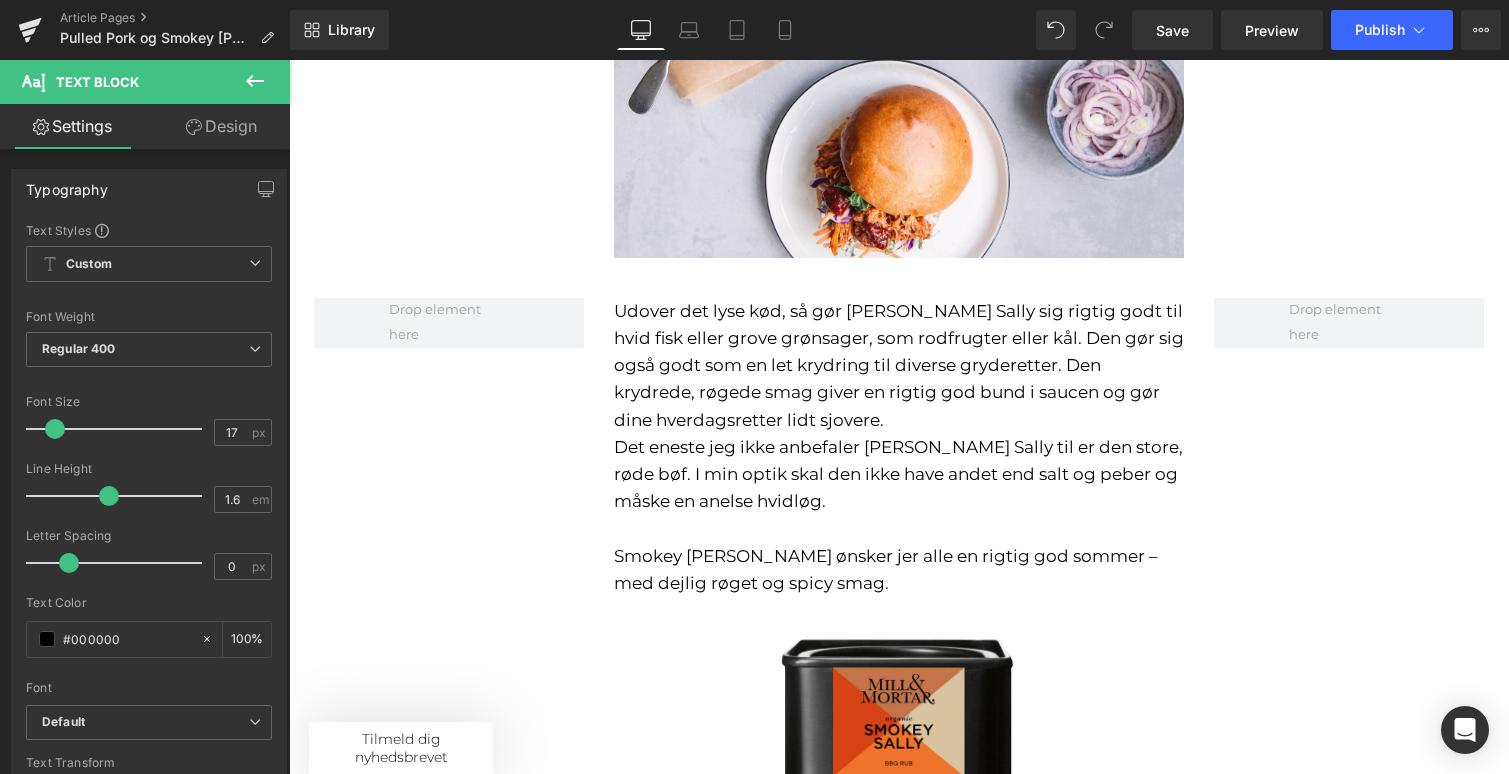 scroll, scrollTop: 2690, scrollLeft: 0, axis: vertical 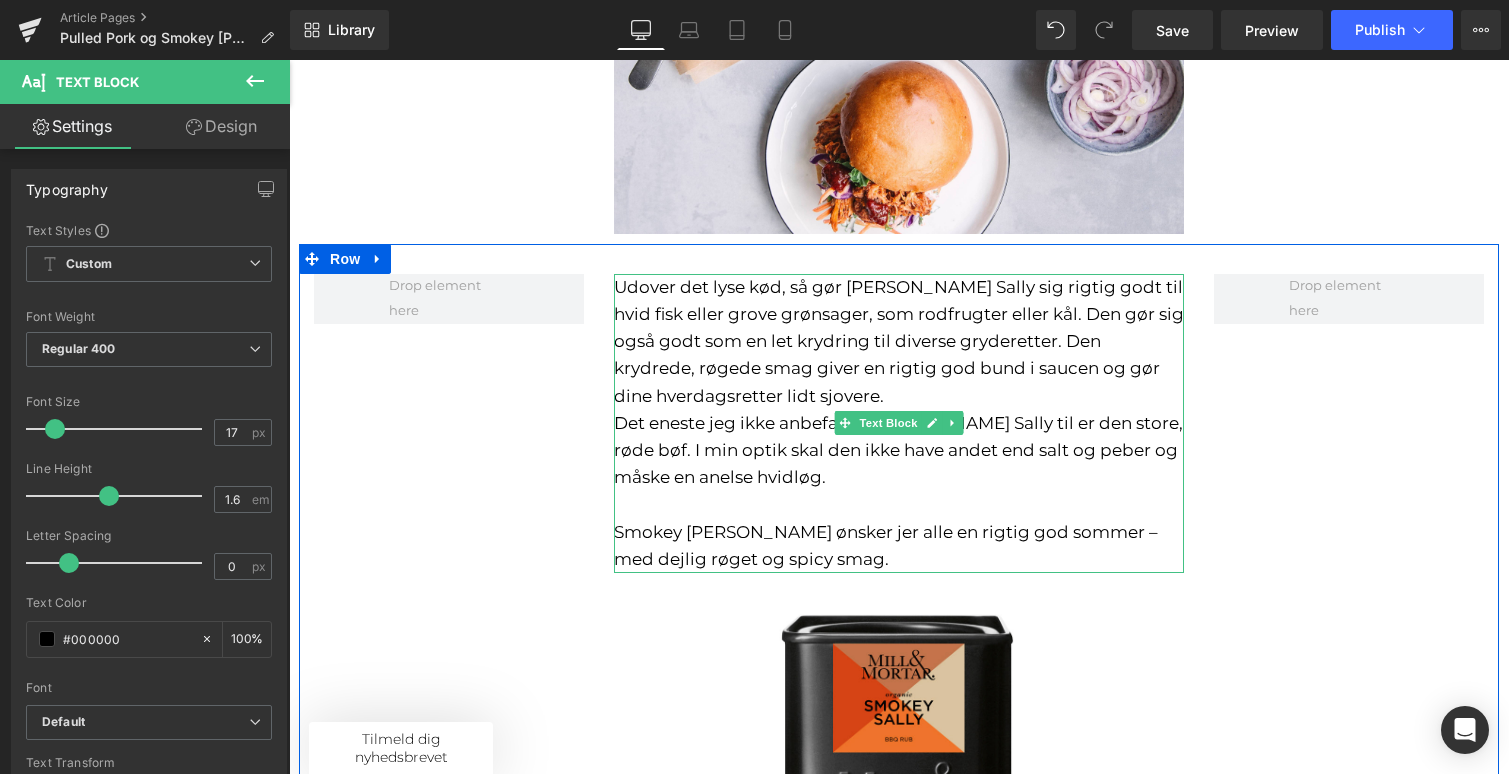 click at bounding box center [899, 504] 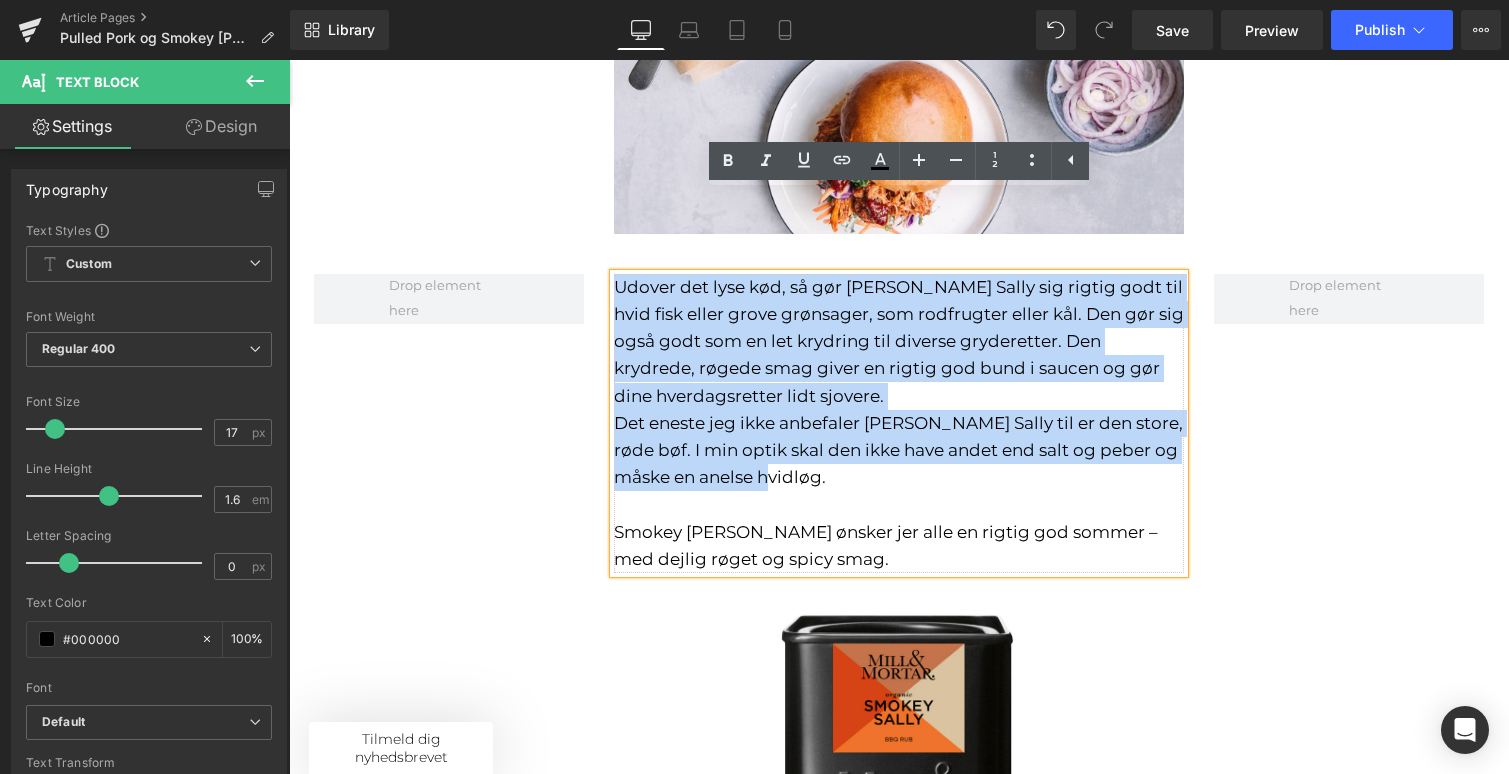 drag, startPoint x: 832, startPoint y: 398, endPoint x: 614, endPoint y: 211, distance: 287.21594 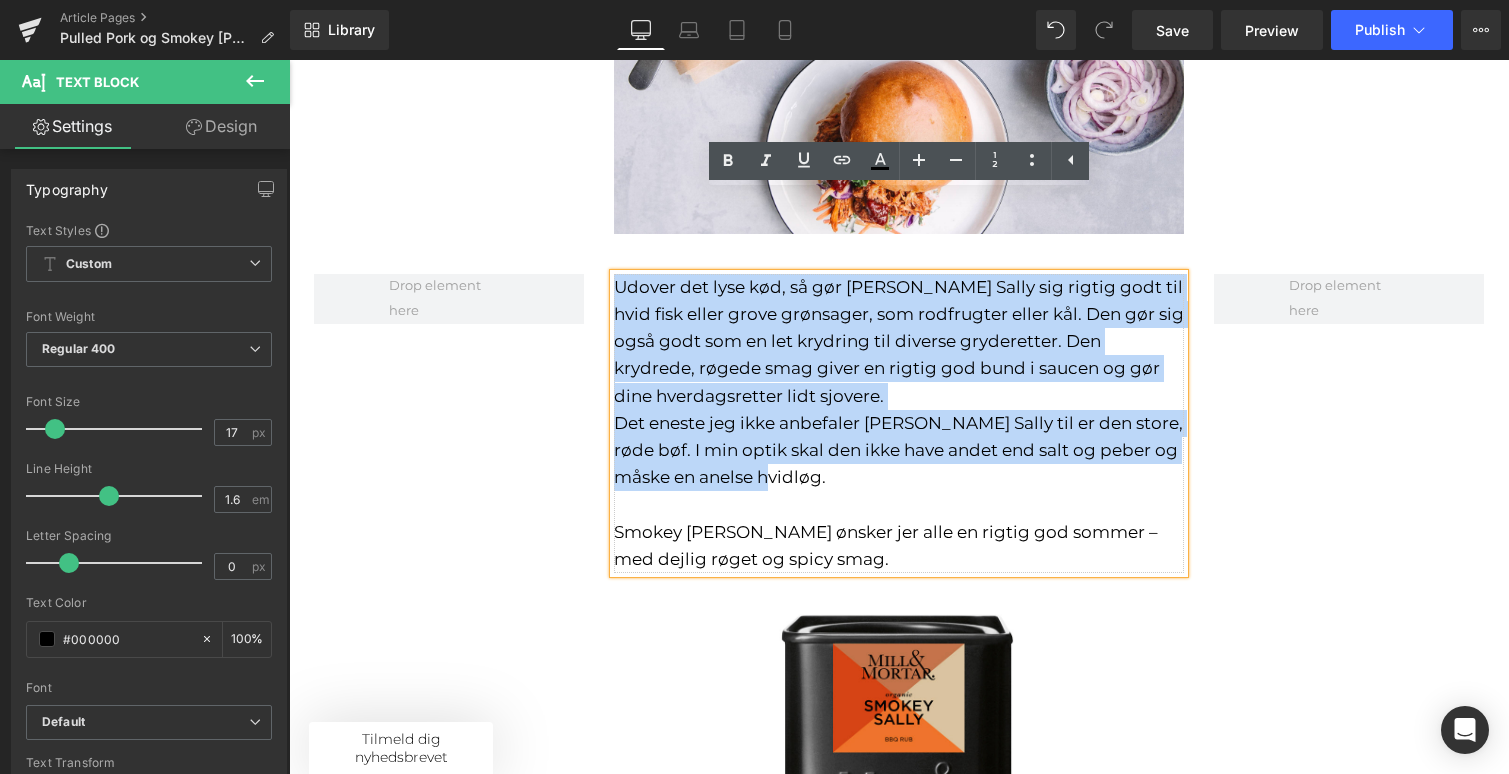 click on "Udover det lyse kød, så gør [PERSON_NAME] Sally sig rigtig godt til hvid fisk eller grove grønsager, som rodfrugter eller kål. Den gør sig også godt som en let krydring til diverse gryderetter. Den krydrede, røgede smag giver en rigtig god bund i saucen og gør dine hverdagsretter lidt sjovere. Det eneste jeg ikke anbefaler [PERSON_NAME] Sally til er den store, røde bøf. I min optik skal den ikke have andet end salt og peber og måske en anelse hvidløg. [PERSON_NAME] [PERSON_NAME] ønsker jer alle en rigtig god sommer – med dejlig røget og spicy smag." at bounding box center (899, 423) 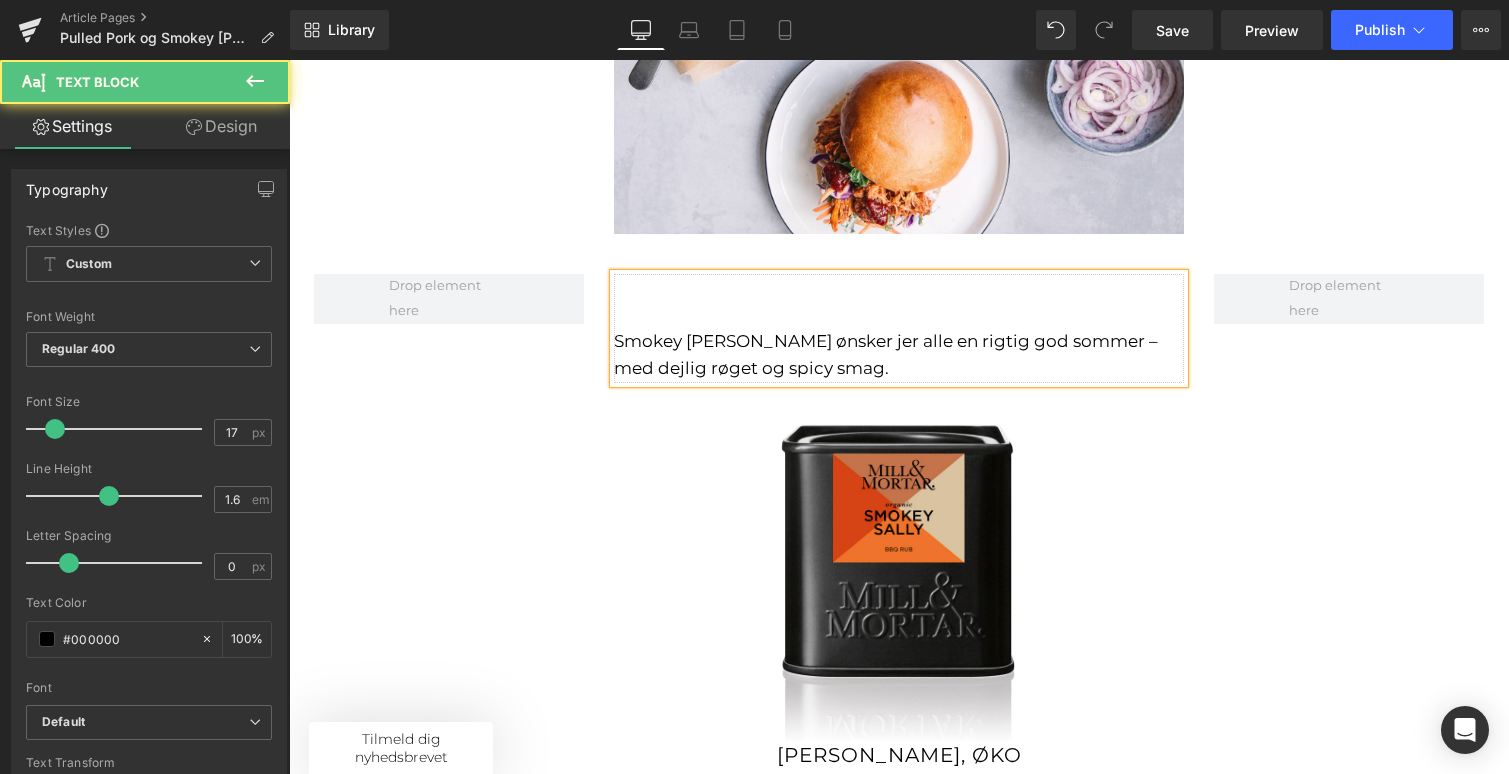click on "Smokey [PERSON_NAME] ønsker jer alle en rigtig god sommer – med dejlig røget og spicy smag." at bounding box center [899, 355] 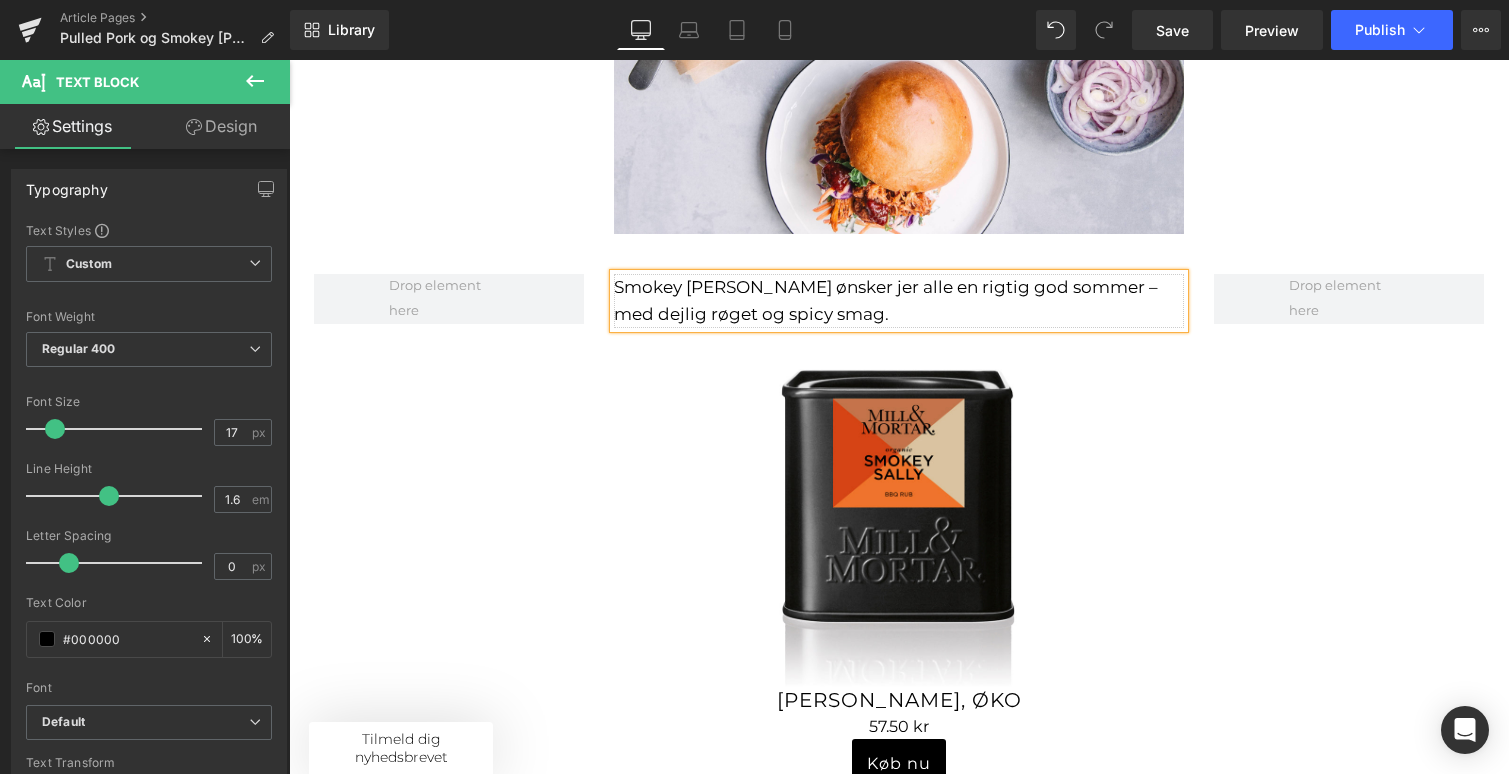click on "Smokey [PERSON_NAME] ønsker jer alle en rigtig god sommer – med dejlig røget og spicy smag." at bounding box center (899, 301) 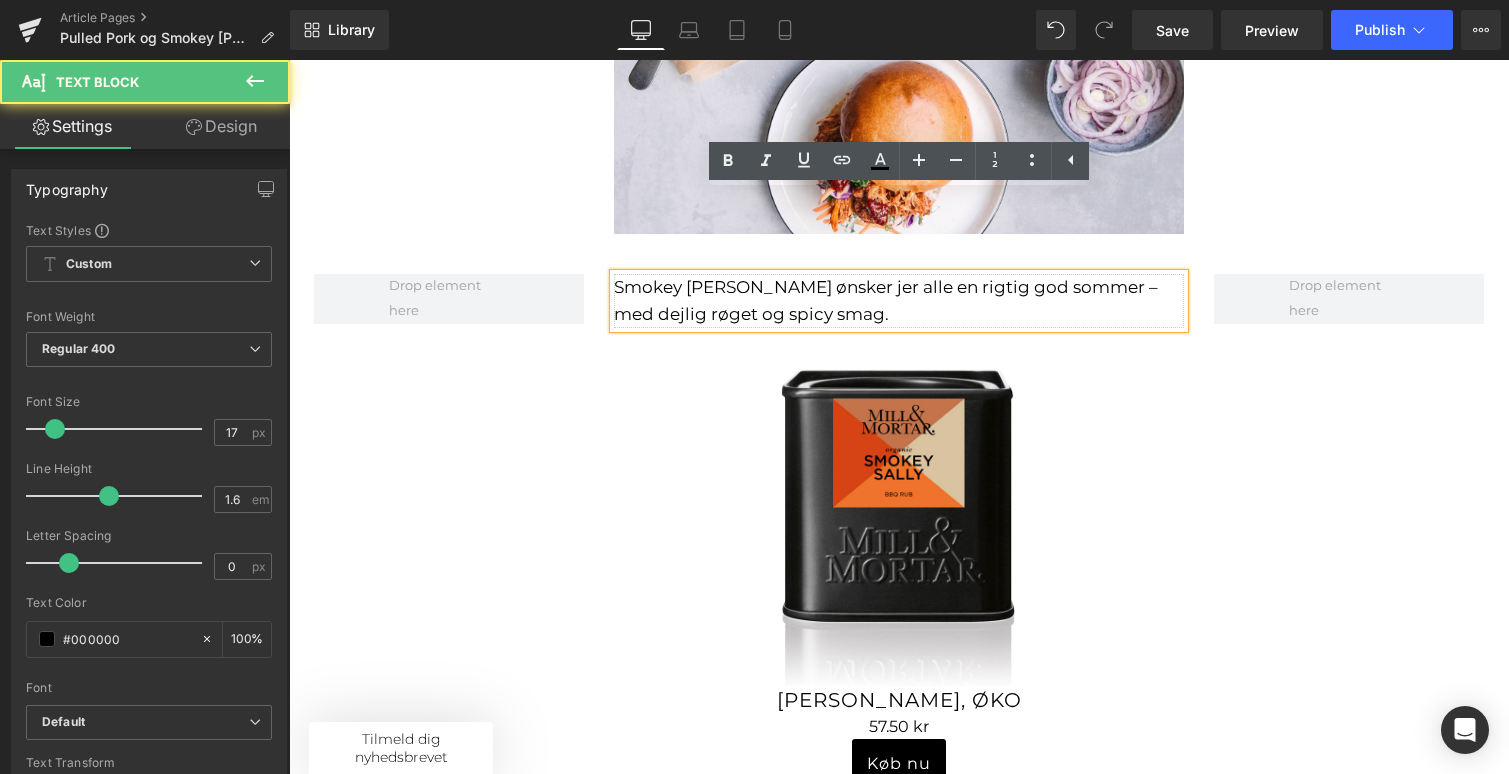 click on "Smokey [PERSON_NAME] ønsker jer alle en rigtig god sommer – med dejlig røget og spicy smag." at bounding box center [886, 300] 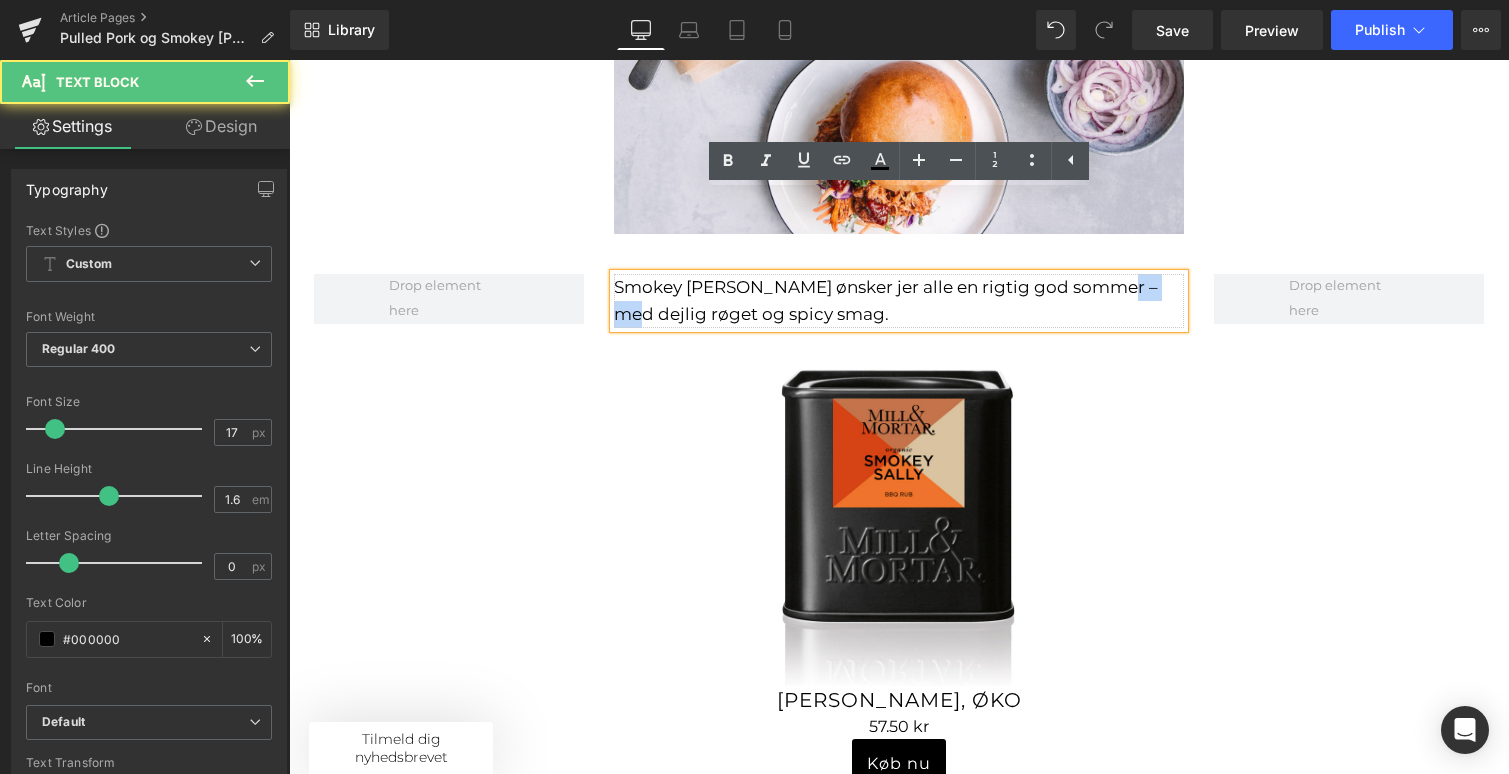 click on "Smokey [PERSON_NAME] ønsker jer alle en rigtig god sommer – med dejlig røget og spicy smag." at bounding box center [886, 300] 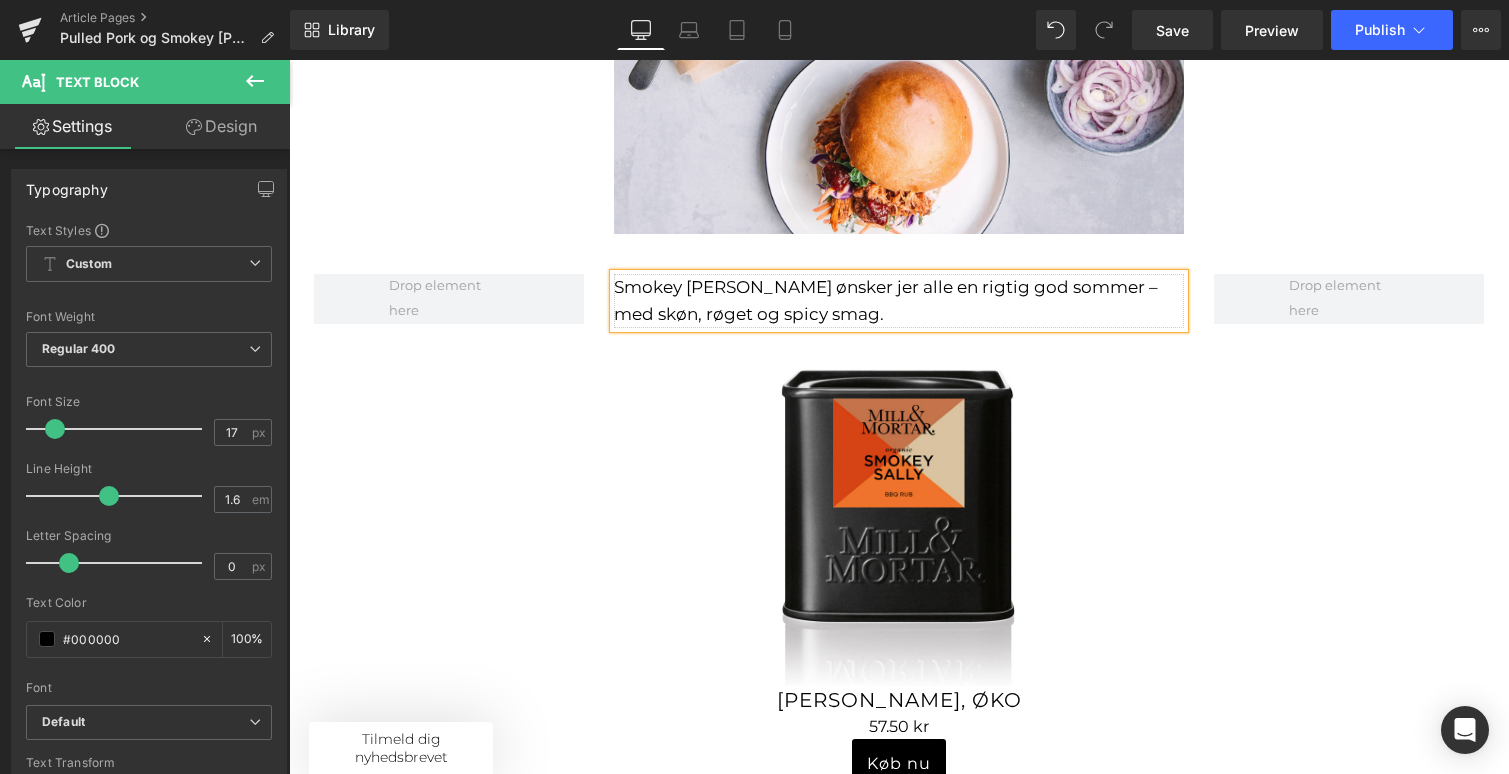 click on "Smokey [PERSON_NAME] ønsker jer alle en rigtig god sommer – med skøn, røget og spicy smag." at bounding box center (899, 301) 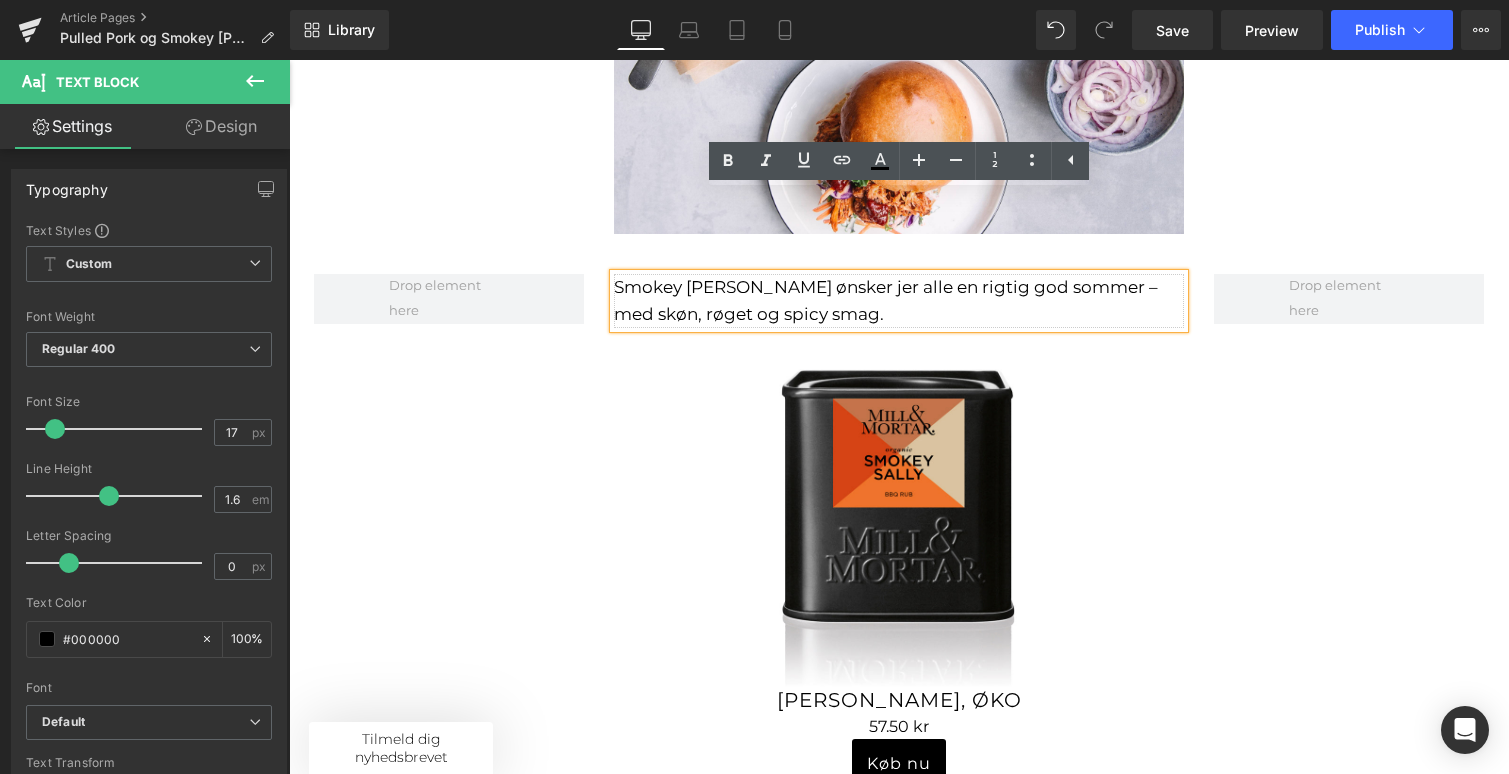 click on "Smokey [PERSON_NAME] ønsker jer alle en rigtig god sommer – med skøn, røget og spicy smag." at bounding box center [886, 300] 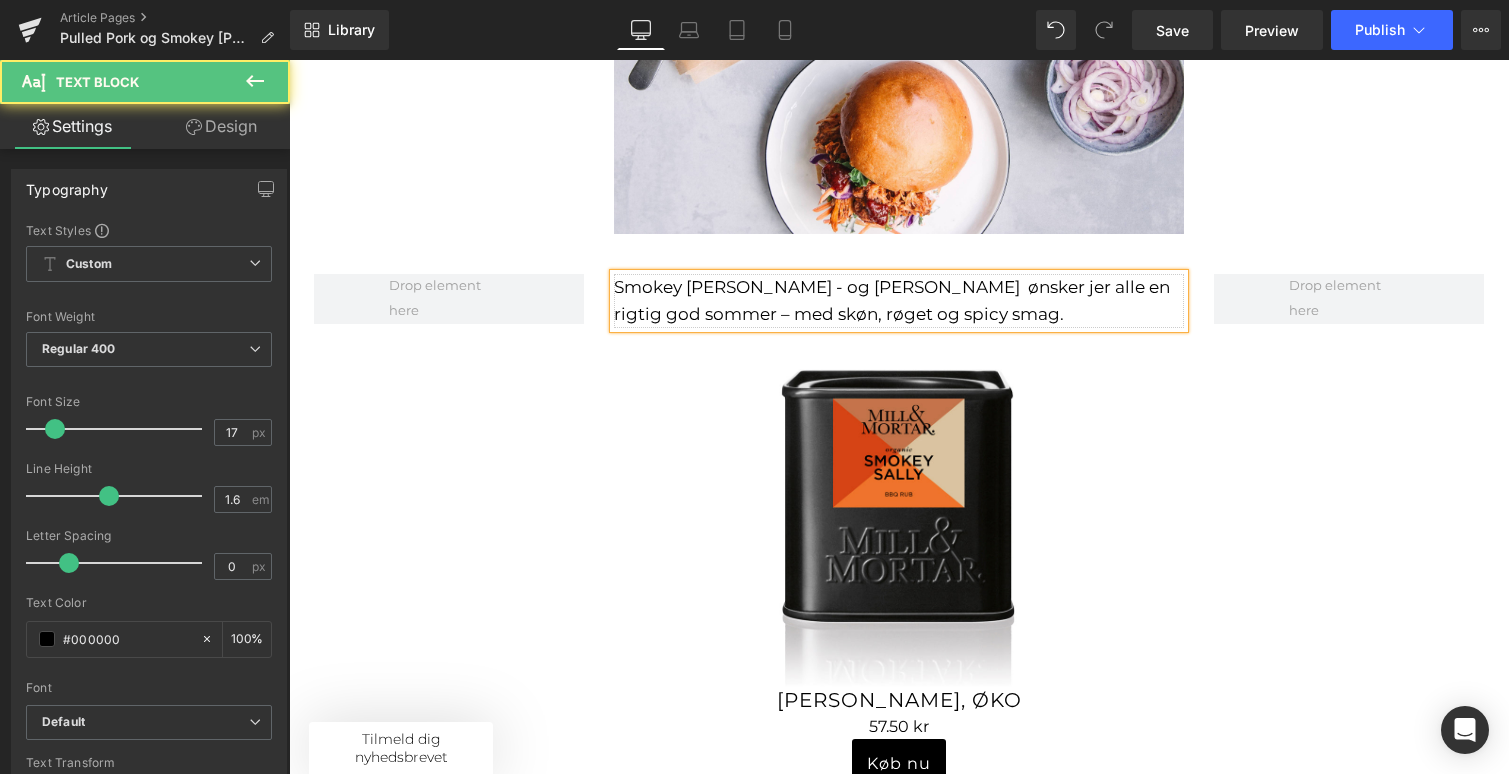 click on "Smokey [PERSON_NAME] - og [PERSON_NAME]  ønsker jer alle en rigtig god sommer – med skøn, røget og spicy smag." at bounding box center [892, 300] 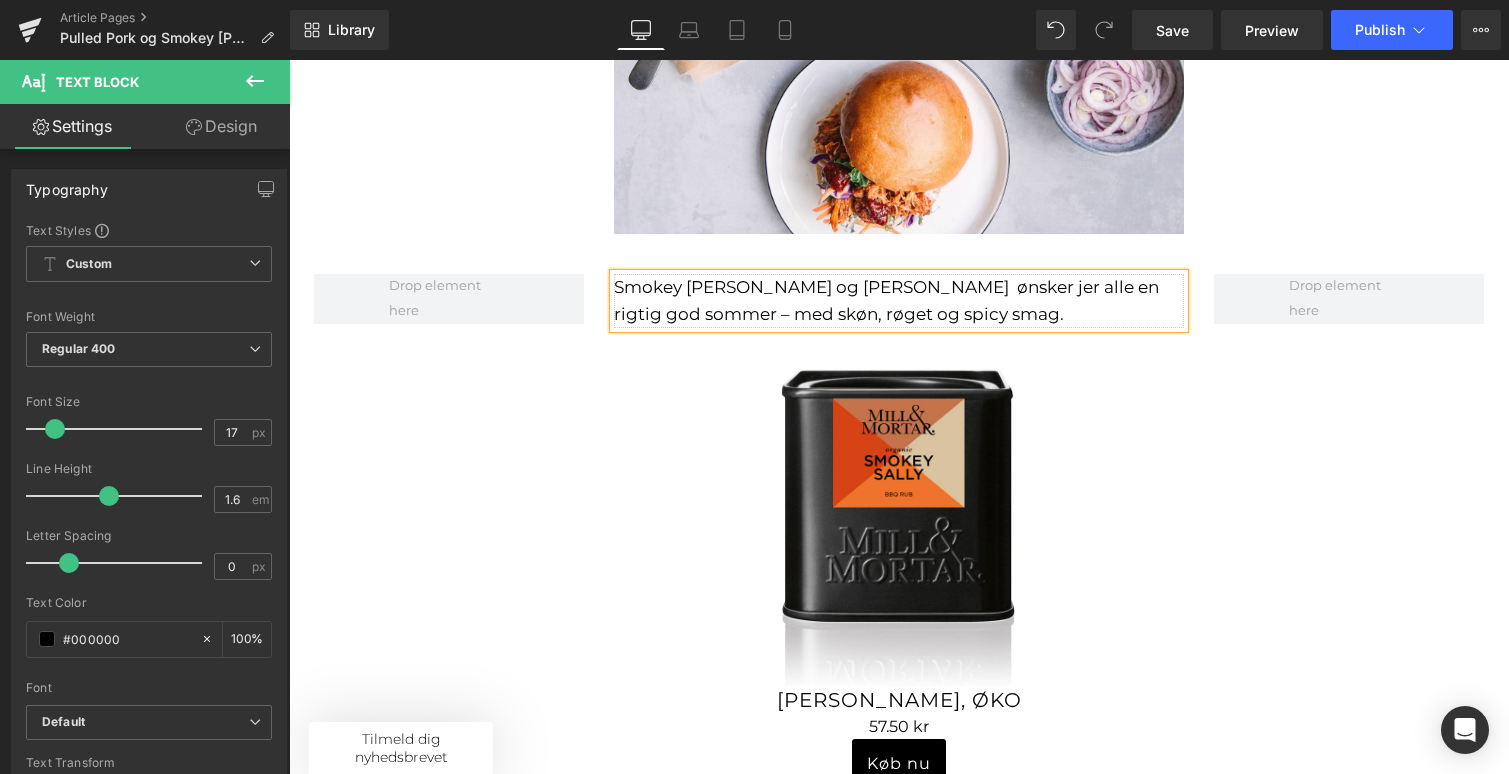 click on "Smokey [PERSON_NAME] og [PERSON_NAME]  ønsker jer alle en rigtig god sommer – med skøn, røget og spicy smag." at bounding box center (899, 301) 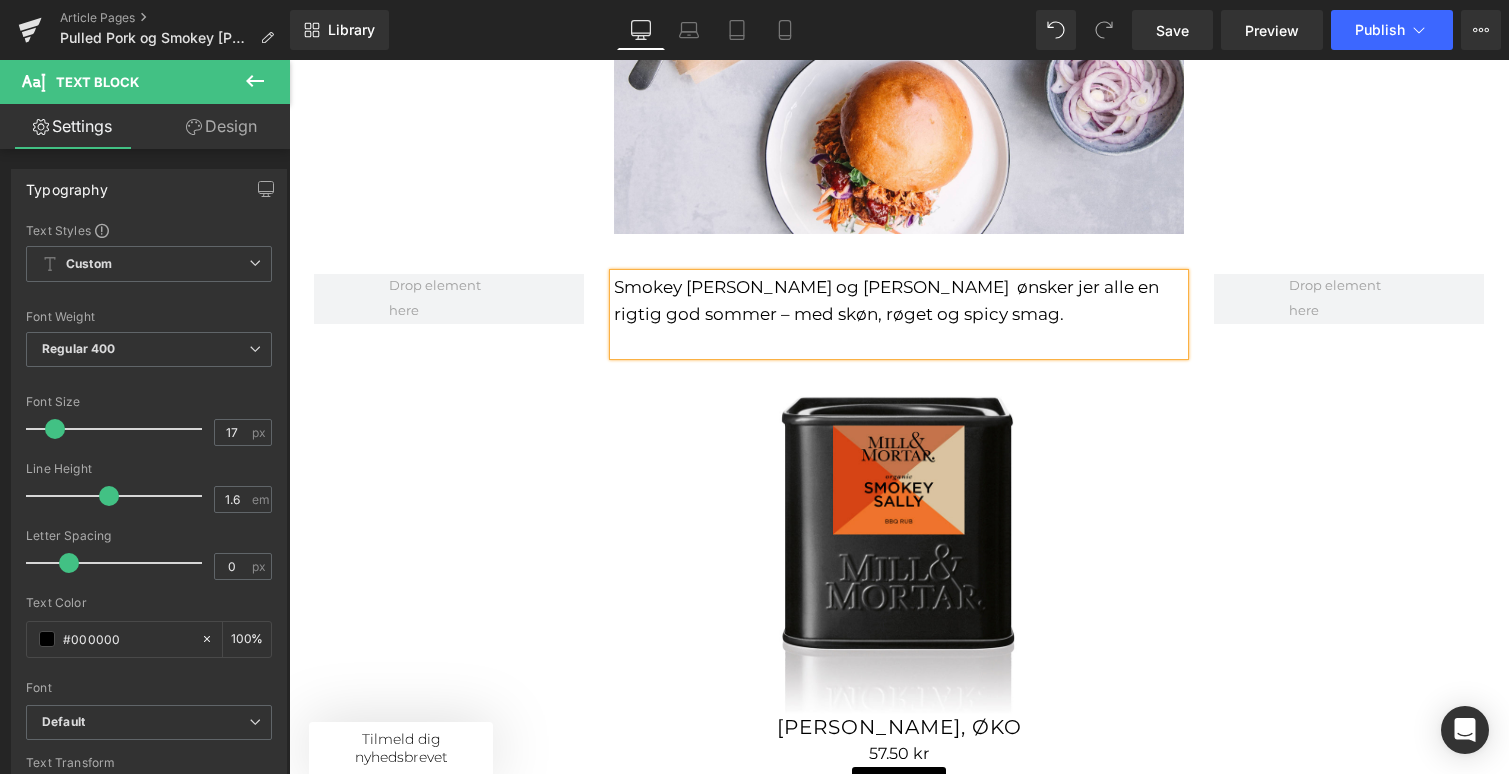 click on "Smokey [PERSON_NAME] og [PERSON_NAME]  ønsker jer alle en rigtig god sommer – med skøn, røget og spicy smag. Text Block
Sale Off
(P) Image
[PERSON_NAME], ØKO
(P) Title
0 kr
57.50 kr
(P) Price
Køb nu
(P) Cart Button
Product         Row" at bounding box center (899, 555) 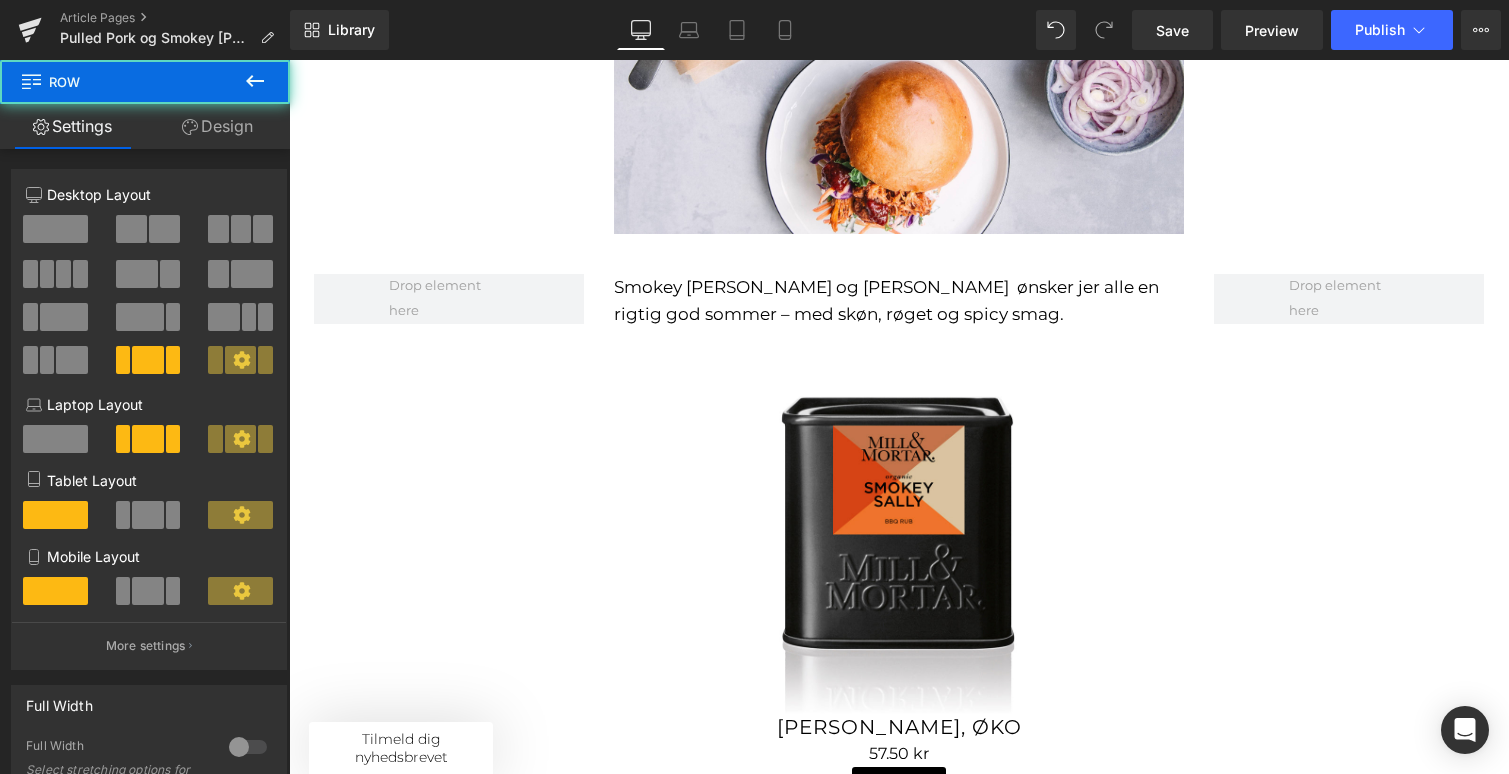 click on "Smokey [PERSON_NAME] og [PERSON_NAME]  ønsker jer alle en rigtig god sommer – med skøn, røget og spicy smag. Text Block
Sale Off
(P) Image
[PERSON_NAME], ØKO
(P) Title
0 kr
57.50 kr
(P) Price
Køb nu
(P) Cart Button
Product         Row" at bounding box center [899, 555] 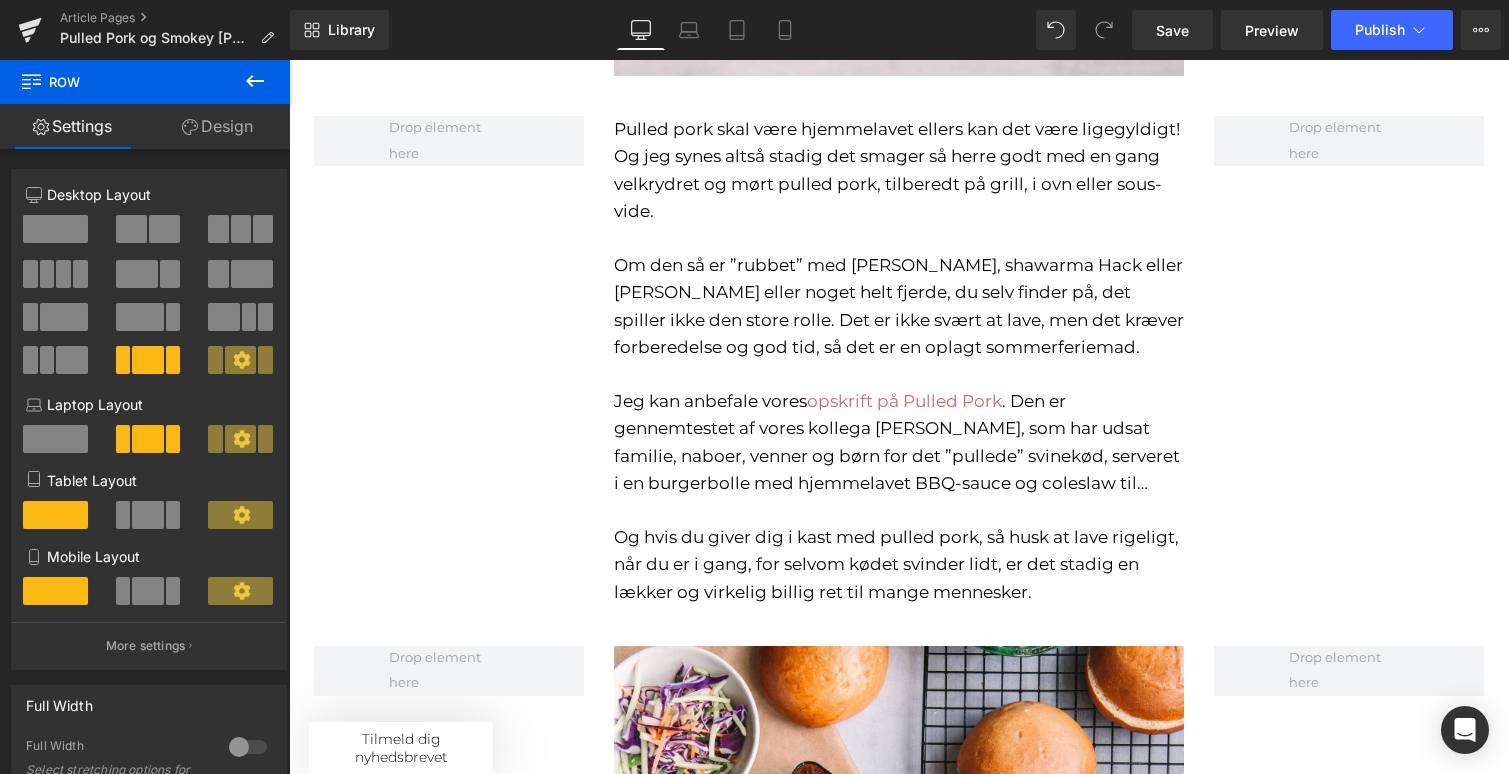 scroll, scrollTop: 1658, scrollLeft: 0, axis: vertical 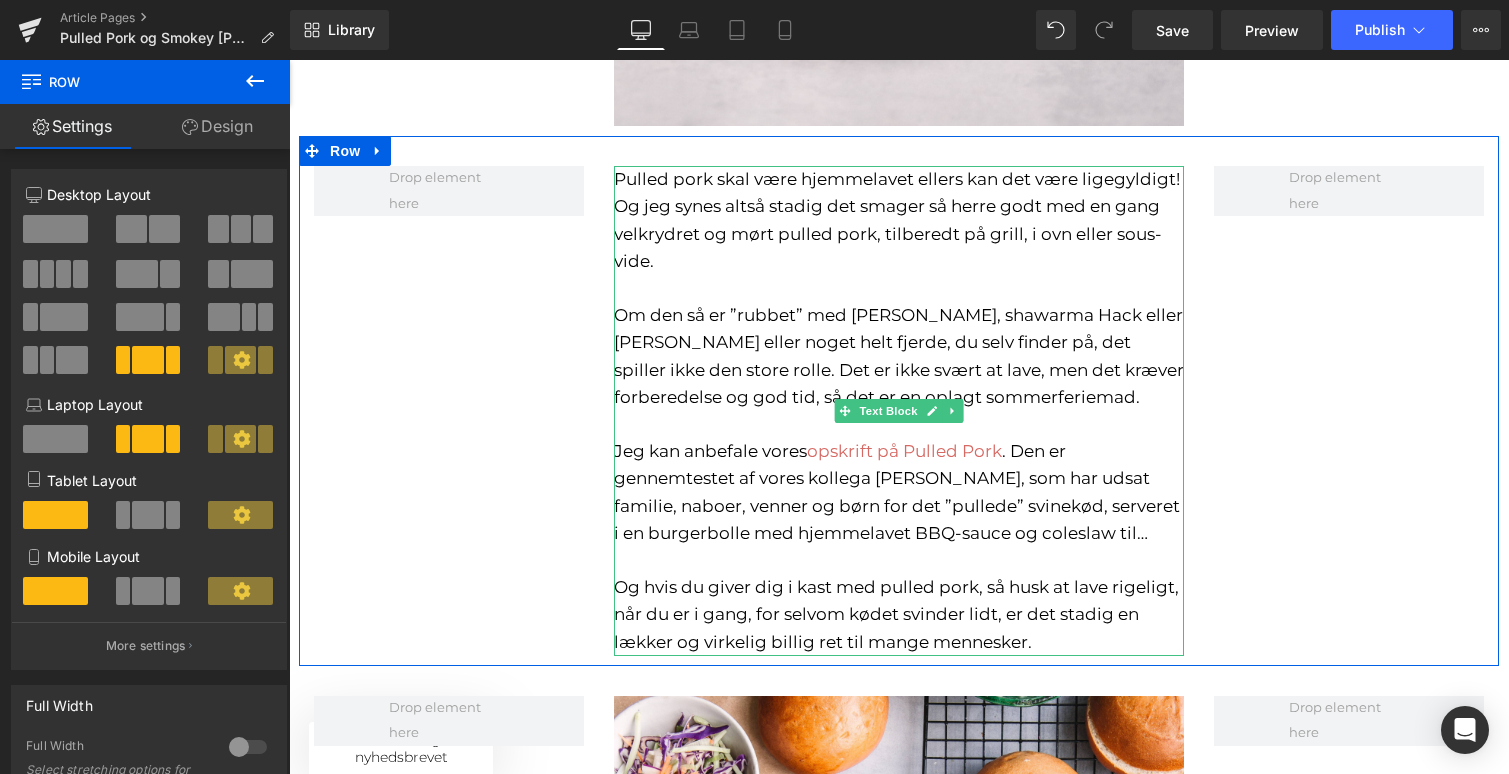 click on ". Den er gennemtestet af vores kollega [PERSON_NAME], som har udsat familie, naboer, venner og børn for det ”pullede” svinekød, serveret i en burgerbolle med hjemmelavet BBQ-sauce og coleslaw til…  Og hvis du giver dig i kast med pulled pork, så husk at lave rigeligt, når du er i gang, for selvom kødet svinder lidt, er det stadig en lækker og virkelig billig ret til mange mennesker." at bounding box center [897, 546] 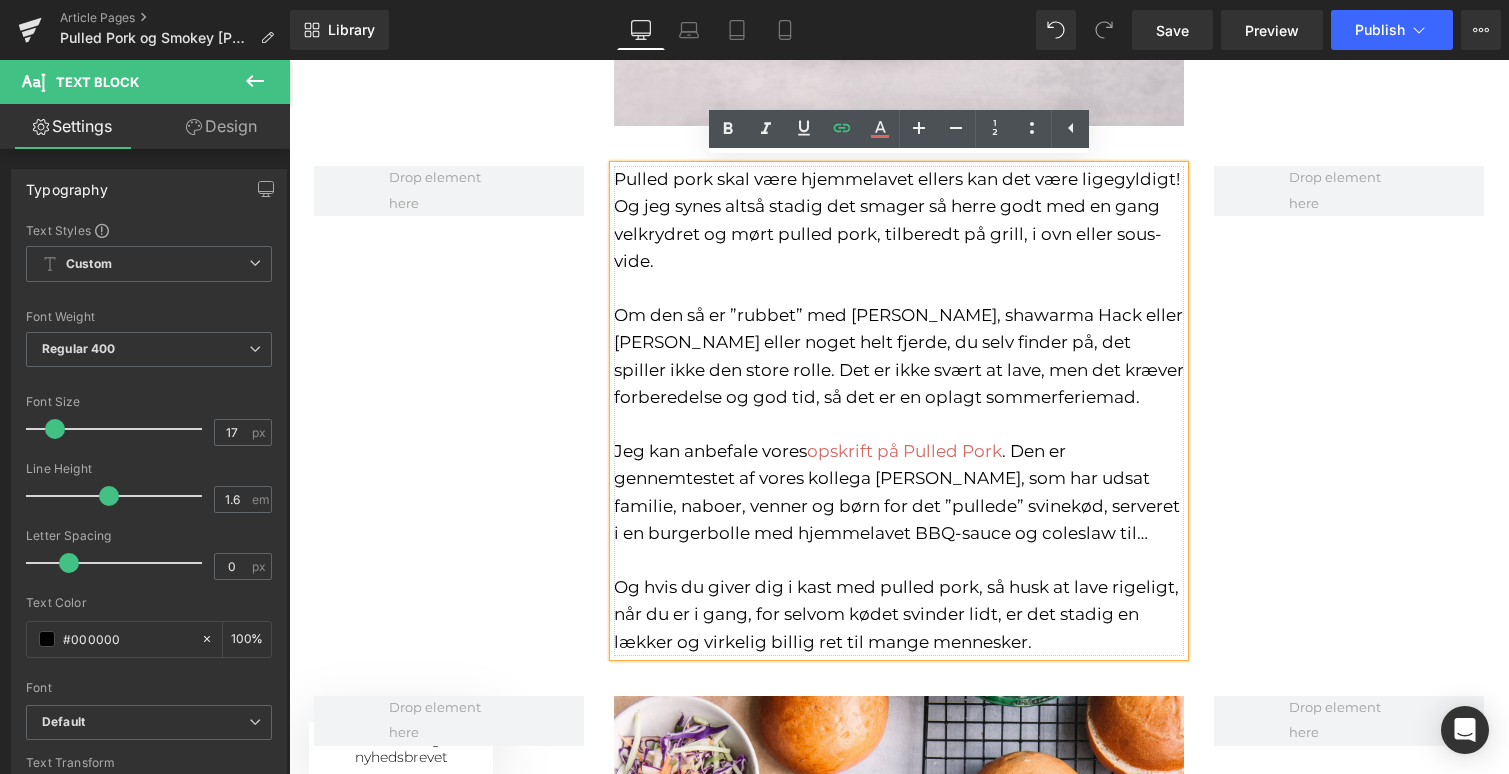 click on ". Den er gennemtestet af vores kollega [PERSON_NAME], som har udsat familie, naboer, venner og børn for det ”pullede” svinekød, serveret i en burgerbolle med hjemmelavet BBQ-sauce og coleslaw til…  Og hvis du giver dig i kast med pulled pork, så husk at lave rigeligt, når du er i gang, for selvom kødet svinder lidt, er det stadig en lækker og virkelig billig ret til mange mennesker." at bounding box center (897, 546) 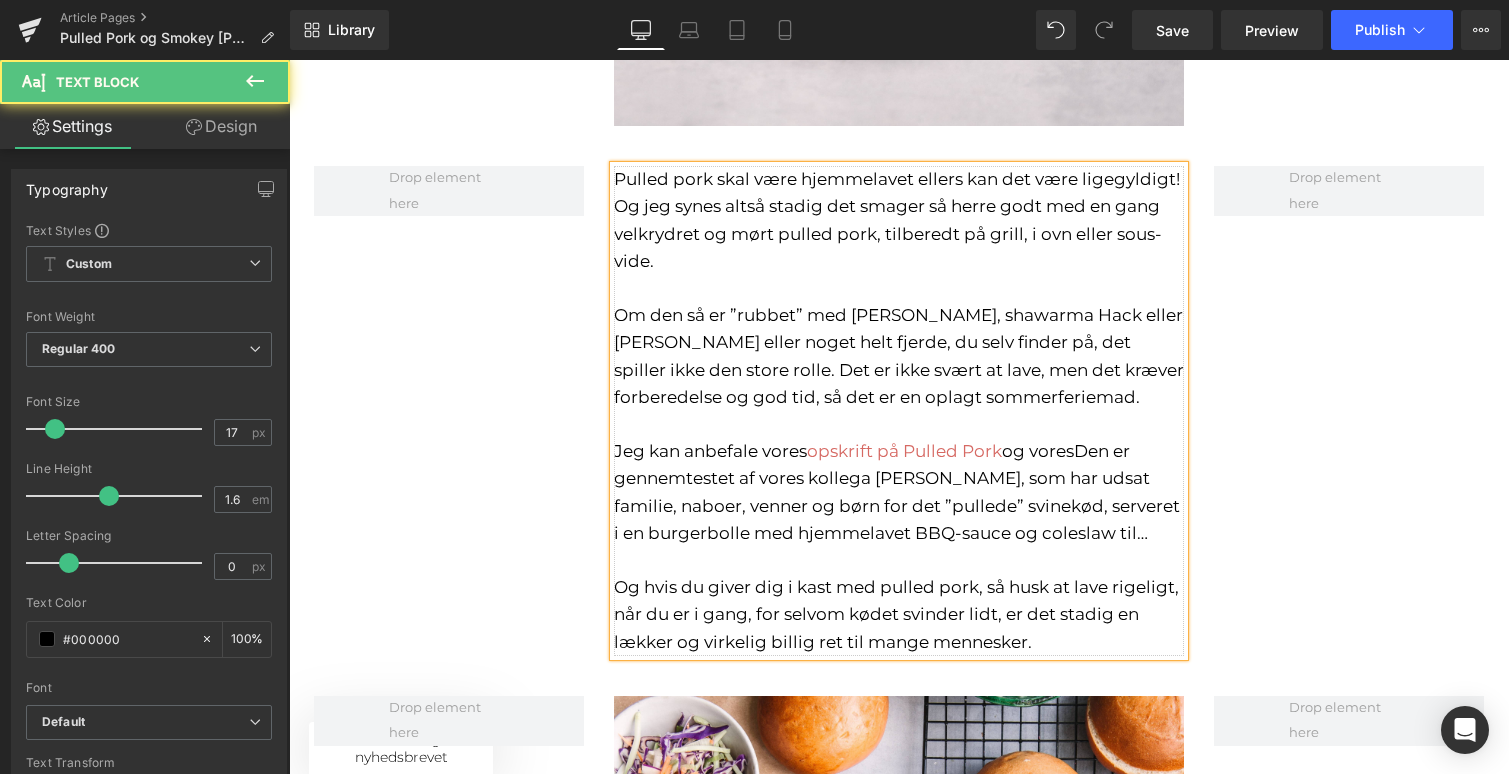 click on "Pulled pork skal være hjemmelavet ellers kan det være ligegyldigt! Og jeg synes altså stadig det smager så herre godt med en gang velkrydret og mørt pulled pork, tilberedt på grill, i ovn eller sous-vide.  Om den så er ”rubbet” med [PERSON_NAME], shawarma Hack eller [PERSON_NAME] eller noget helt fjerde, du selv finder på, det spiller ikke den store rolle. Det er ikke svært at lave, men det kræver forberedelse og god tid, så det er en oplagt sommerferiemad.  Jeg kan anbefale vores  opskrift på Pulled Pork  og vores  Den er gennemtestet af vores kollega [PERSON_NAME], som har udsat familie, naboer, venner og børn for det ”pullede” svinekød, serveret i en burgerbolle med hjemmelavet BBQ-sauce og coleslaw til…  Og hvis du giver dig i kast med pulled pork, så husk at lave rigeligt, når du er i gang, for selvom kødet svinder lidt, er det stadig en lækker og virkelig billig ret til mange mennesker." at bounding box center [899, 410] 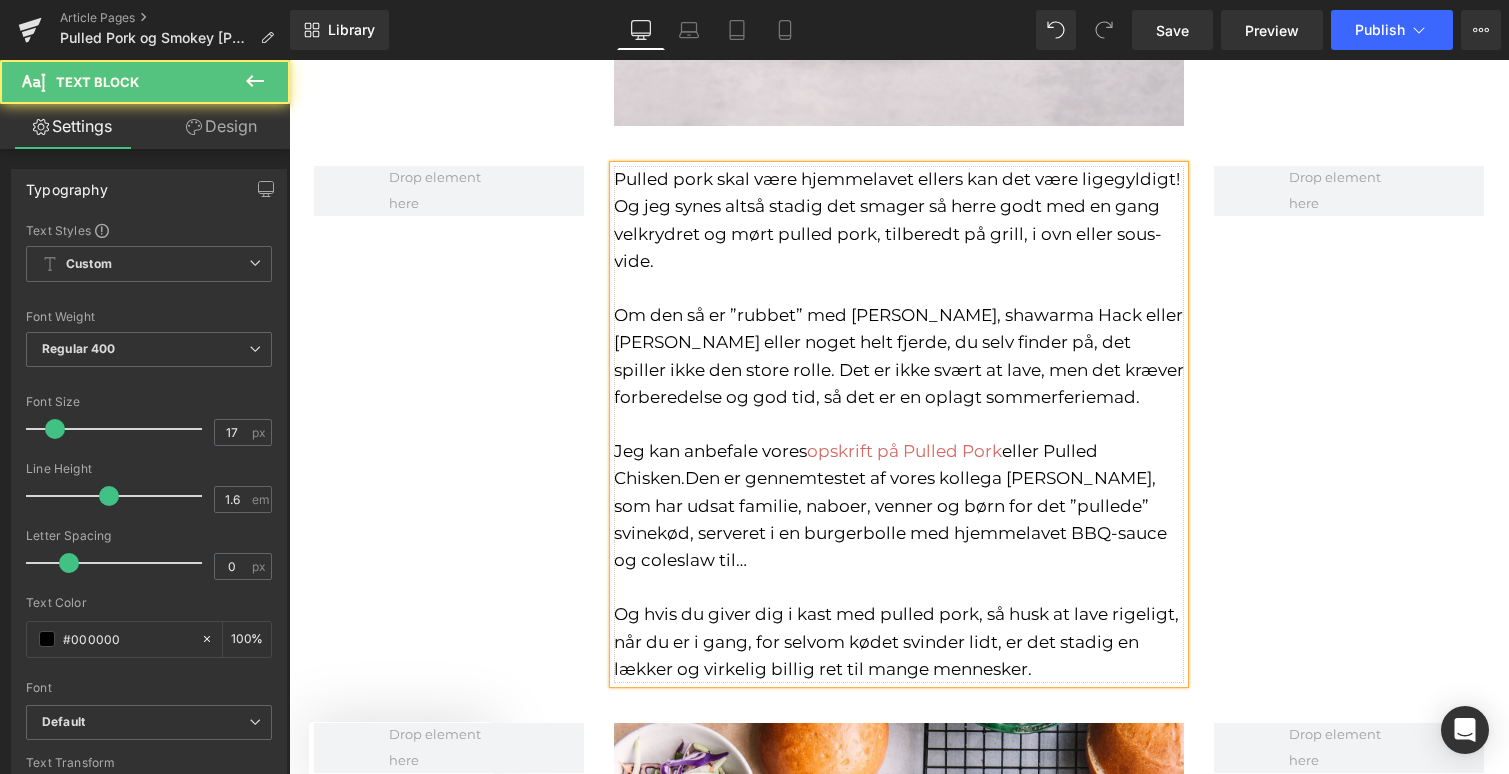 click on "Den er gennemtestet af vores kollega [PERSON_NAME], som har udsat familie, naboer, venner og børn for det ”pullede” svinekød, serveret i en burgerbolle med hjemmelavet BBQ-sauce og coleslaw til…  Og hvis du giver dig i kast med pulled pork, så husk at lave rigeligt, når du er i gang, for selvom kødet svinder lidt, er det stadig en lækker og virkelig billig ret til mange mennesker." at bounding box center [896, 573] 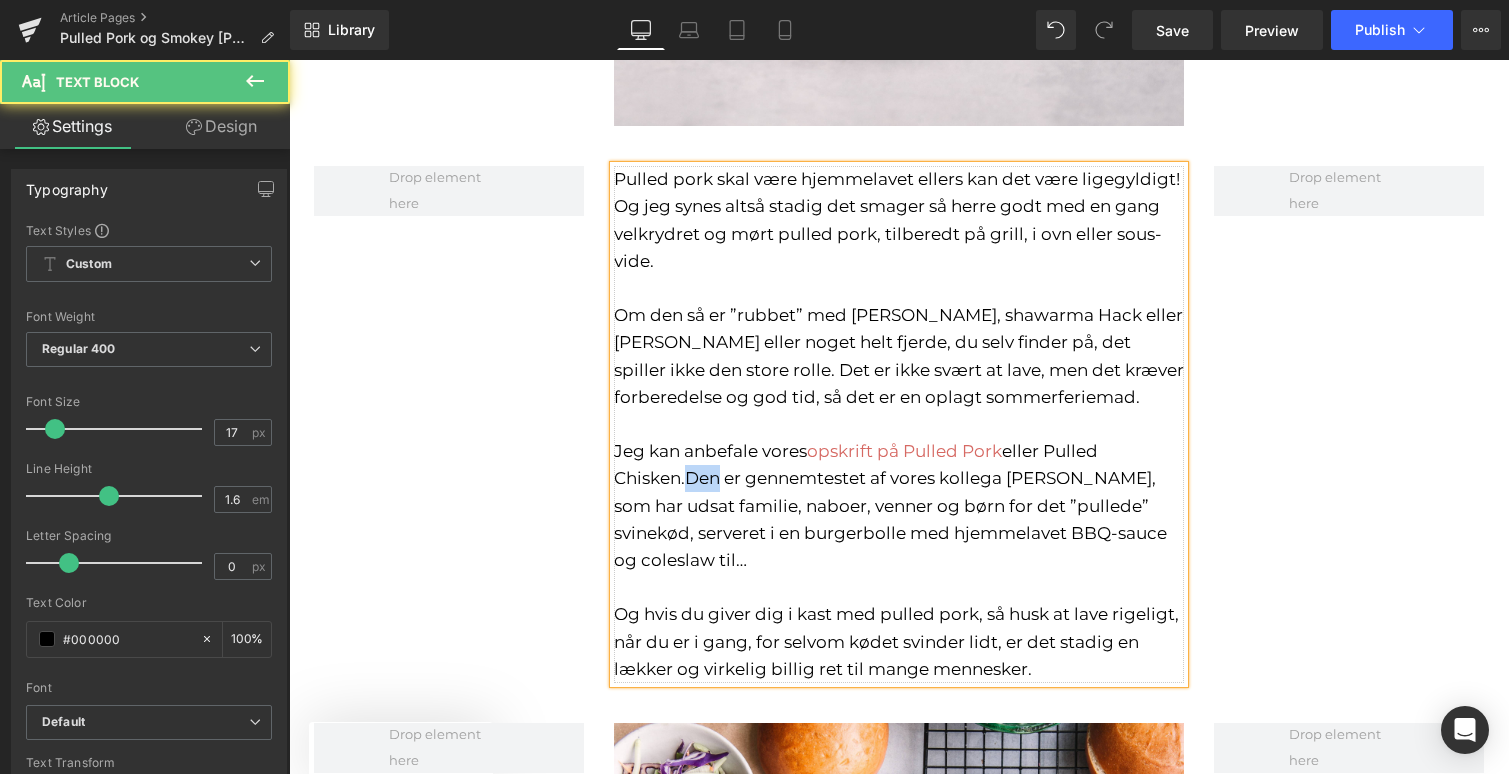 click on "Den er gennemtestet af vores kollega [PERSON_NAME], som har udsat familie, naboer, venner og børn for det ”pullede” svinekød, serveret i en burgerbolle med hjemmelavet BBQ-sauce og coleslaw til…  Og hvis du giver dig i kast med pulled pork, så husk at lave rigeligt, når du er i gang, for selvom kødet svinder lidt, er det stadig en lækker og virkelig billig ret til mange mennesker." at bounding box center (896, 573) 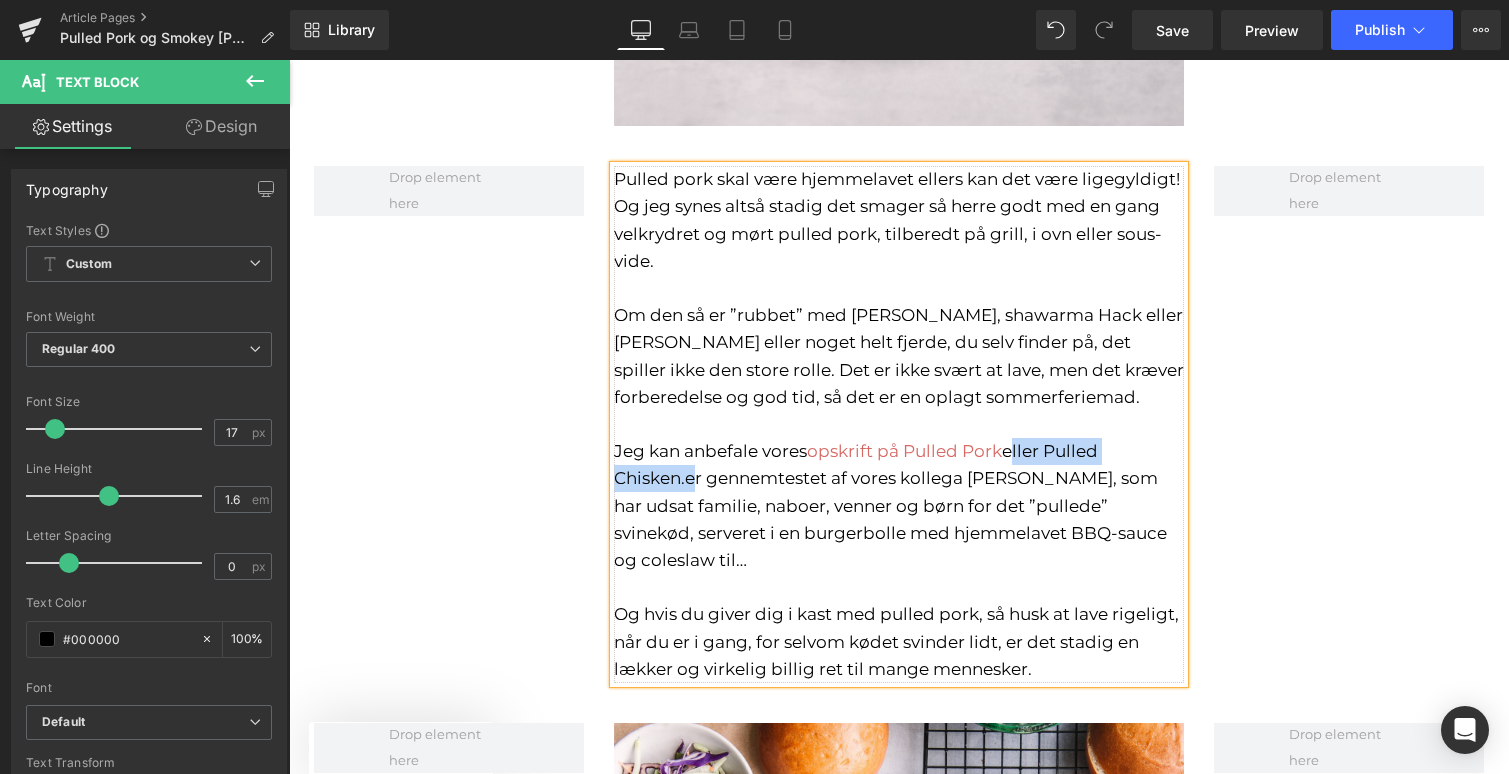 drag, startPoint x: 1012, startPoint y: 370, endPoint x: 690, endPoint y: 399, distance: 323.30325 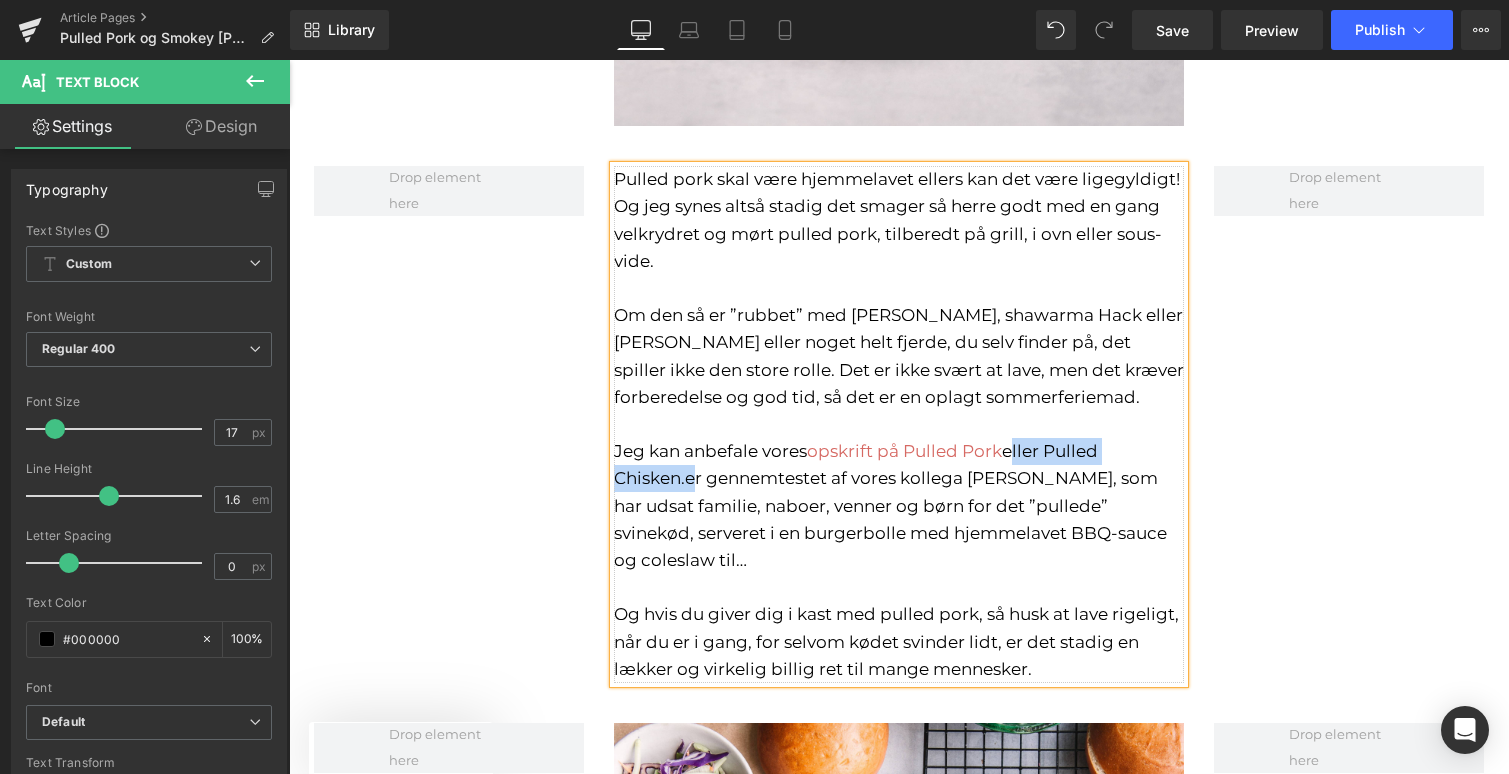 click on "Pulled pork skal være hjemmelavet ellers kan det være ligegyldigt! Og jeg synes altså stadig det smager så herre godt med en gang velkrydret og mørt pulled pork, tilberedt på grill, i ovn eller sous-vide.  Om den så er ”rubbet” med [PERSON_NAME], shawarma Hack eller [PERSON_NAME] eller noget helt fjerde, du selv finder på, det spiller ikke den store rolle. Det er ikke svært at lave, men det kræver forberedelse og god tid, så det er en oplagt sommerferiemad.  Jeg kan anbefale vores  opskrift på Pulled Pork  eller Pulled Chisken.  er gennemtestet af vores kollega [PERSON_NAME], som har udsat familie, naboer, venner og børn for det ”pullede” svinekød, serveret i en burgerbolle med hjemmelavet BBQ-sauce og coleslaw til…  Og hvis du giver dig i kast med pulled pork, så husk at lave rigeligt, når du er i gang, for selvom kødet svinder lidt, er det stadig en lækker og virkelig billig ret til mange mennesker." at bounding box center (899, 424) 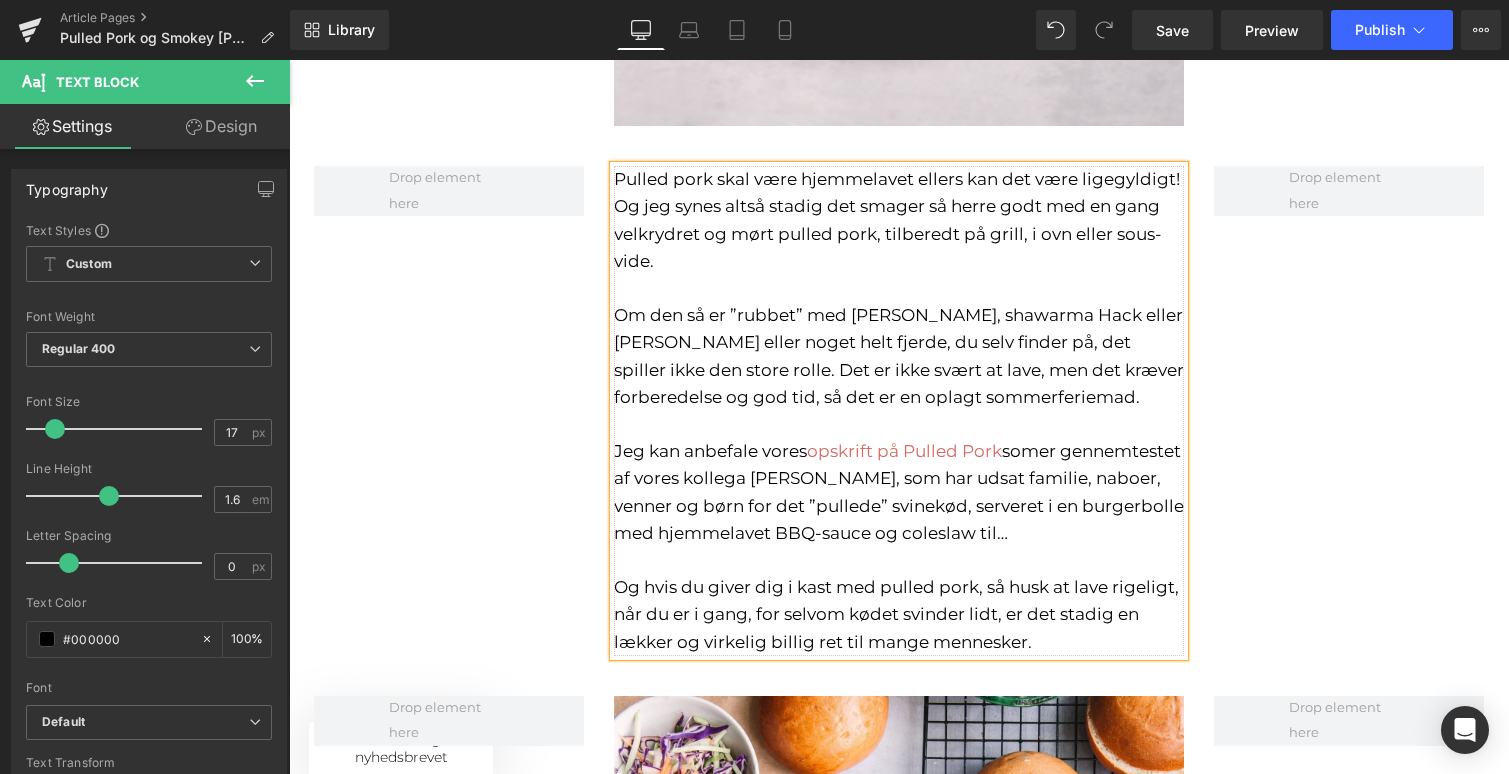 click on "er gennemtestet af vores kollega [PERSON_NAME], som har udsat familie, naboer, venner og børn for det ”pullede” svinekød, serveret i en burgerbolle med hjemmelavet BBQ-sauce og coleslaw til…  Og hvis du giver dig i kast med pulled pork, så husk at lave rigeligt, når du er i gang, for selvom kødet svinder lidt, er det stadig en lækker og virkelig billig ret til mange mennesker." at bounding box center [899, 546] 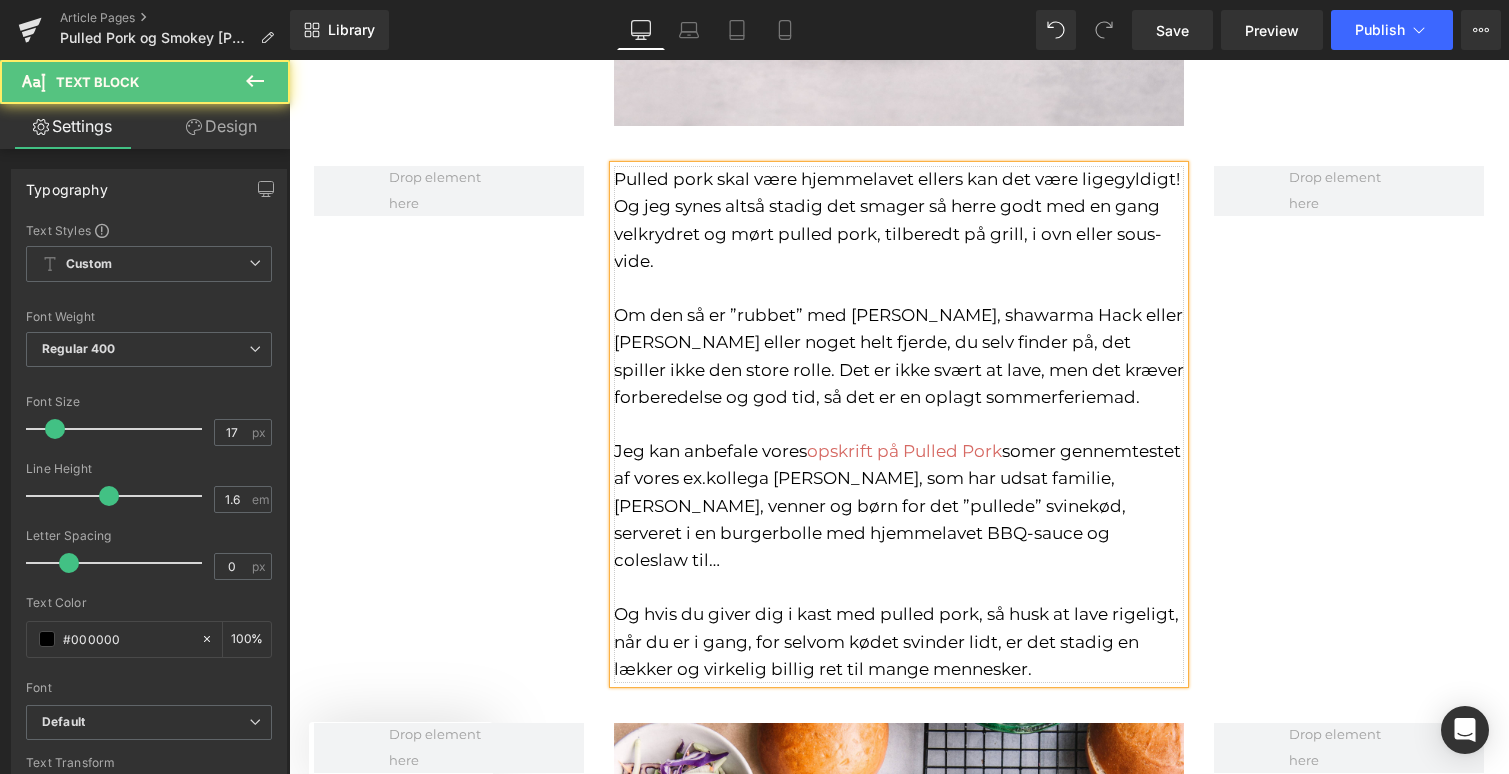 click on "er gennemtestet af vores ex.kollega [PERSON_NAME], som har udsat familie, [PERSON_NAME], venner og børn for det ”pullede” svinekød, serveret i en burgerbolle med hjemmelavet BBQ-sauce og coleslaw til…  Og hvis du giver dig i kast med pulled pork, så husk at lave rigeligt, når du er i gang, for selvom kødet svinder lidt, er det stadig en lækker og virkelig billig ret til mange mennesker." at bounding box center [897, 560] 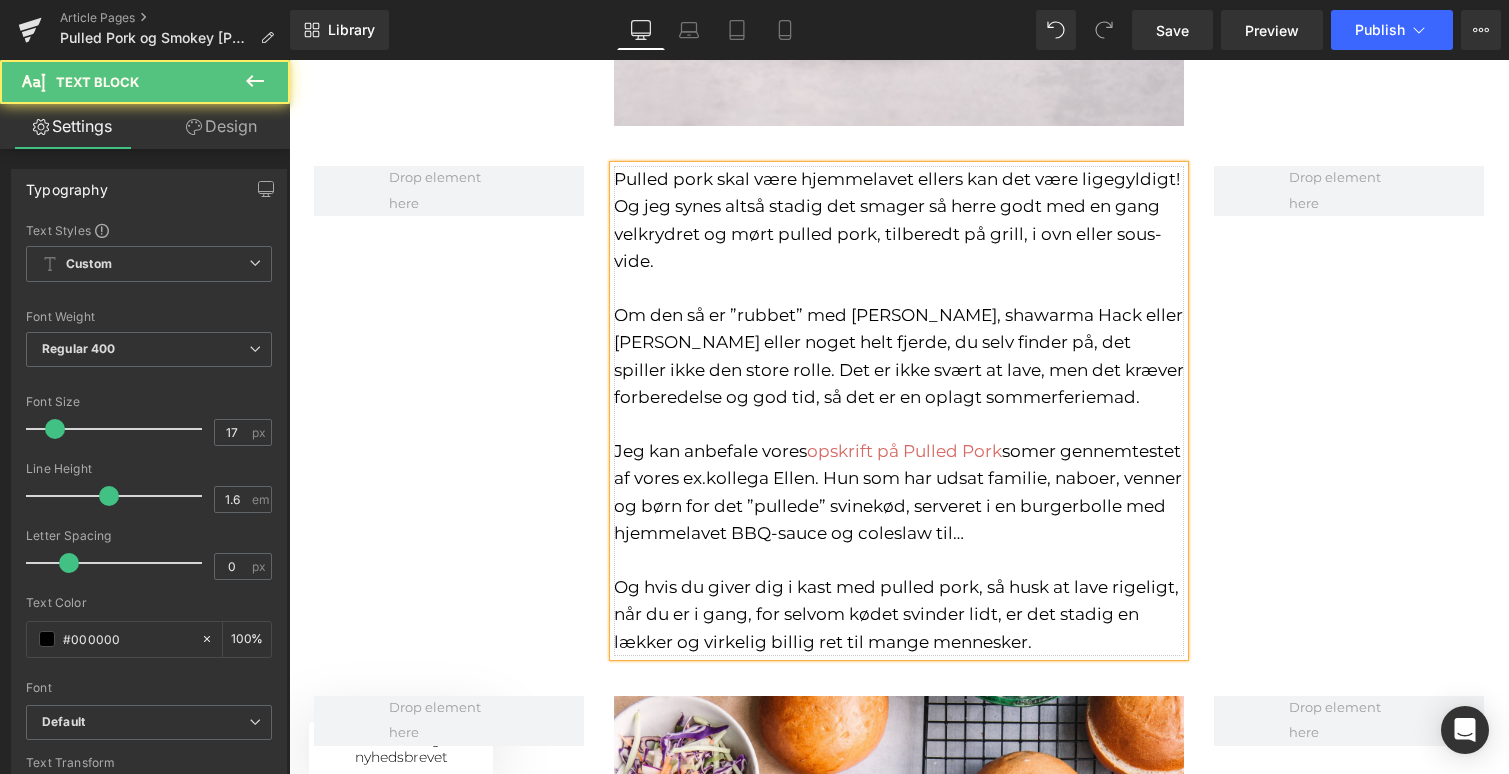 click on "er gennemtestet af vores ex.kollega Ellen. Hun som har udsat familie, naboer, venner og børn for det ”pullede” svinekød, serveret i en burgerbolle med hjemmelavet BBQ-sauce og coleslaw til…  Og hvis du giver dig i kast med pulled pork, så husk at lave rigeligt, når du er i gang, for selvom kødet svinder lidt, er det stadig en lækker og virkelig billig ret til mange mennesker." at bounding box center [898, 546] 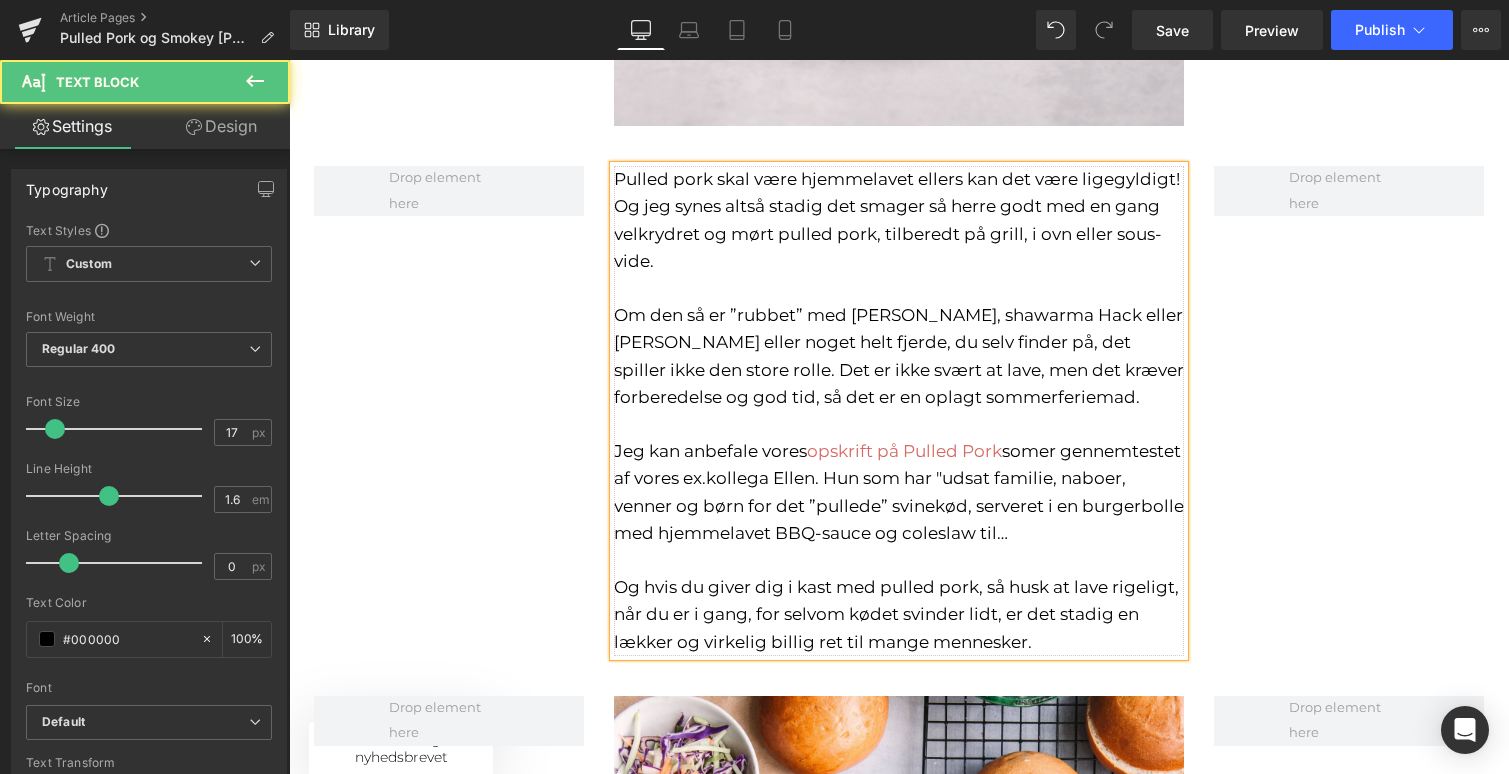 click on "er gennemtestet af vores ex.kollega Ellen. Hun som har "udsat familie, naboer, venner og børn for det ”pullede” svinekød, serveret i en burgerbolle med hjemmelavet BBQ-sauce og coleslaw til…  Og hvis du giver dig i kast med pulled pork, så husk at lave rigeligt, når du er i gang, for selvom kødet svinder lidt, er det stadig en lækker og virkelig billig ret til mange mennesker." at bounding box center (899, 546) 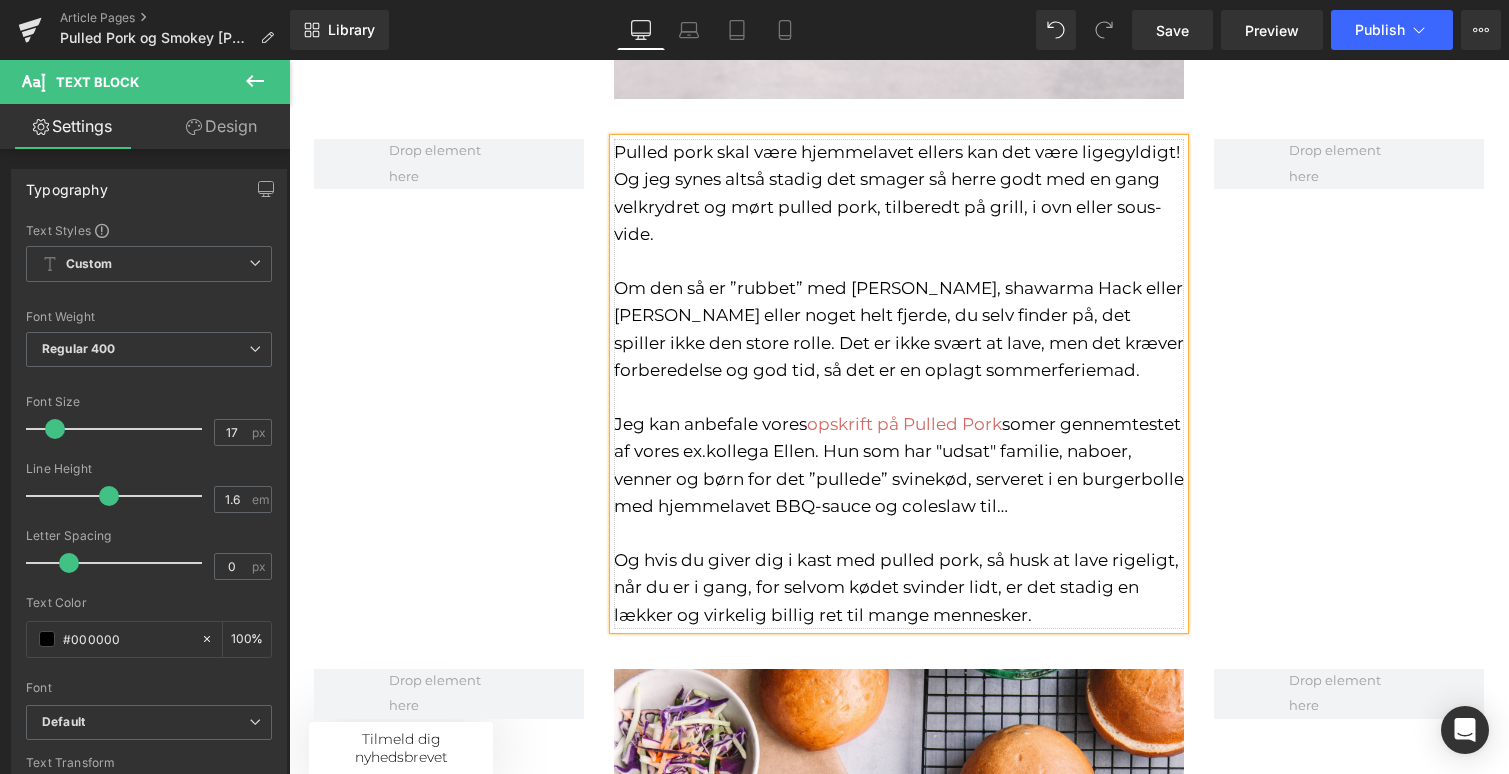 scroll, scrollTop: 1703, scrollLeft: 0, axis: vertical 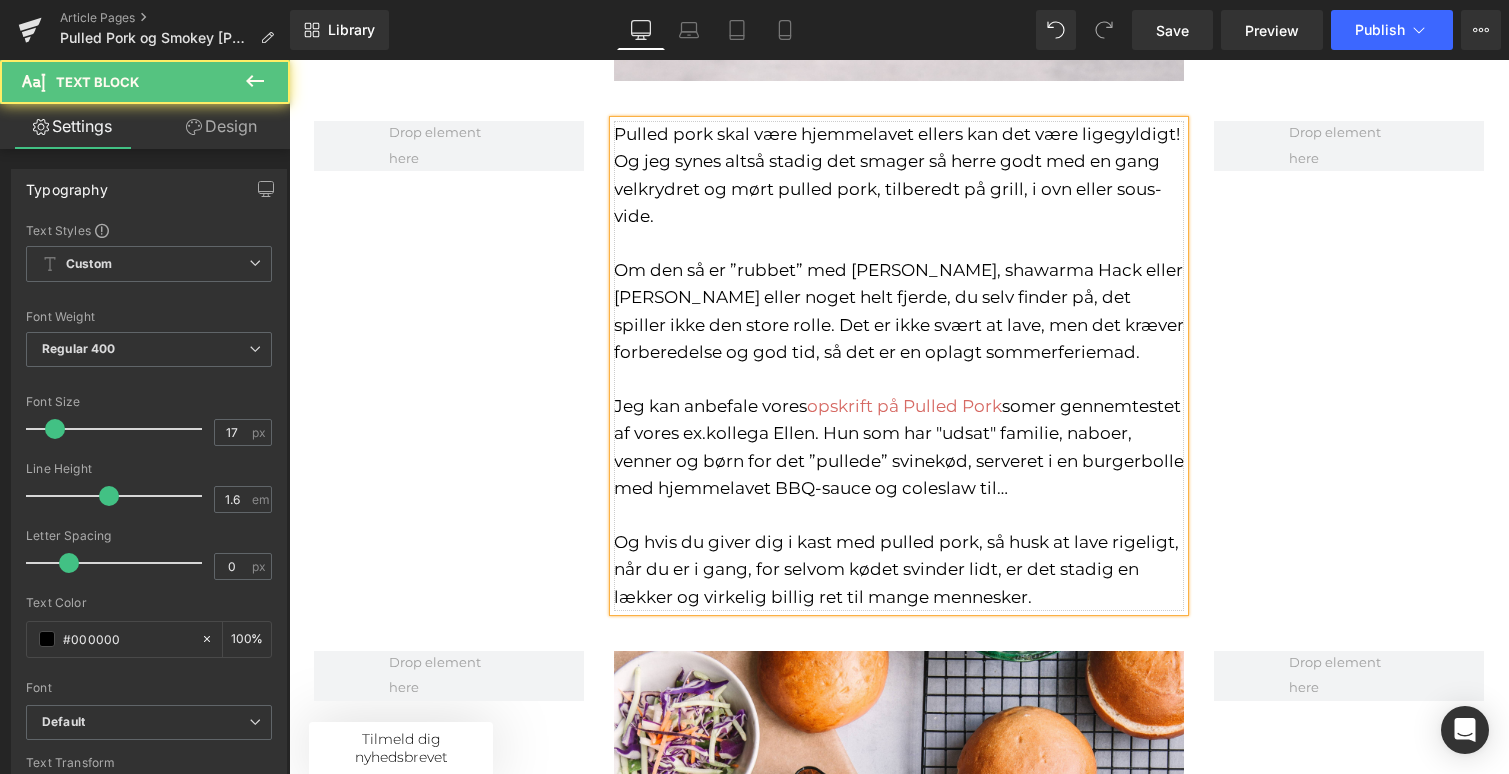 click on "Pulled pork skal være hjemmelavet ellers kan det være ligegyldigt! Og jeg synes altså stadig det smager så herre godt med en gang velkrydret og mørt pulled pork, tilberedt på grill, i ovn eller sous-vide.  Om den så er ”rubbet” med [PERSON_NAME], shawarma Hack eller [PERSON_NAME] eller noget helt fjerde, du selv finder på, det spiller ikke den store rolle. Det er ikke svært at lave, men det kræver forberedelse og god tid, så det er en oplagt sommerferiemad.  Jeg kan anbefale vores  opskrift på Pulled Pork  som  er gennemtestet af vores ex.kollega Ellen. Hun som har "udsat" familie, naboer, venner og børn for det ”pullede” svinekød, serveret i en burgerbolle med hjemmelavet BBQ-sauce og coleslaw til…  Og hvis du giver dig i kast med pulled pork, så husk at lave rigeligt, når du er i gang, for selvom kødet svinder lidt, er det stadig en lækker og virkelig billig ret til mange mennesker." at bounding box center (899, 366) 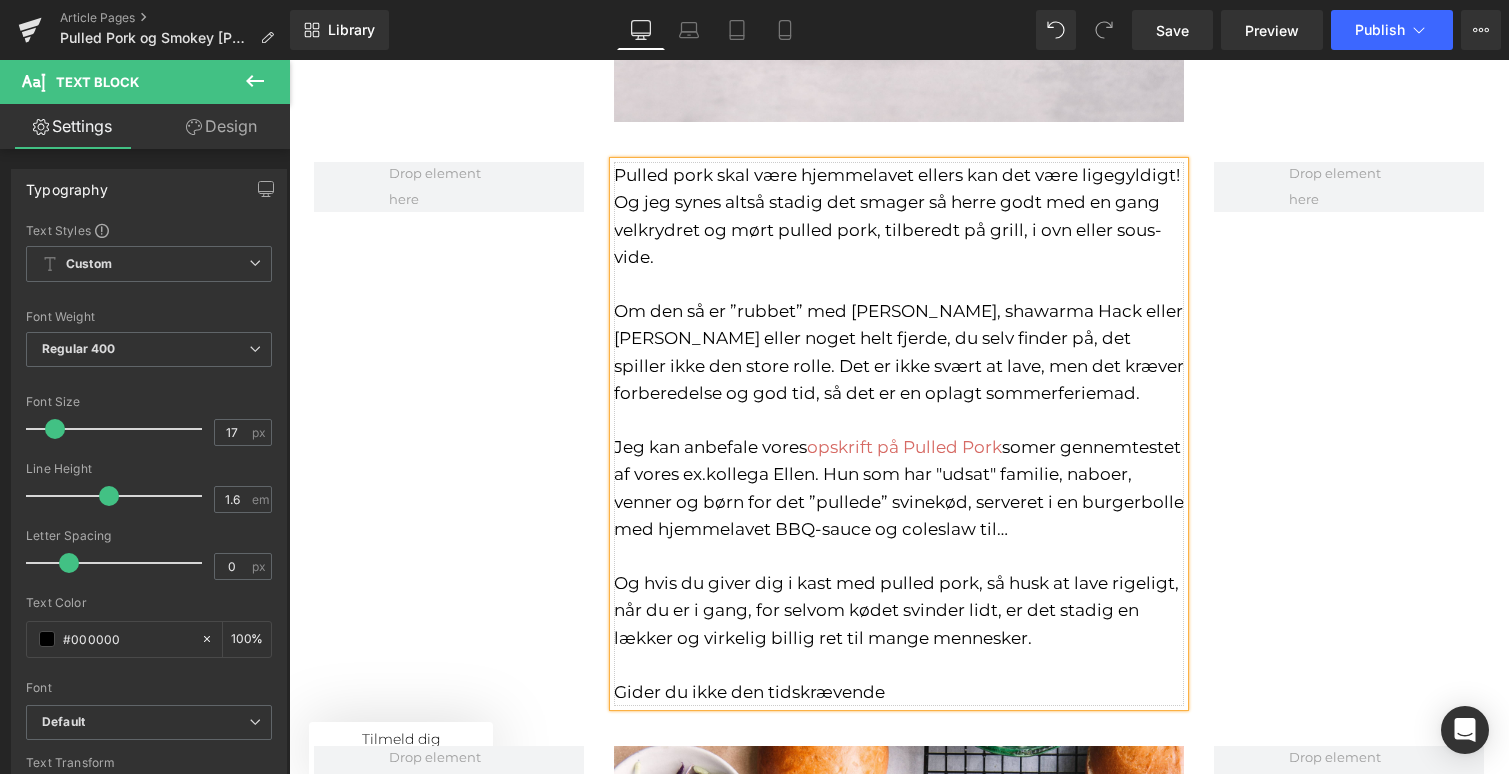 scroll, scrollTop: 1757, scrollLeft: 0, axis: vertical 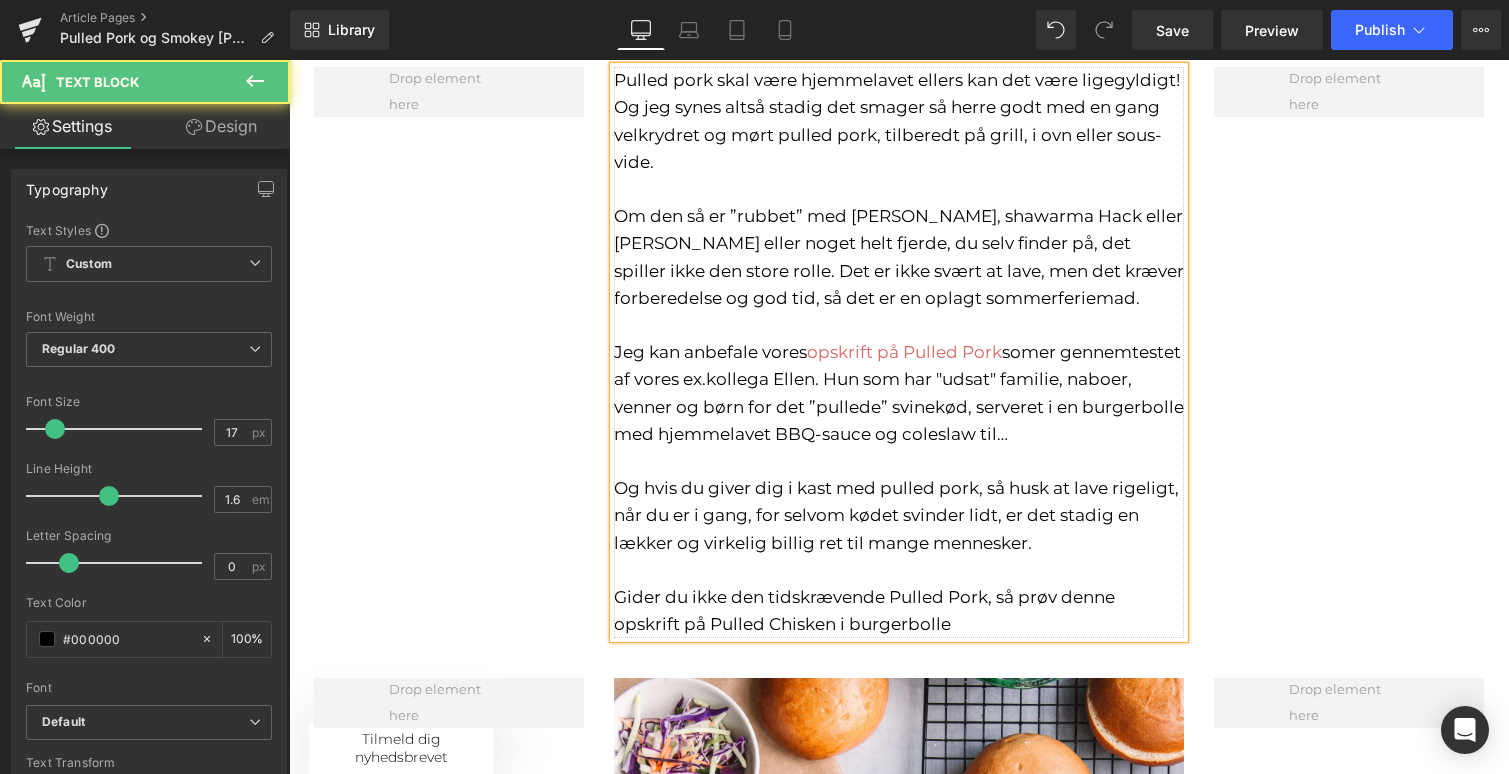 click on "Gider du ikke den tidskrævende Pulled Pork, så prøv denne opskrift på Pulled Chisken i burgerbolle" at bounding box center (899, 611) 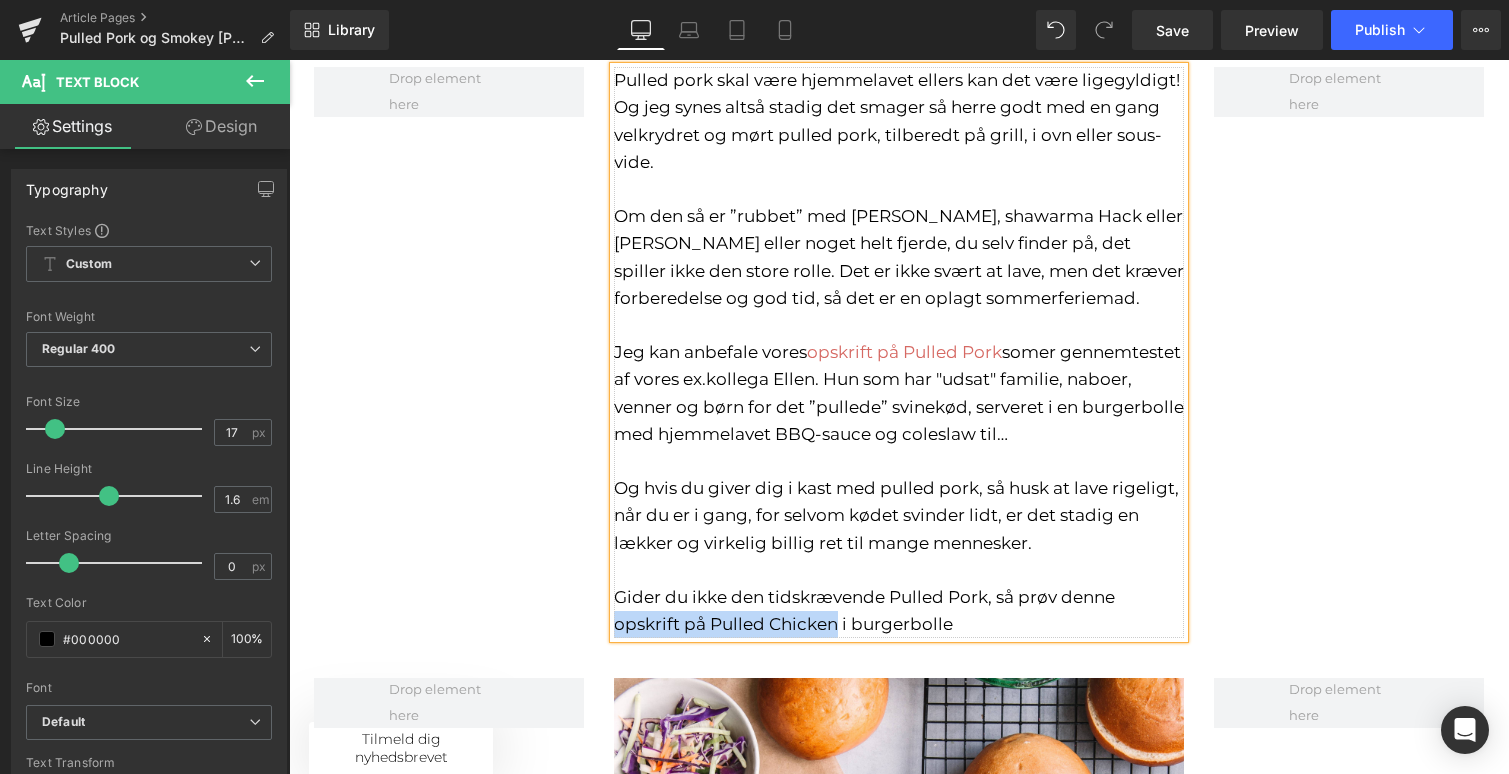 drag, startPoint x: 615, startPoint y: 546, endPoint x: 837, endPoint y: 548, distance: 222.009 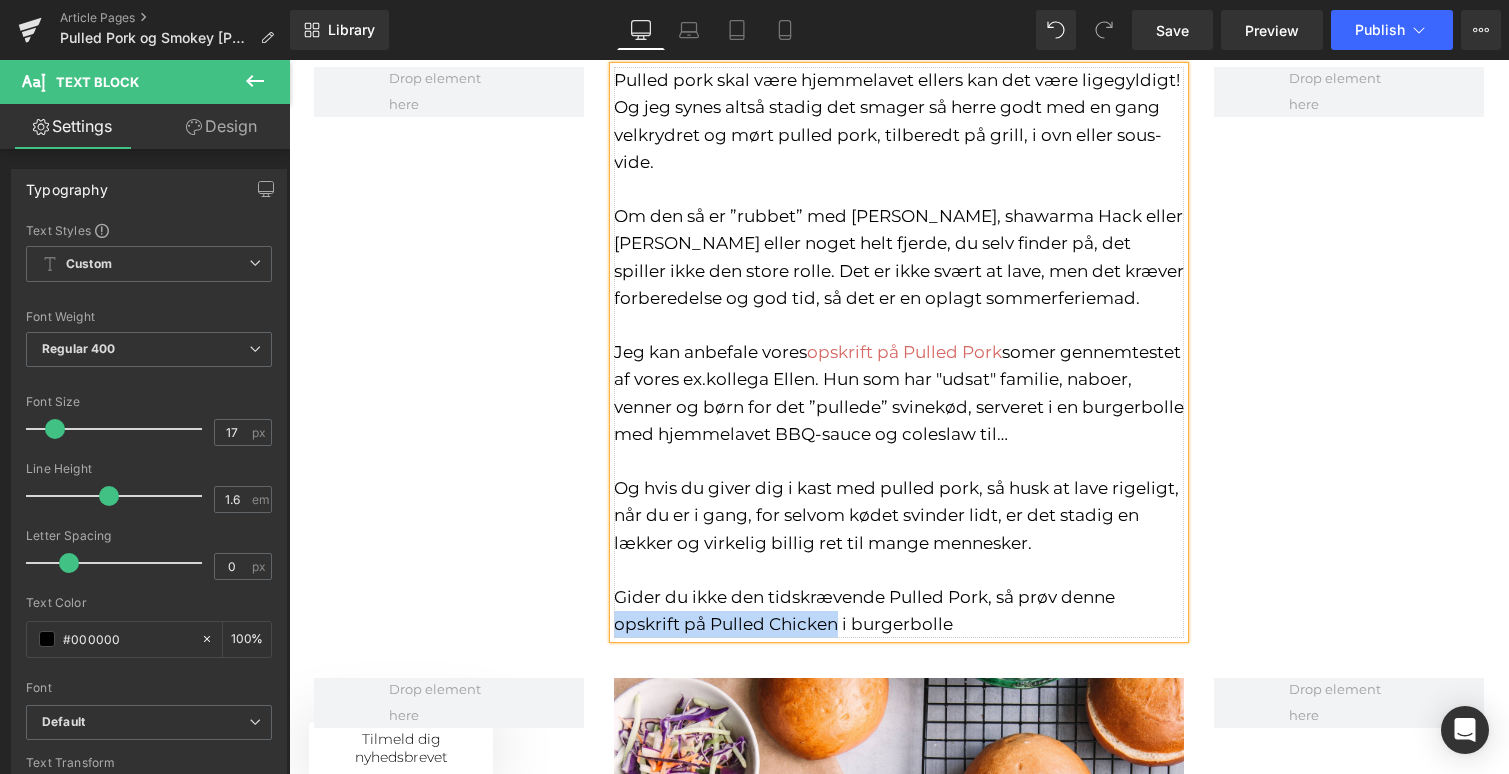 click on "Gider du ikke den tidskrævende Pulled Pork, så prøv denne opskrift på Pulled Chicken i burgerbolle" at bounding box center (899, 611) 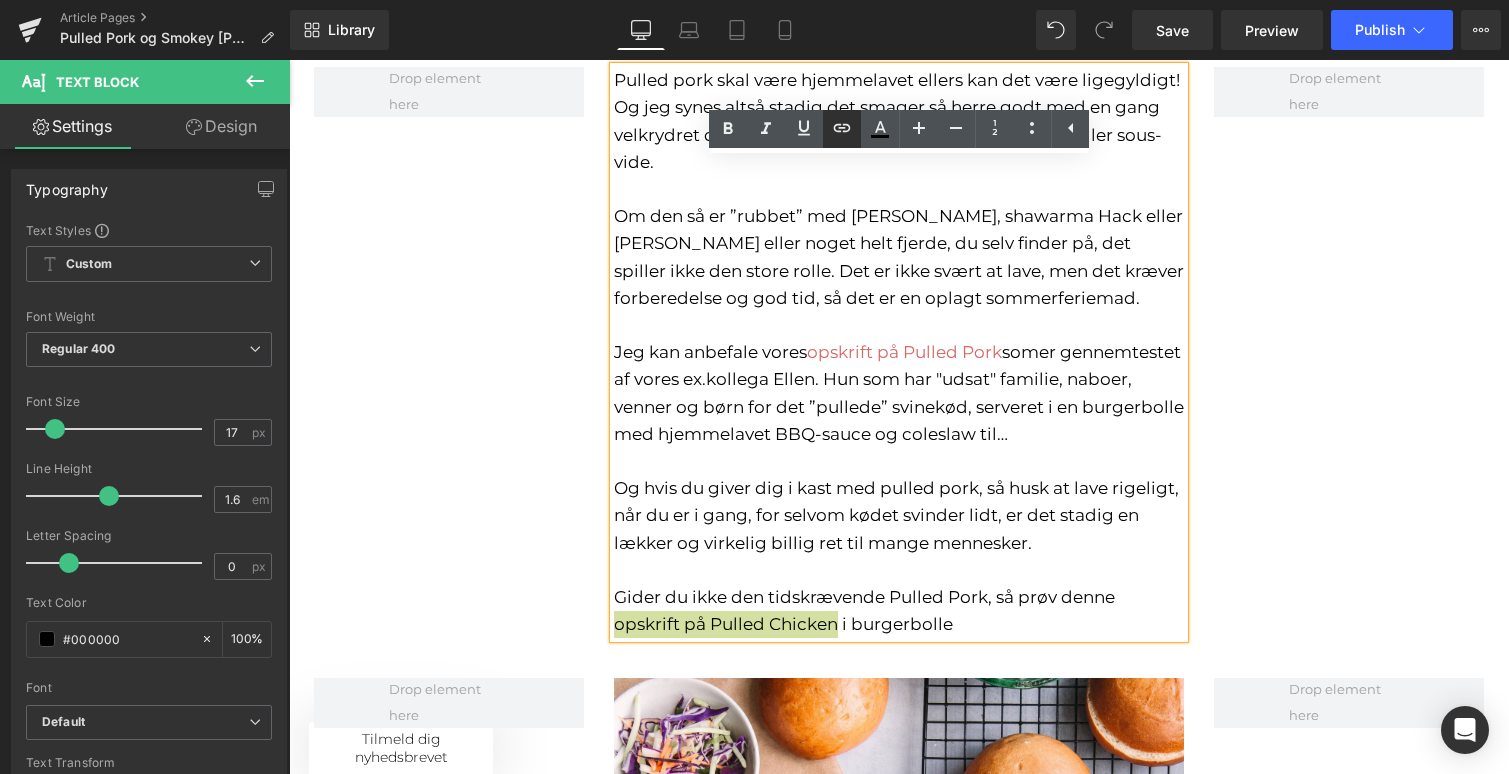 click 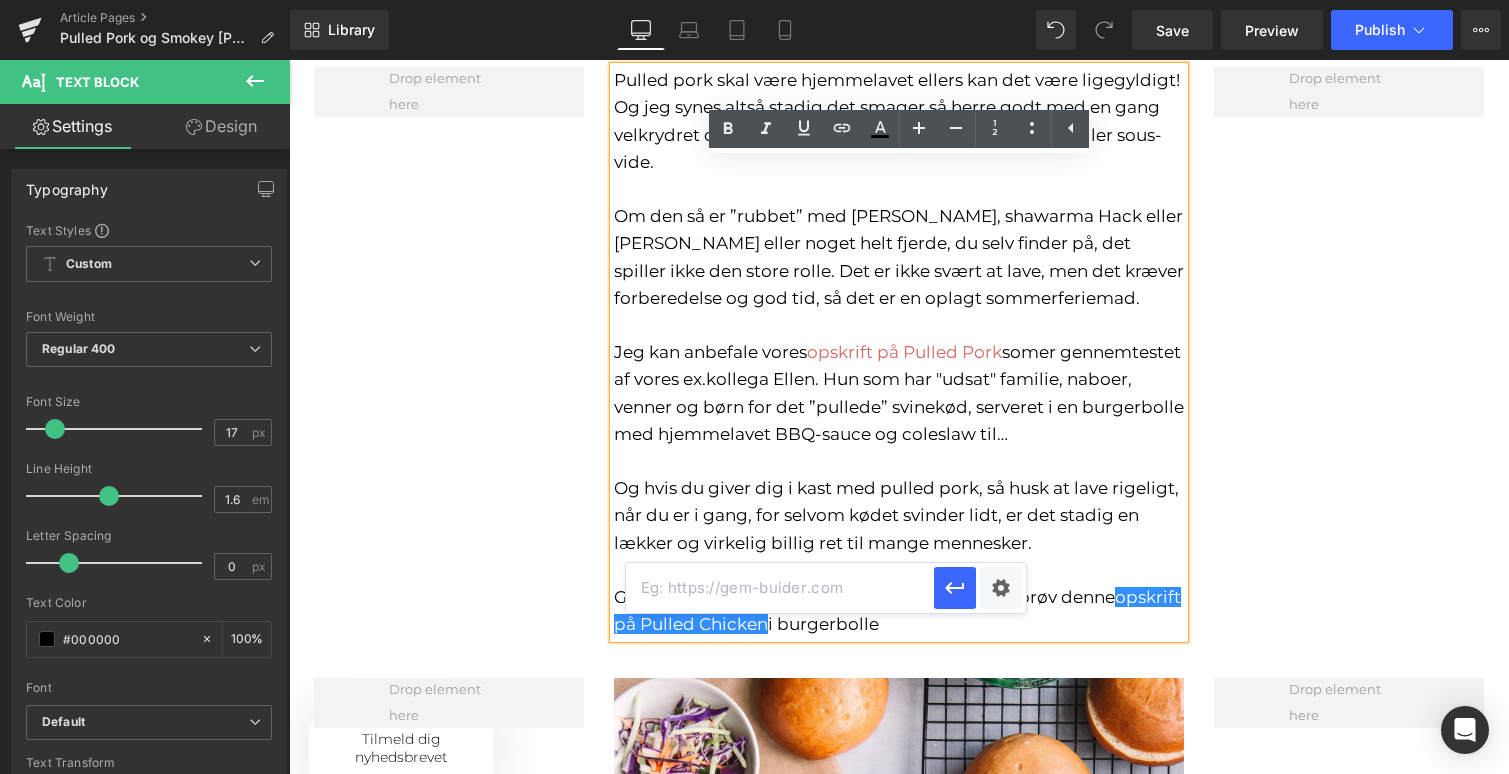 click at bounding box center [780, 588] 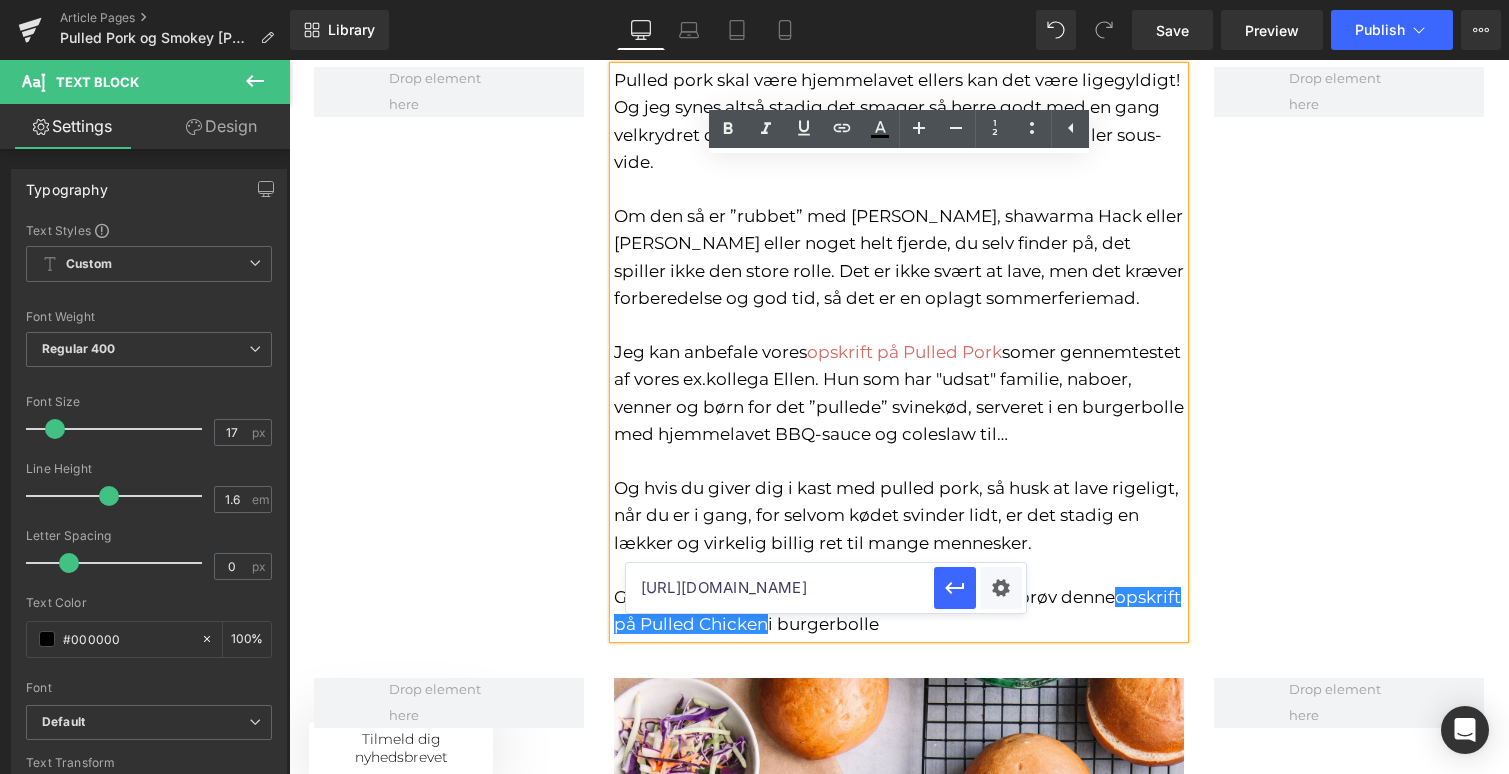 scroll, scrollTop: 0, scrollLeft: 284, axis: horizontal 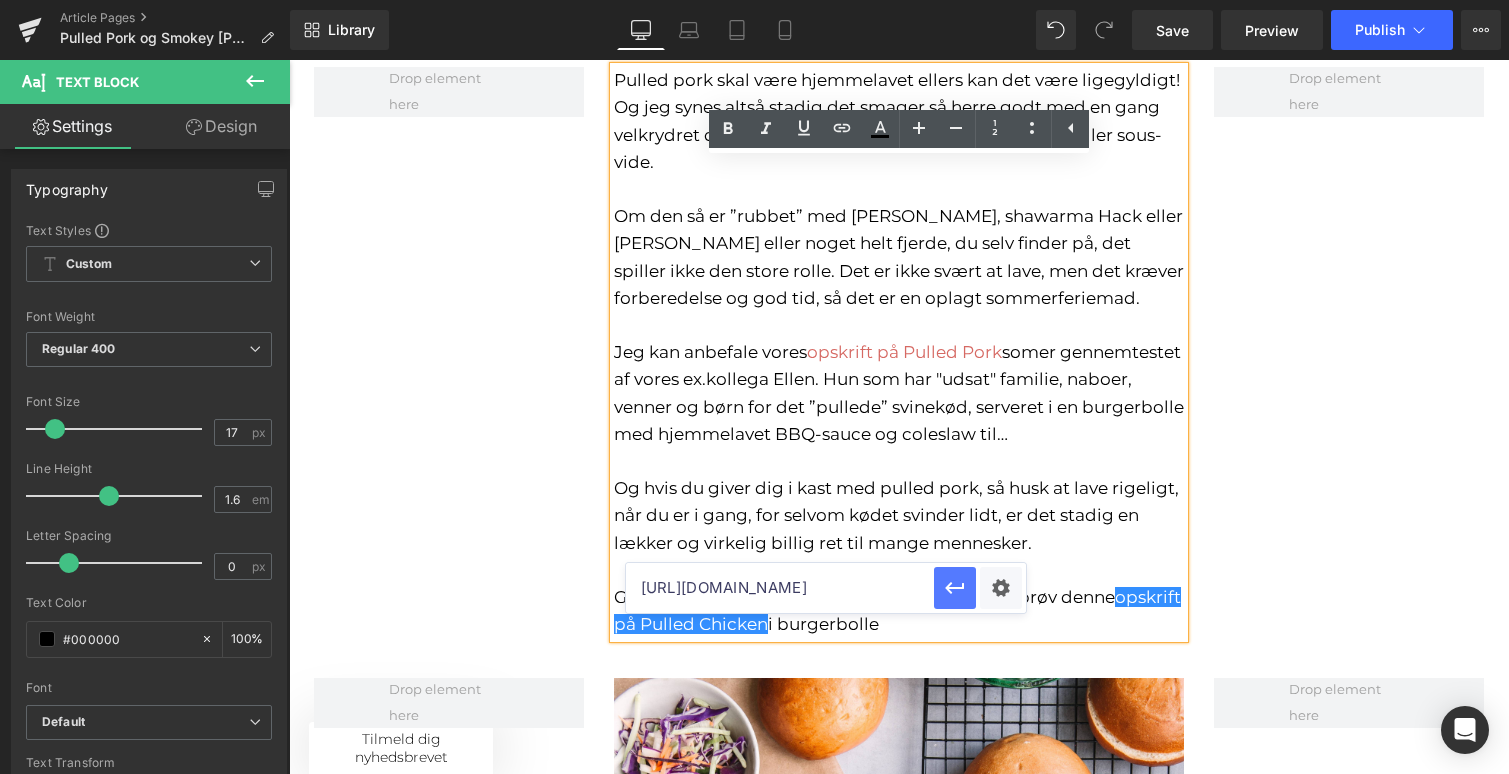 type on "[URL][DOMAIN_NAME]" 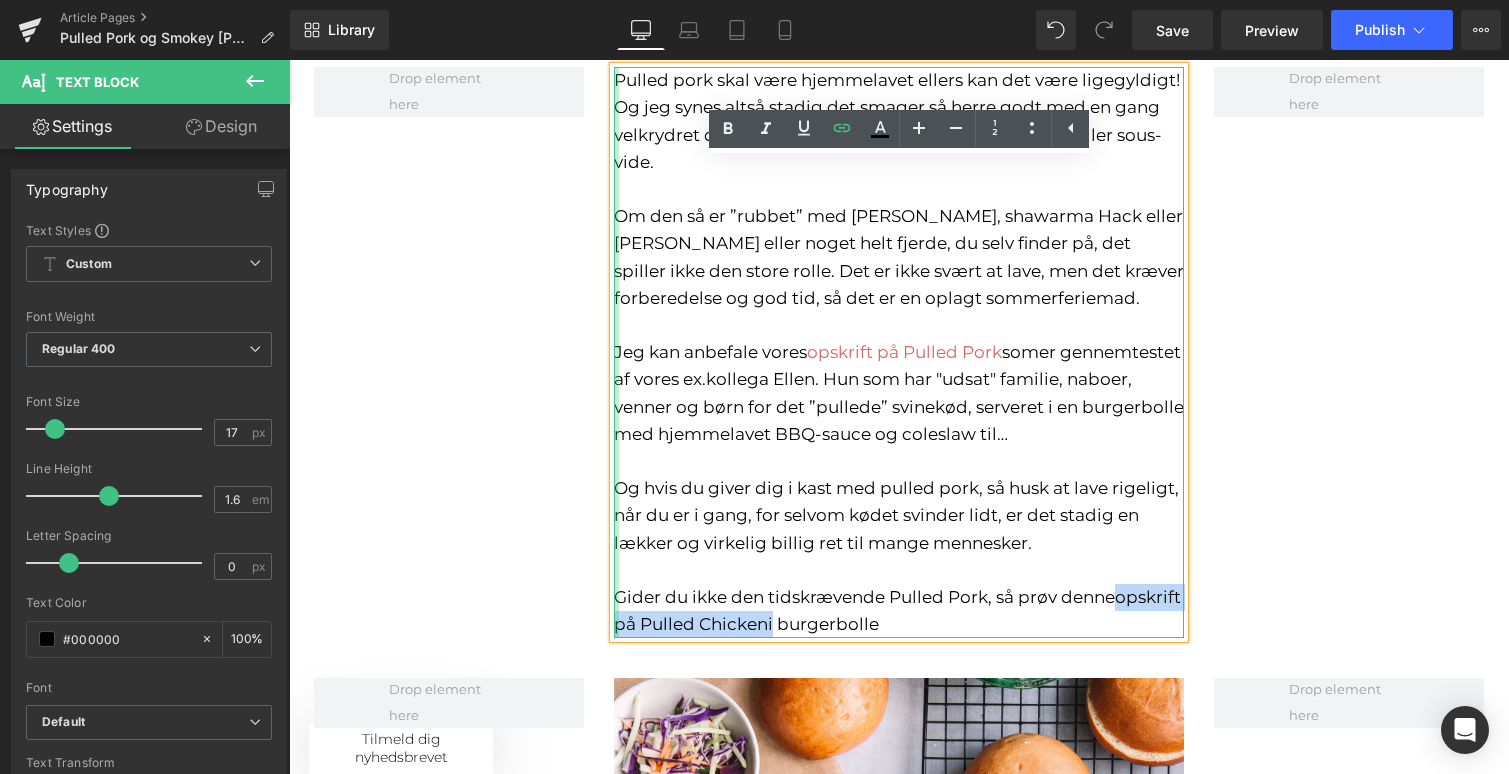 drag, startPoint x: 840, startPoint y: 545, endPoint x: 617, endPoint y: 544, distance: 223.00224 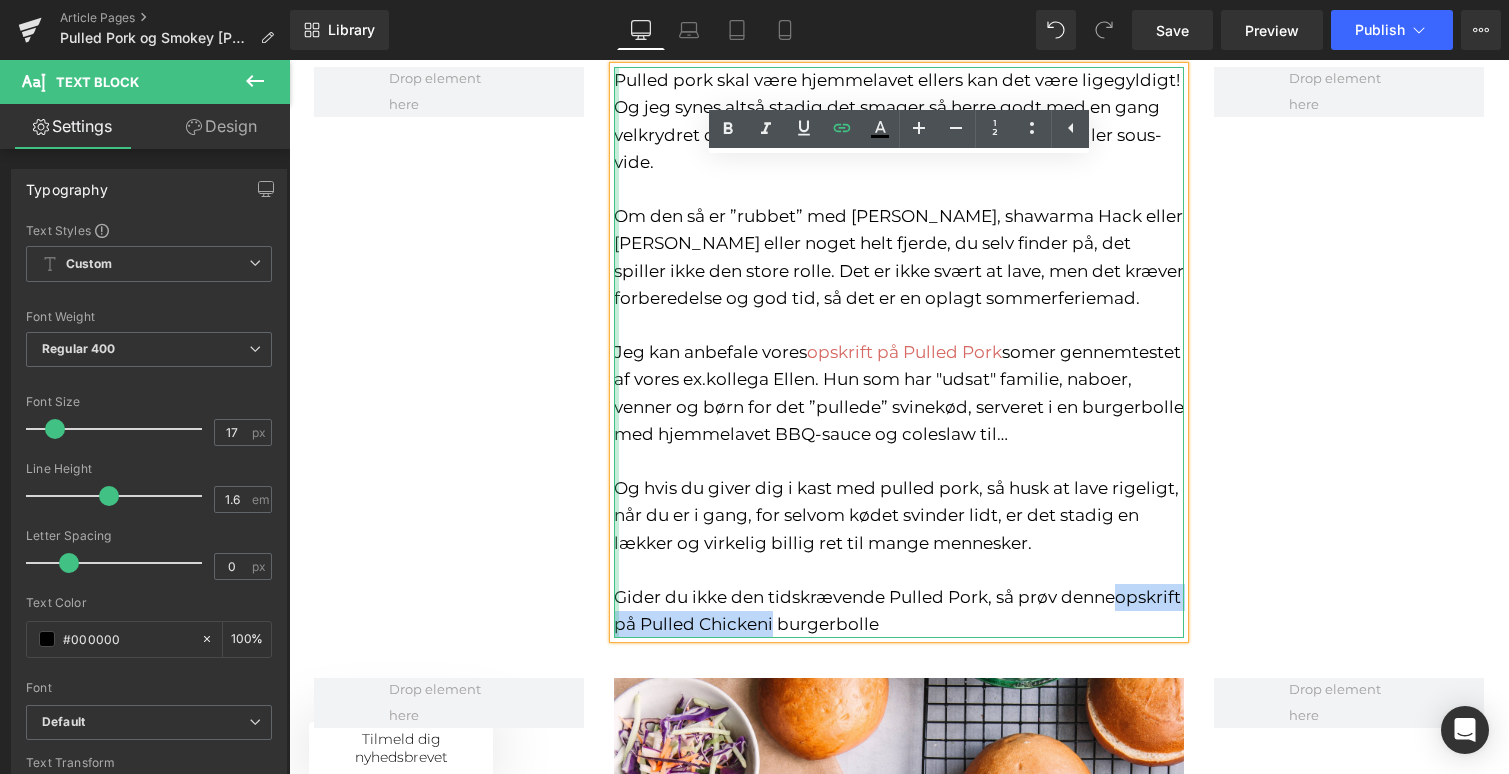 click on "Pulled pork skal være hjemmelavet ellers kan det være ligegyldigt! Og jeg synes altså stadig det smager så herre godt med en gang velkrydret og mørt pulled pork, tilberedt på grill, i ovn eller sous-vide.  Om den så er ”rubbet” med [PERSON_NAME], shawarma Hack eller [PERSON_NAME] eller noget helt fjerde, du selv finder på, det spiller ikke den store rolle. Det er ikke svært at lave, men det kræver forberedelse og god tid, så det er en oplagt sommerferiemad.  Jeg kan anbefale vores  opskrift på Pulled Pork  som  er gennemtestet af vores ex.kollega Ellen. Hun som har "udsat" familie, naboer, venner og børn for det ”pullede” svinekød, serveret i en burgerbolle med hjemmelavet BBQ-sauce og coleslaw til…  Og hvis du giver dig i kast med pulled pork, så husk at lave rigeligt, når du er i gang, for selvom kødet svinder lidt, er det stadig en lækker og virkelig billig ret til mange mennesker. Gider du ikke den tidskrævende Pulled Pork, så prøv denne  opskrift på Pulled Chicken" at bounding box center [899, 352] 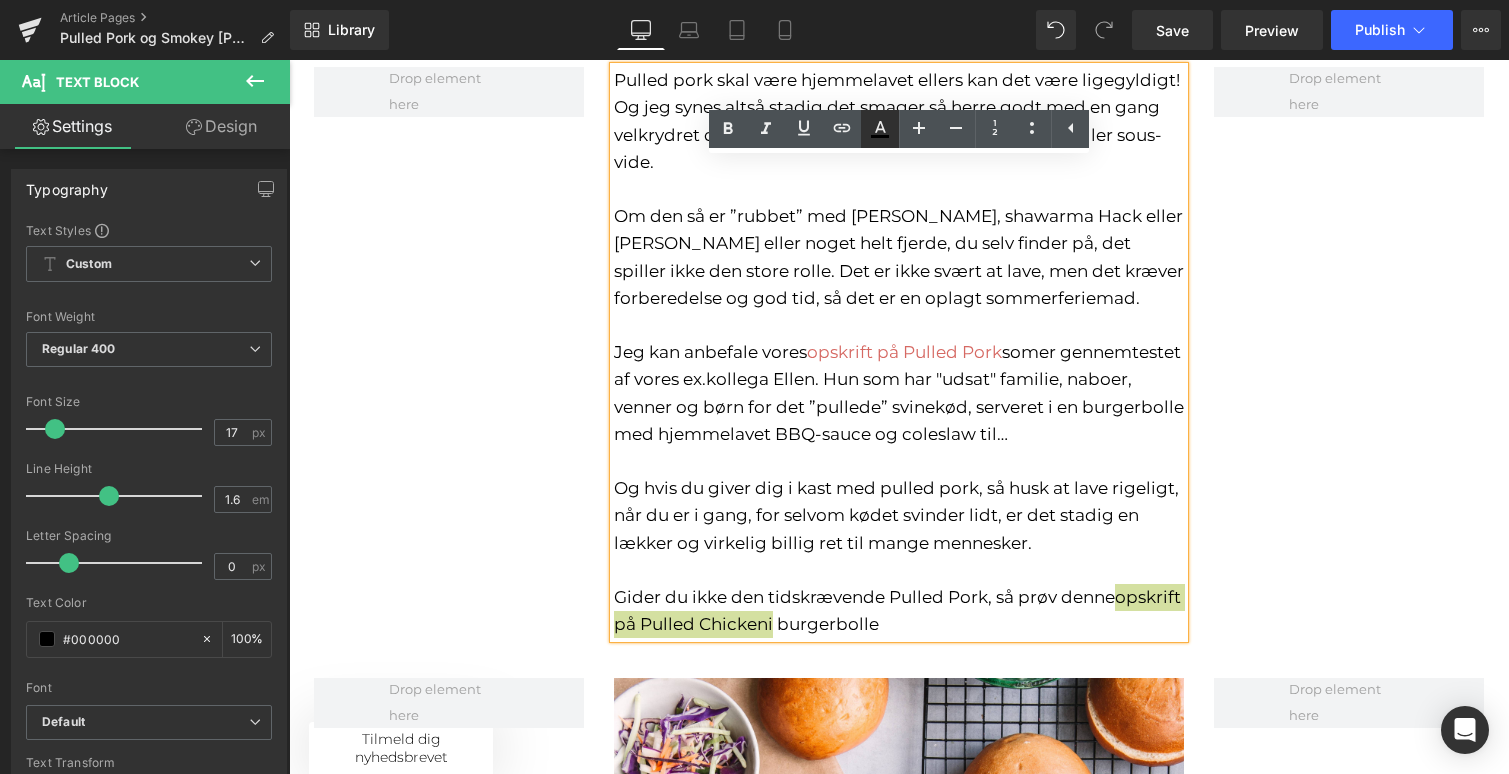 click 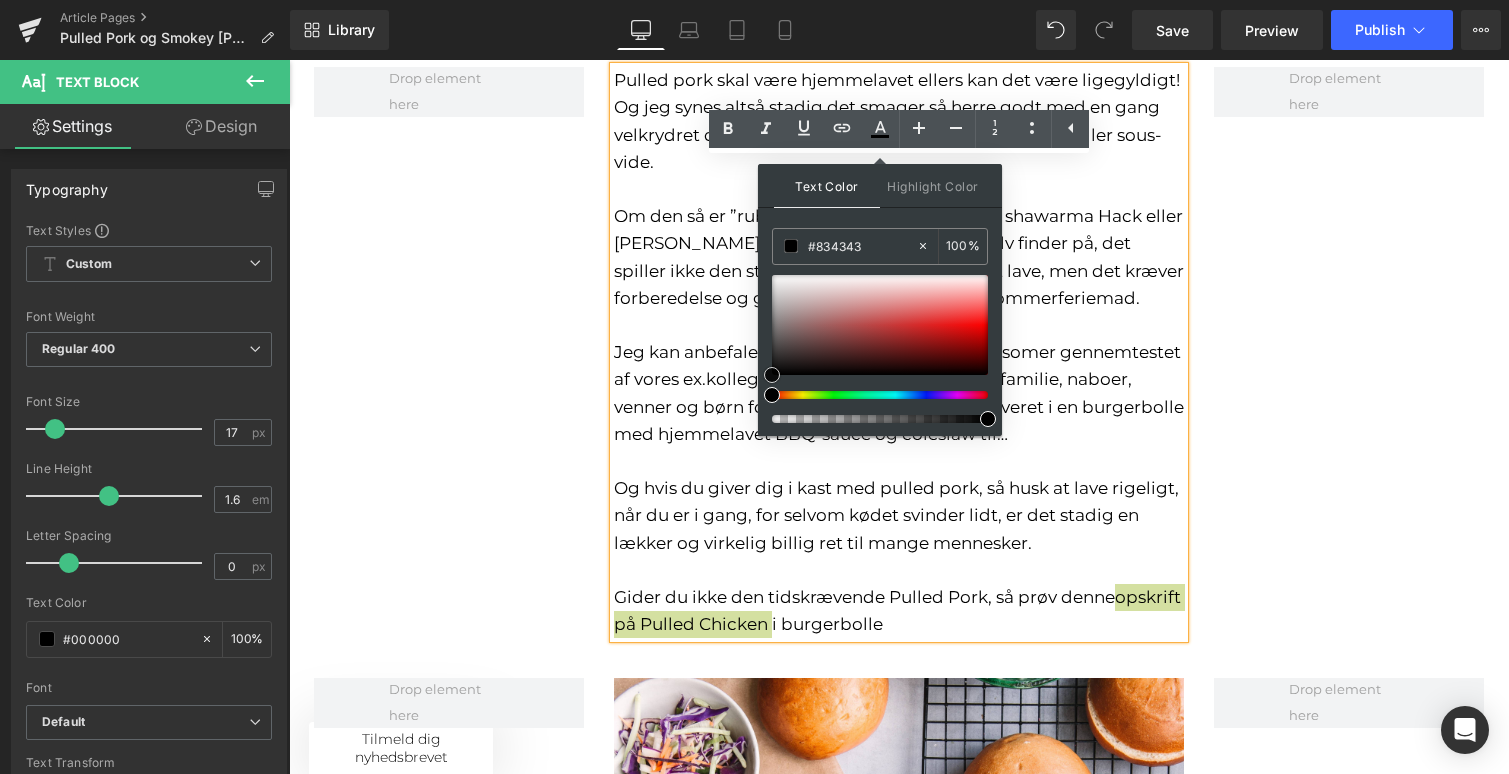 click at bounding box center [880, 325] 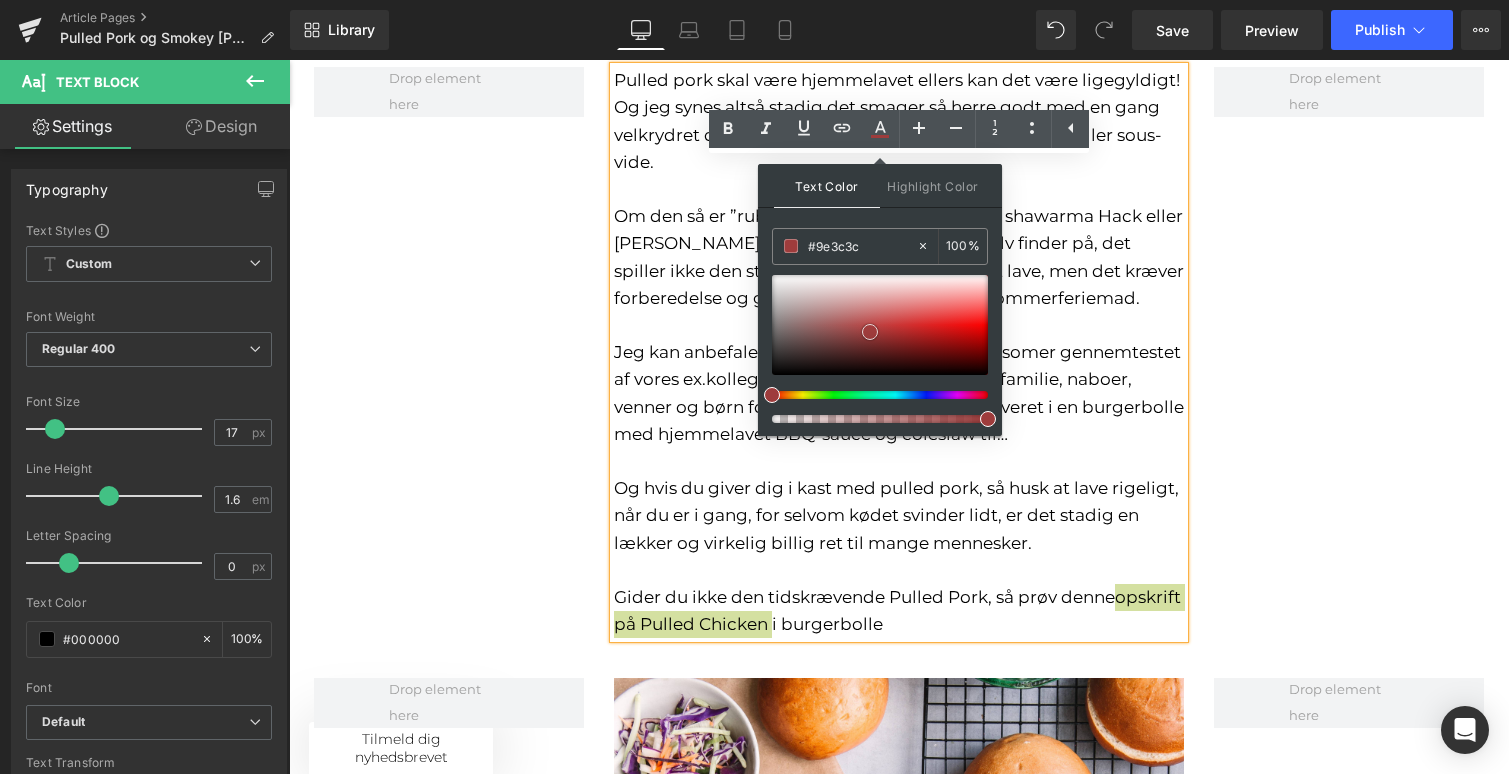 click at bounding box center (880, 325) 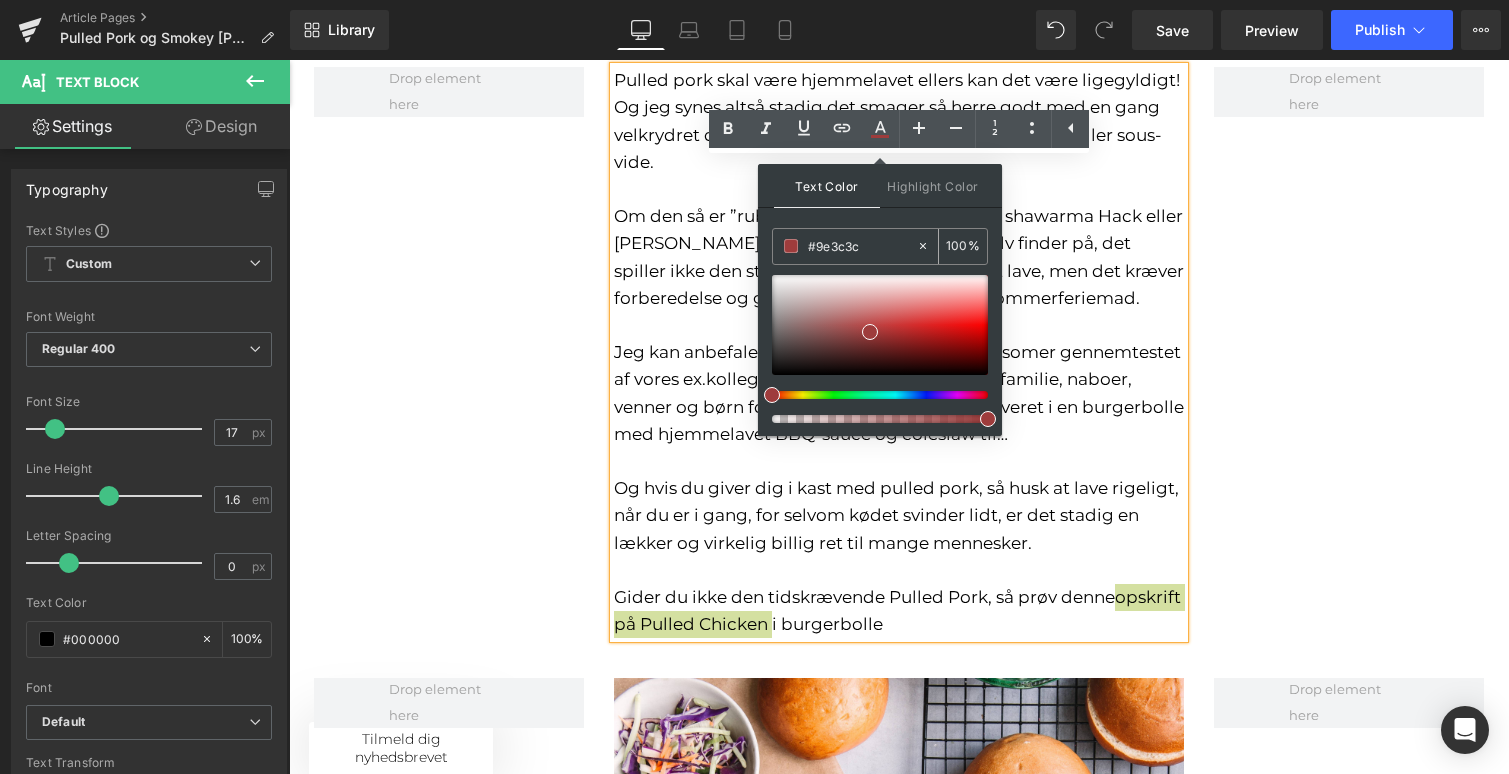 click on "#9e3c3c" at bounding box center (862, 246) 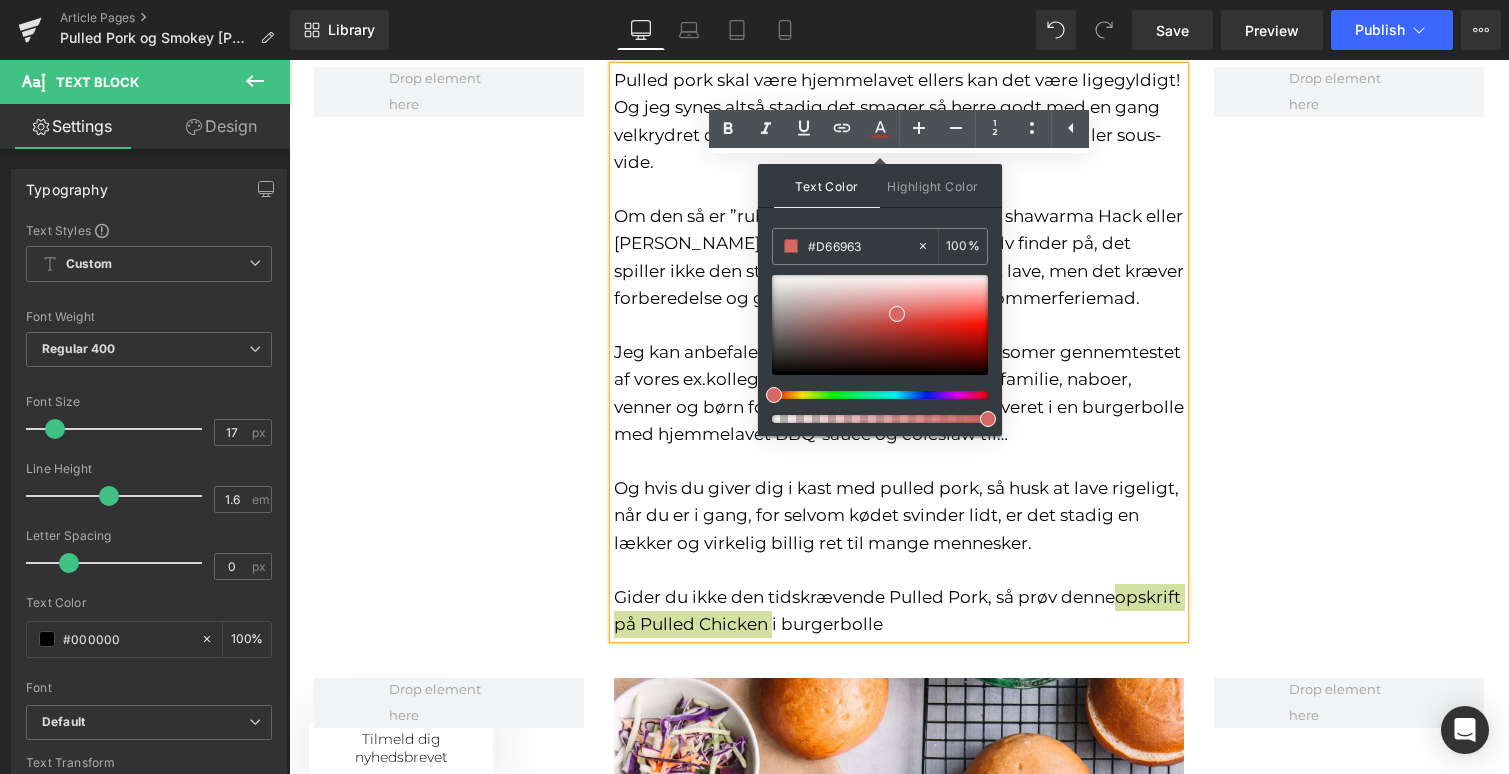 click at bounding box center [988, 419] 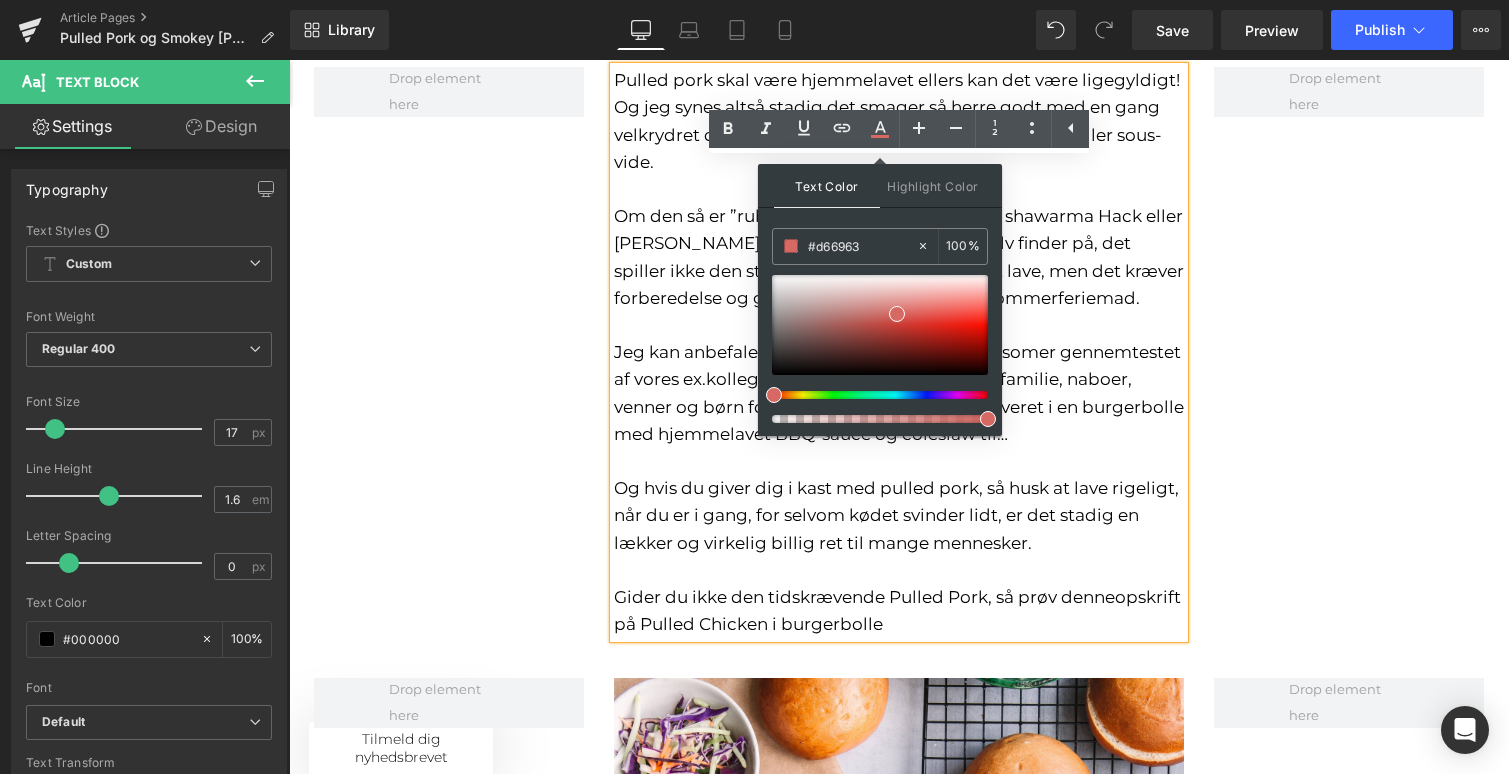 click at bounding box center [988, 419] 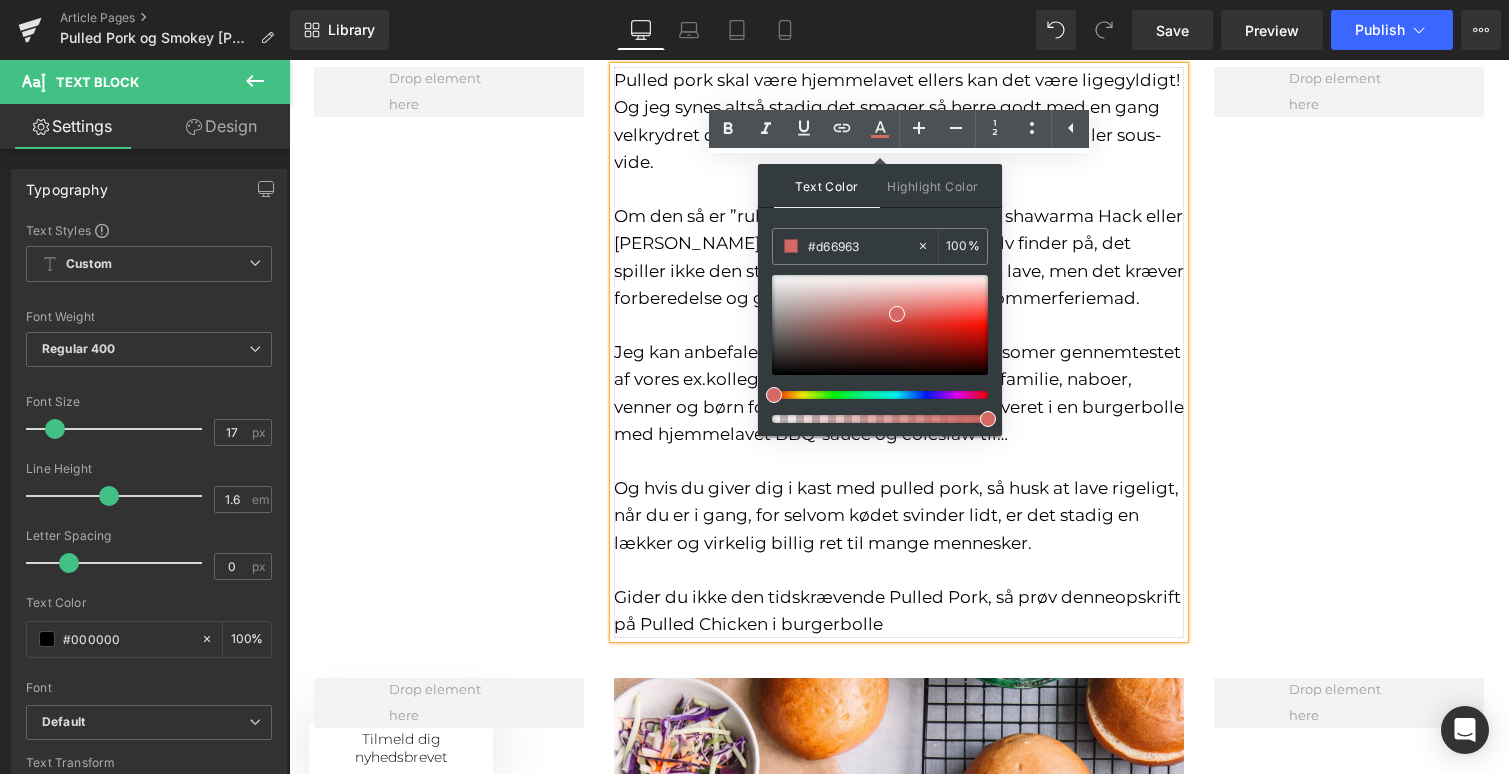click at bounding box center (899, 570) 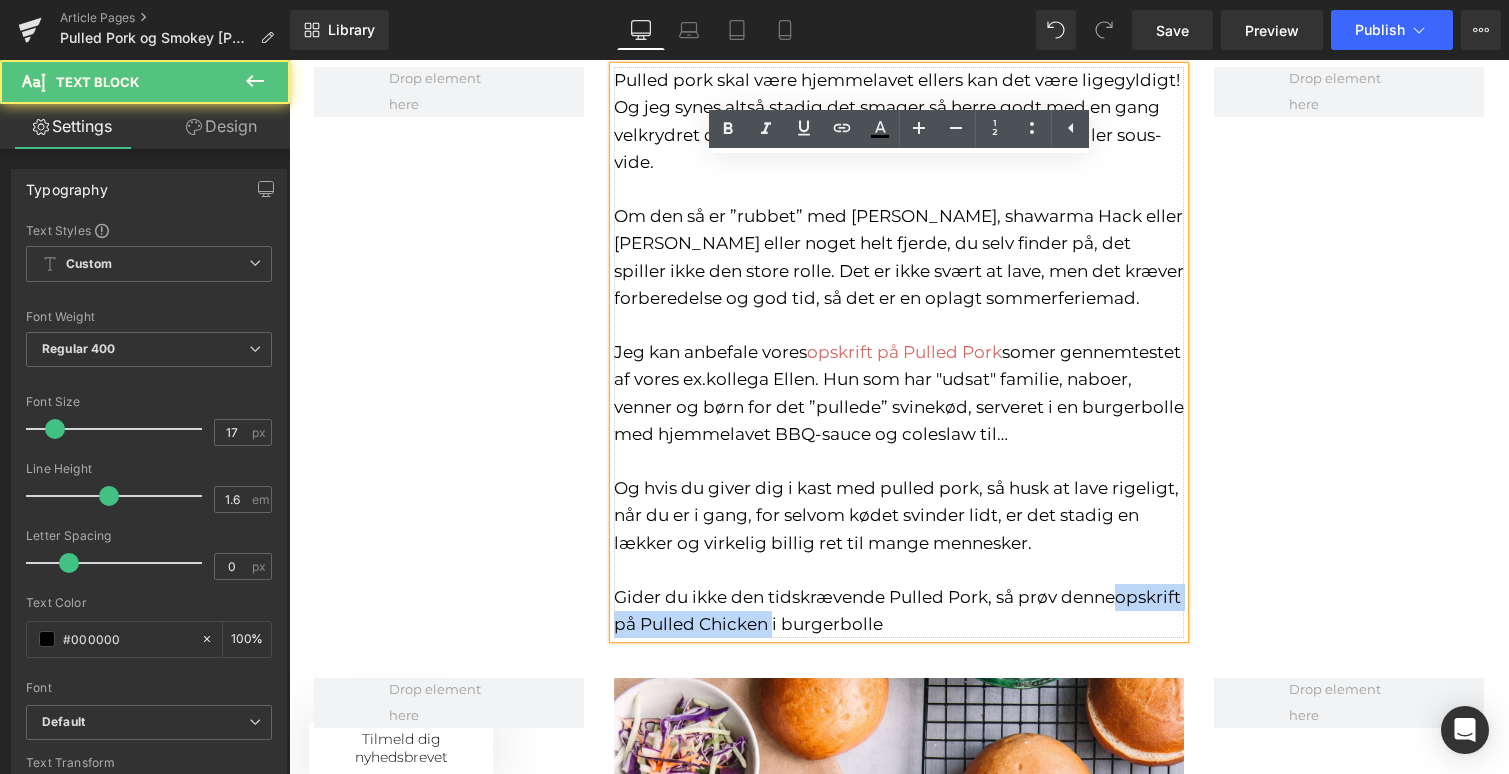drag, startPoint x: 841, startPoint y: 546, endPoint x: 592, endPoint y: 543, distance: 249.01807 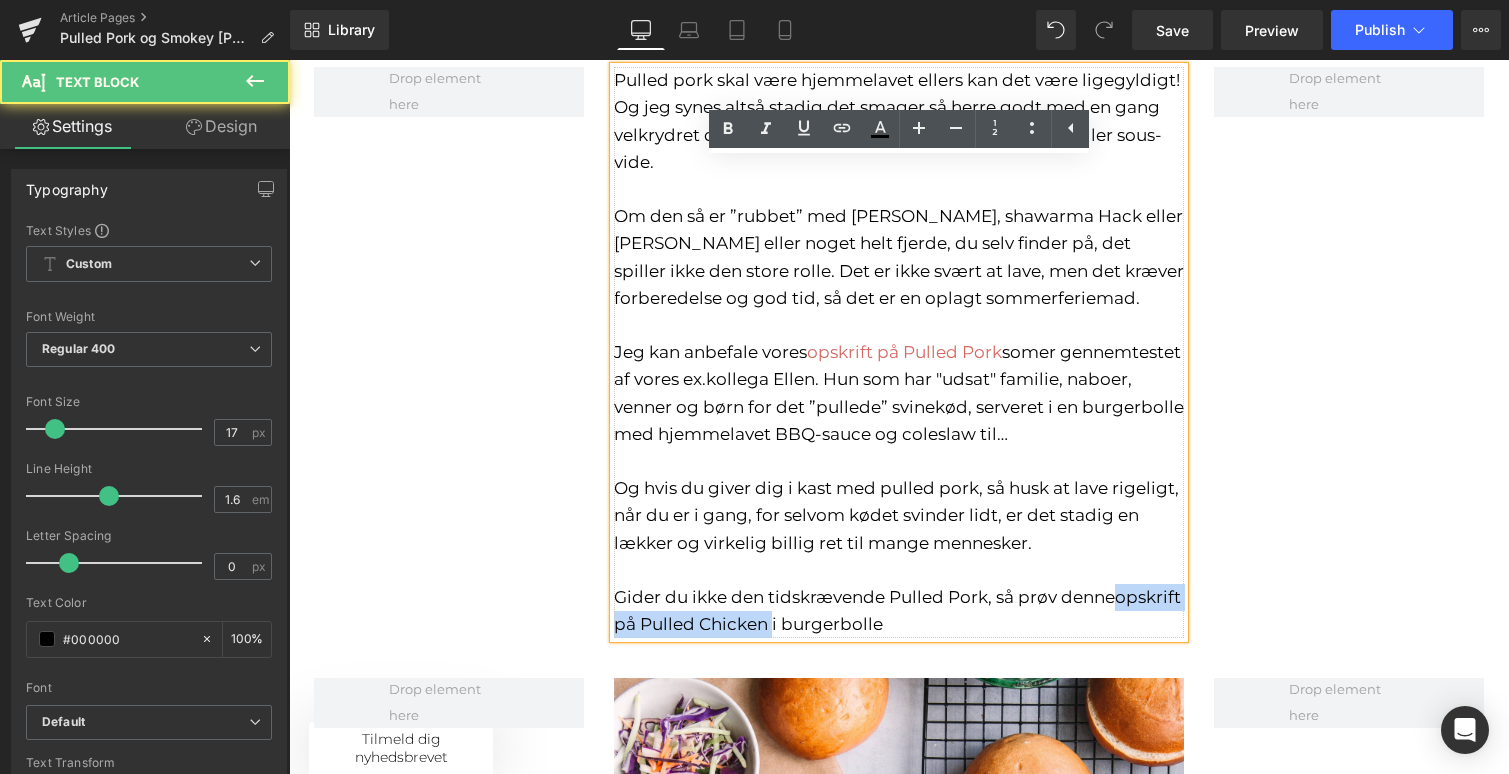 click on "Pulled pork skal være hjemmelavet ellers kan det være ligegyldigt! Og jeg synes altså stadig det smager så herre godt med en gang velkrydret og mørt pulled pork, tilberedt på grill, i ovn eller sous-vide.  Om den så er ”rubbet” med [PERSON_NAME], shawarma Hack eller [PERSON_NAME] eller noget helt fjerde, du selv finder på, det spiller ikke den store rolle. Det er ikke svært at lave, men det kræver forberedelse og god tid, så det er en oplagt sommerferiemad.  Jeg kan anbefale vores  opskrift på Pulled Pork  som  er gennemtestet af vores ex.kollega Ellen. Hun som har "udsat" familie, naboer, venner og børn for det ”pullede” svinekød, serveret i en burgerbolle med hjemmelavet BBQ-sauce og coleslaw til…  Og hvis du giver dig i kast med pulled pork, så husk at lave rigeligt, når du er i gang, for selvom kødet svinder lidt, er det stadig en lækker og virkelig billig ret til mange mennesker. Gider du ikke den tidskrævende Pulled Pork, så prøv denne  opskrift på Pulled Chicken" at bounding box center (899, 342) 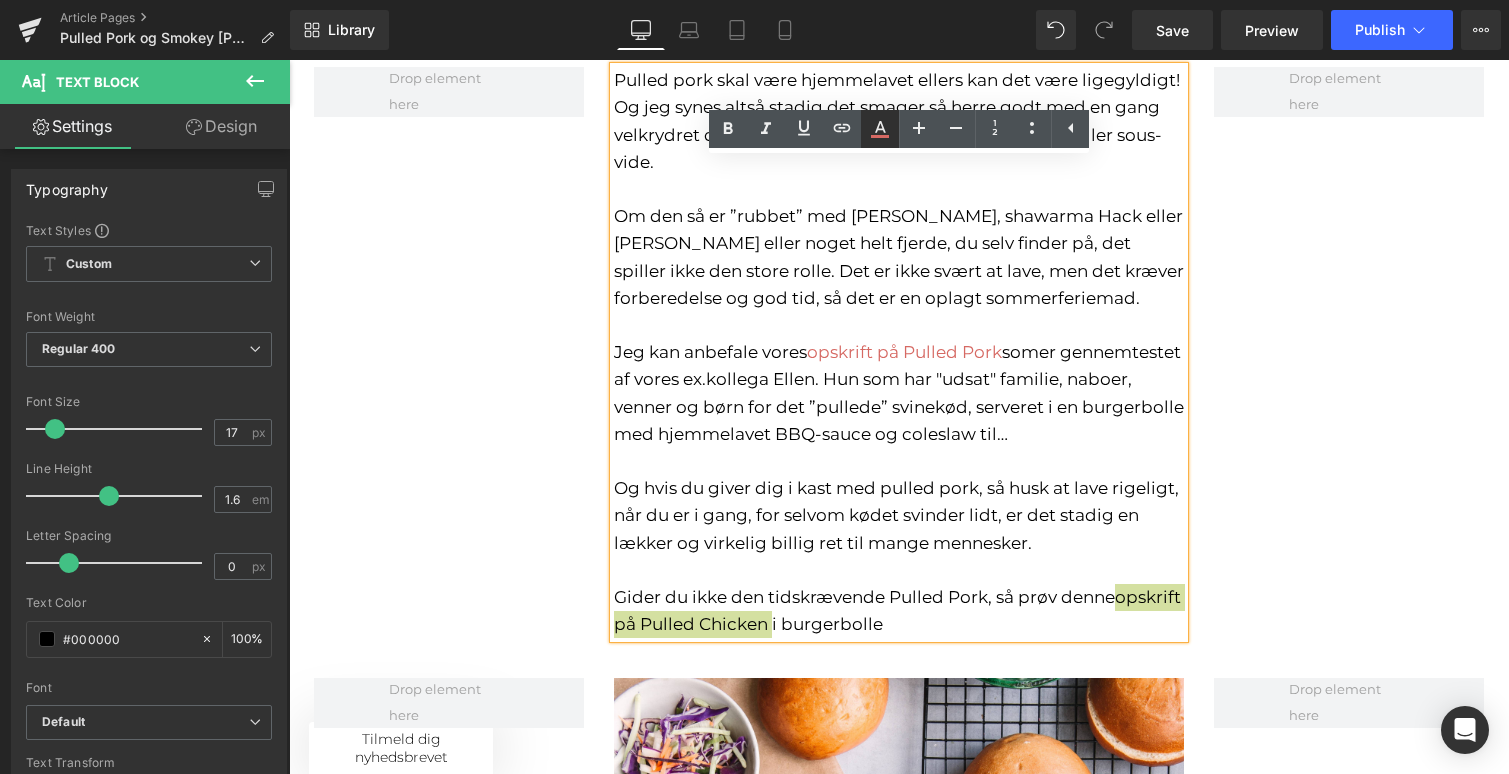 click 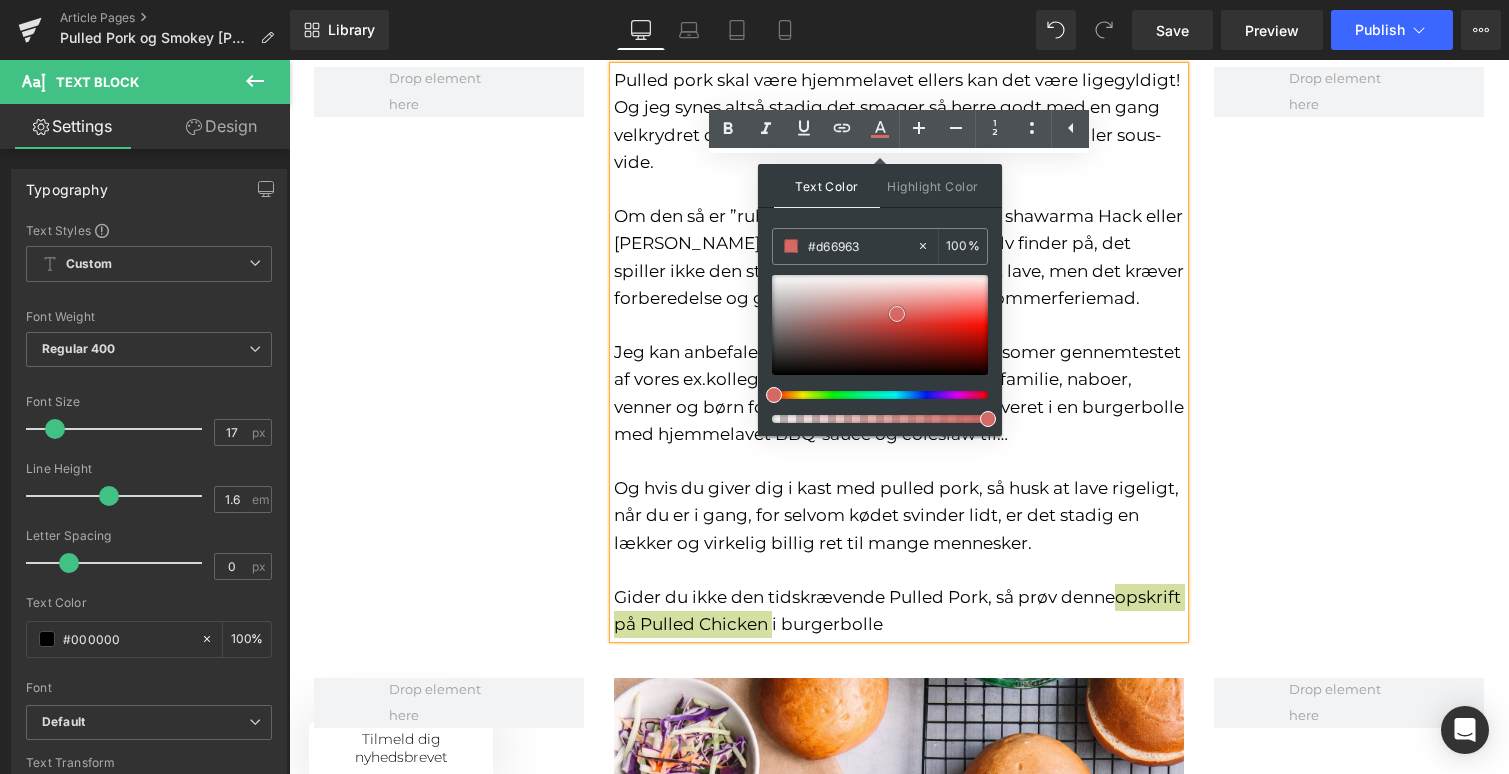 click at bounding box center (897, 314) 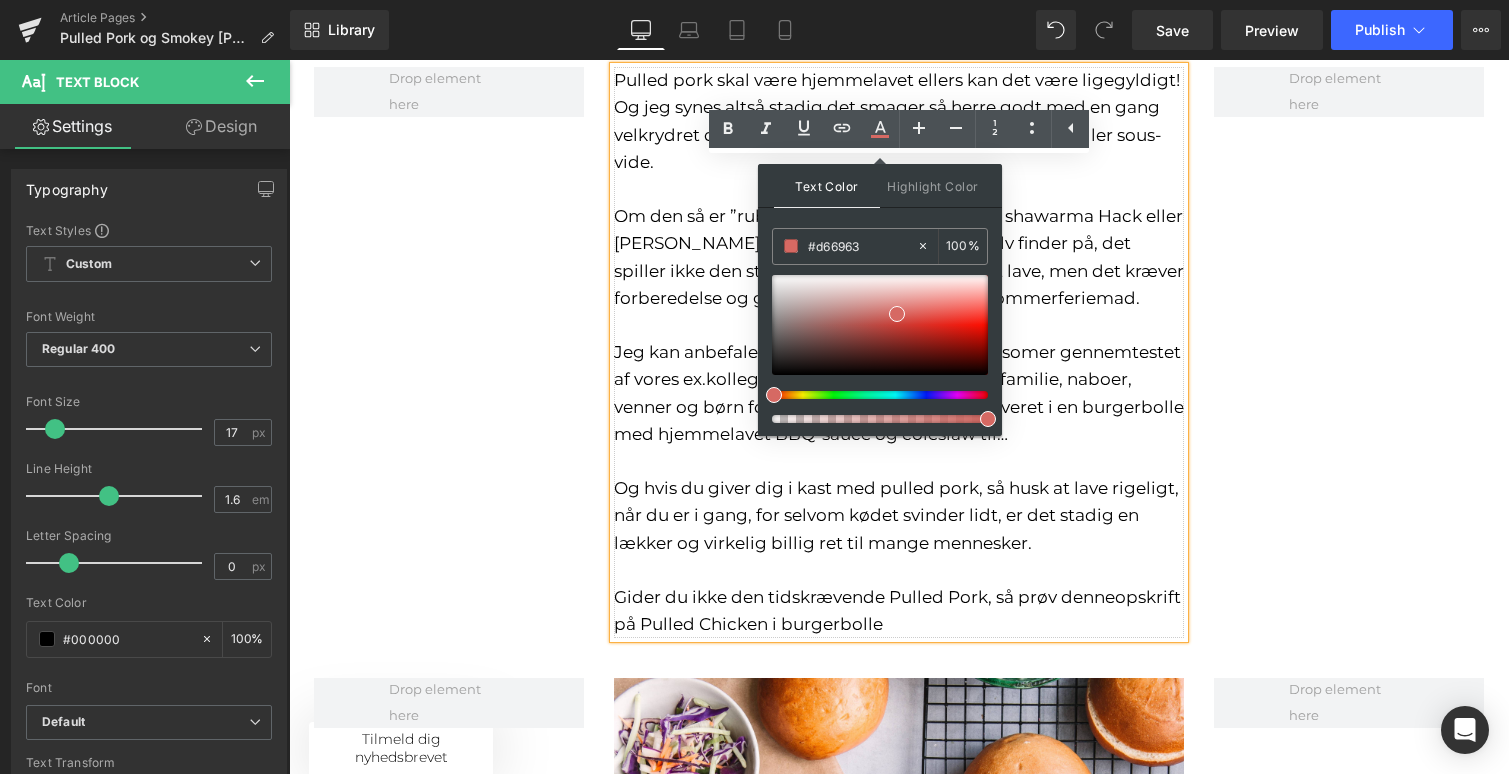 click at bounding box center [899, 570] 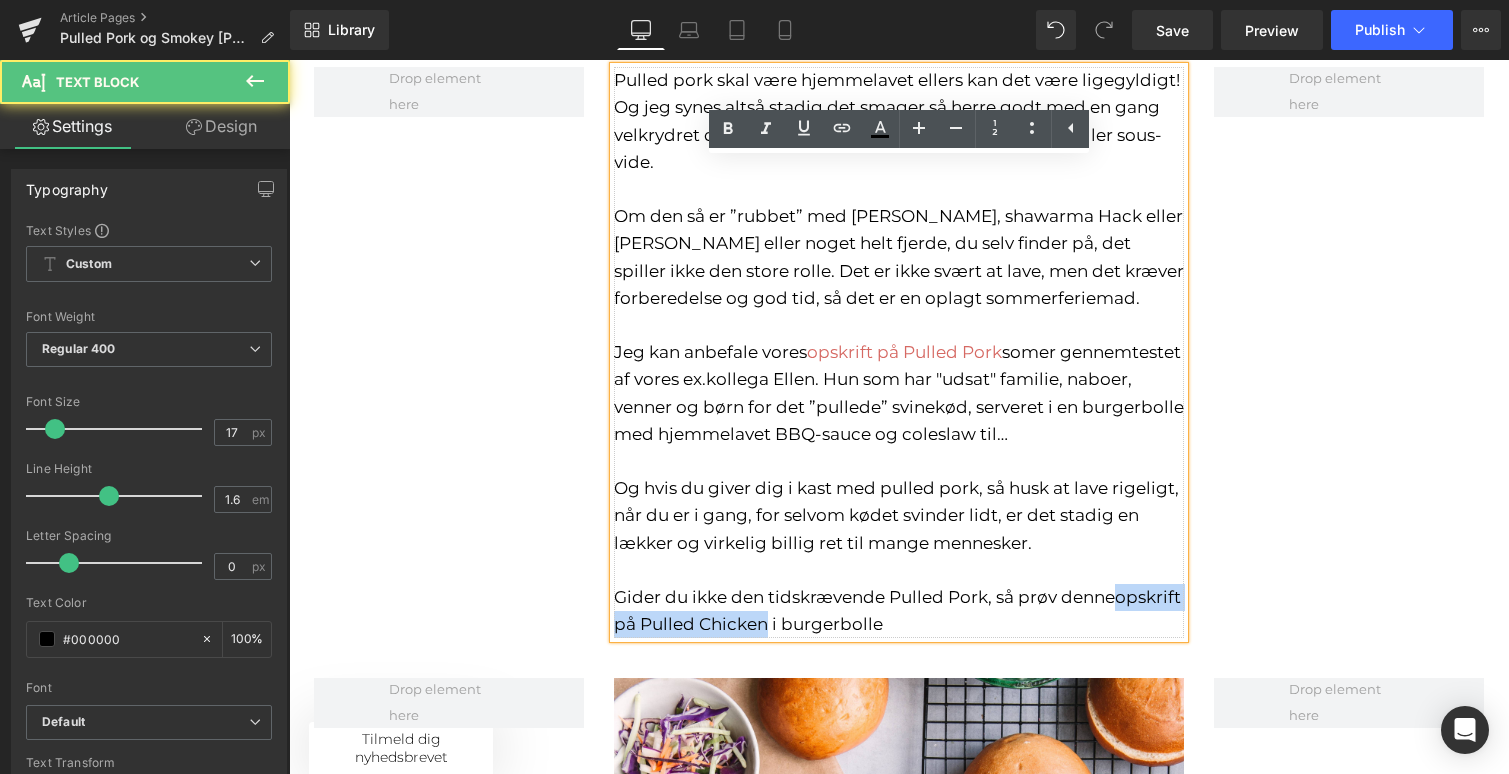 drag, startPoint x: 836, startPoint y: 544, endPoint x: 604, endPoint y: 542, distance: 232.00862 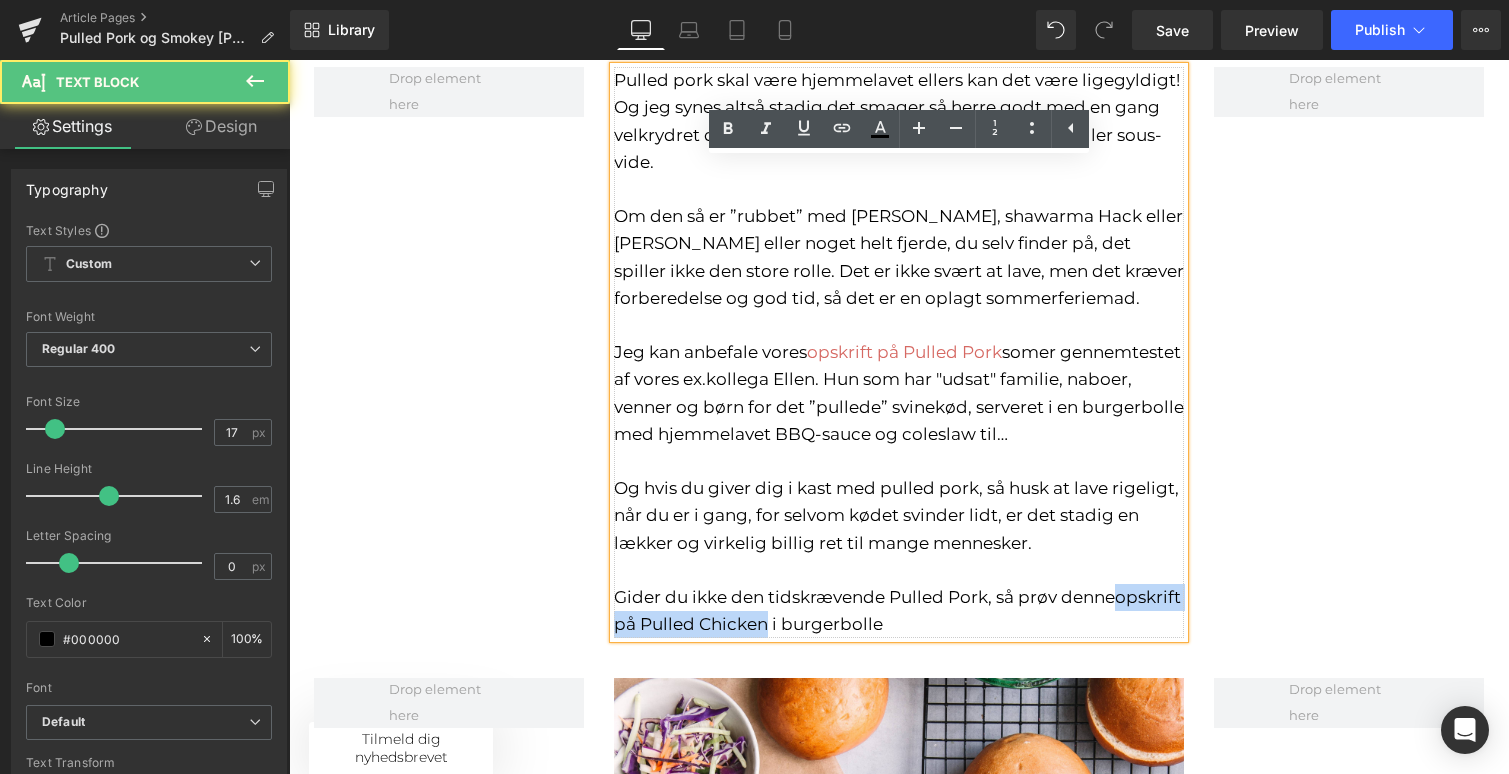 click on "Pulled pork skal være hjemmelavet ellers kan det være ligegyldigt! Og jeg synes altså stadig det smager så herre godt med en gang velkrydret og mørt pulled pork, tilberedt på grill, i ovn eller sous-vide.  Om den så er ”rubbet” med [PERSON_NAME], shawarma Hack eller [PERSON_NAME] eller noget helt fjerde, du selv finder på, det spiller ikke den store rolle. Det er ikke svært at lave, men det kræver forberedelse og god tid, så det er en oplagt sommerferiemad.  Jeg kan anbefale vores  opskrift på Pulled Pork  som  er gennemtestet af vores ex.kollega Ellen. Hun som har "udsat" familie, naboer, venner og børn for det ”pullede” svinekød, serveret i en burgerbolle med hjemmelavet BBQ-sauce og coleslaw til…  Og hvis du giver dig i kast med pulled pork, så husk at lave rigeligt, når du er i gang, for selvom kødet svinder lidt, er det stadig en lækker og virkelig billig ret til mange mennesker. Gider du ikke den tidskrævende Pulled Pork, så prøv denne  opskrift på Pulled Chicken" at bounding box center (899, 352) 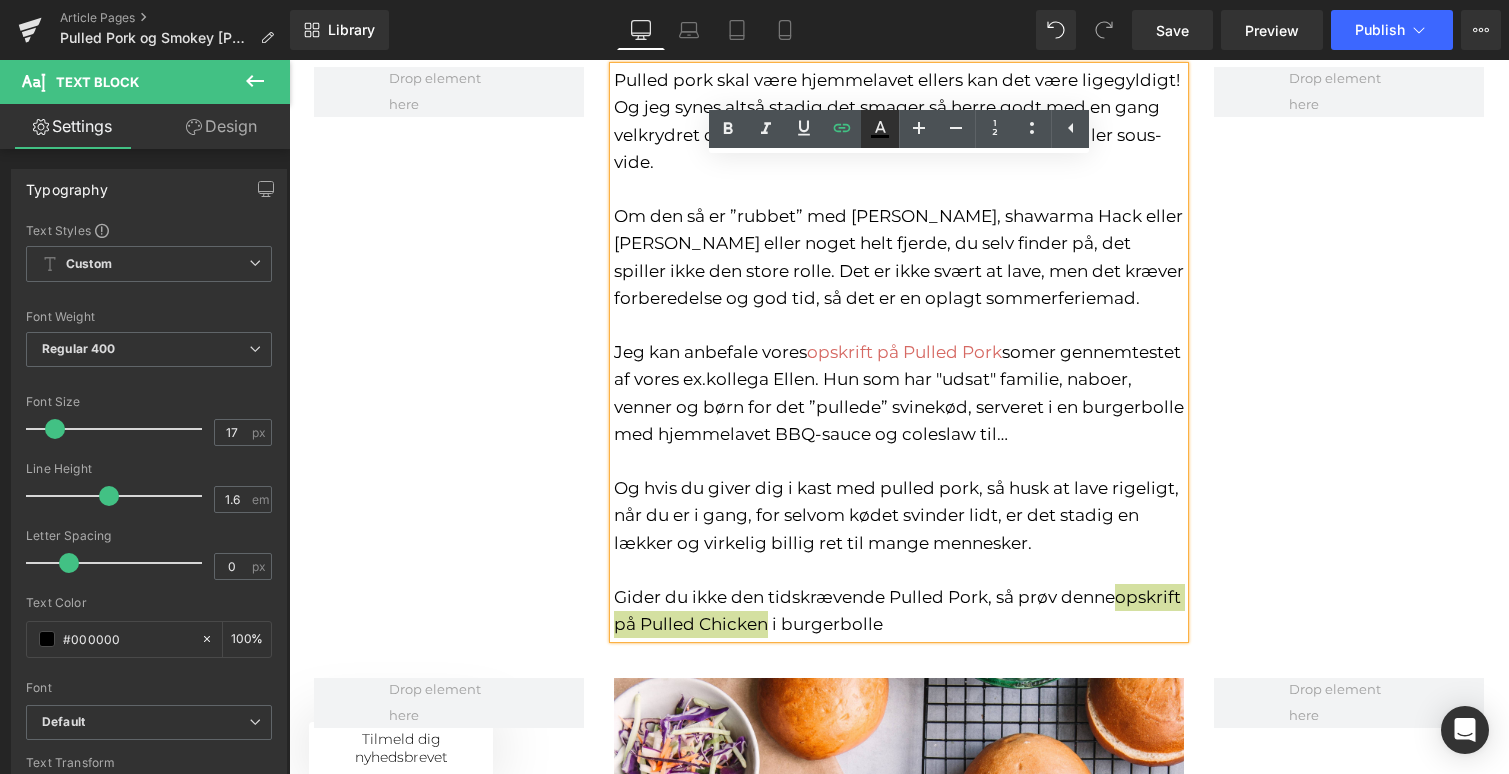 click 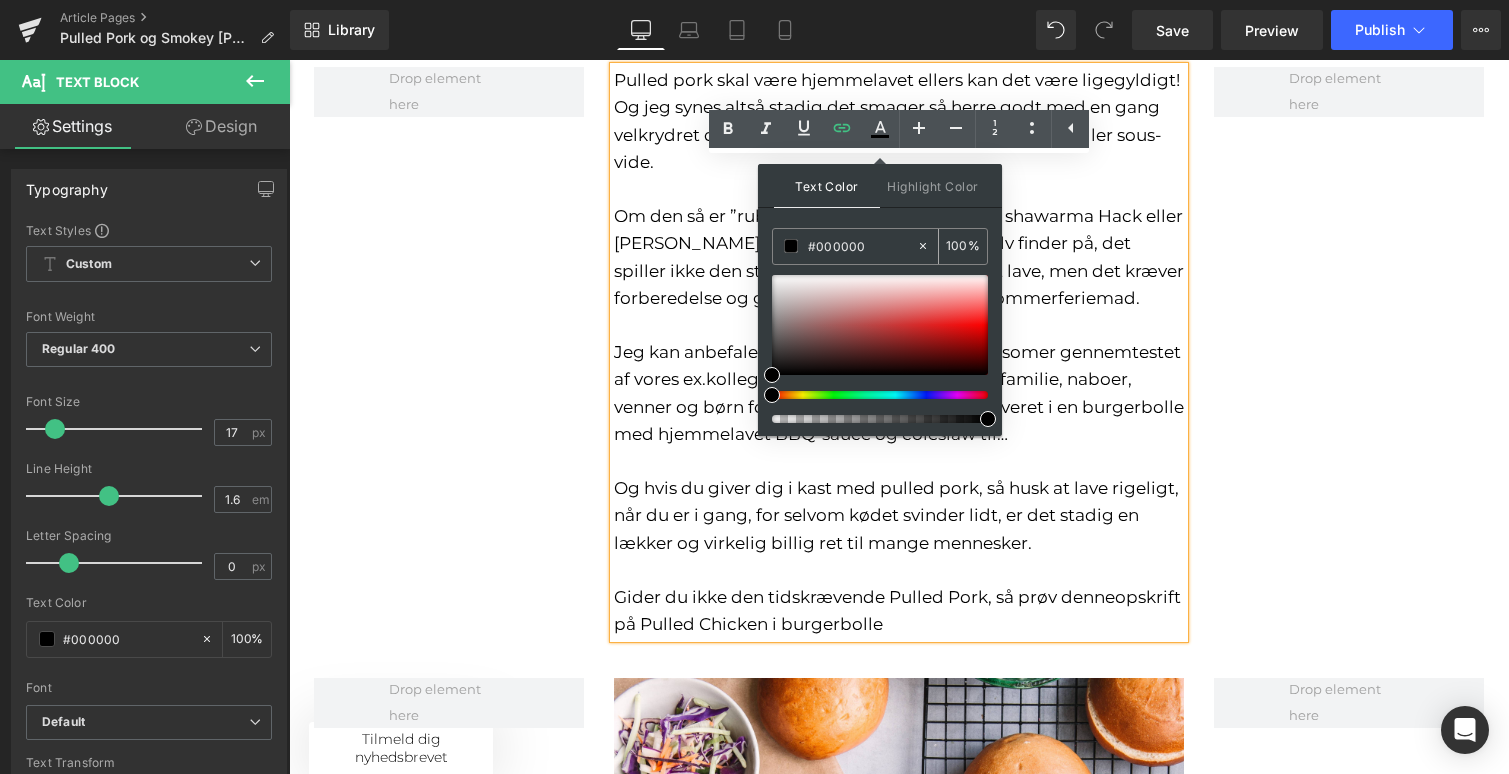 click on "#000000" at bounding box center (862, 246) 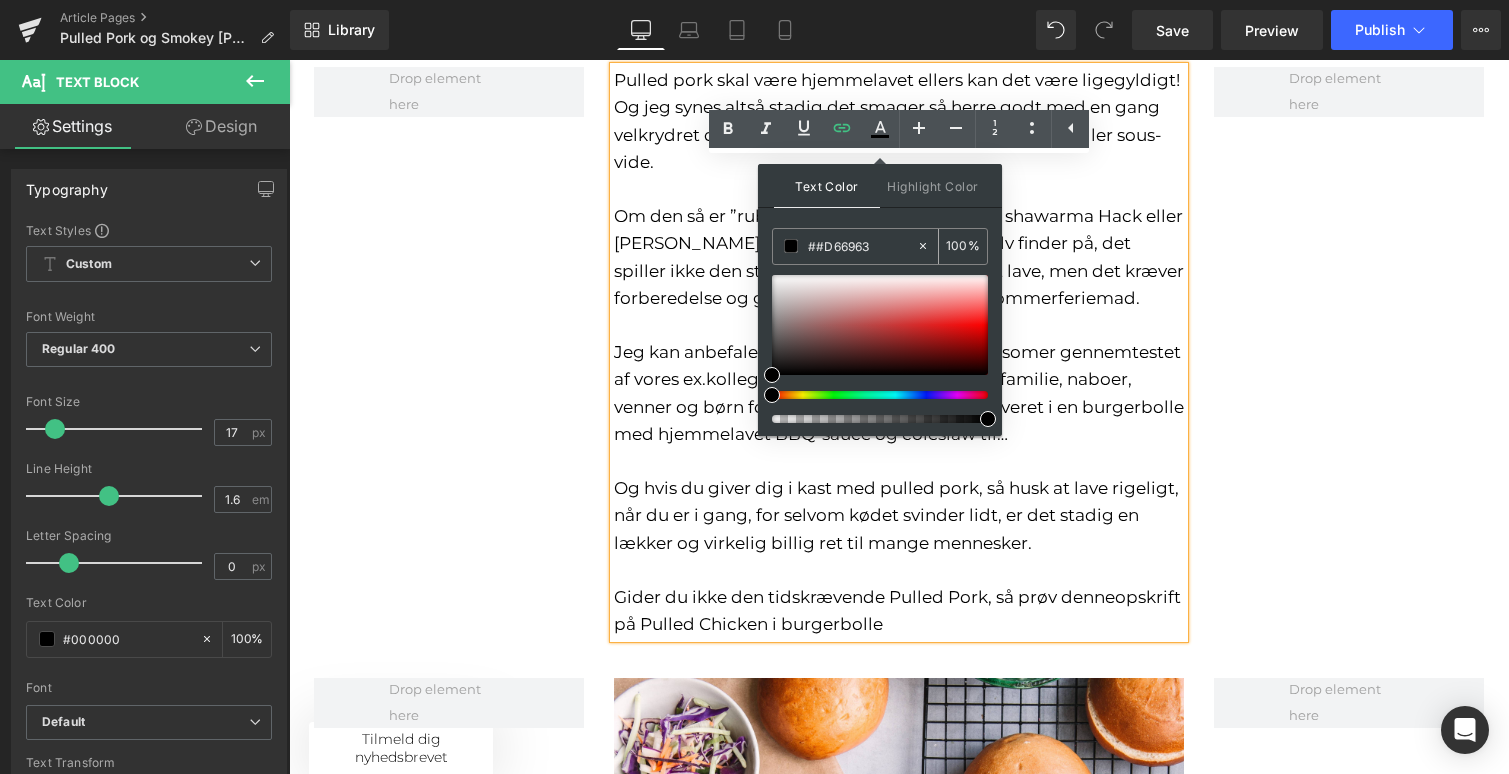 type on "0" 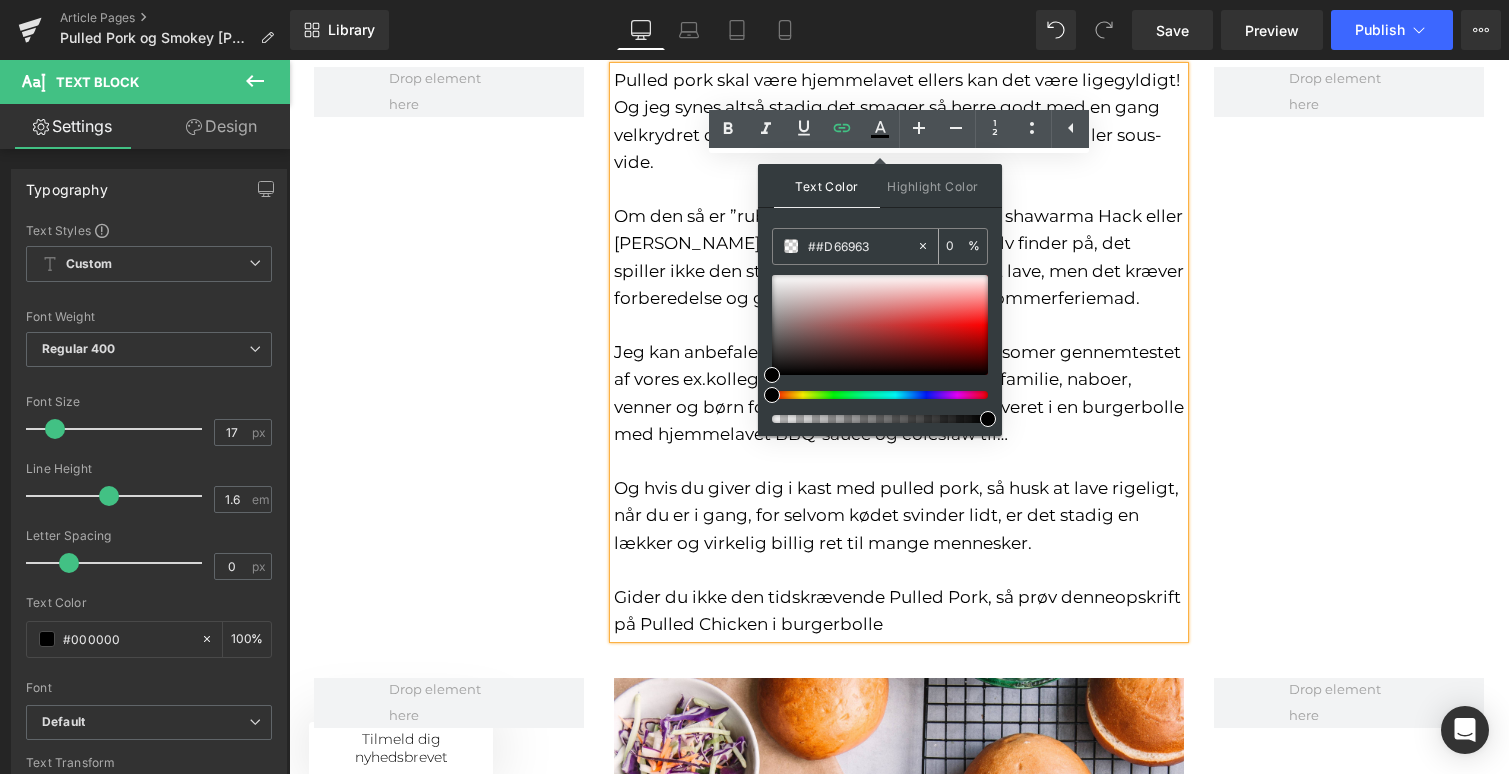 click on "##D66963" at bounding box center [862, 246] 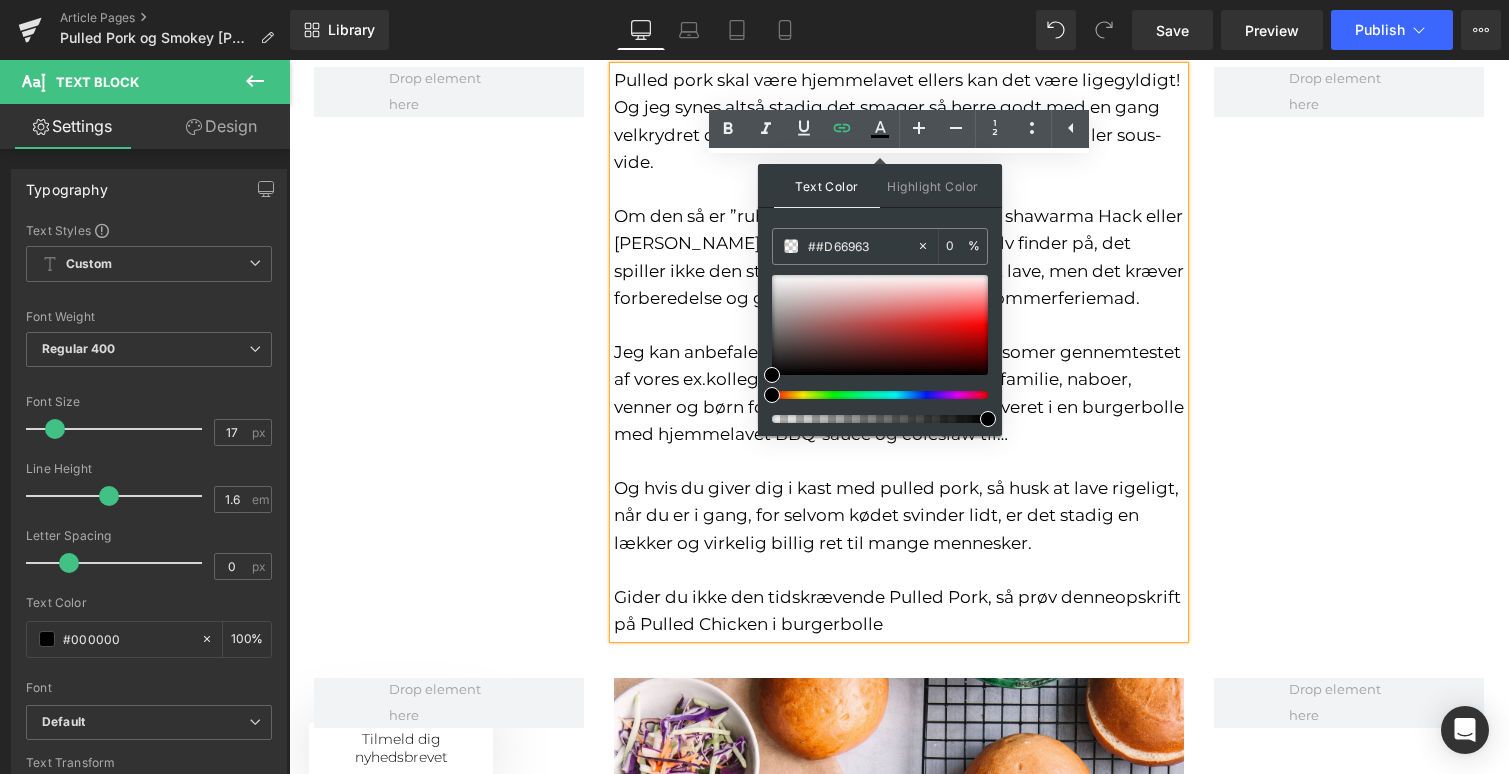 click on "Pulled pork skal være hjemmelavet ellers kan det være ligegyldigt! Og jeg synes altså stadig det smager så herre godt med en gang velkrydret og mørt pulled pork, tilberedt på grill, i ovn eller sous-vide.  Om den så er ”rubbet” med [PERSON_NAME], shawarma Hack eller [PERSON_NAME] eller noget helt fjerde, du selv finder på, det spiller ikke den store rolle. Det er ikke svært at lave, men det kræver forberedelse og god tid, så det er en oplagt sommerferiemad.  Jeg kan anbefale vores  opskrift på Pulled Pork  som  er gennemtestet af vores ex.kollega Ellen. Hun som har "udsat" familie, naboer, venner og børn for det ”pullede” svinekød, serveret i en burgerbolle med hjemmelavet BBQ-sauce og coleslaw til…  Og hvis du giver dig i kast med pulled pork, så husk at lave rigeligt, når du er i gang, for selvom kødet svinder lidt, er det stadig en lækker og virkelig billig ret til mange mennesker. Gider du ikke den tidskrævende Pulled Pork, så prøv denne  opskrift på Pulled Chicken" at bounding box center [899, 342] 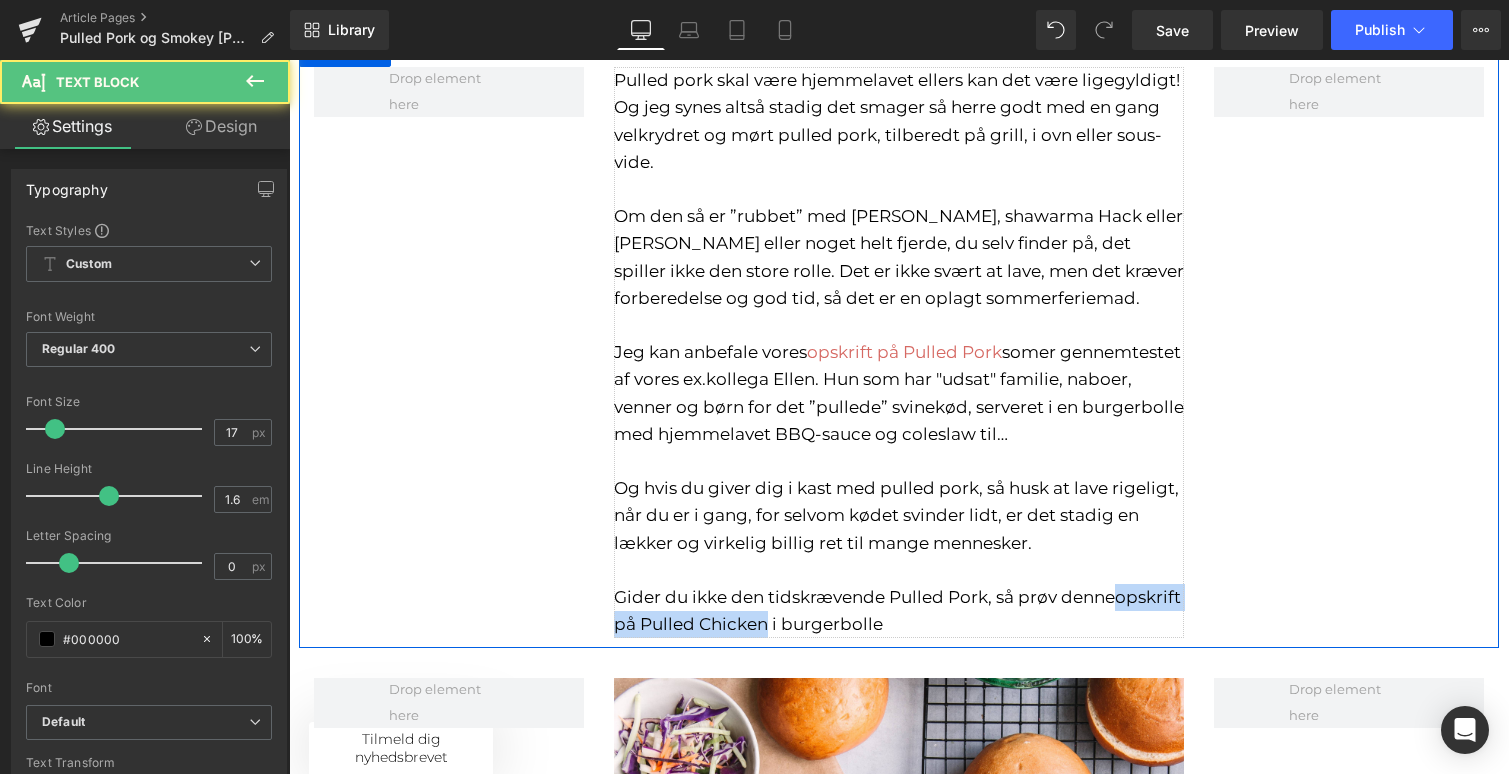 drag, startPoint x: 836, startPoint y: 547, endPoint x: 605, endPoint y: 547, distance: 231 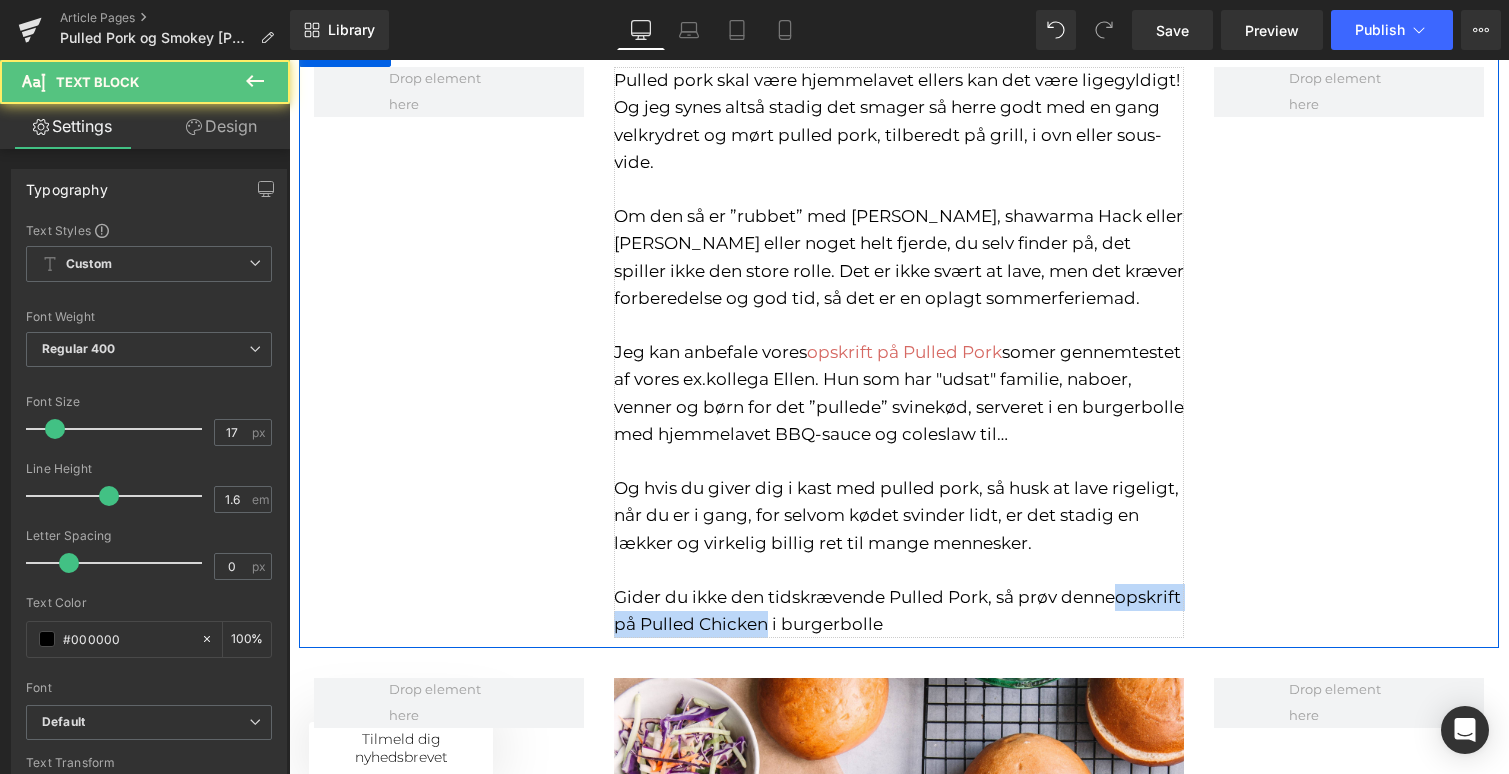 click on "Pulled pork skal være hjemmelavet ellers kan det være ligegyldigt! Og jeg synes altså stadig det smager så herre godt med en gang velkrydret og mørt pulled pork, tilberedt på grill, i ovn eller sous-vide.  Om den så er ”rubbet” med [PERSON_NAME], shawarma Hack eller [PERSON_NAME] eller noget helt fjerde, du selv finder på, det spiller ikke den store rolle. Det er ikke svært at lave, men det kræver forberedelse og god tid, så det er en oplagt sommerferiemad.  Jeg kan anbefale vores  opskrift på Pulled Pork  som  er gennemtestet af vores ex.kollega Ellen. Hun som har "udsat" familie, naboer, venner og børn for det ”pullede” svinekød, serveret i en burgerbolle med hjemmelavet BBQ-sauce og coleslaw til…  Og hvis du giver dig i kast med pulled pork, så husk at lave rigeligt, når du er i gang, for selvom kødet svinder lidt, er det stadig en lækker og virkelig billig ret til mange mennesker. Gider du ikke den tidskrævende Pulled Pork, så prøv denne  opskrift på Pulled Chicken" at bounding box center [899, 352] 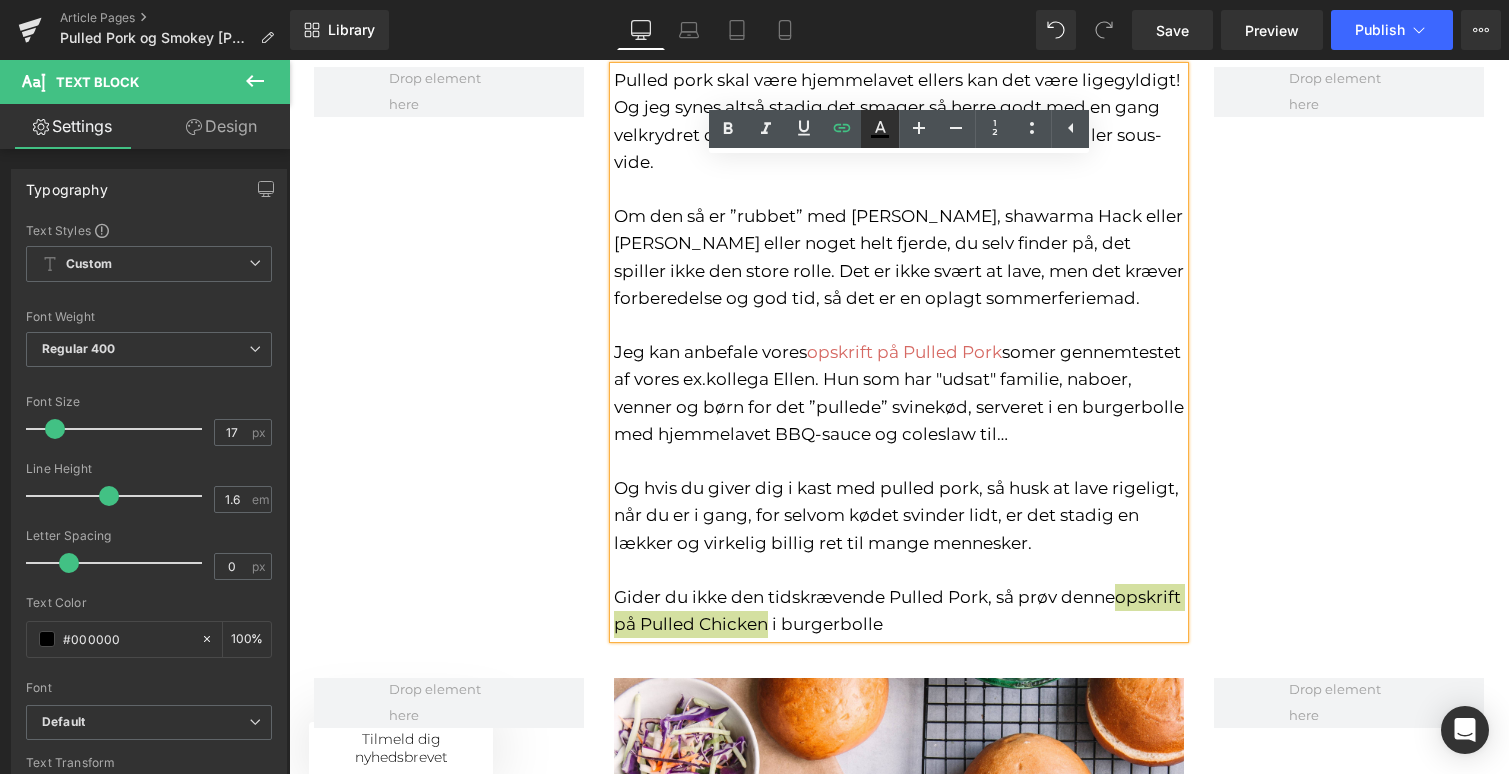click 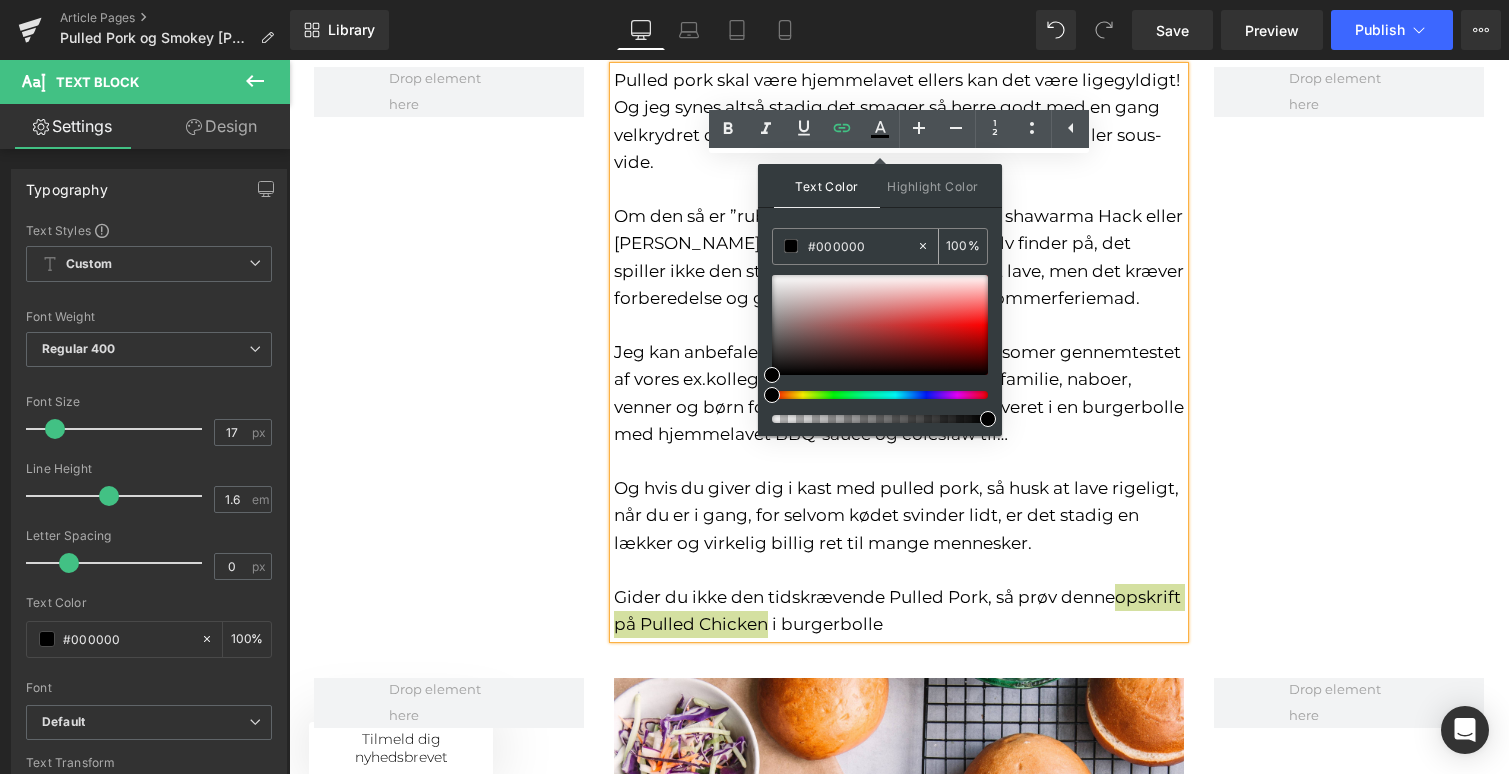 click on "#000000" at bounding box center (862, 246) 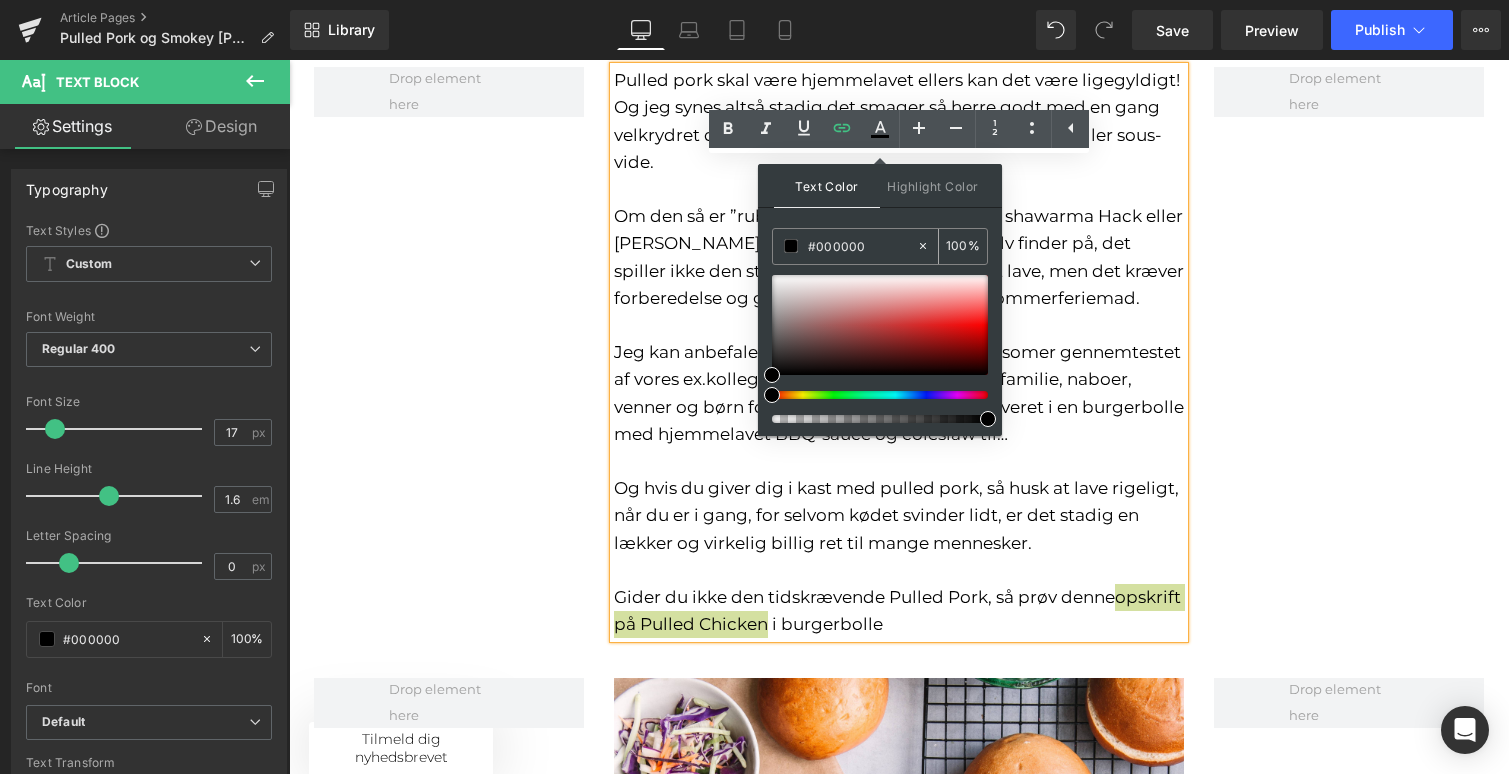 drag, startPoint x: 872, startPoint y: 245, endPoint x: 775, endPoint y: 244, distance: 97.00516 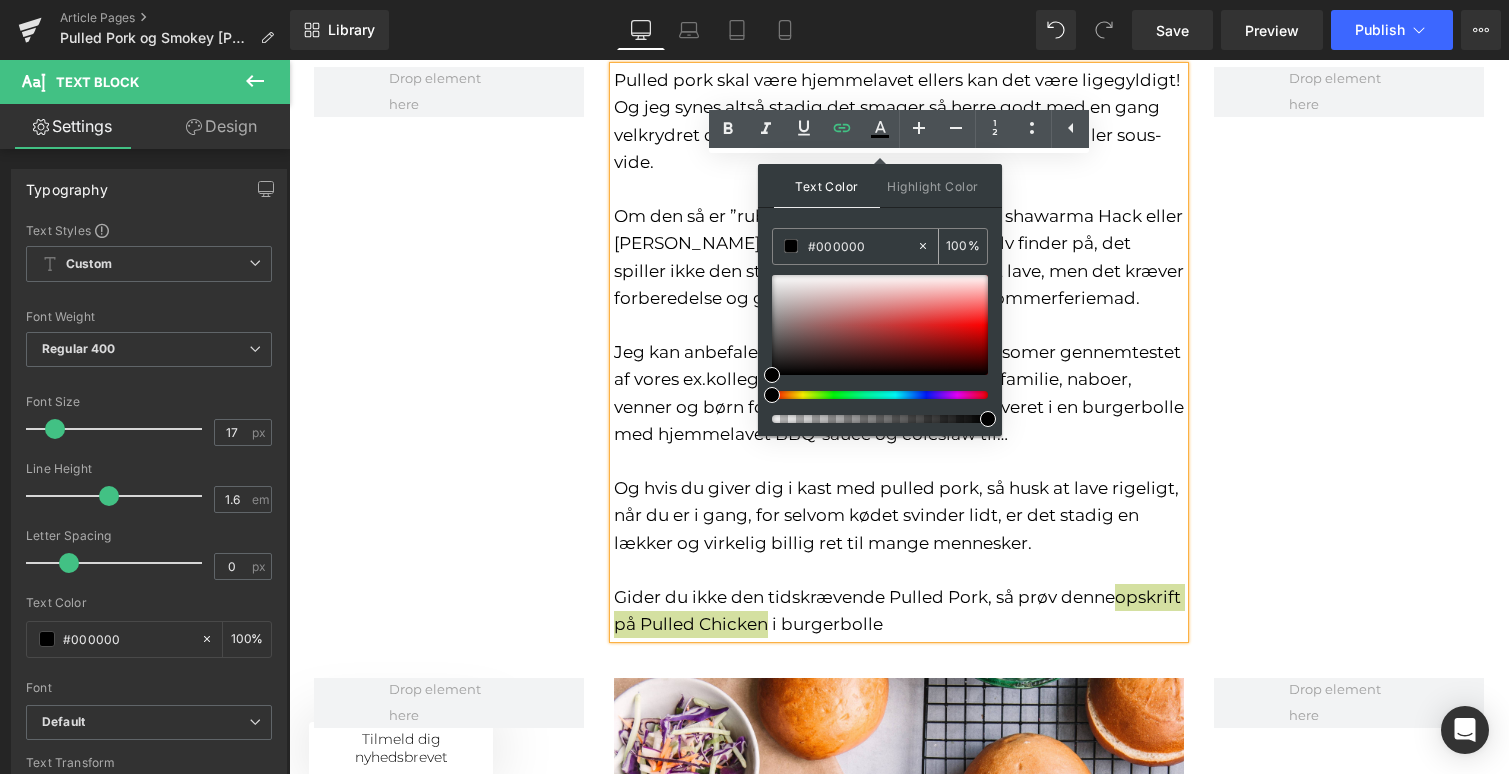 click on "#000000" at bounding box center (844, 246) 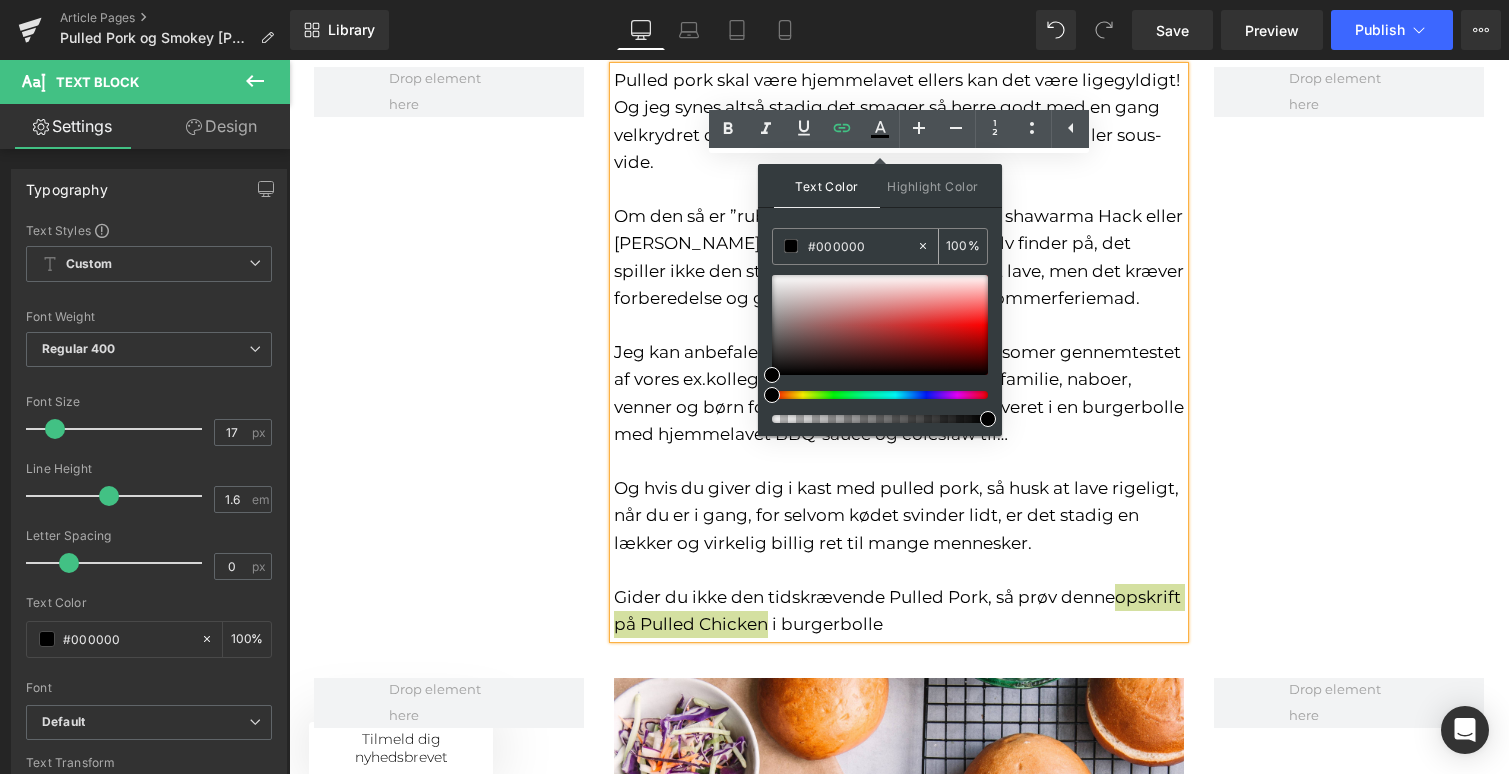 paste on "D66963" 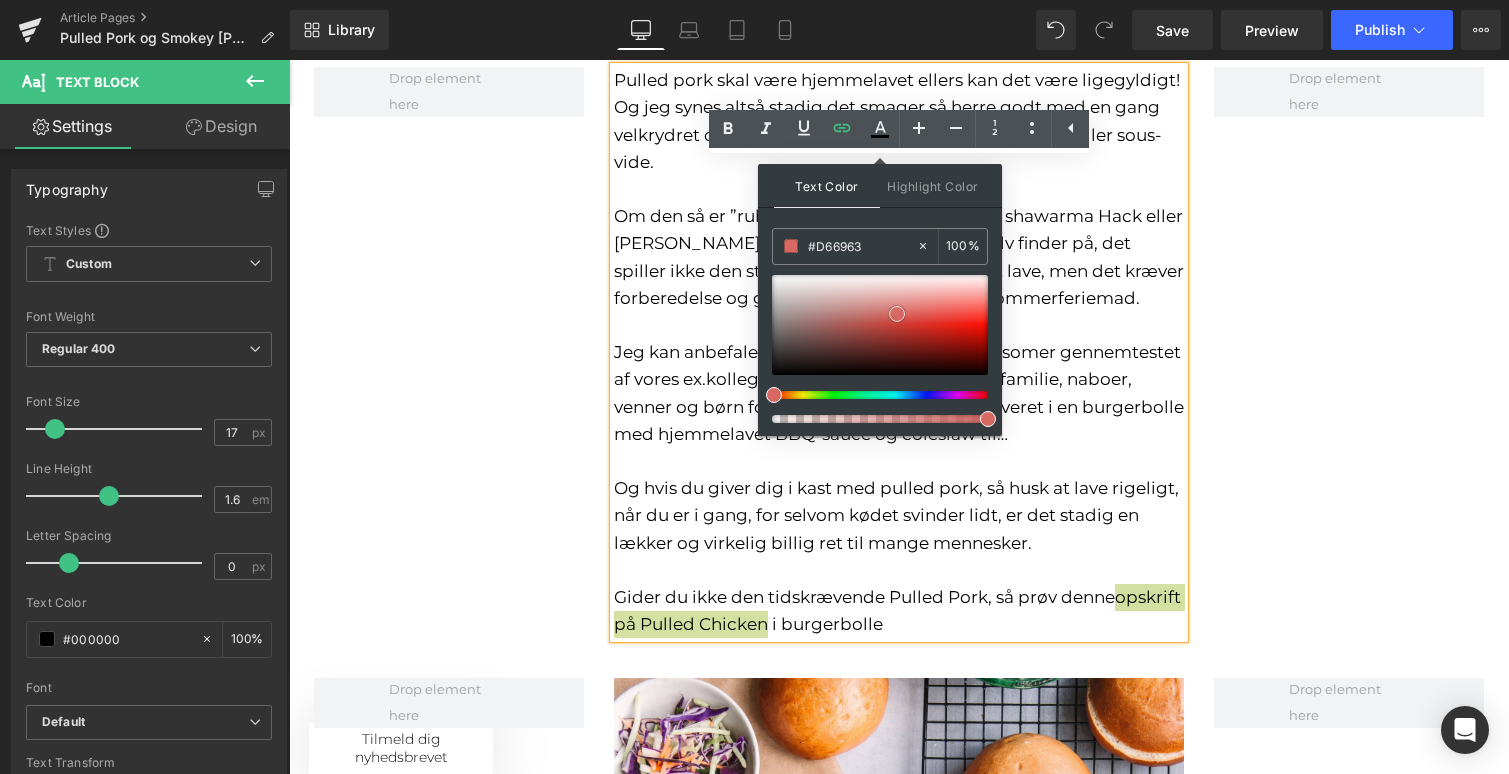 click at bounding box center [897, 314] 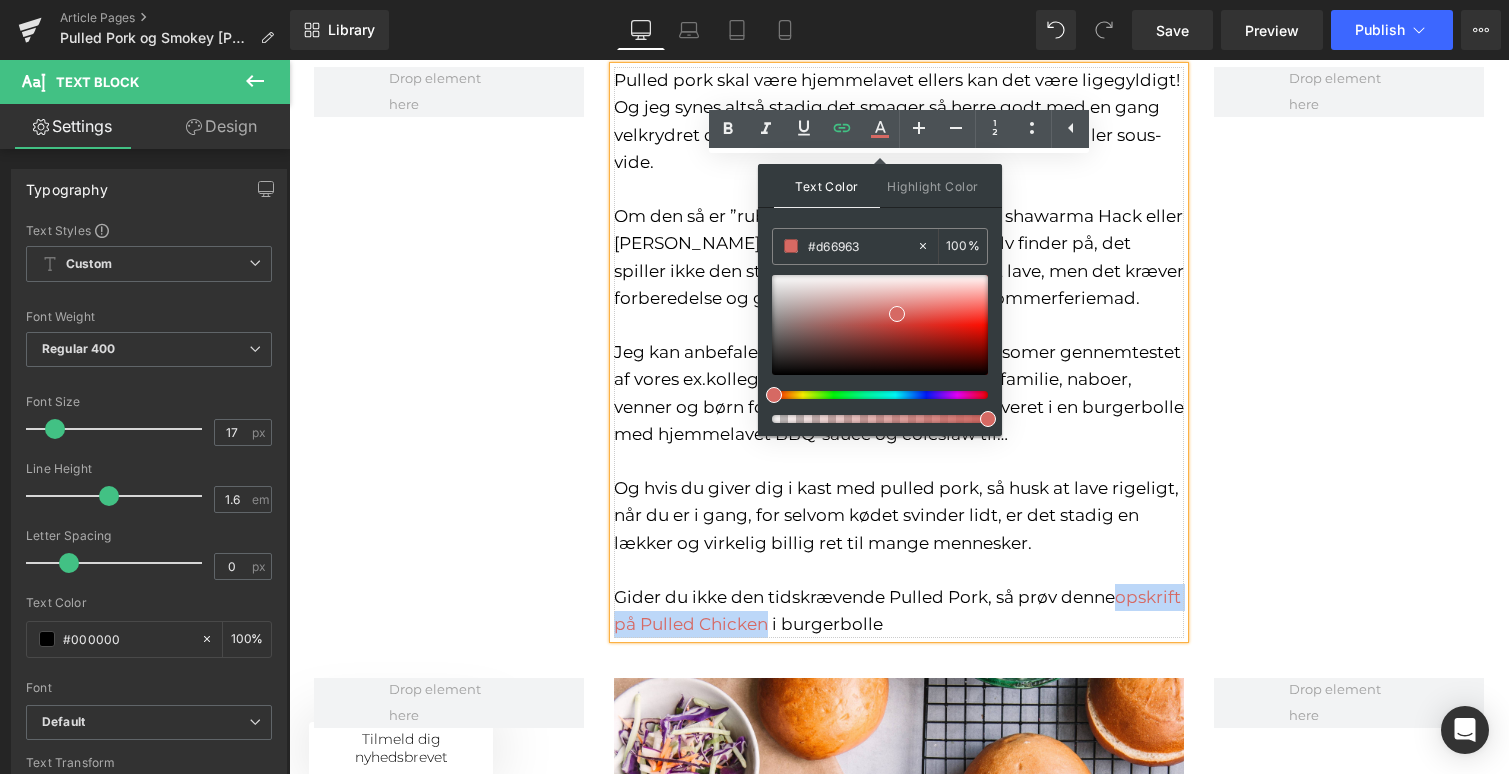 click on "Gider du ikke den tidskrævende Pulled Pork, så prøv denne  opskrift på Pulled Chicken   i burgerbolle" at bounding box center [899, 611] 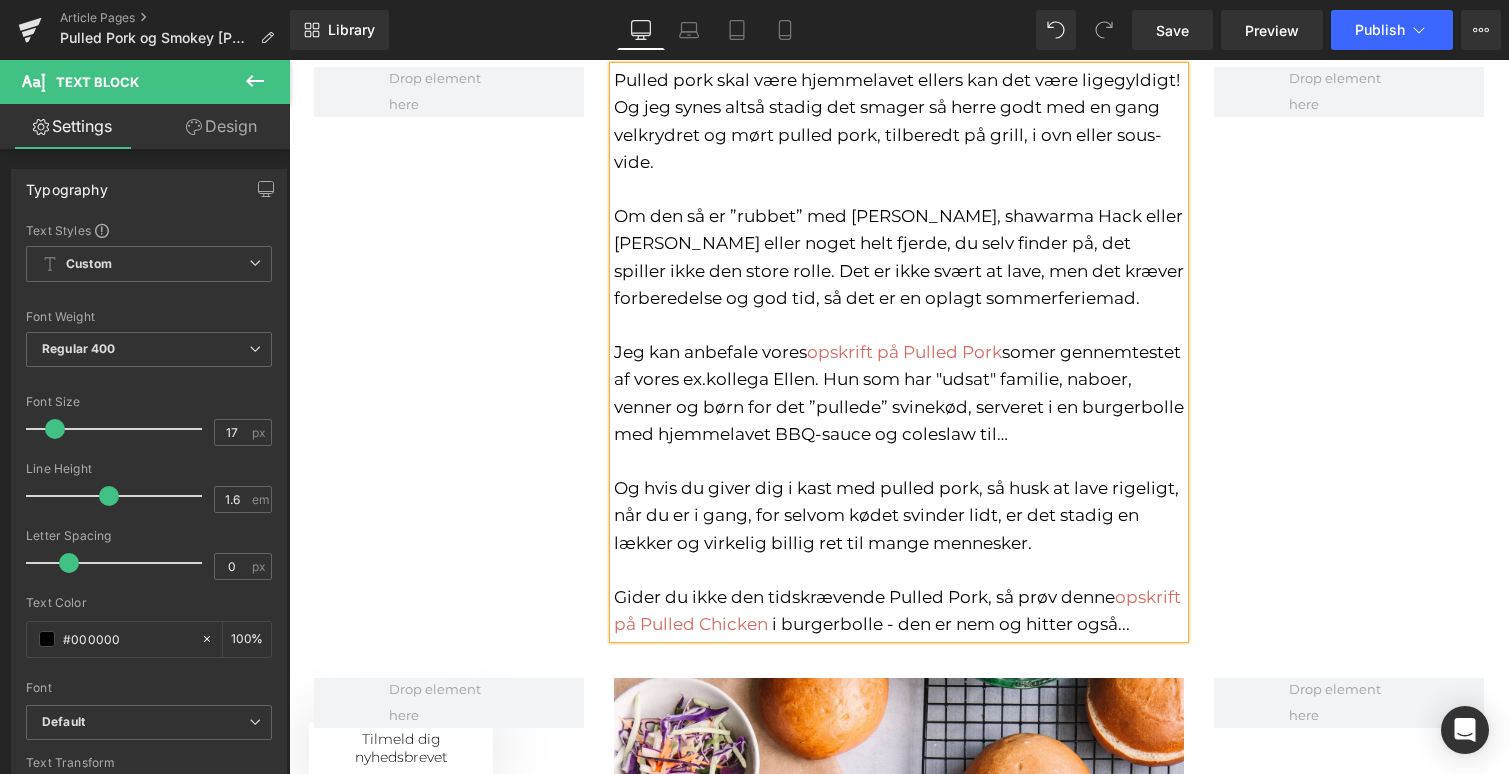 click on "Pulled pork skal være hjemmelavet ellers kan det være ligegyldigt! Og jeg synes altså stadig det smager så herre godt med en gang velkrydret og mørt pulled pork, tilberedt på grill, i ovn eller sous-vide.  Om den så er ”rubbet” med [PERSON_NAME], shawarma Hack eller [PERSON_NAME] eller noget helt fjerde, du selv finder på, det spiller ikke den store rolle. Det er ikke svært at lave, men det kræver forberedelse og god tid, så det er en oplagt sommerferiemad.  Jeg kan anbefale vores  opskrift på Pulled Pork  som  er gennemtestet af vores ex.kollega Ellen. Hun som har "udsat" familie, naboer, venner og børn for det ”pullede” svinekød, serveret i en burgerbolle med hjemmelavet BBQ-sauce og coleslaw til…  Og hvis du giver dig i kast med pulled pork, så husk at lave rigeligt, når du er i gang, for selvom kødet svinder lidt, er det stadig en lækker og virkelig billig ret til mange mennesker. Gider du ikke den tidskrævende Pulled Pork, så prøv denne  opskrift på Pulled Chicken" at bounding box center [899, 342] 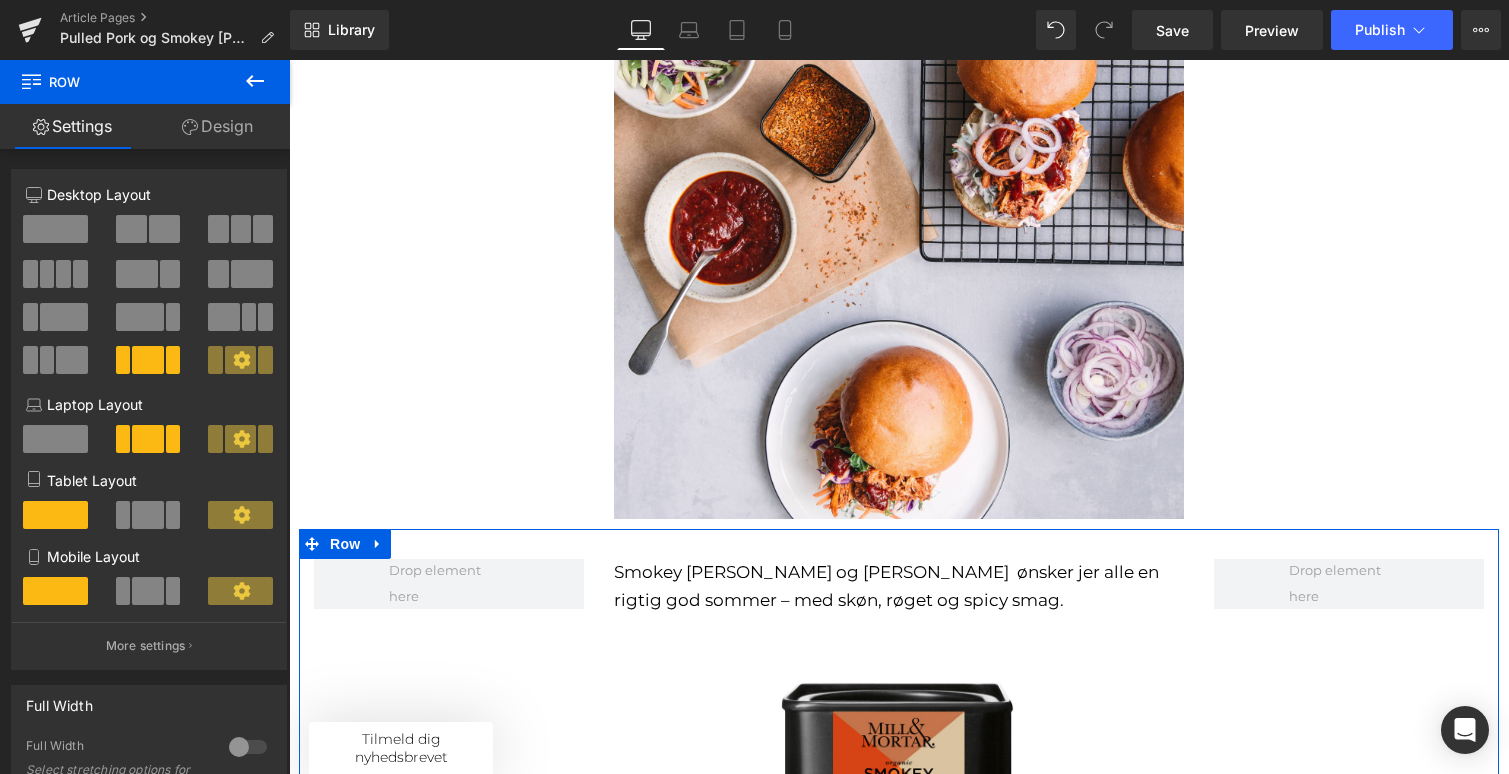 scroll, scrollTop: 2480, scrollLeft: 0, axis: vertical 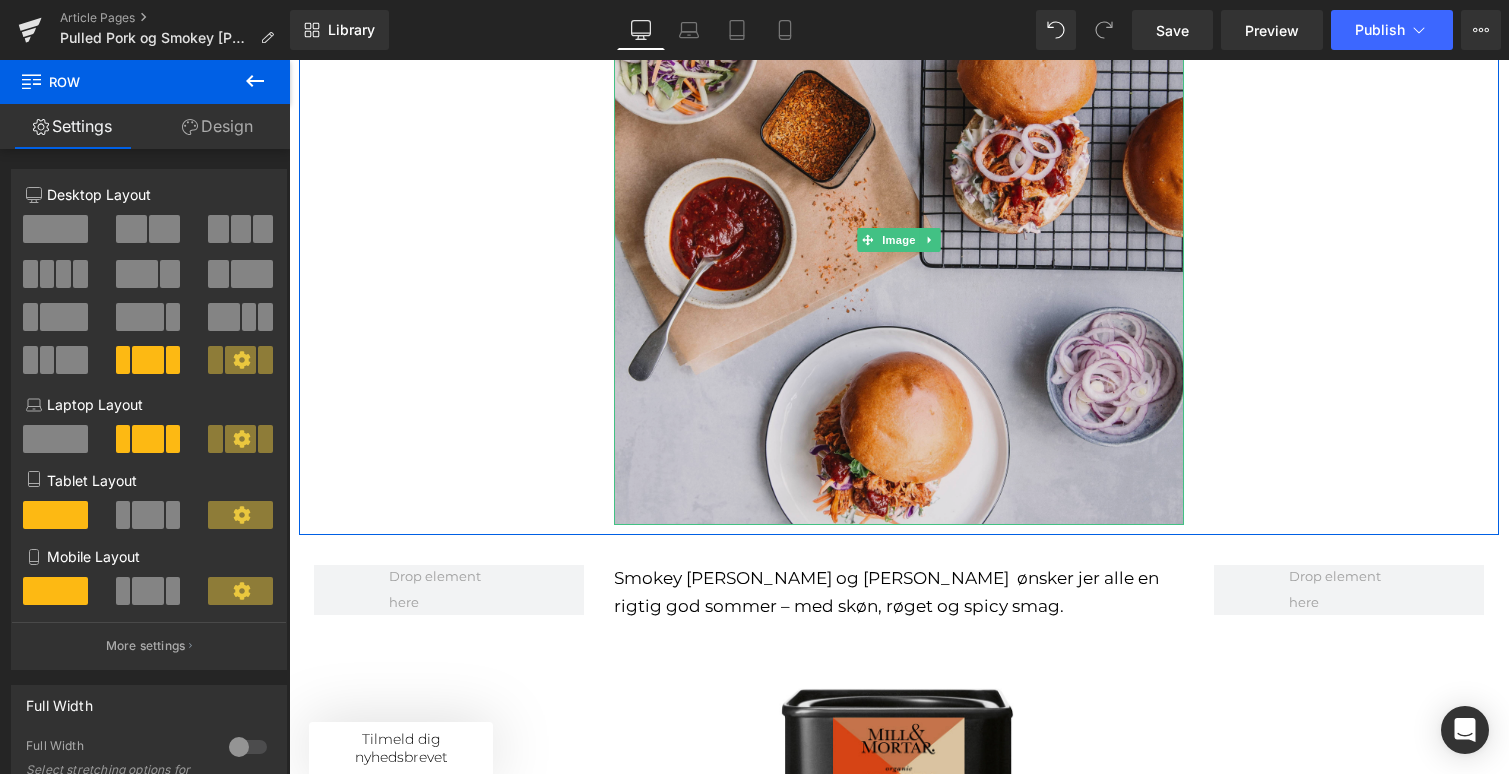 click at bounding box center (899, 240) 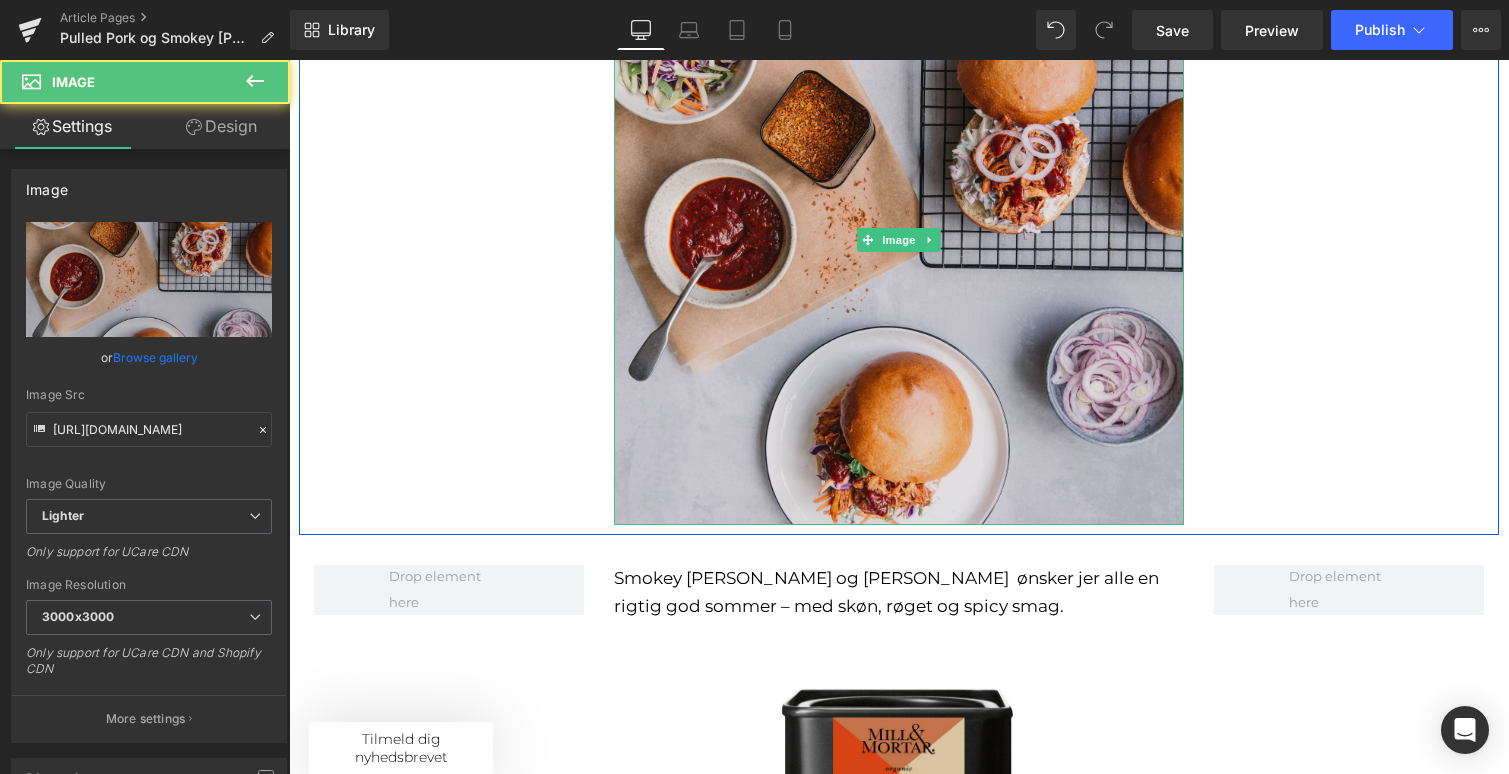 click at bounding box center (899, 240) 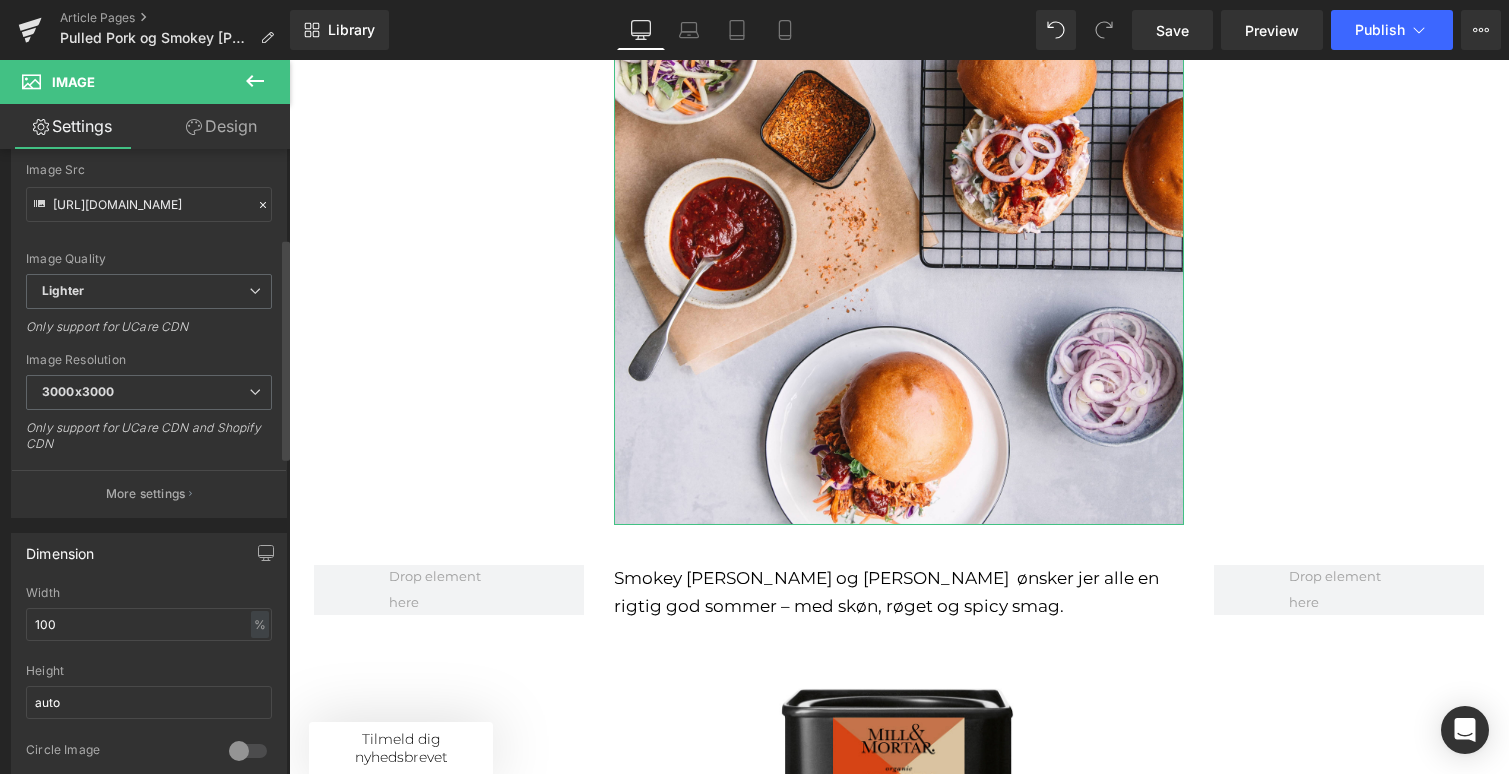 scroll, scrollTop: 271, scrollLeft: 0, axis: vertical 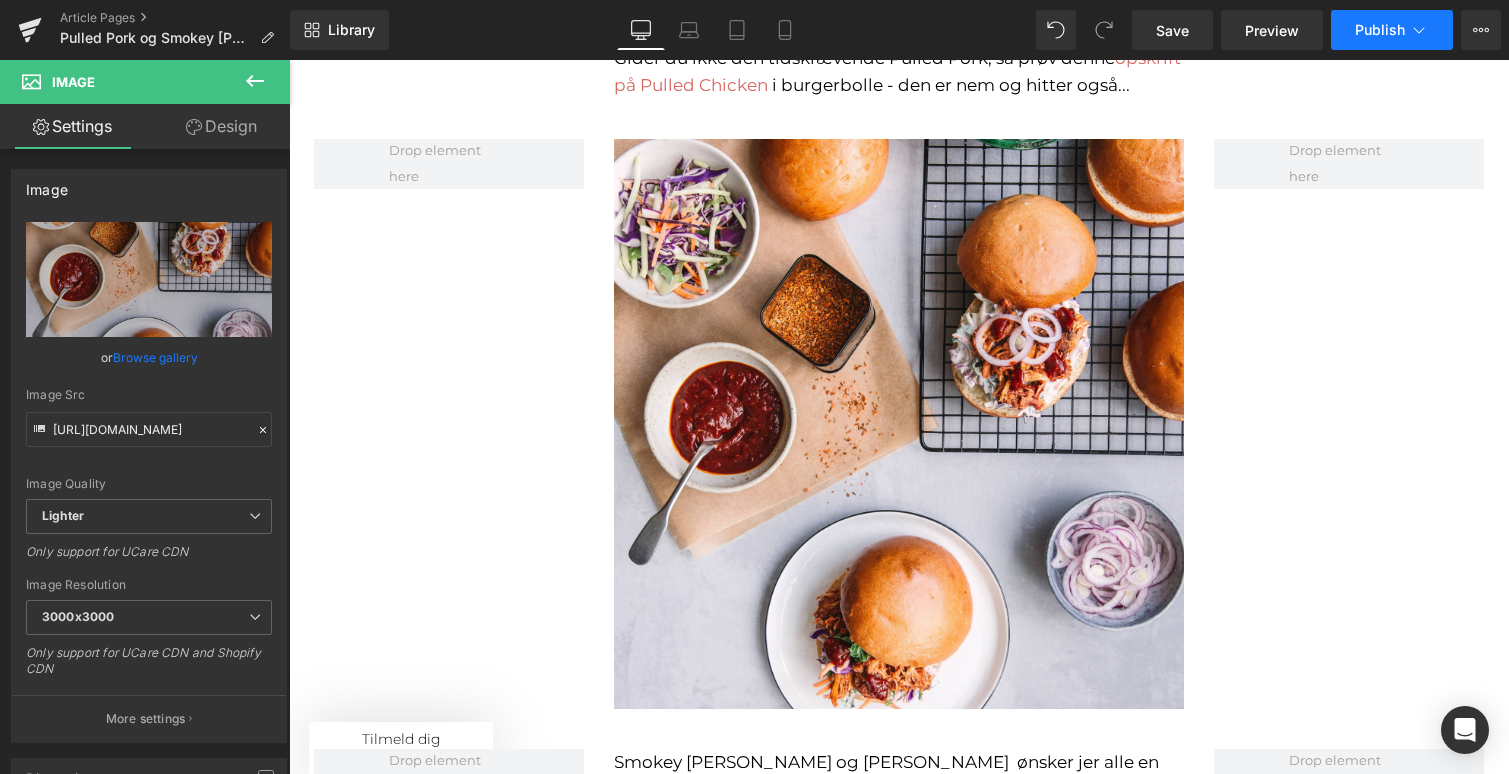 click on "Publish" at bounding box center (1380, 30) 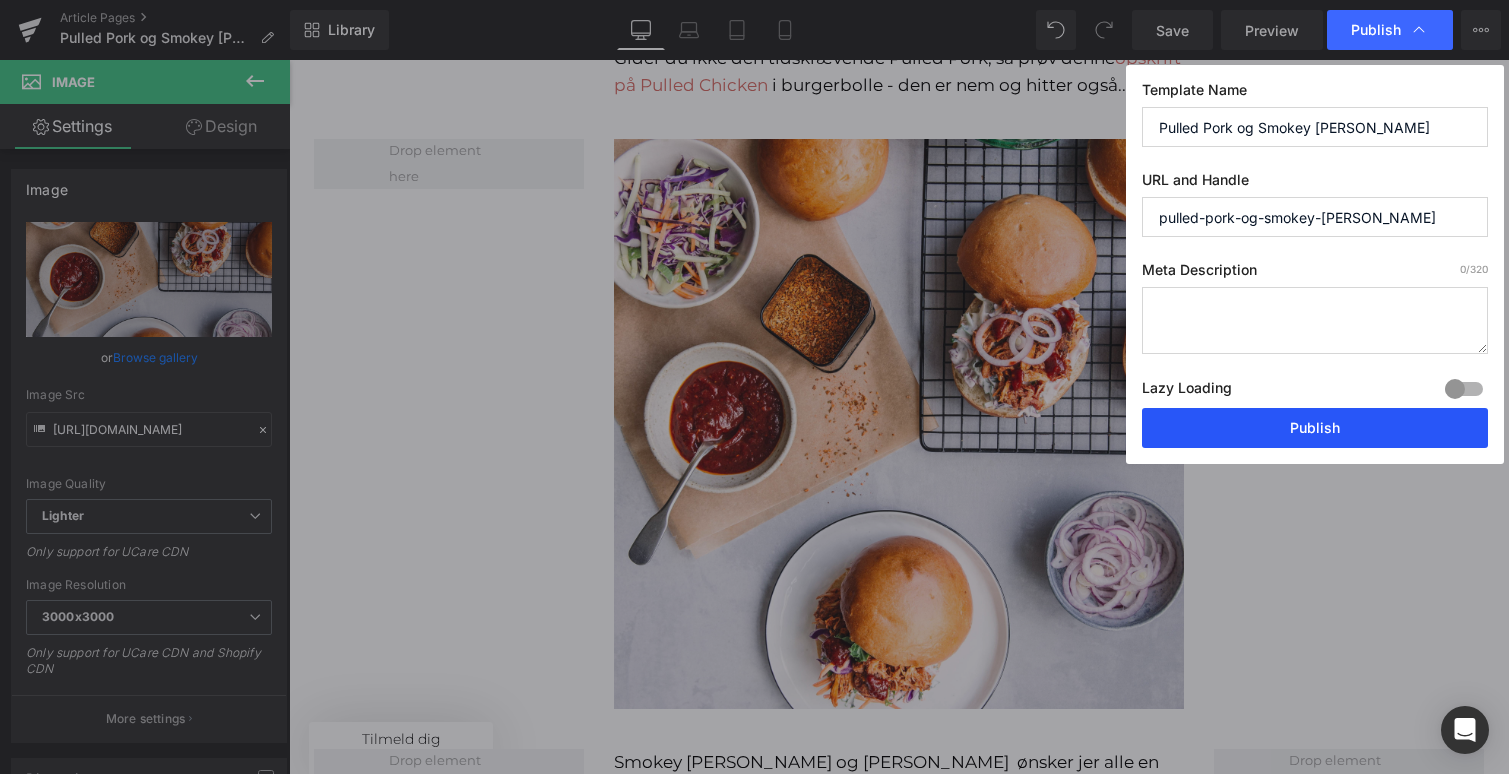 click on "Publish" at bounding box center [1315, 428] 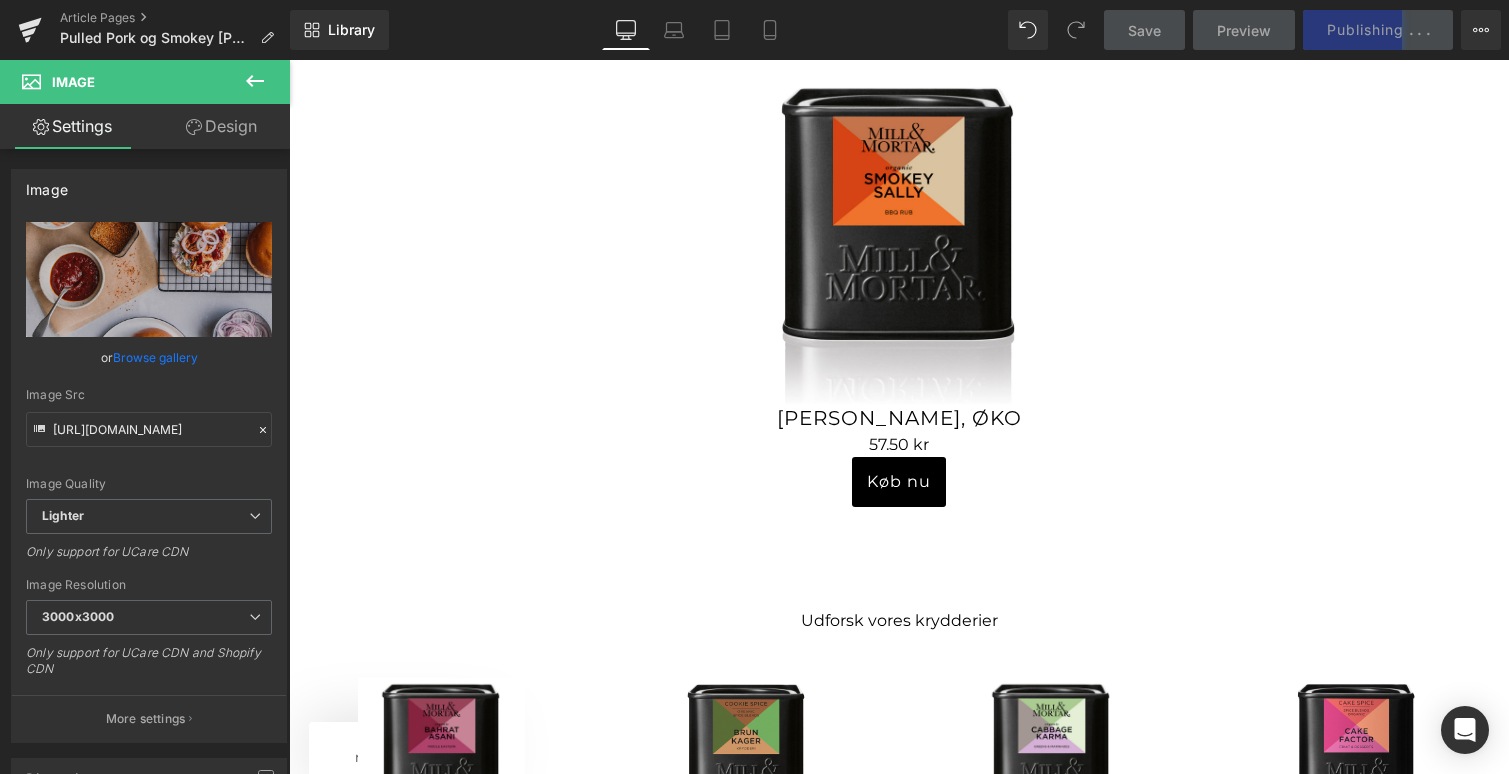 scroll, scrollTop: 3129, scrollLeft: 0, axis: vertical 